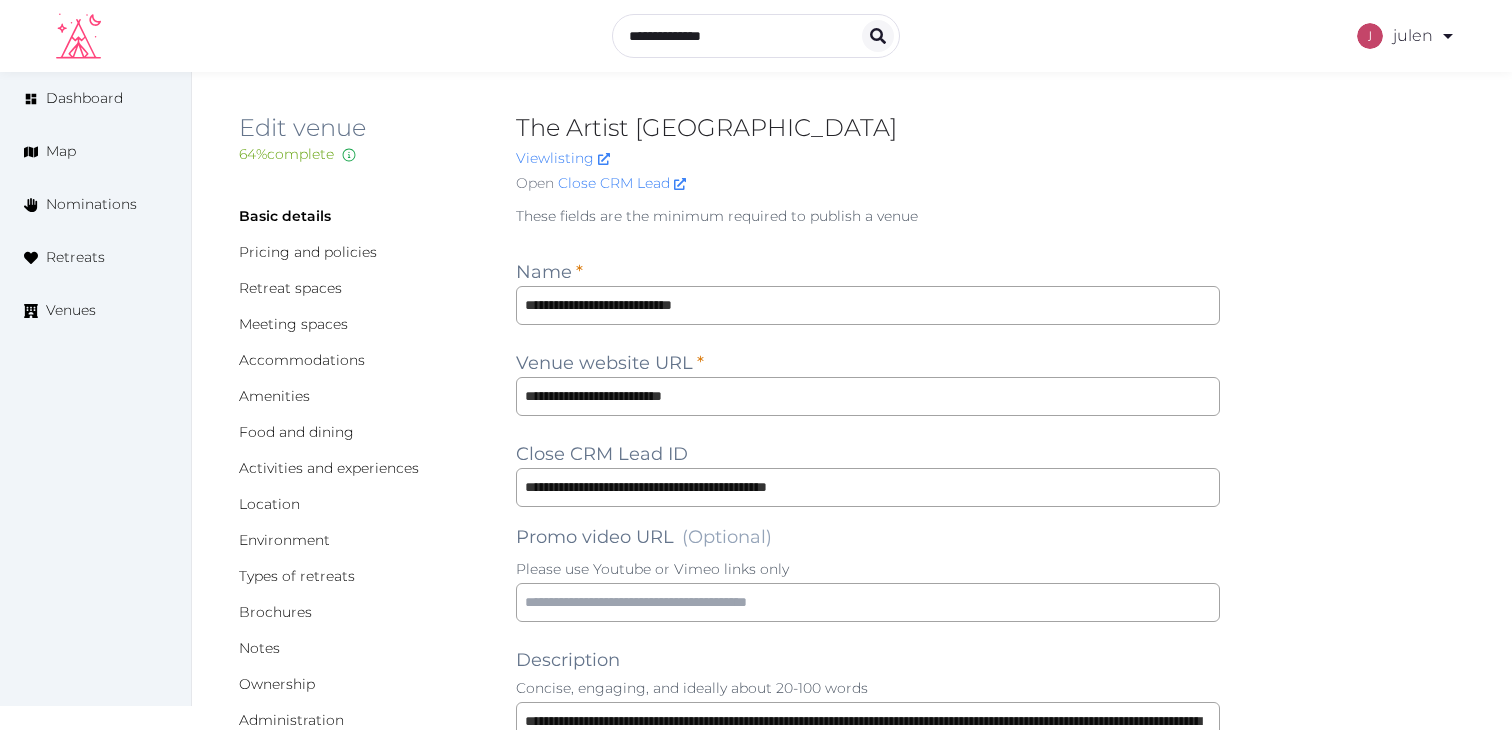 scroll, scrollTop: 755, scrollLeft: 0, axis: vertical 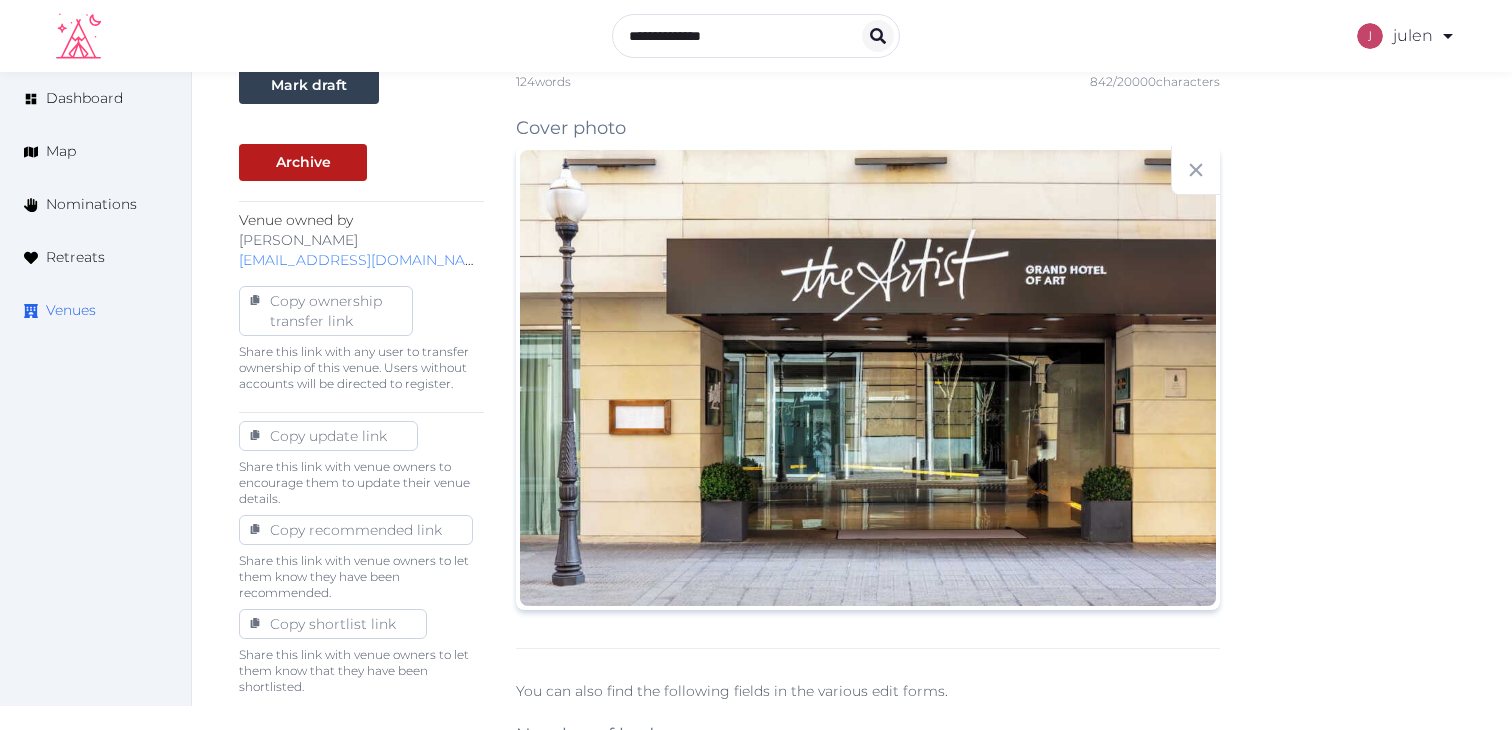 click on "Venues" at bounding box center (95, 310) 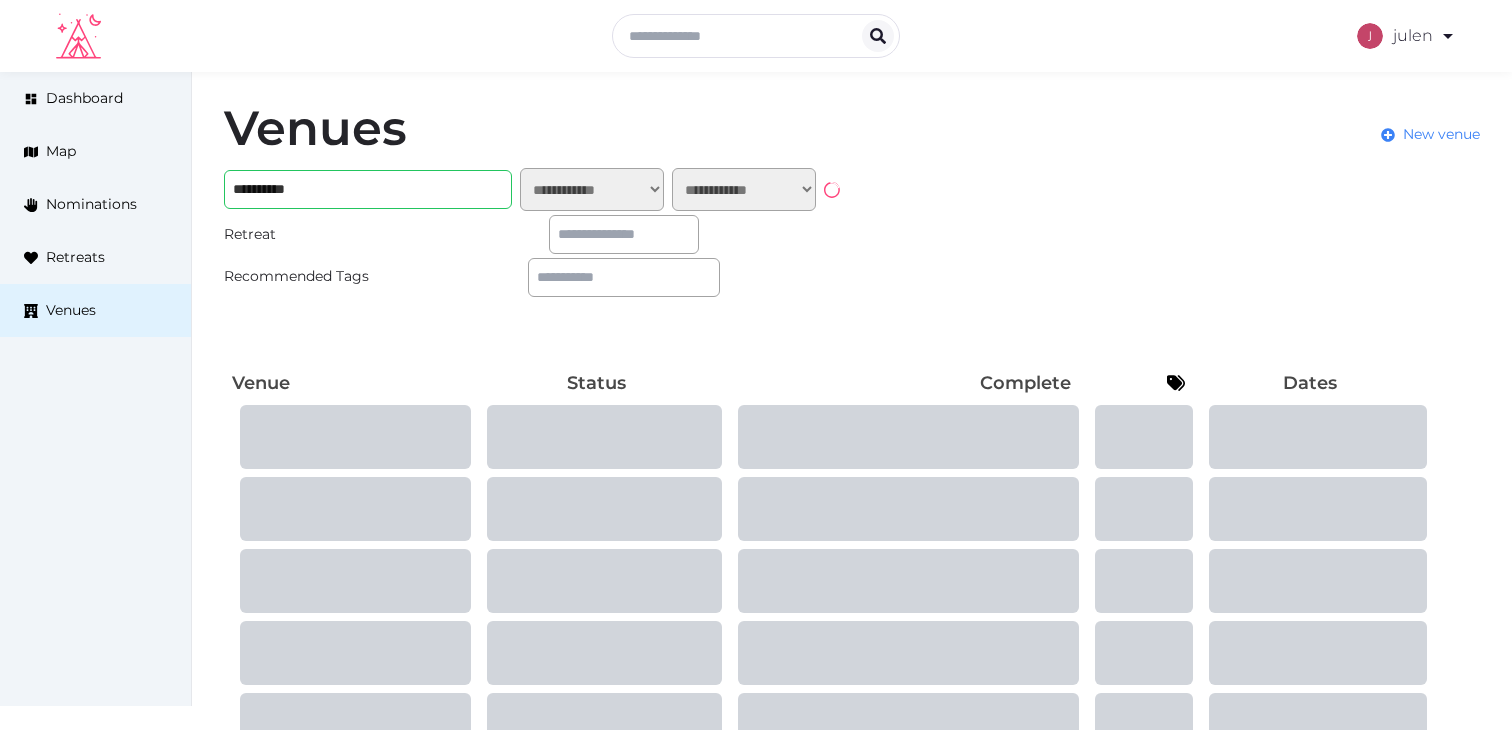 scroll, scrollTop: 0, scrollLeft: 0, axis: both 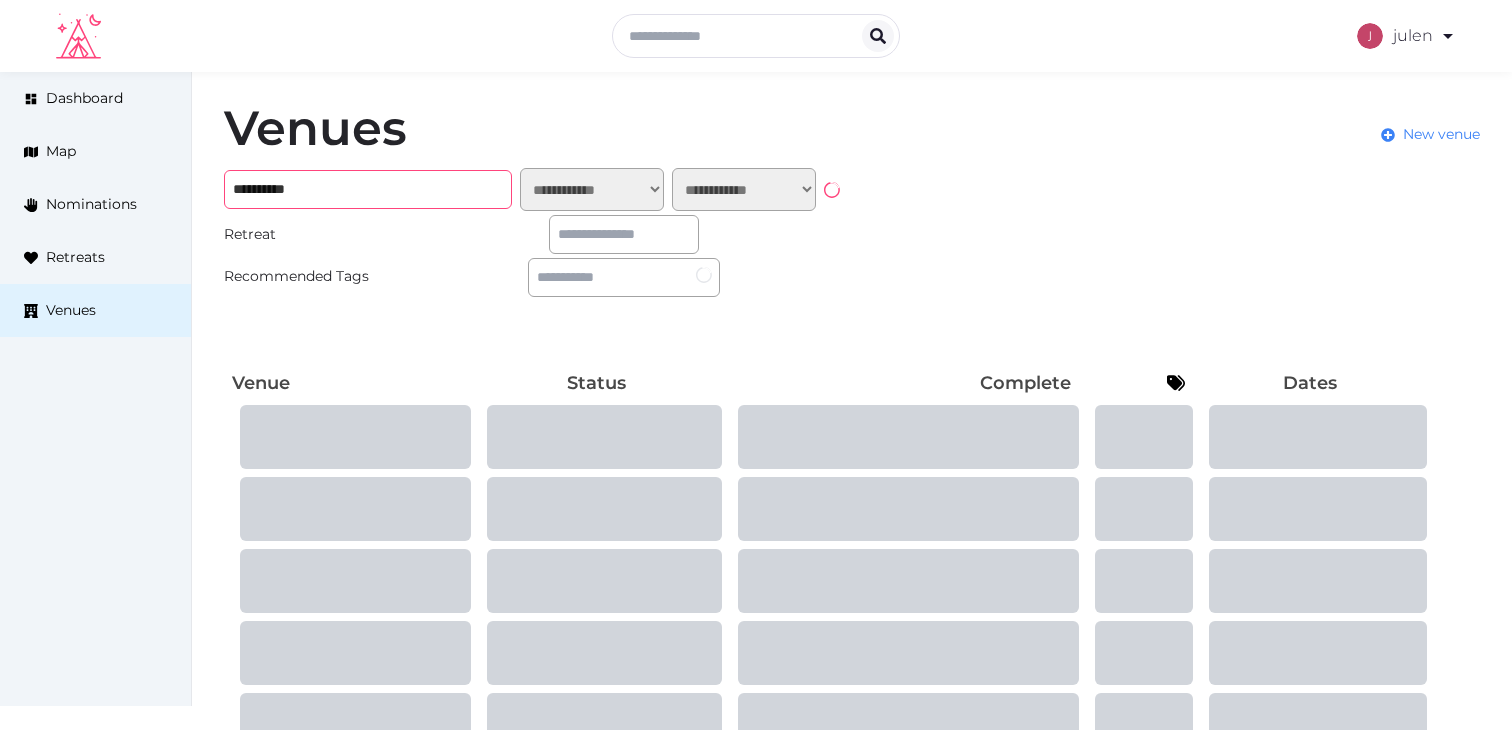 click on "**********" at bounding box center (368, 189) 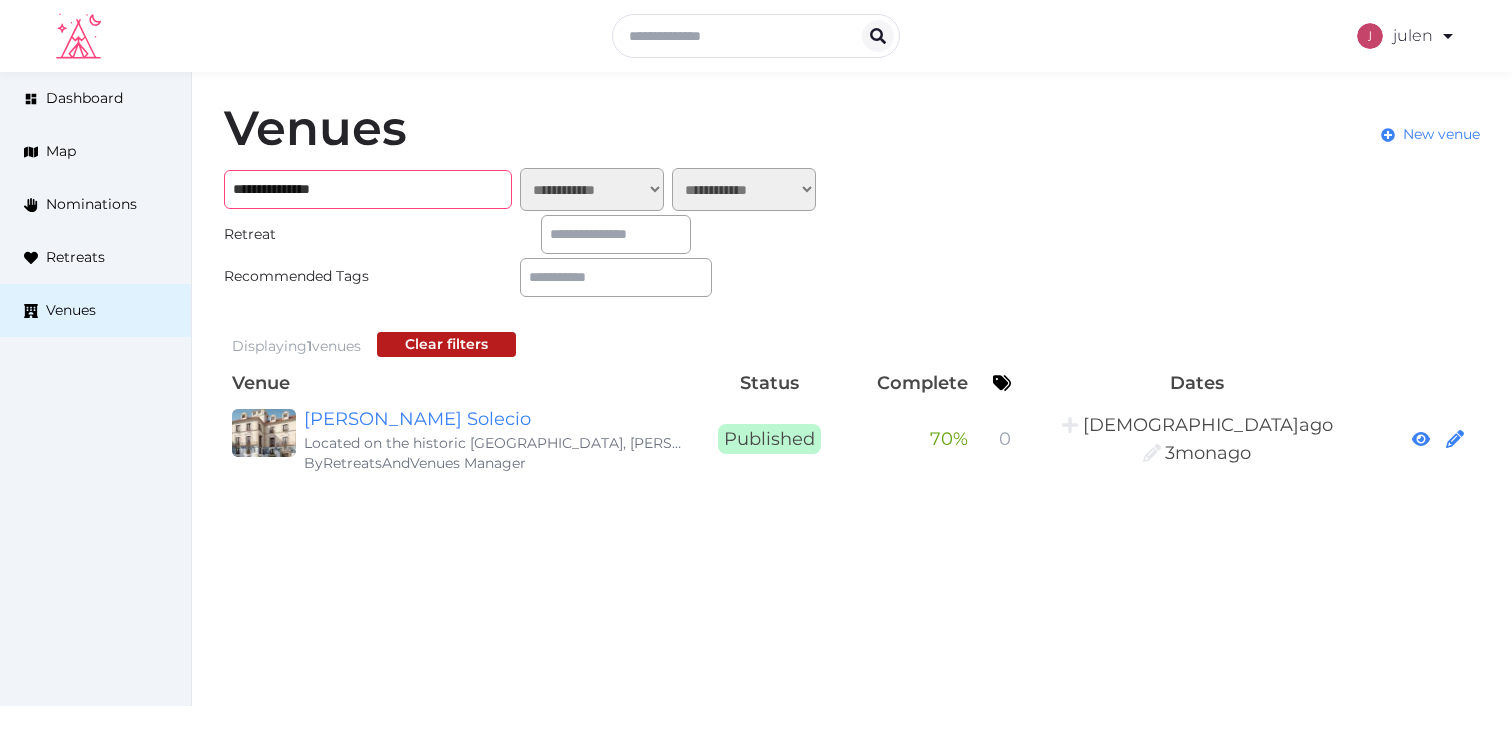 click on "**********" at bounding box center [368, 189] 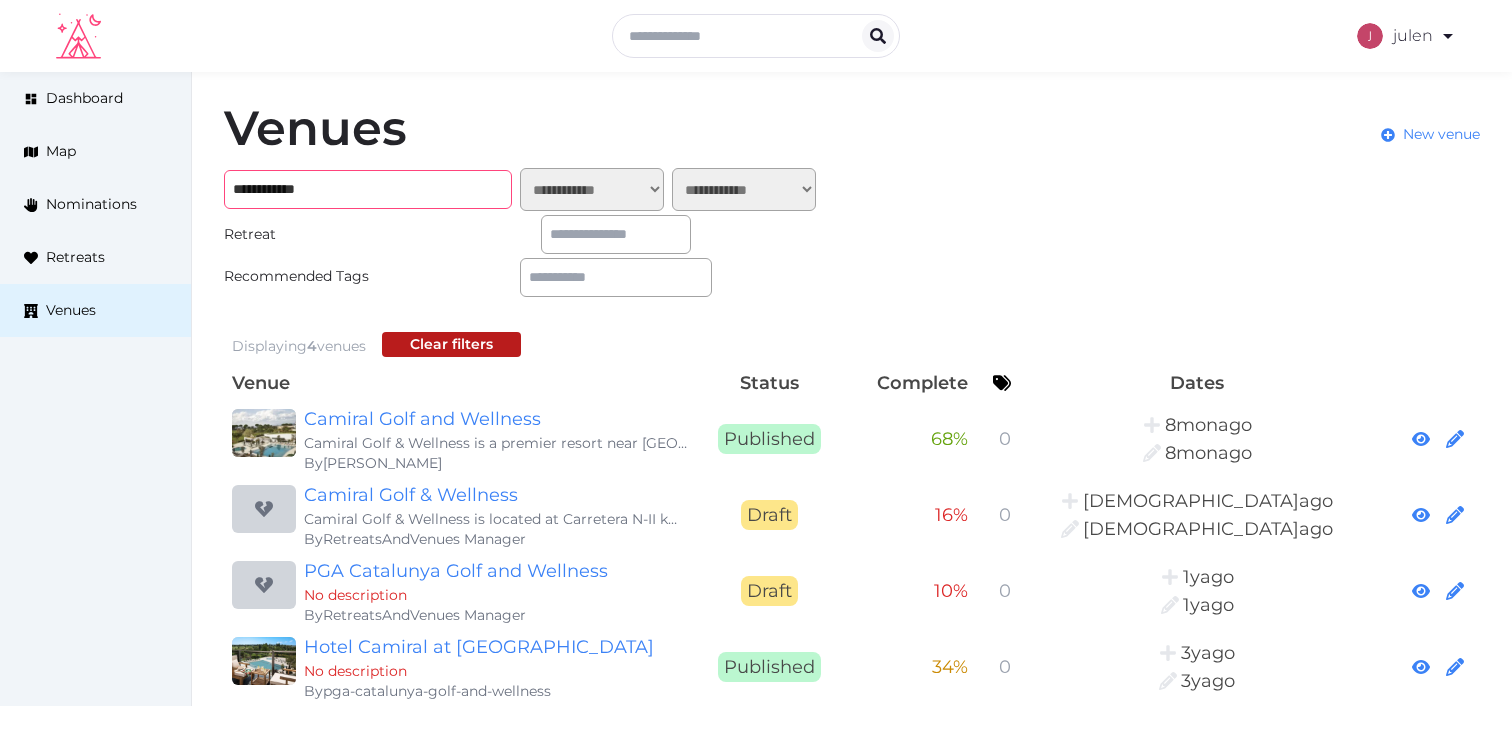 type on "**********" 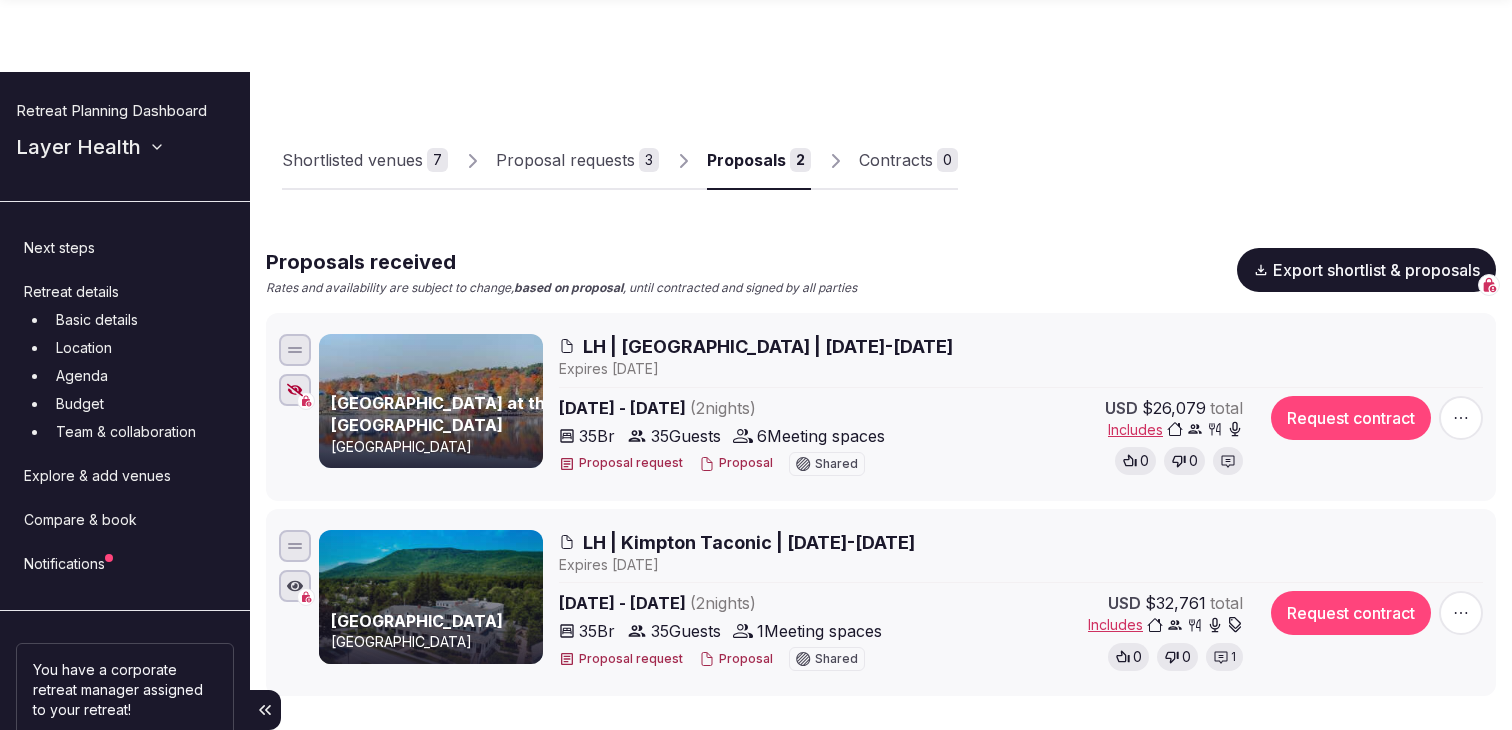 scroll, scrollTop: 94, scrollLeft: 0, axis: vertical 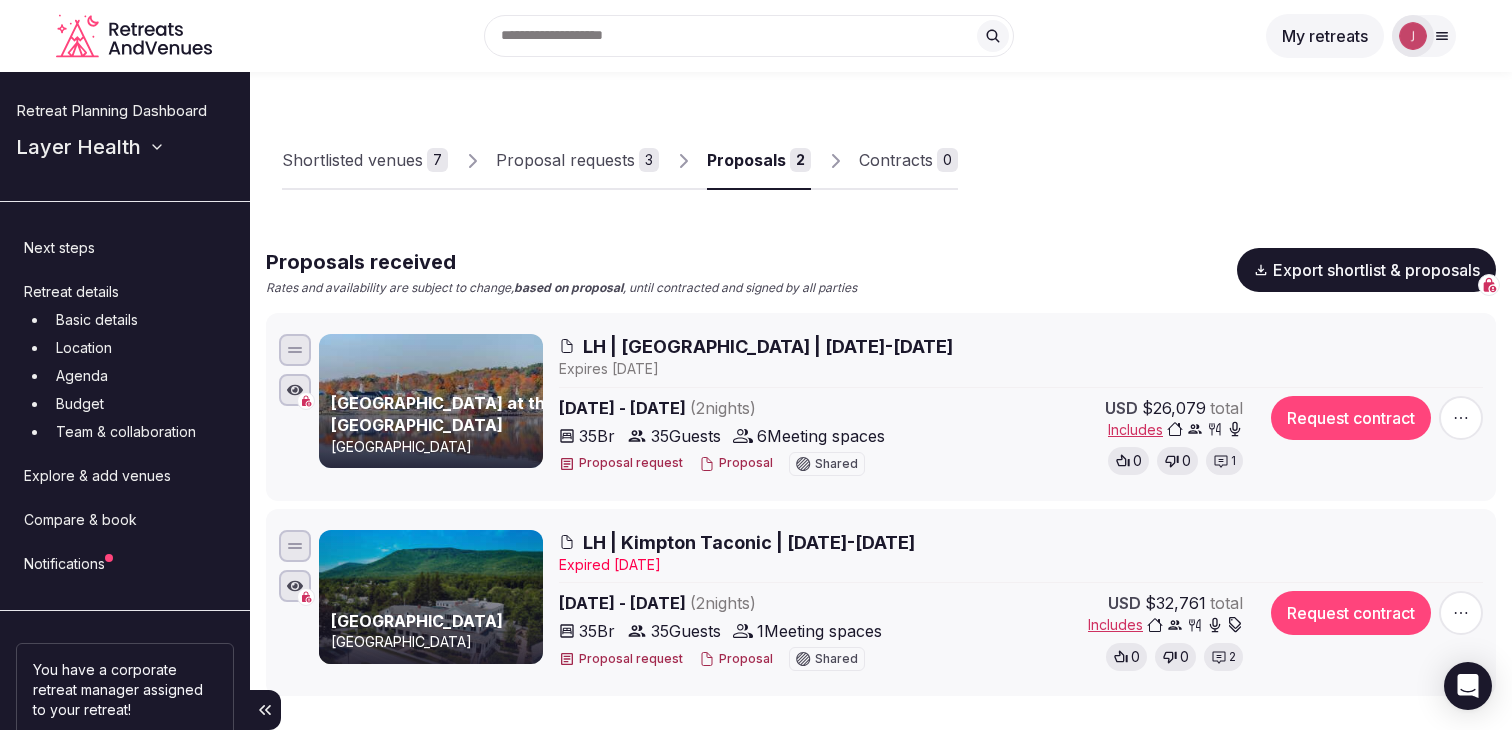 click on "Notifications" at bounding box center (125, 564) 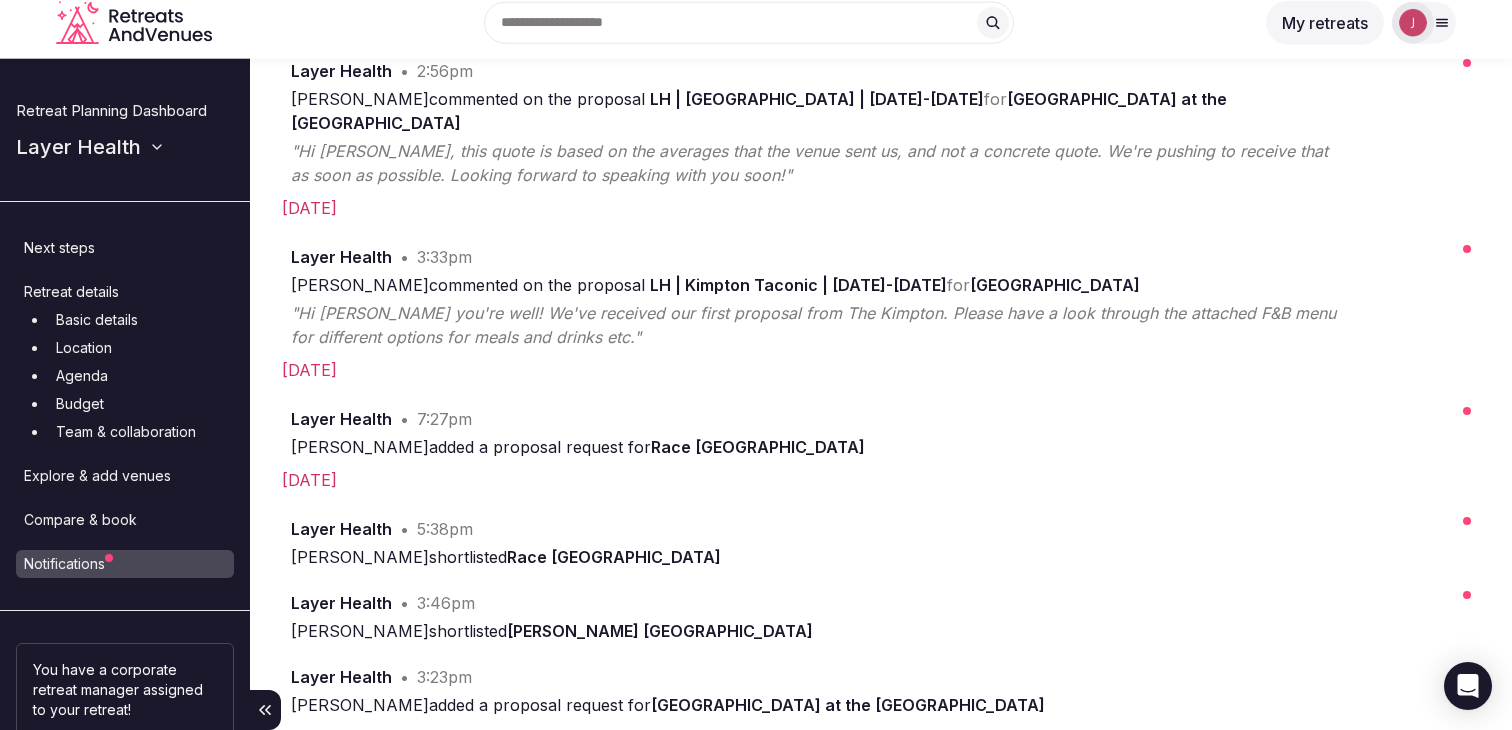 scroll, scrollTop: 0, scrollLeft: 0, axis: both 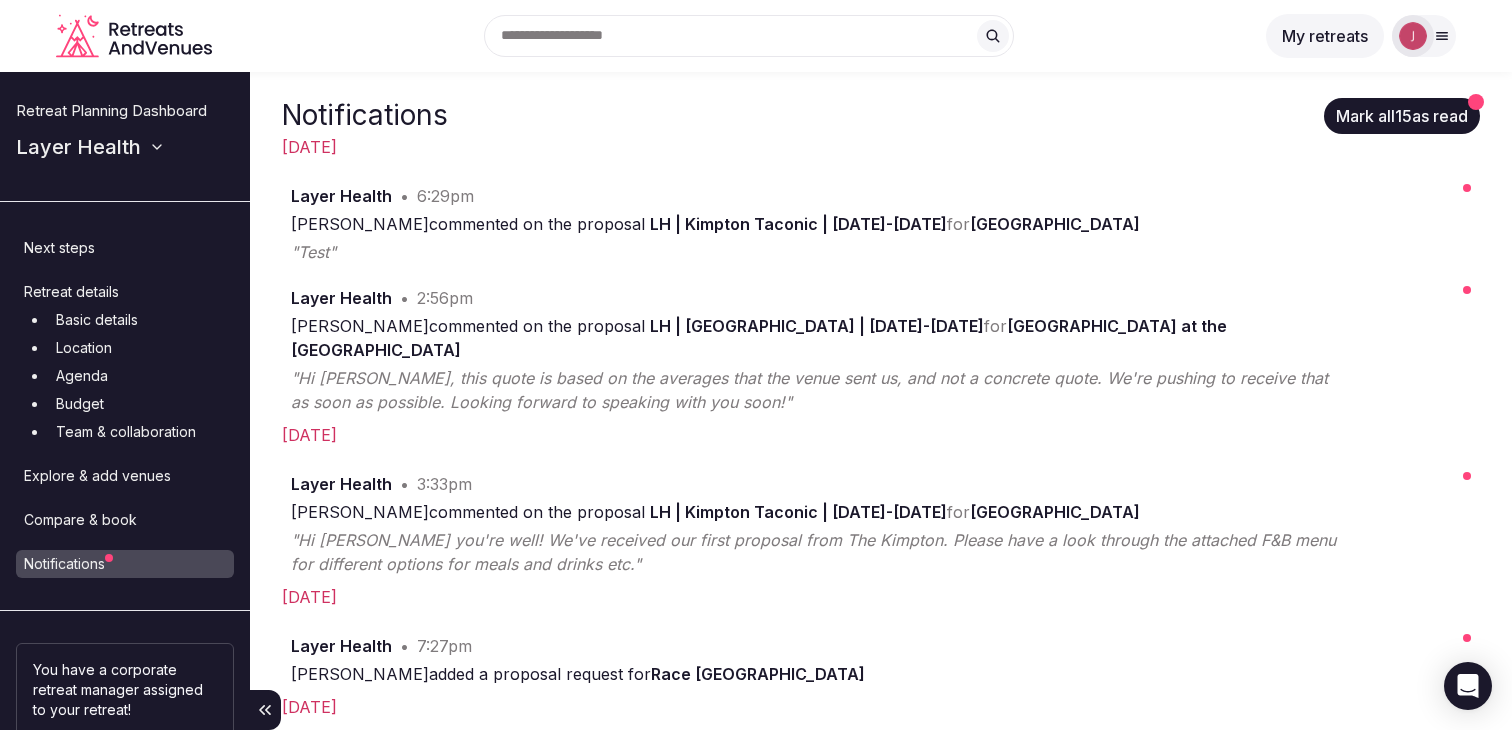 click on "Compare & book" at bounding box center (125, 520) 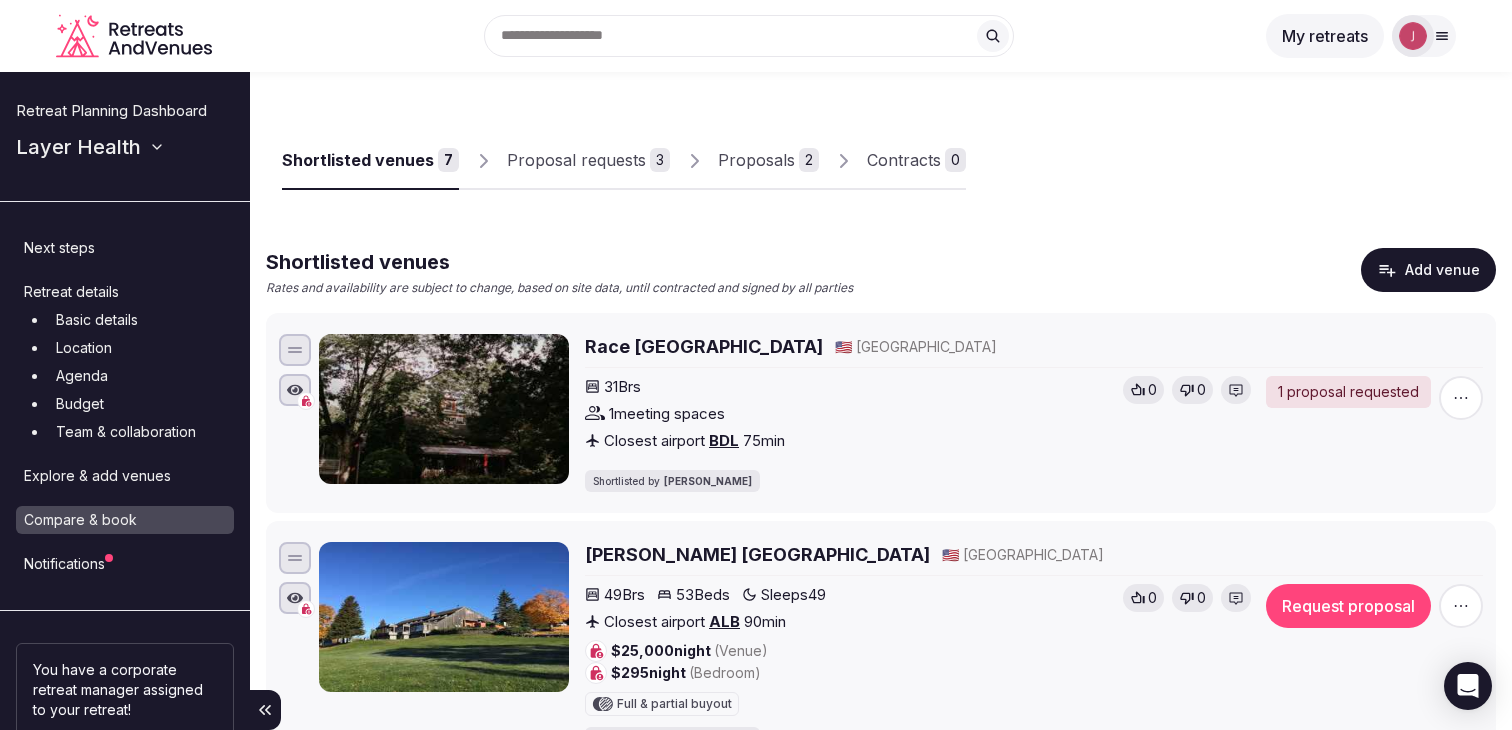 click on "Proposal requests" at bounding box center [576, 160] 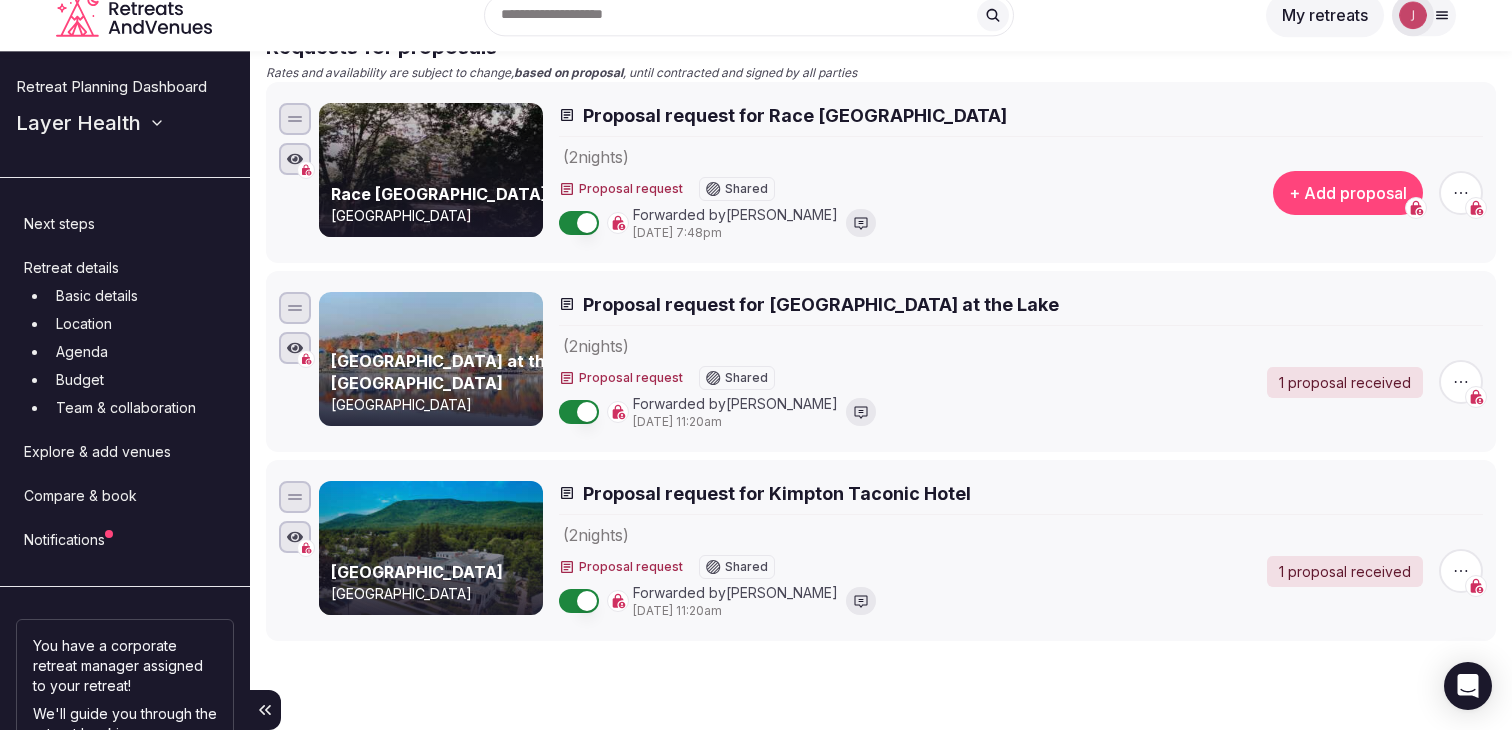 scroll, scrollTop: 204, scrollLeft: 0, axis: vertical 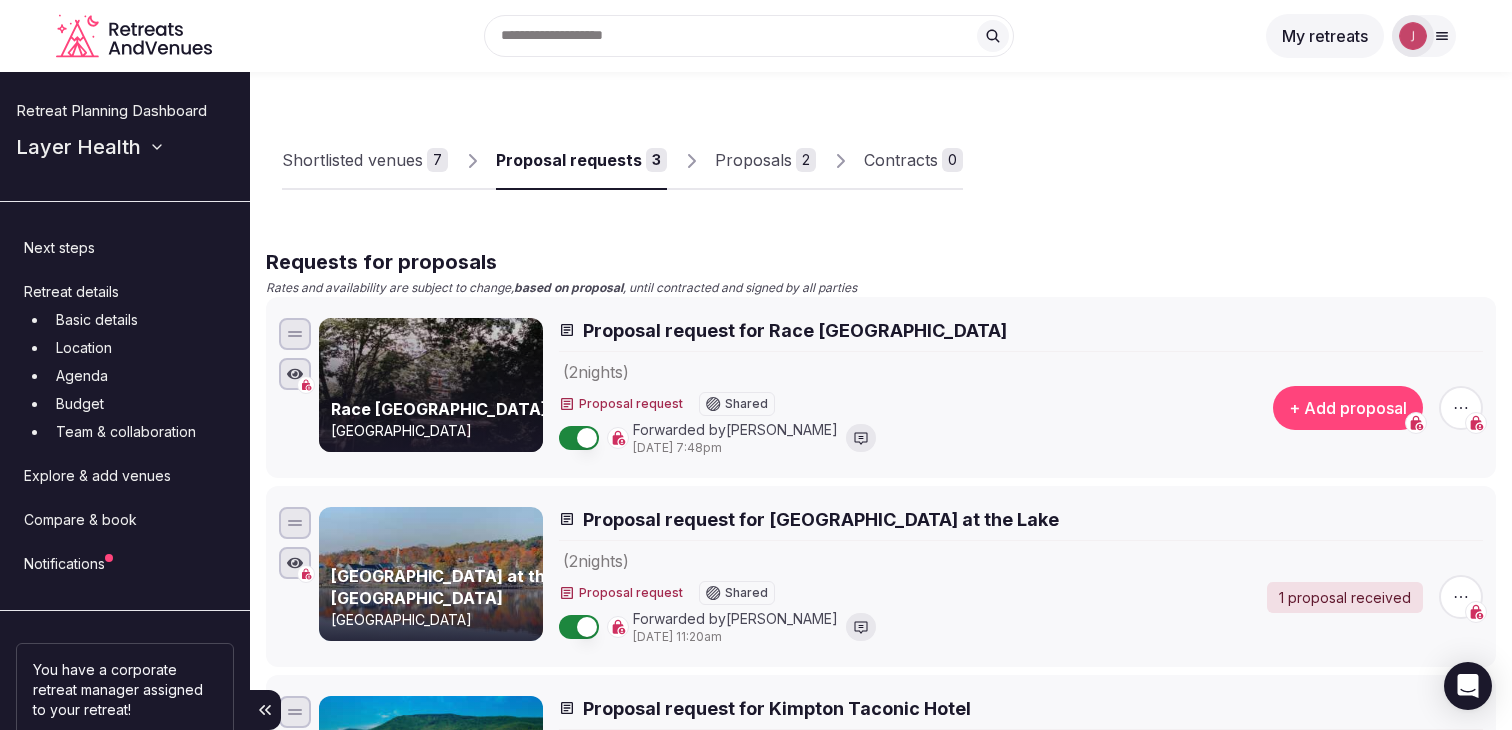 click on "Shortlisted venues 7" at bounding box center [365, 161] 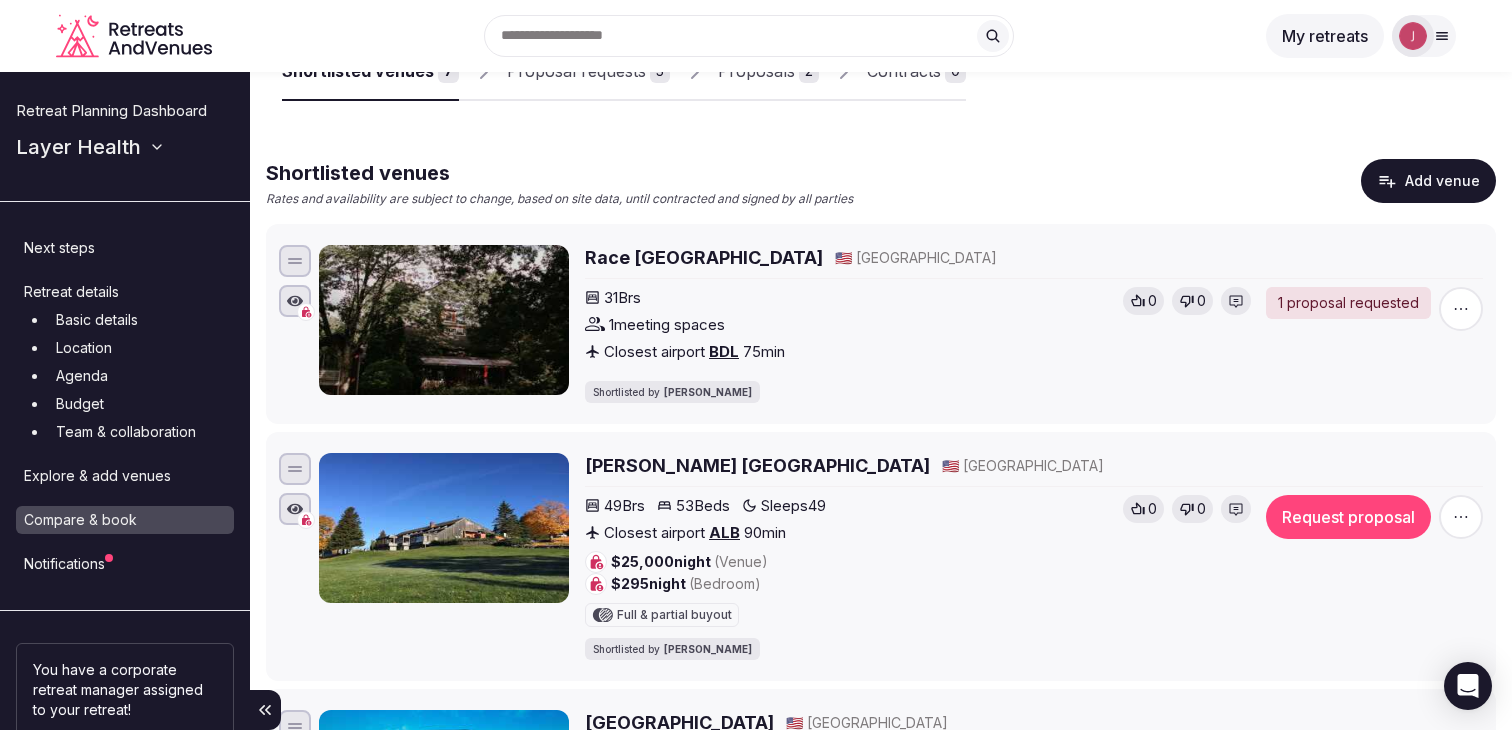 scroll, scrollTop: 86, scrollLeft: 0, axis: vertical 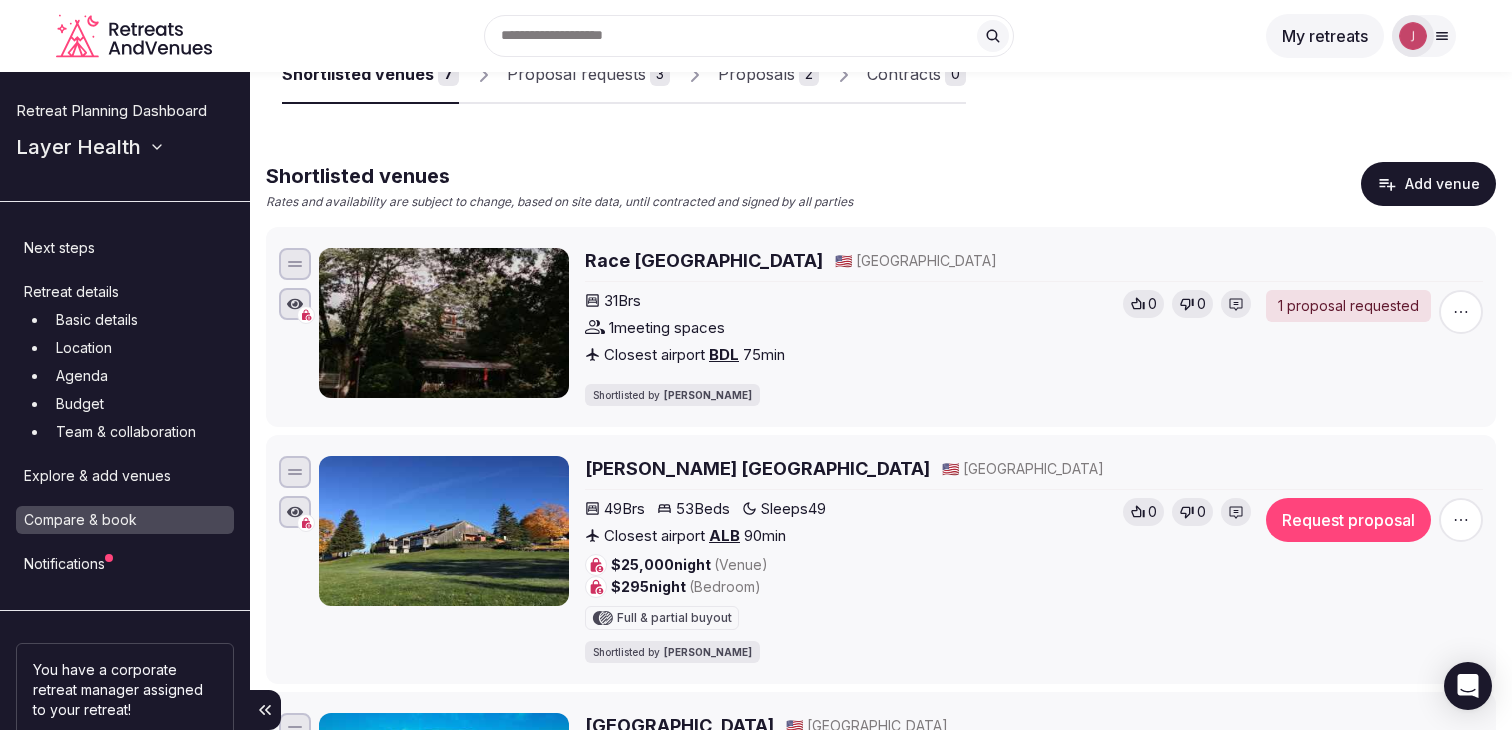 click on "Location" at bounding box center (141, 348) 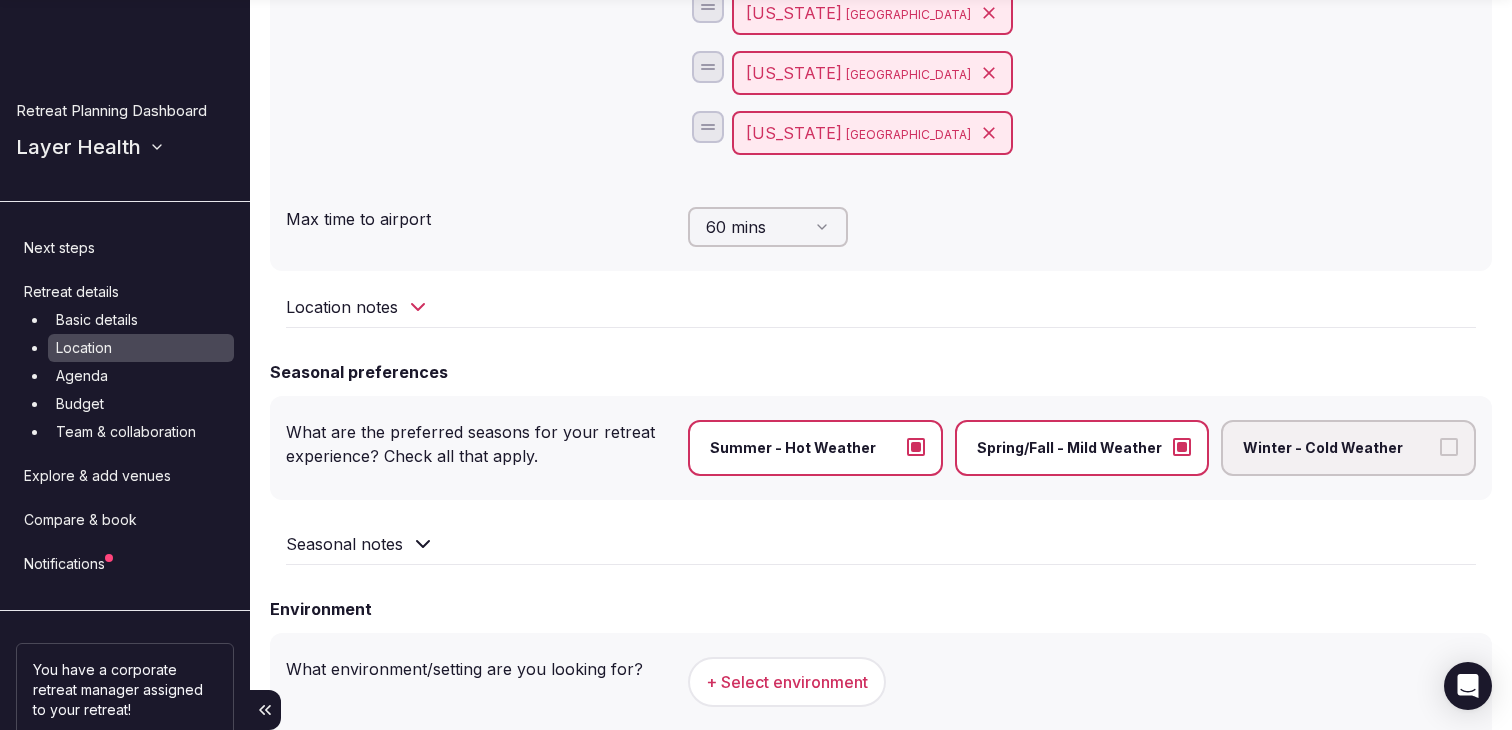 scroll, scrollTop: 499, scrollLeft: 0, axis: vertical 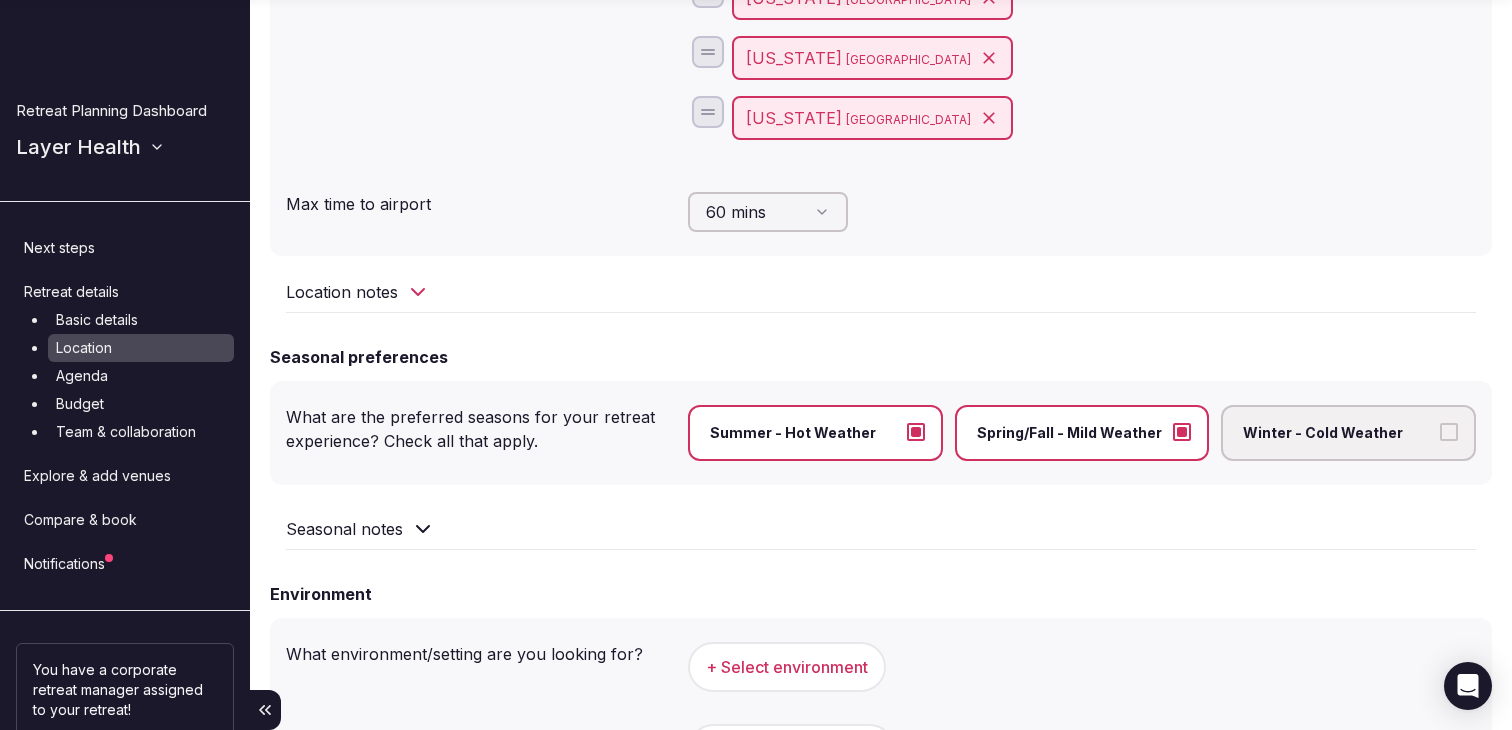 click 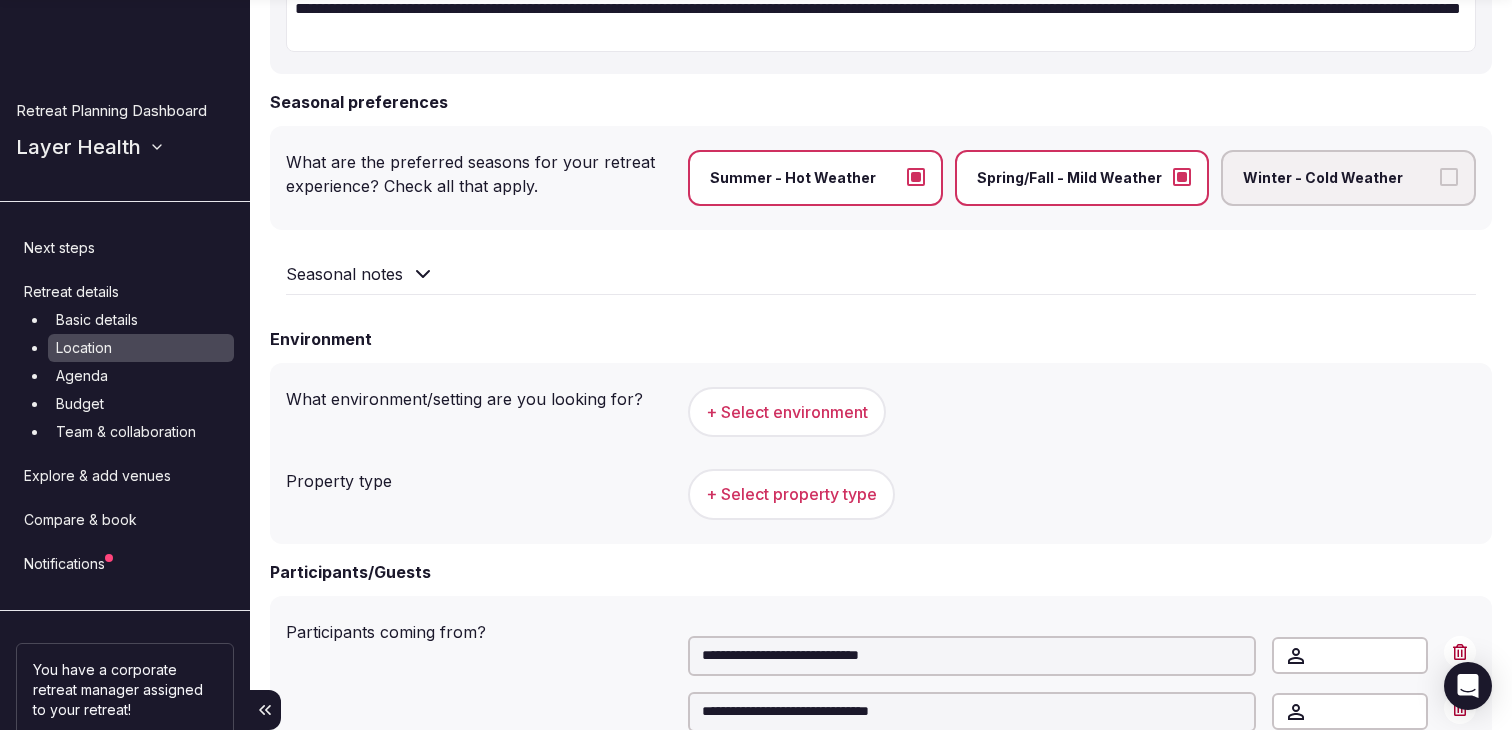 scroll, scrollTop: 828, scrollLeft: 0, axis: vertical 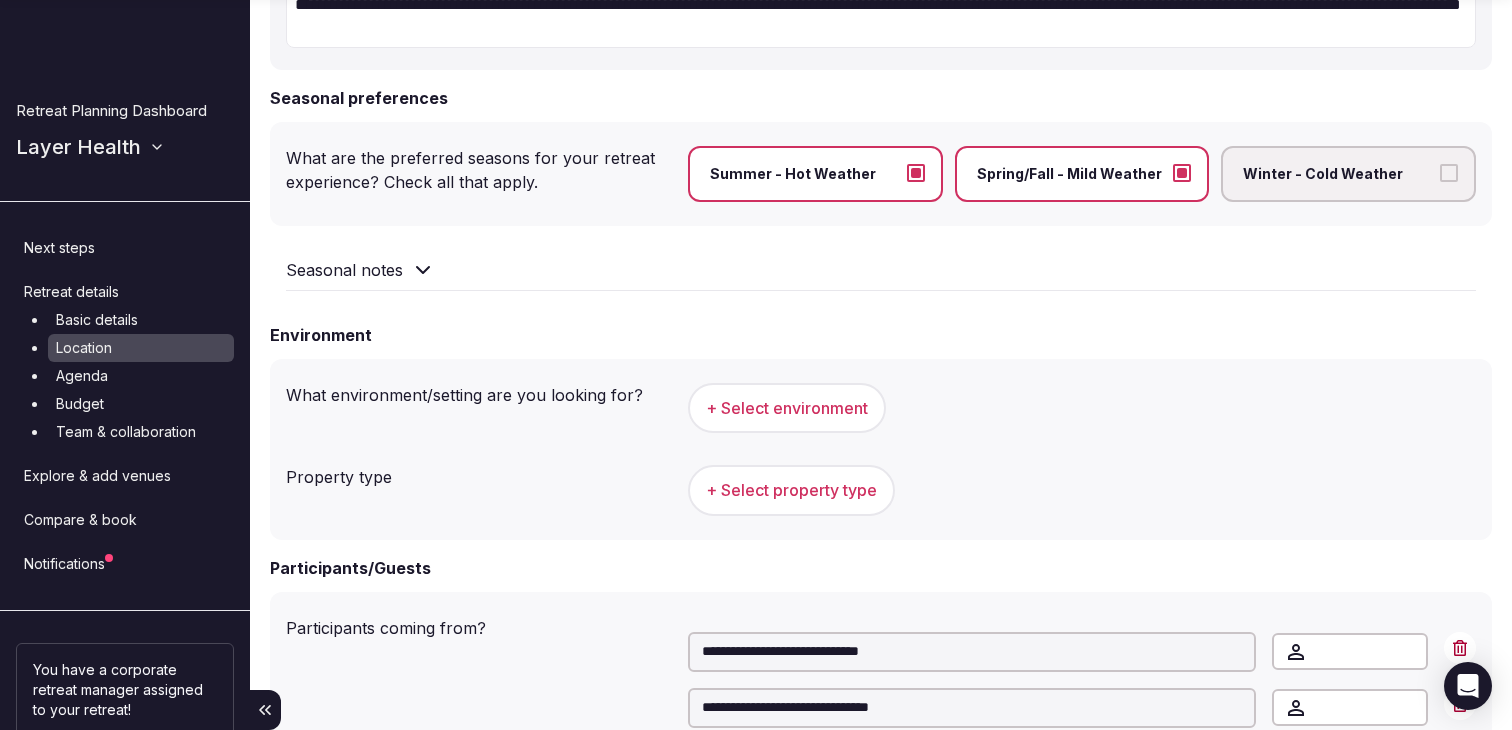 click 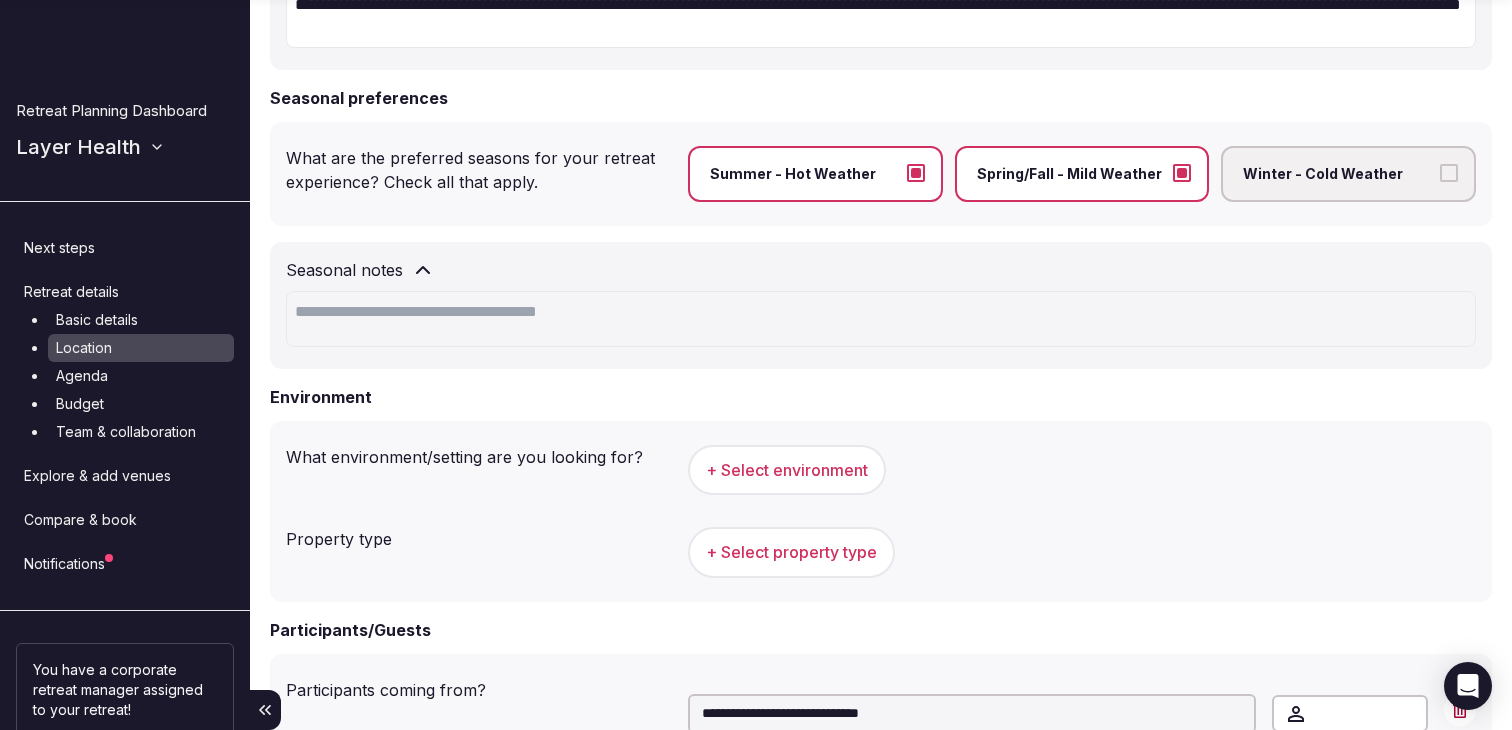 click 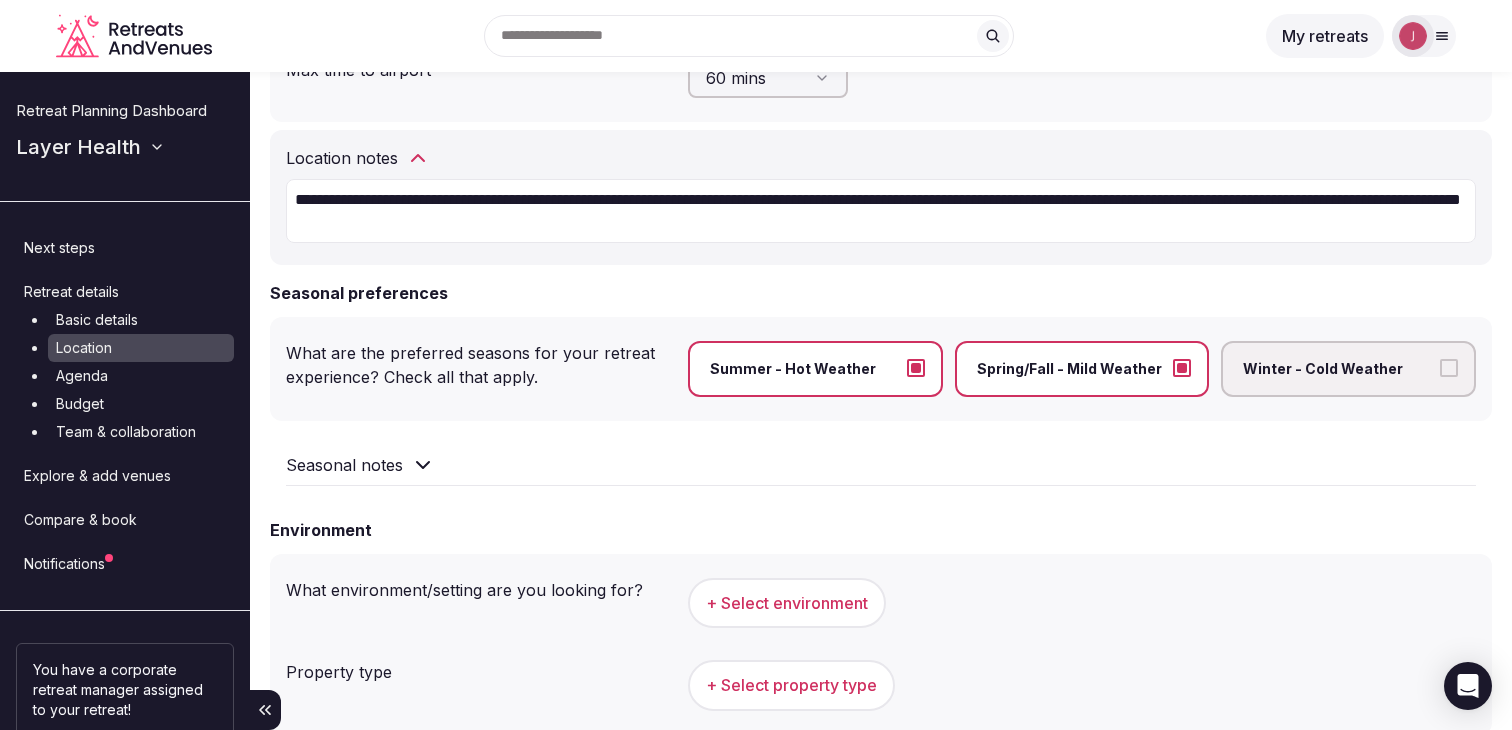 scroll, scrollTop: 624, scrollLeft: 0, axis: vertical 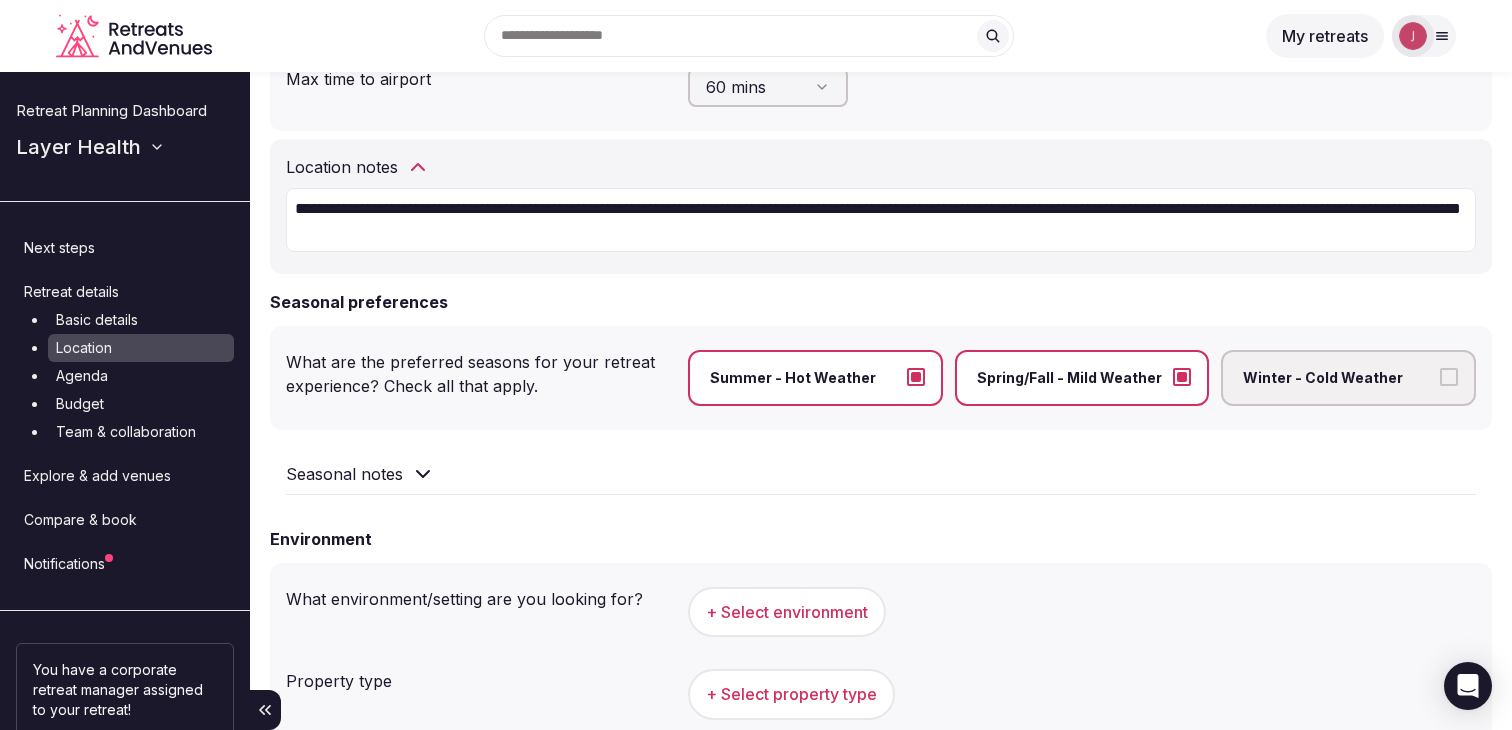 click on "Compare & book" at bounding box center (125, 520) 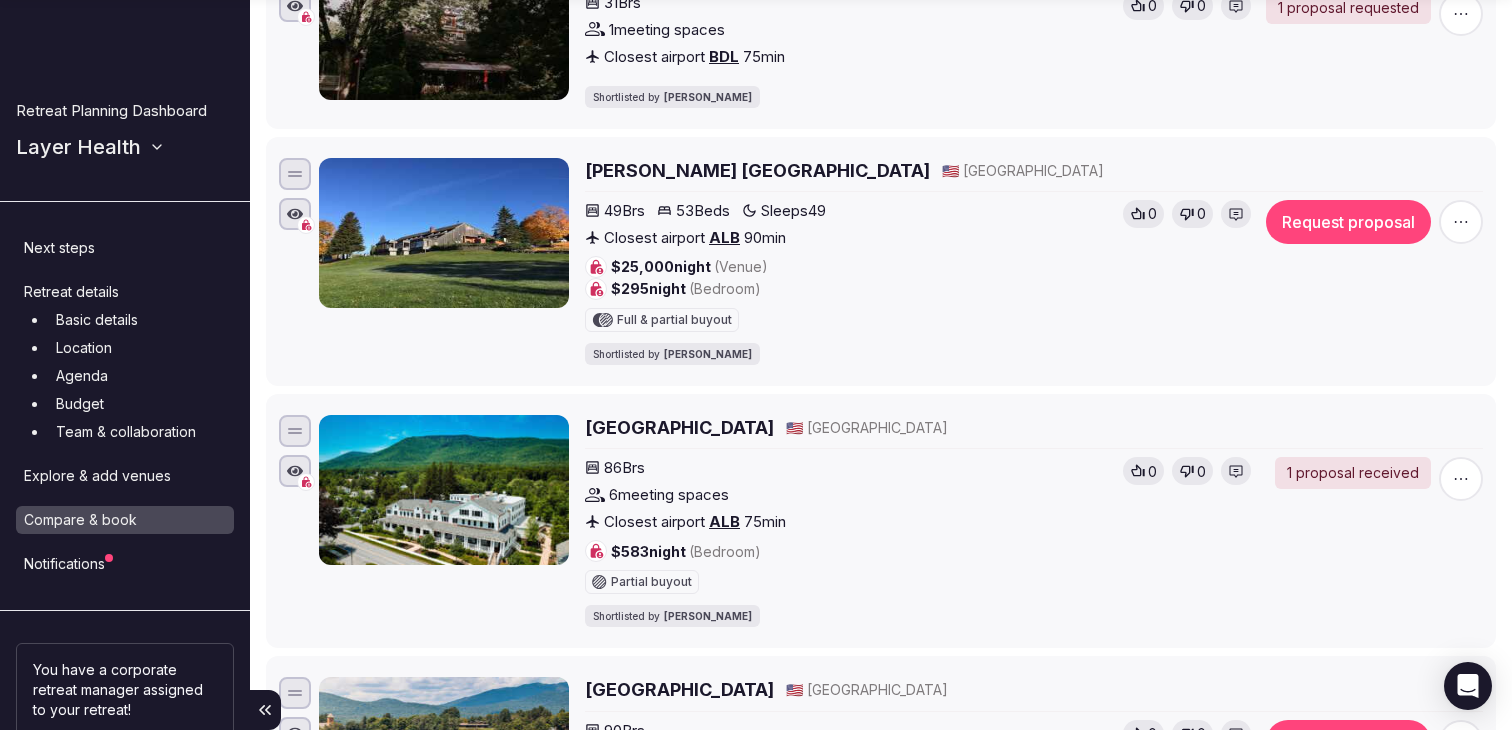 scroll, scrollTop: 0, scrollLeft: 0, axis: both 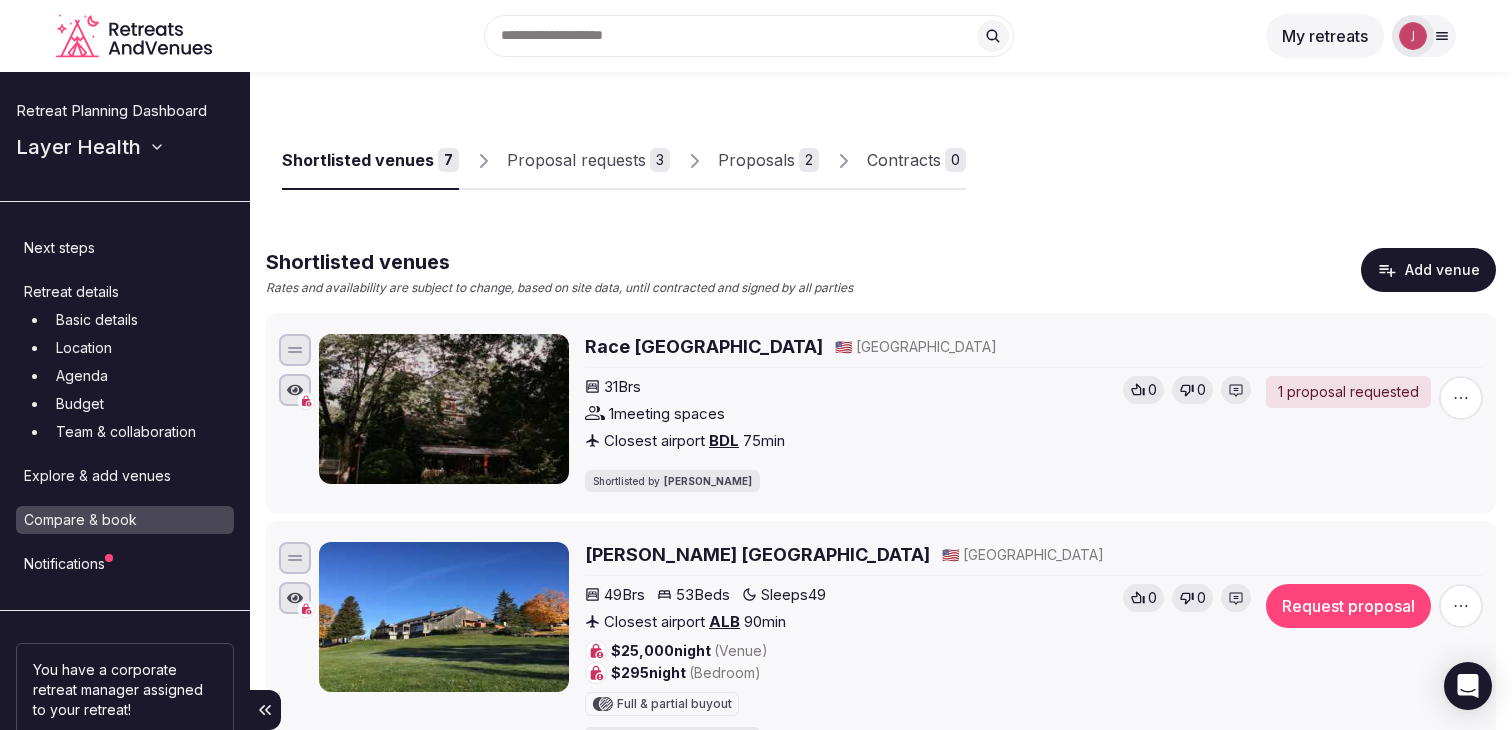 click on "Proposal requests" at bounding box center (576, 160) 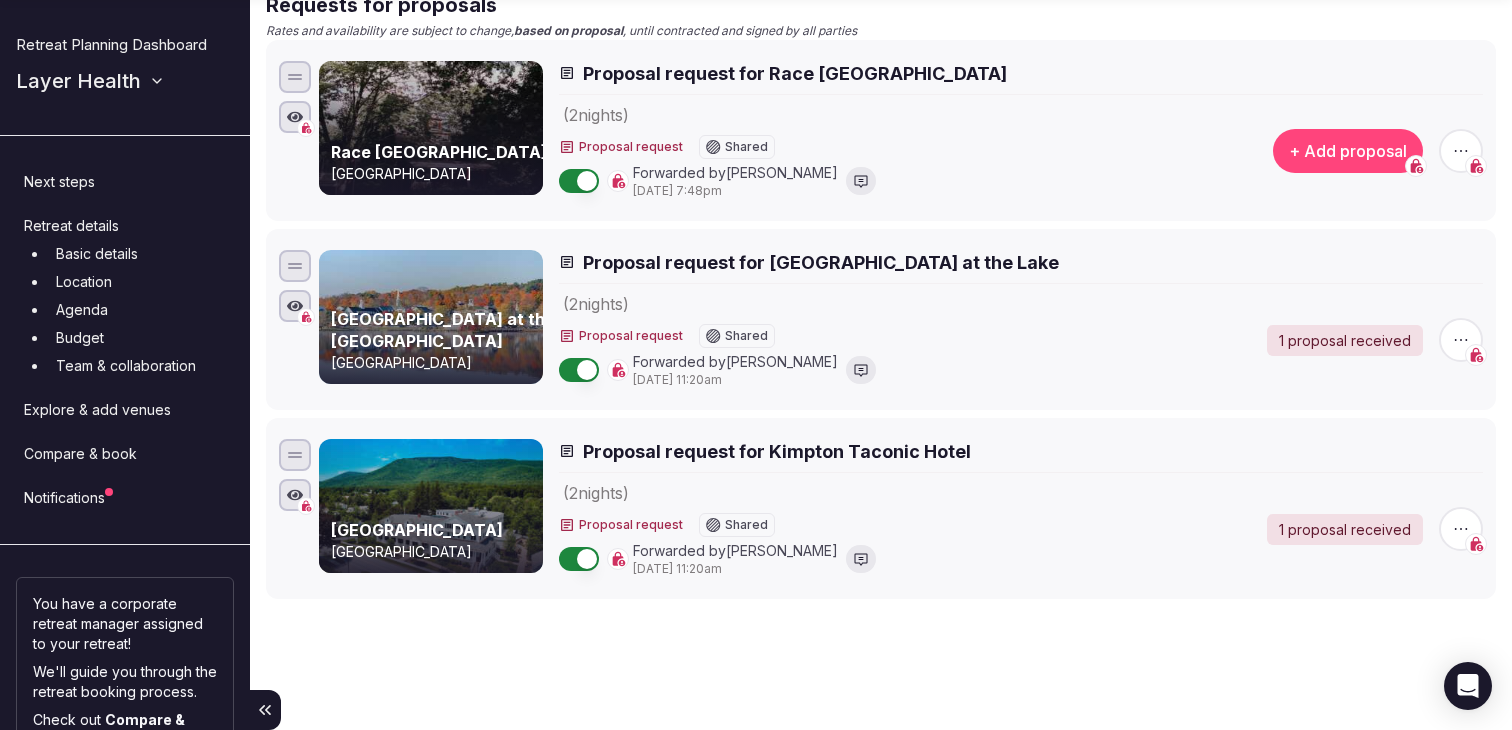 scroll, scrollTop: 259, scrollLeft: 0, axis: vertical 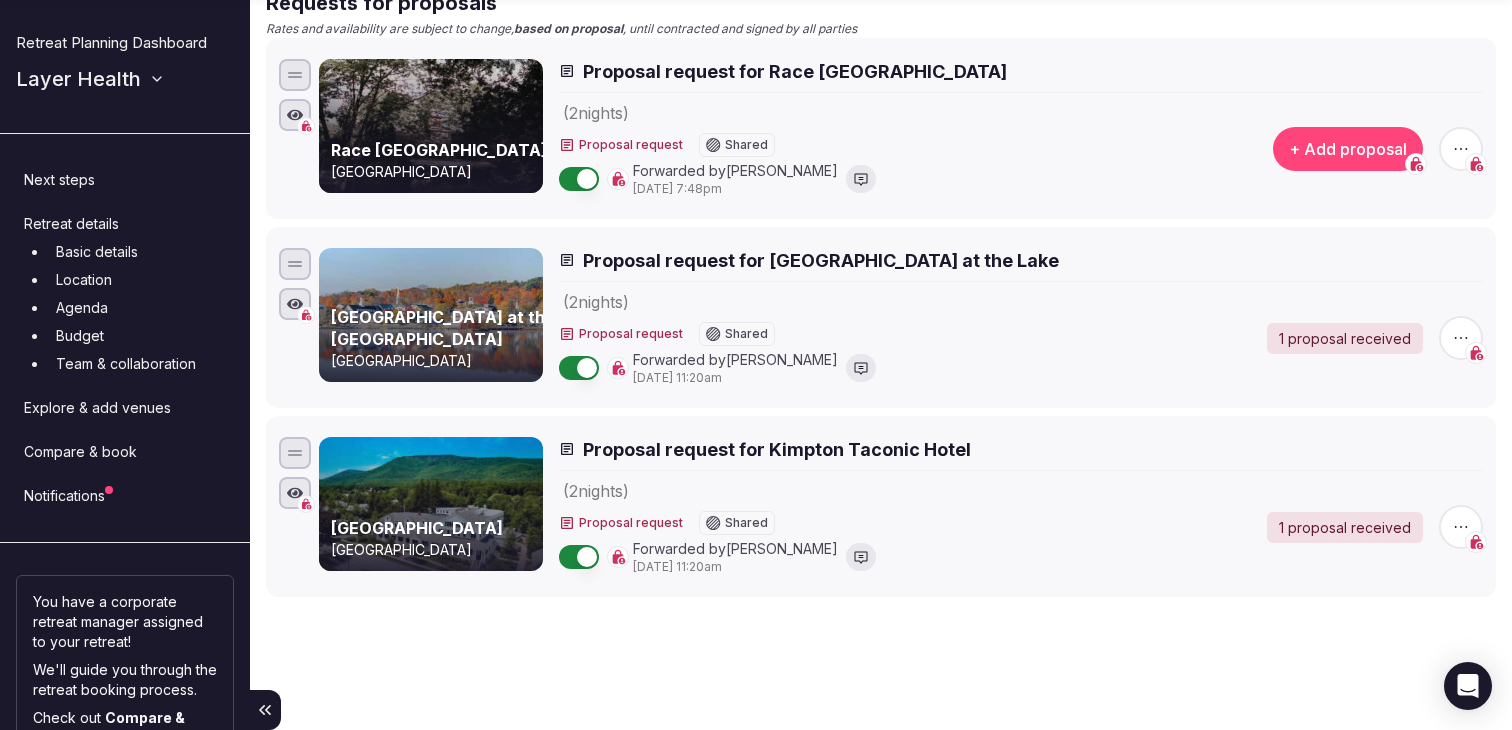 click on "Agenda" at bounding box center (141, 308) 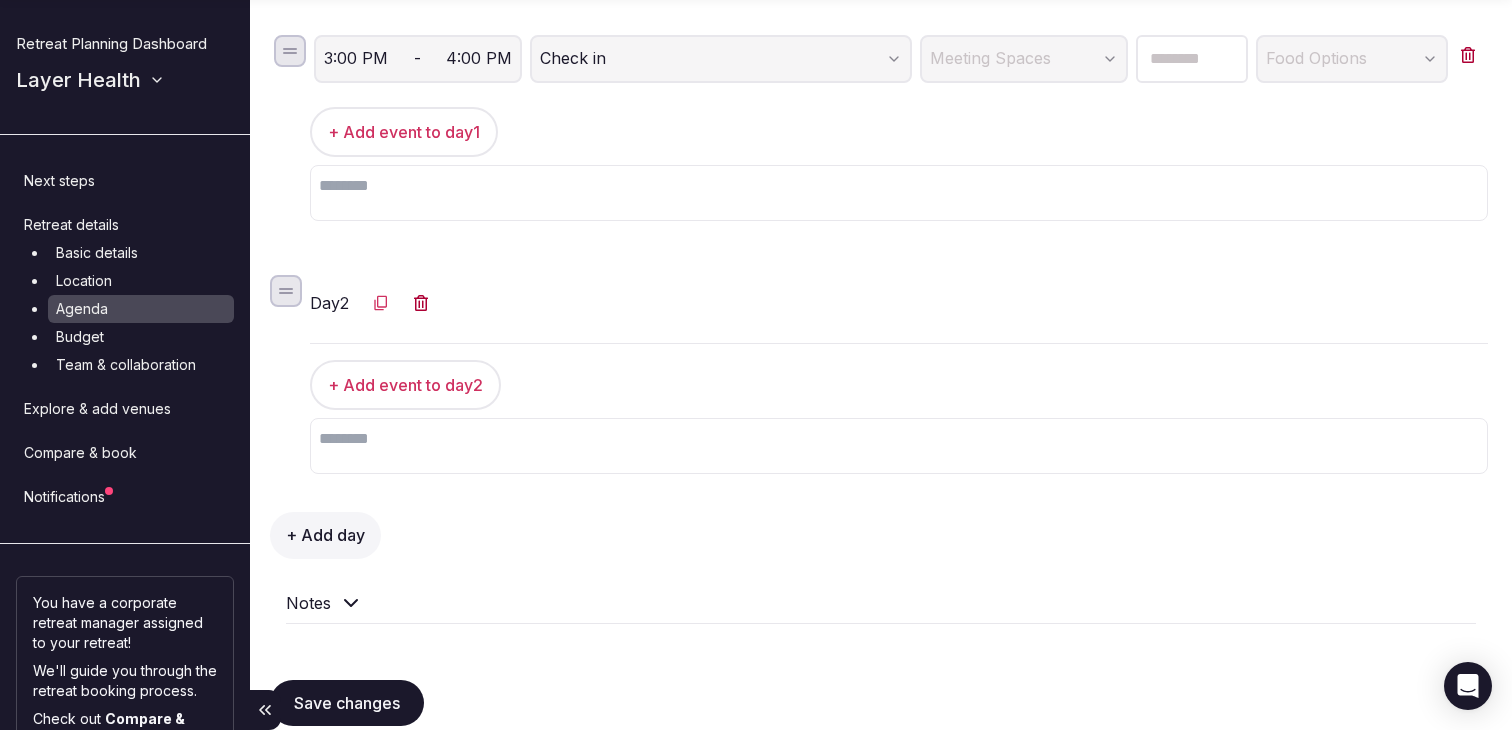 scroll, scrollTop: 478, scrollLeft: 0, axis: vertical 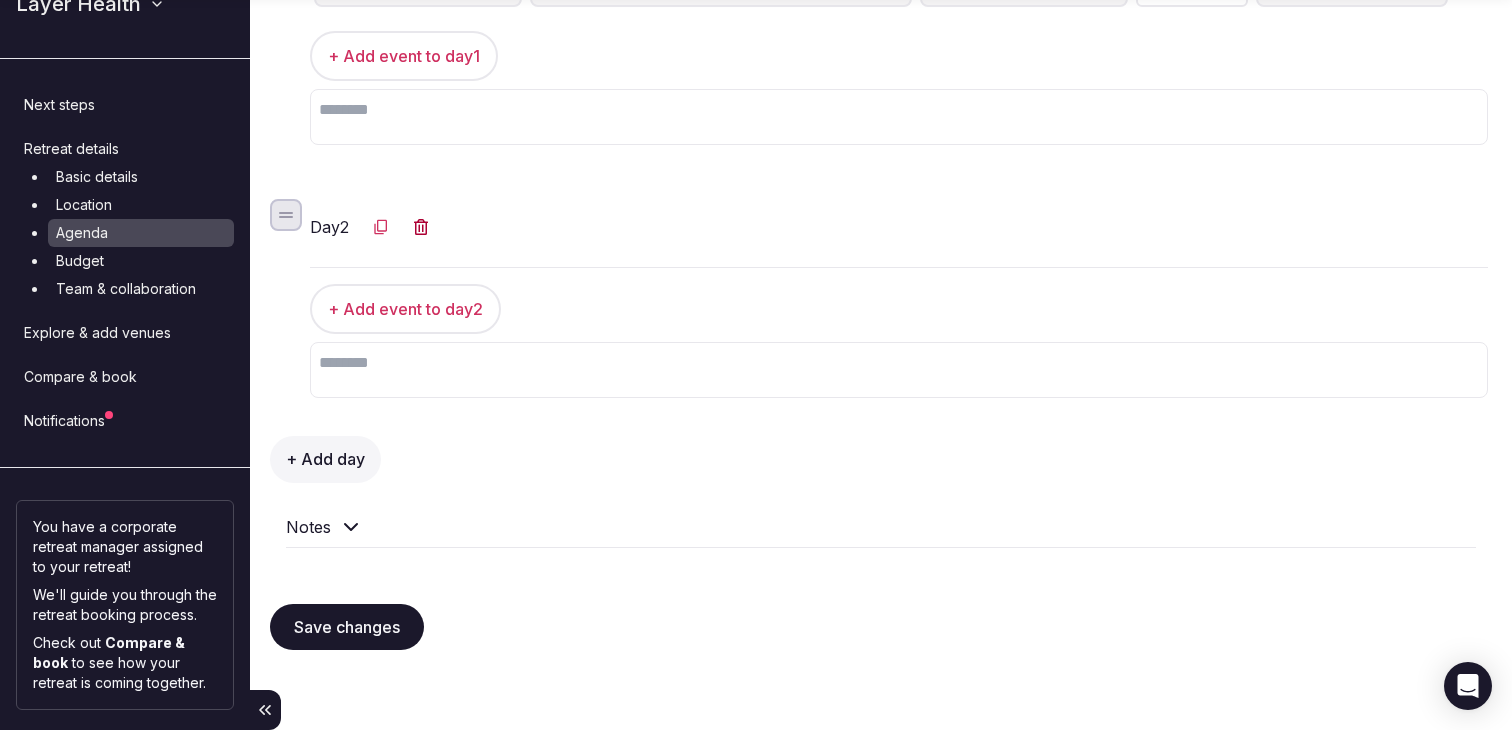 click on "Basic details" at bounding box center (141, 177) 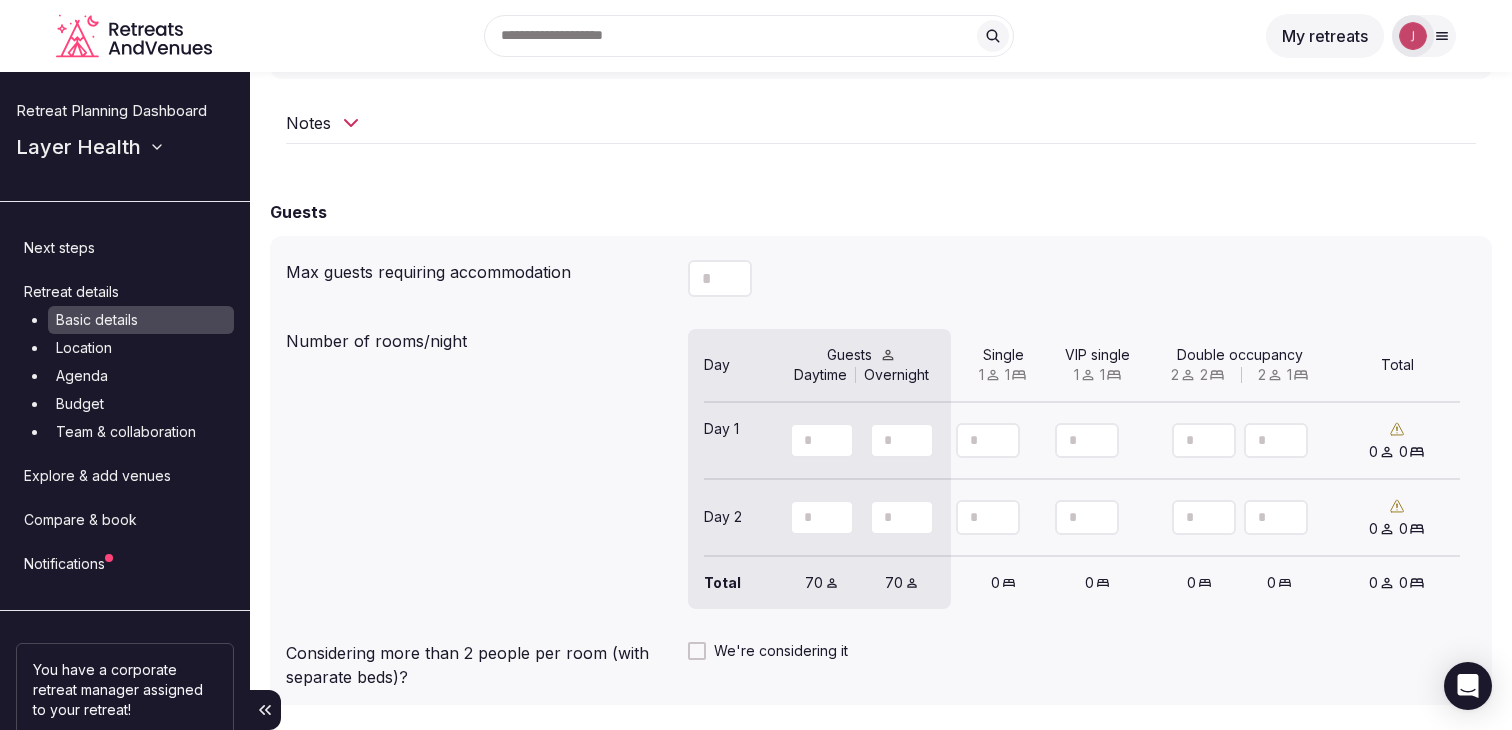 scroll, scrollTop: 1433, scrollLeft: 0, axis: vertical 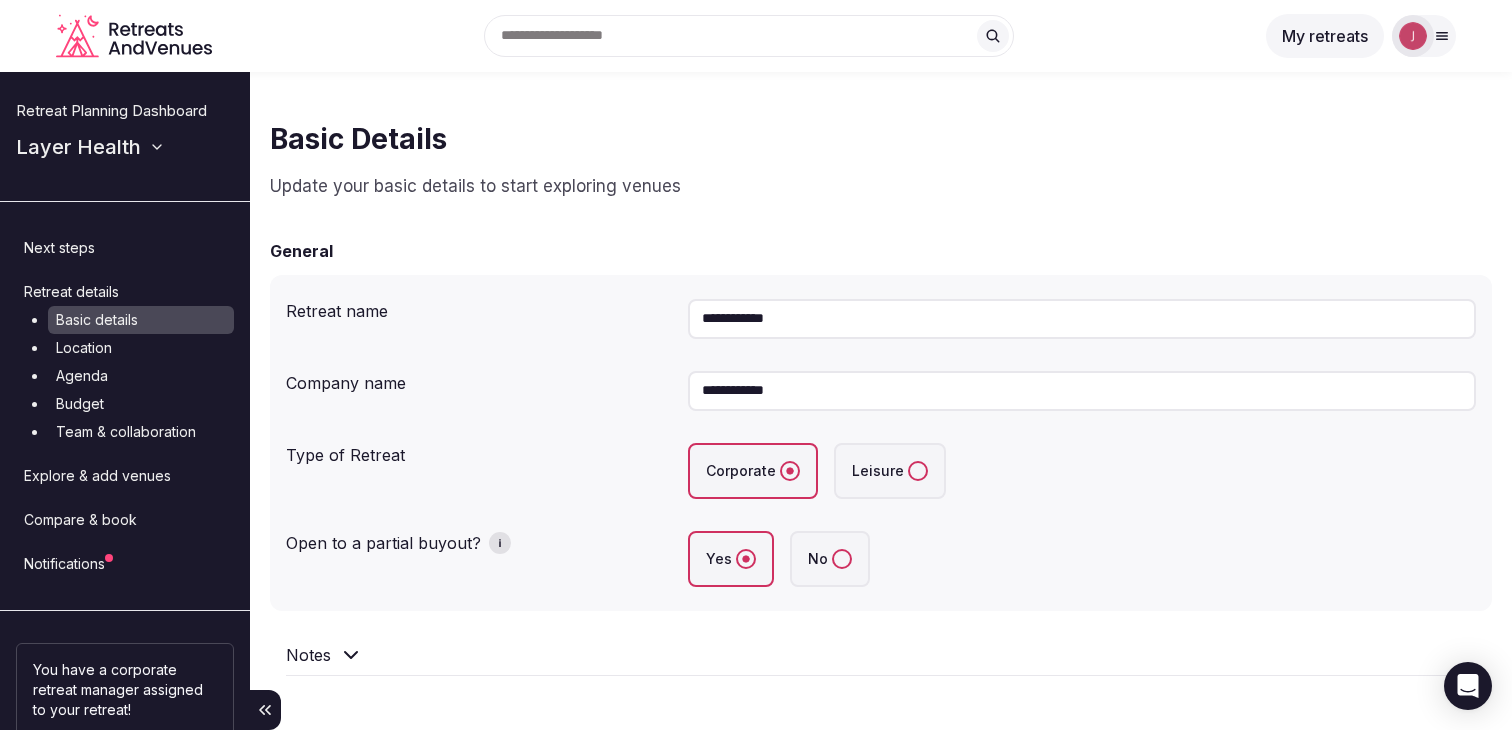 click on "Compare & book" at bounding box center [125, 520] 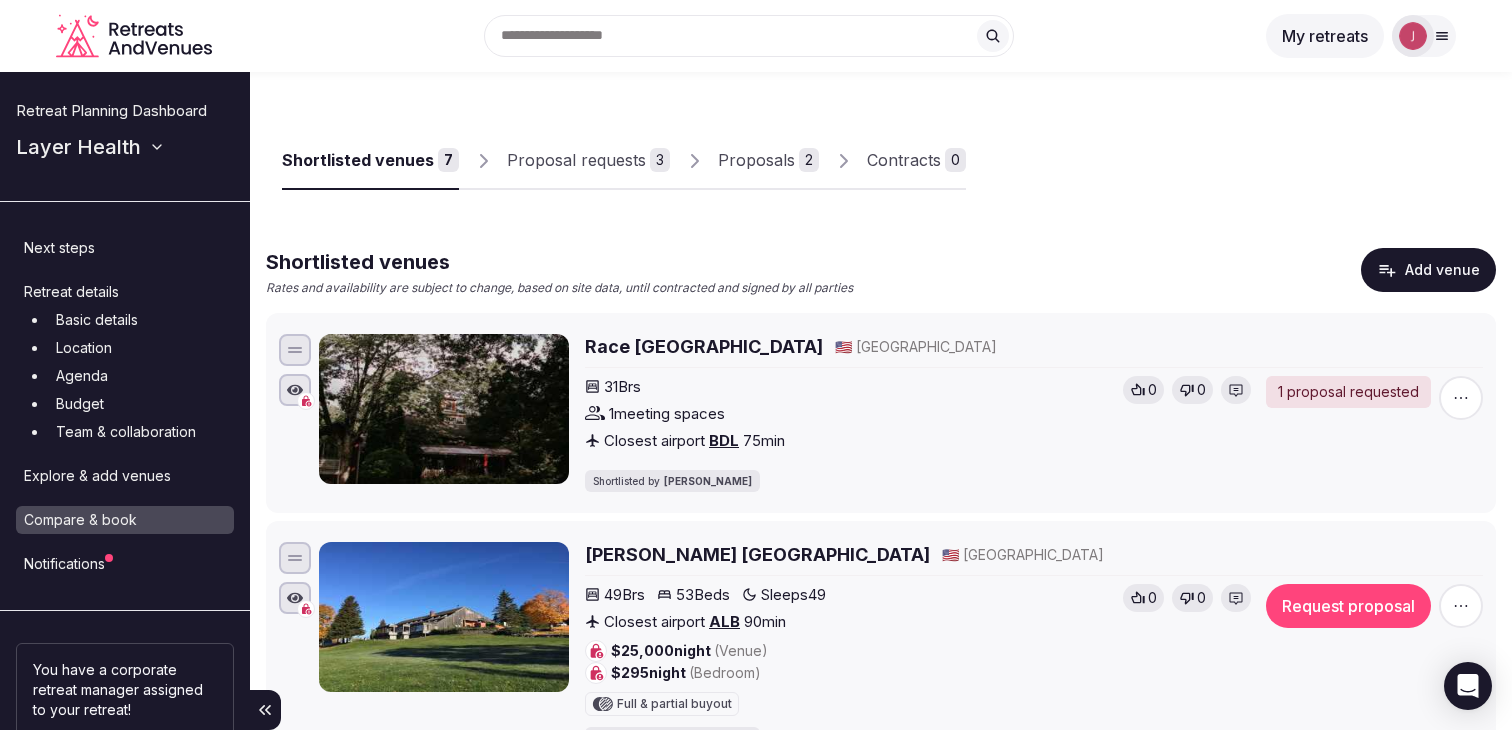 click on "Proposal requests" at bounding box center [576, 160] 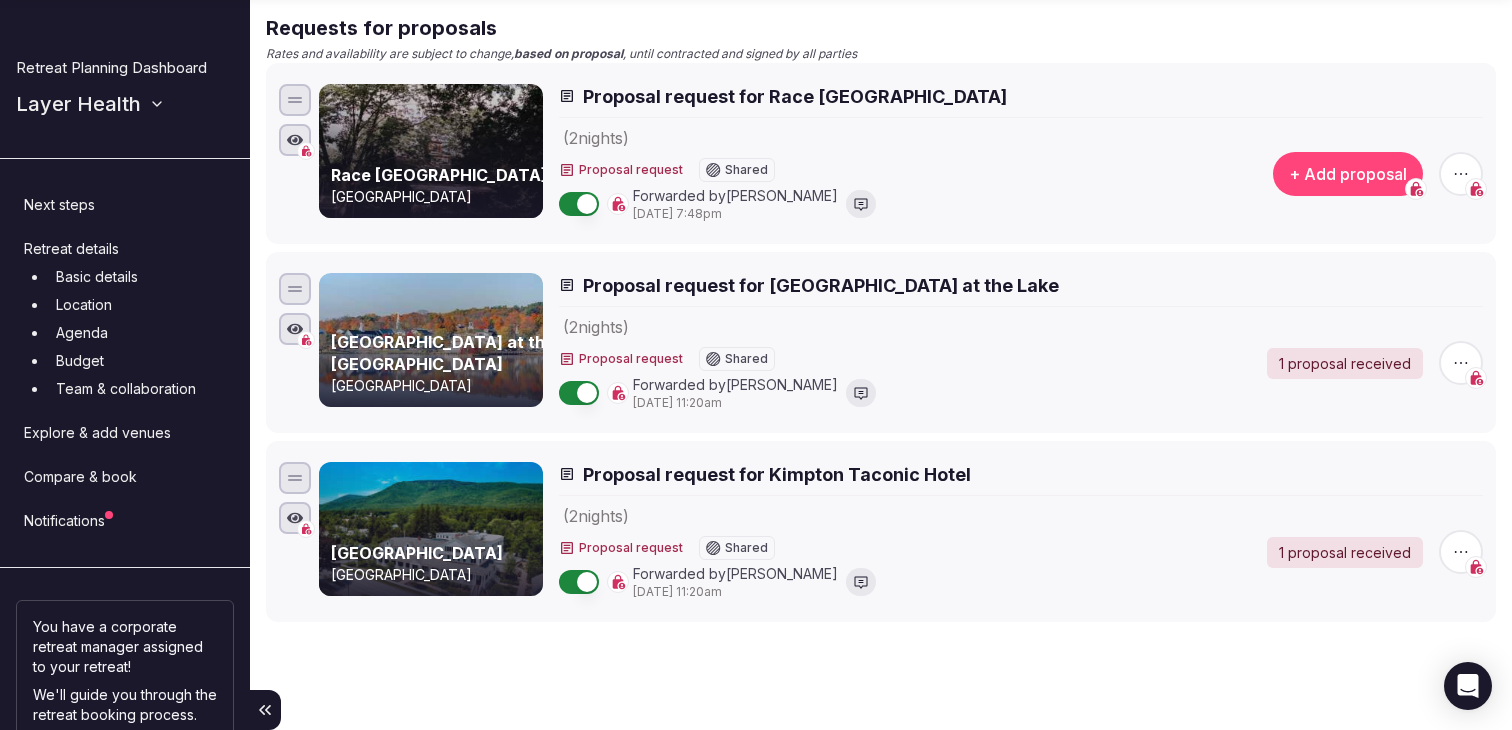 scroll, scrollTop: 235, scrollLeft: 0, axis: vertical 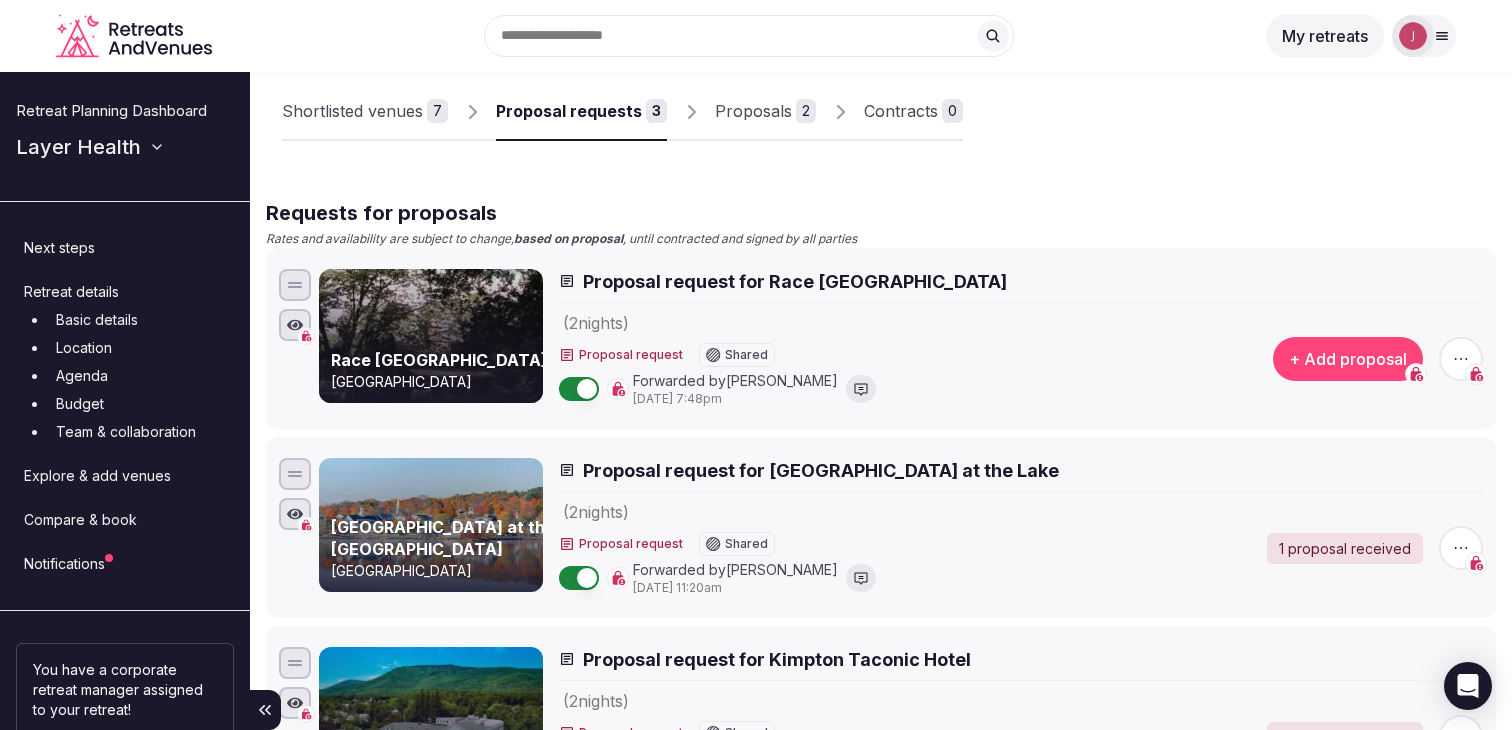click on "Proposals" at bounding box center (753, 111) 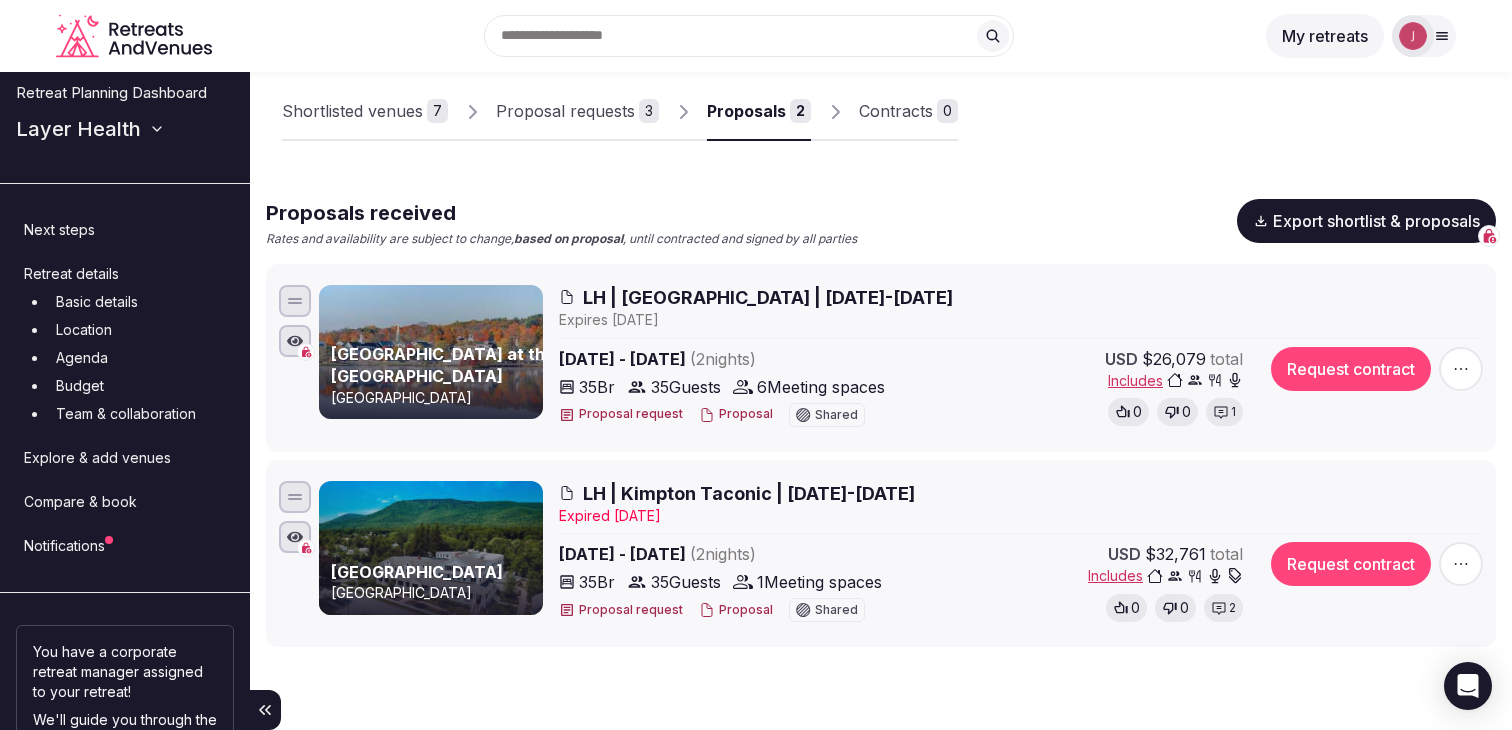 click on "Basic details" at bounding box center (141, 302) 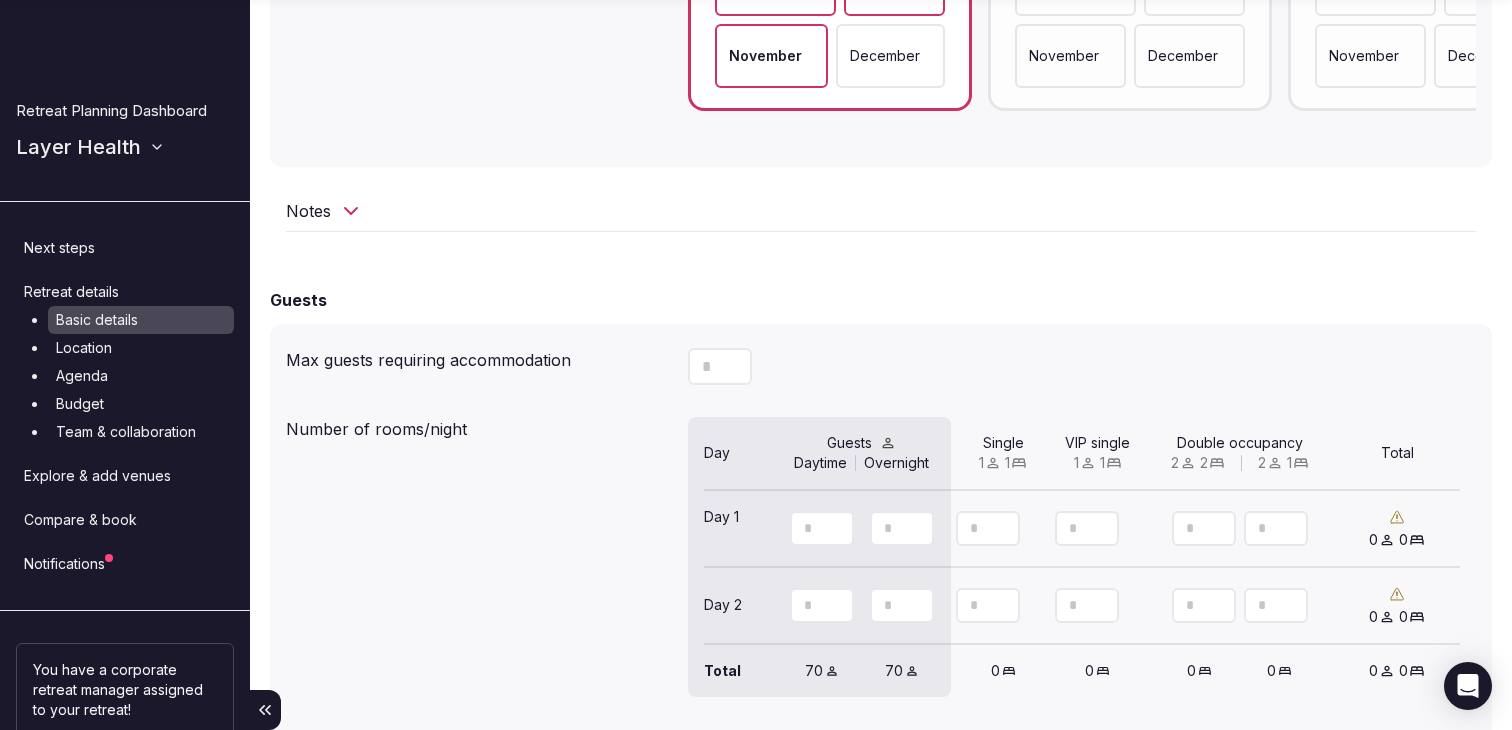 scroll, scrollTop: 1378, scrollLeft: 0, axis: vertical 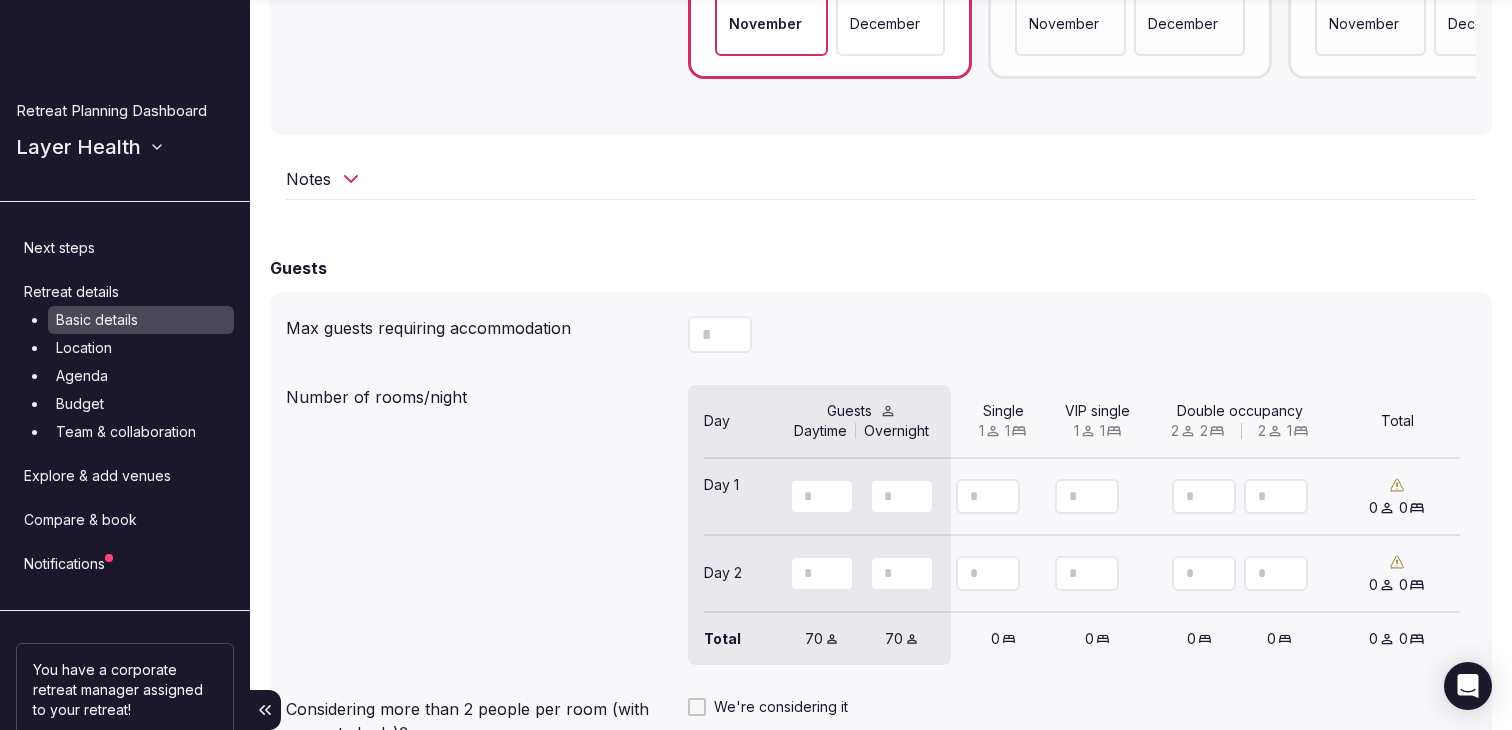 click on "Location" at bounding box center [141, 348] 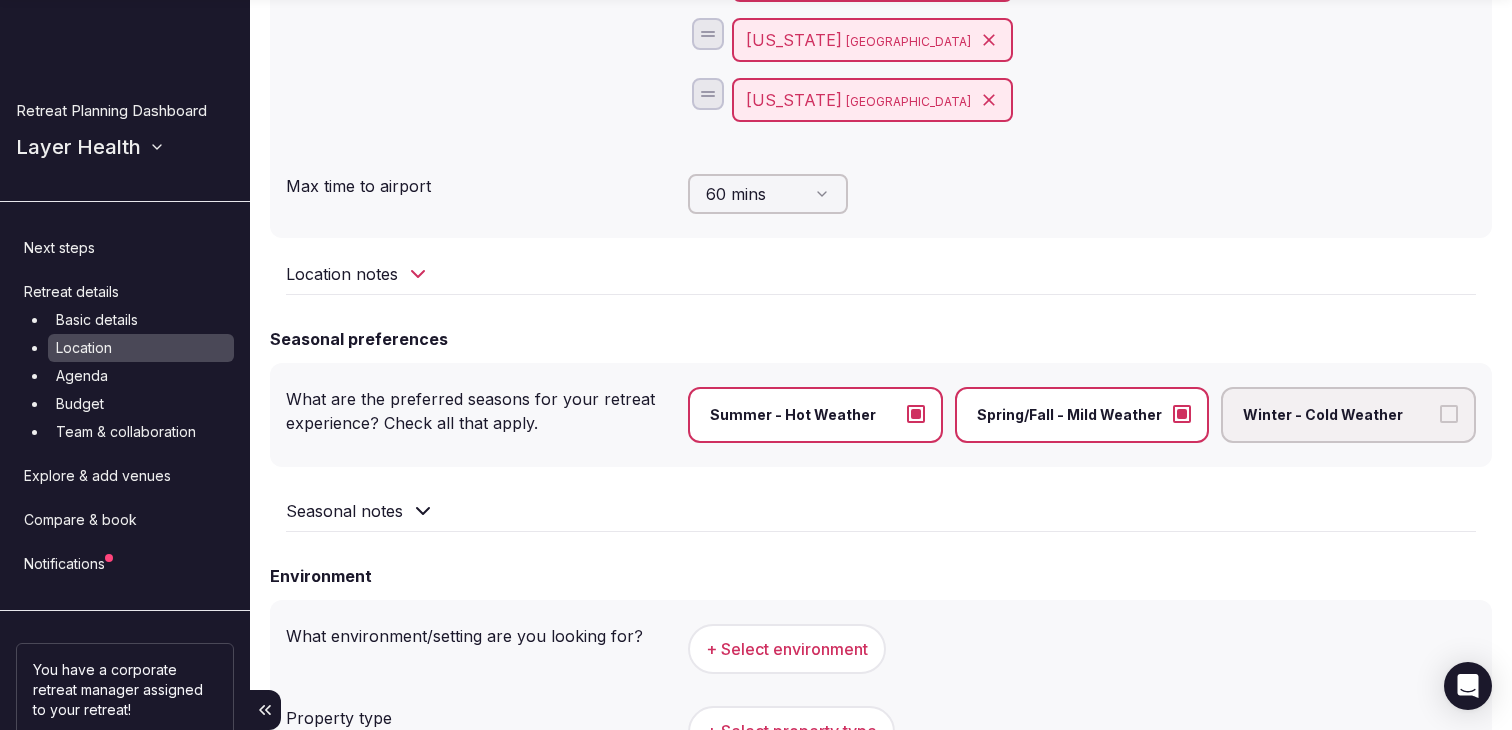 scroll, scrollTop: 535, scrollLeft: 0, axis: vertical 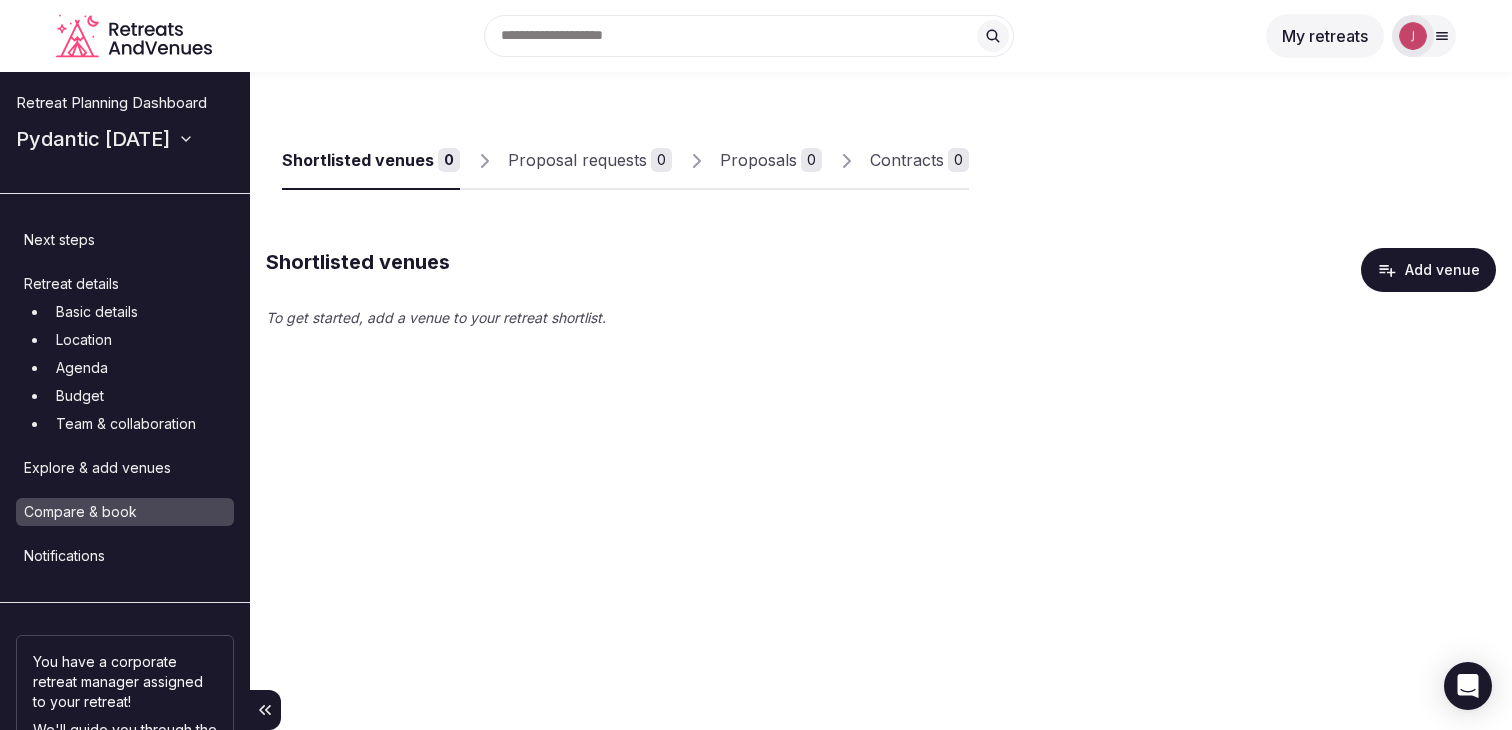 click on "Next steps" at bounding box center [125, 240] 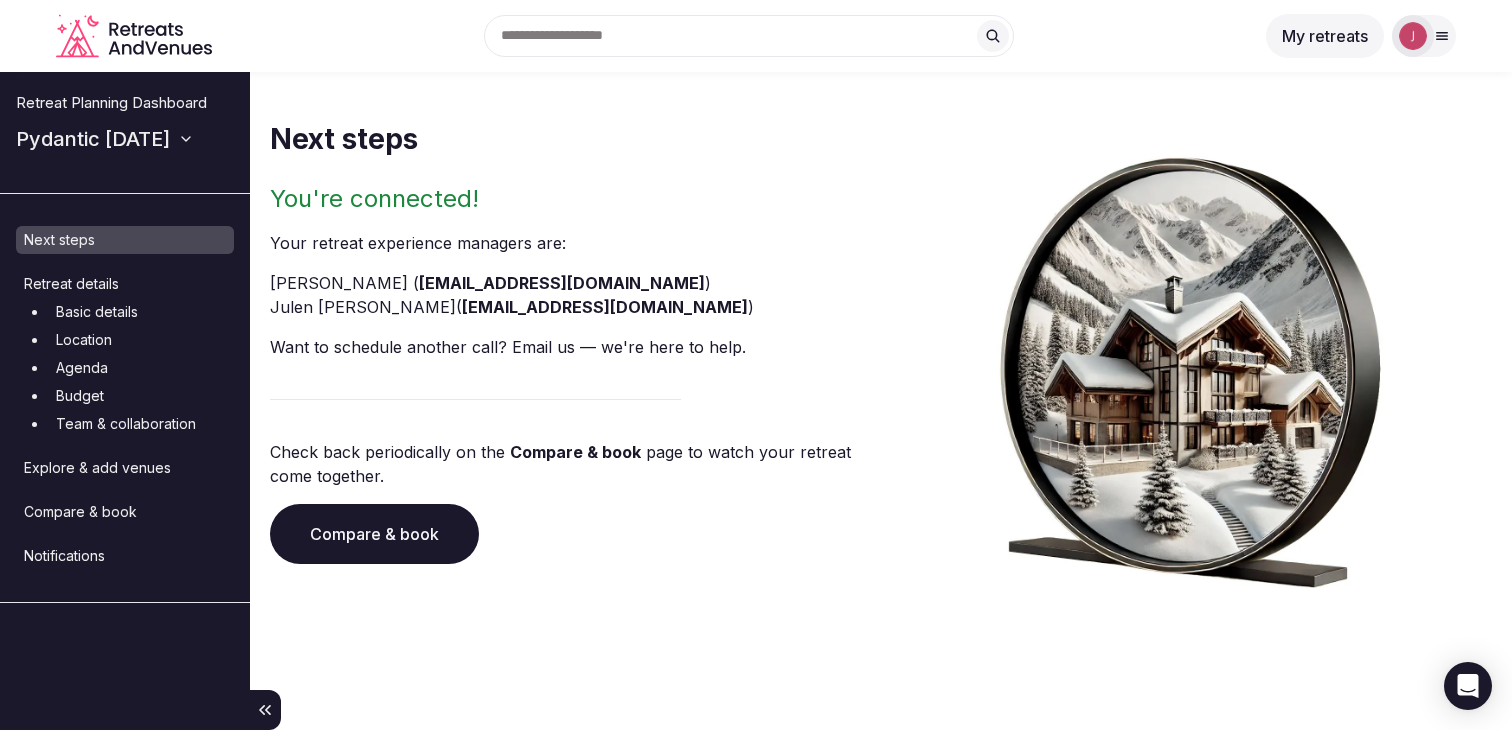 click on "Basic details" at bounding box center [141, 312] 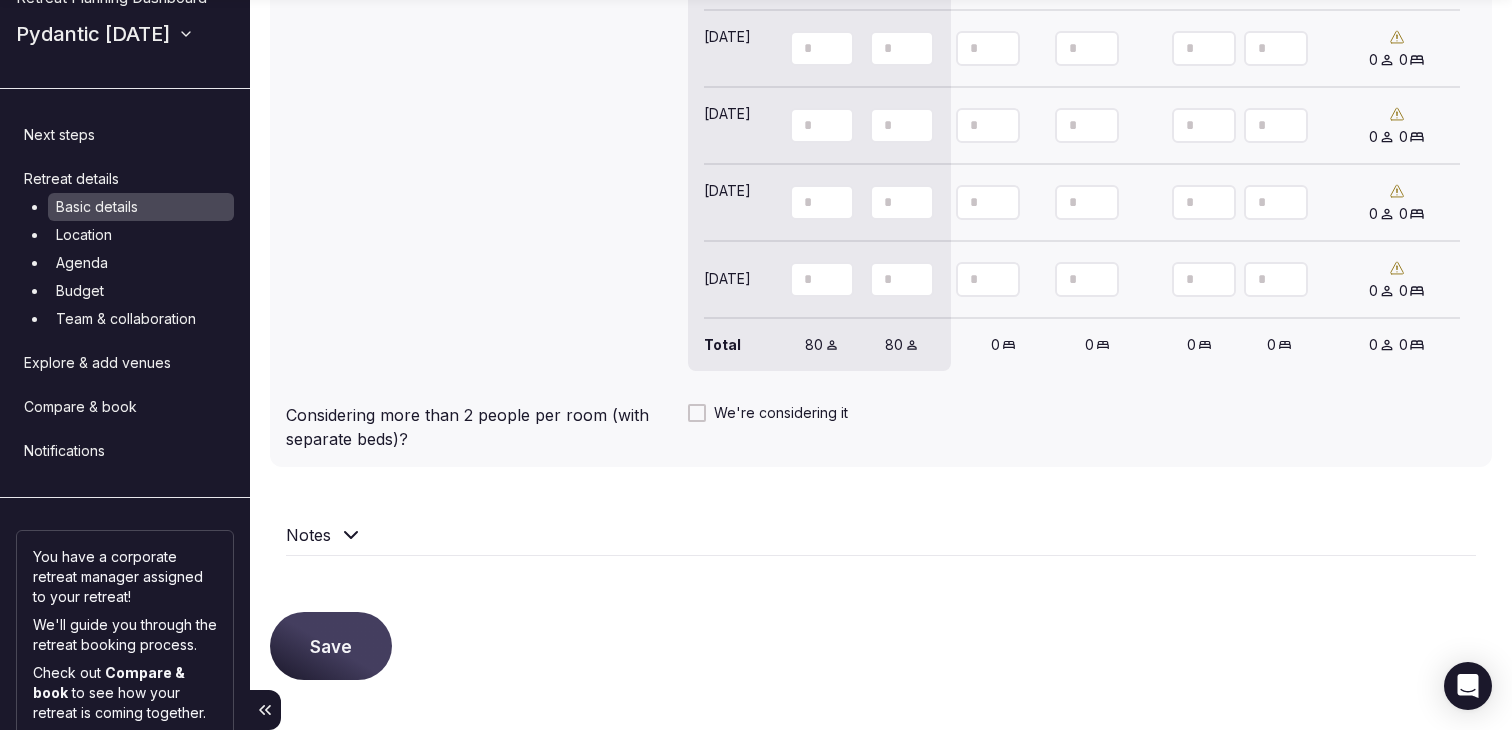 scroll, scrollTop: 1867, scrollLeft: 0, axis: vertical 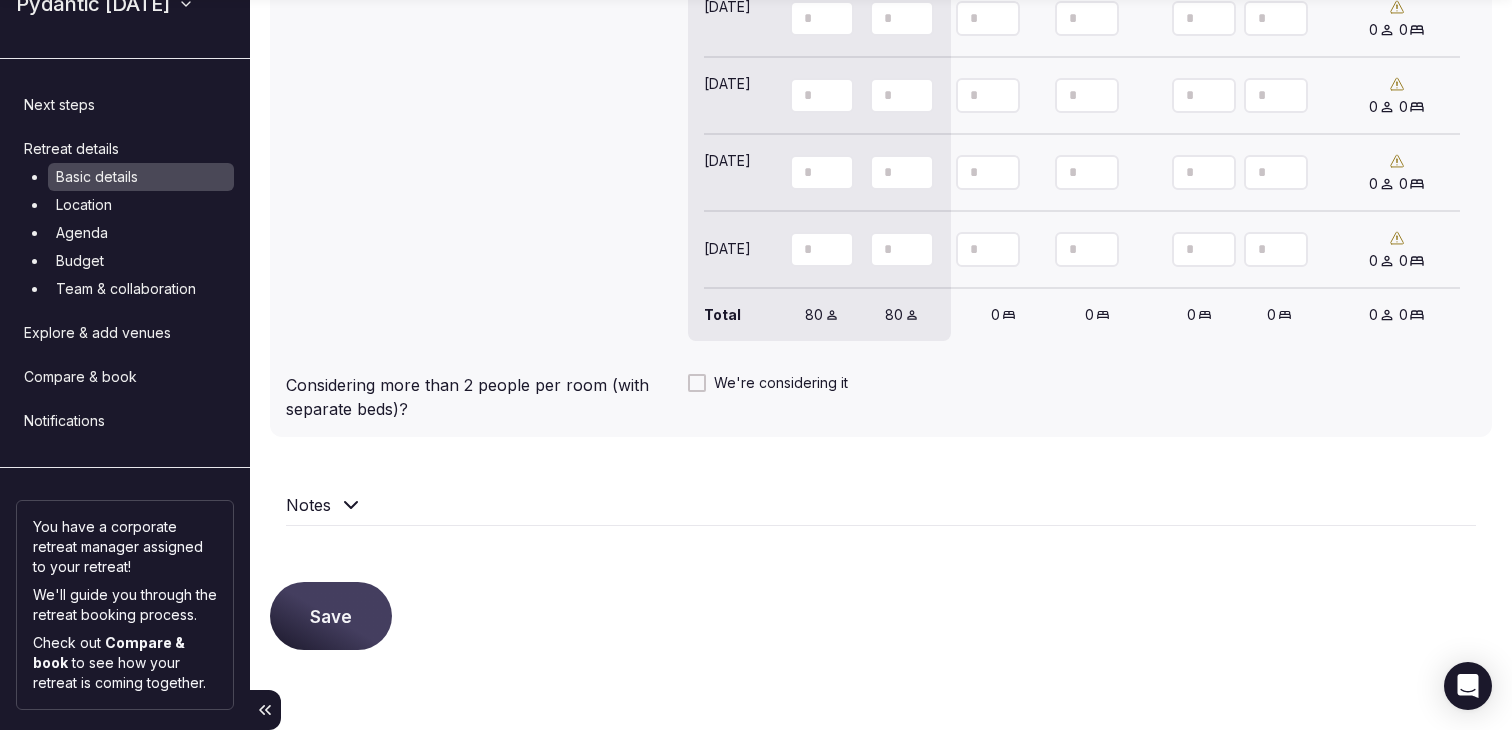 click on "Location" at bounding box center [141, 205] 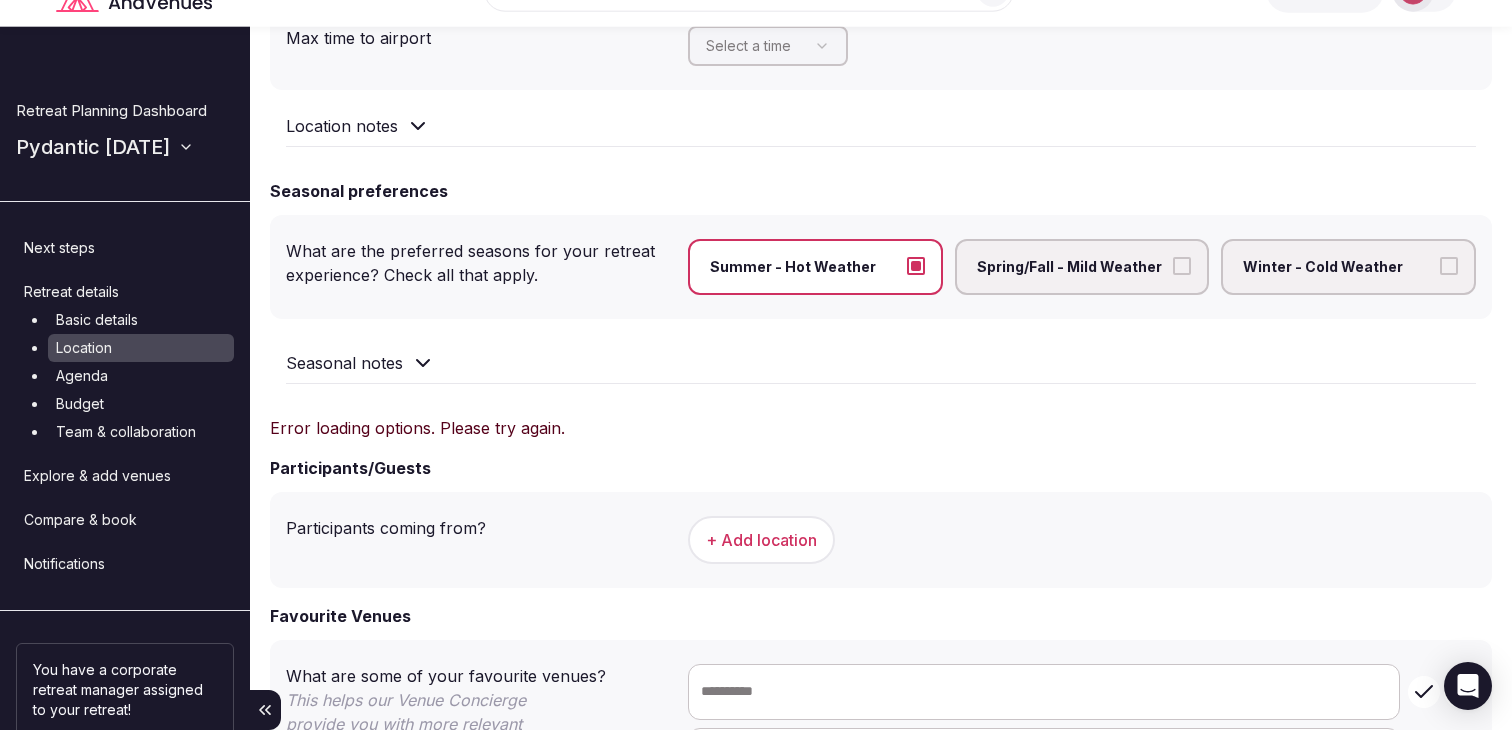 scroll, scrollTop: 403, scrollLeft: 0, axis: vertical 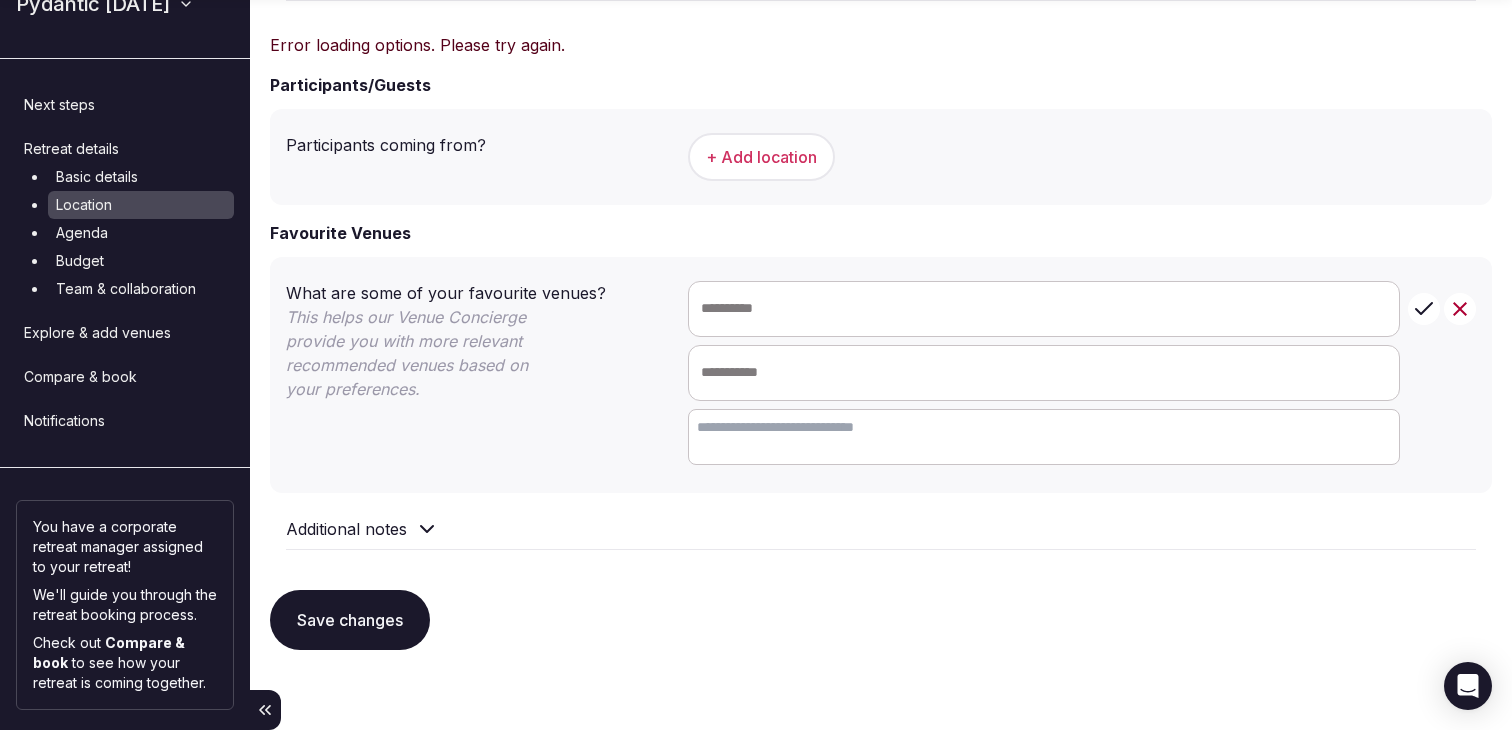 click on "Budget" at bounding box center (141, 261) 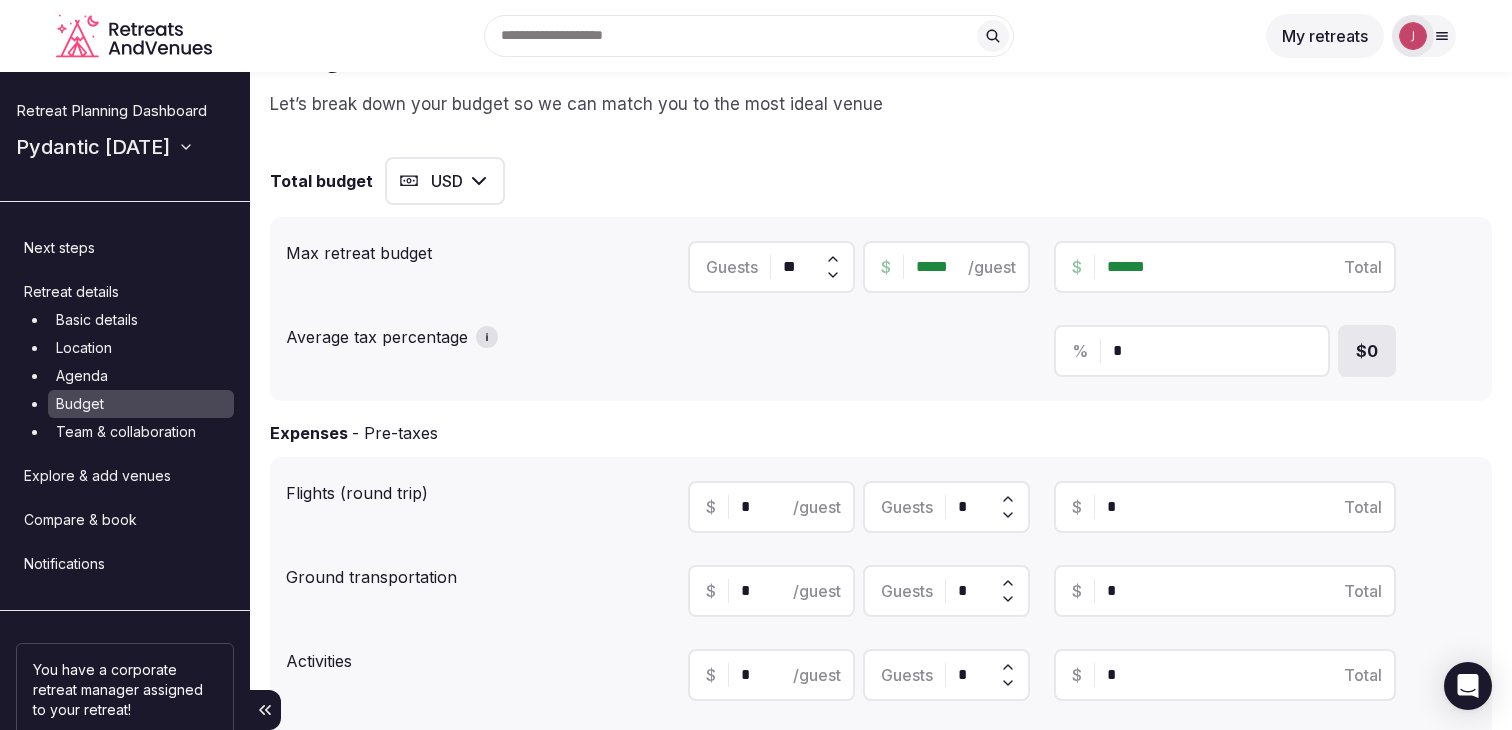 scroll, scrollTop: 0, scrollLeft: 0, axis: both 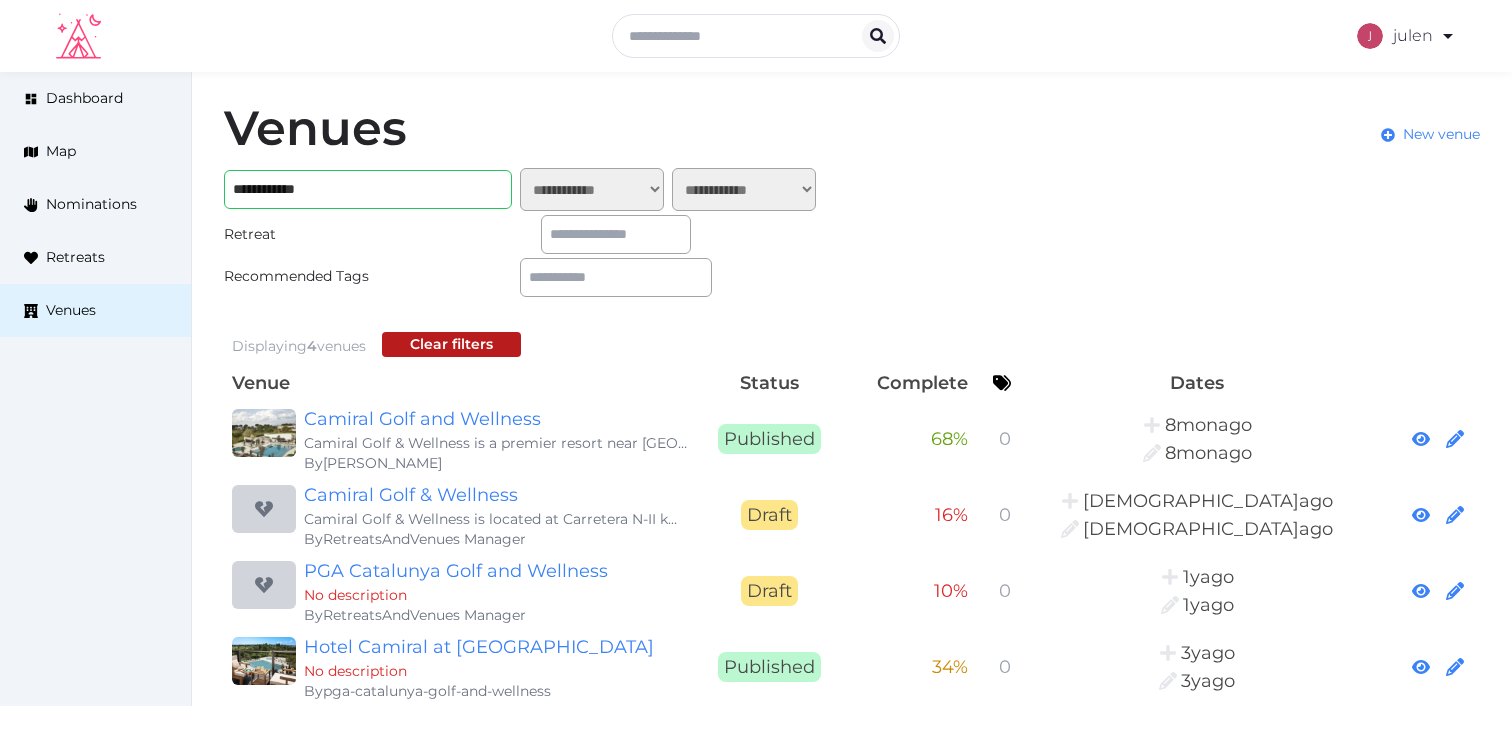 click on "**********" at bounding box center (368, 189) 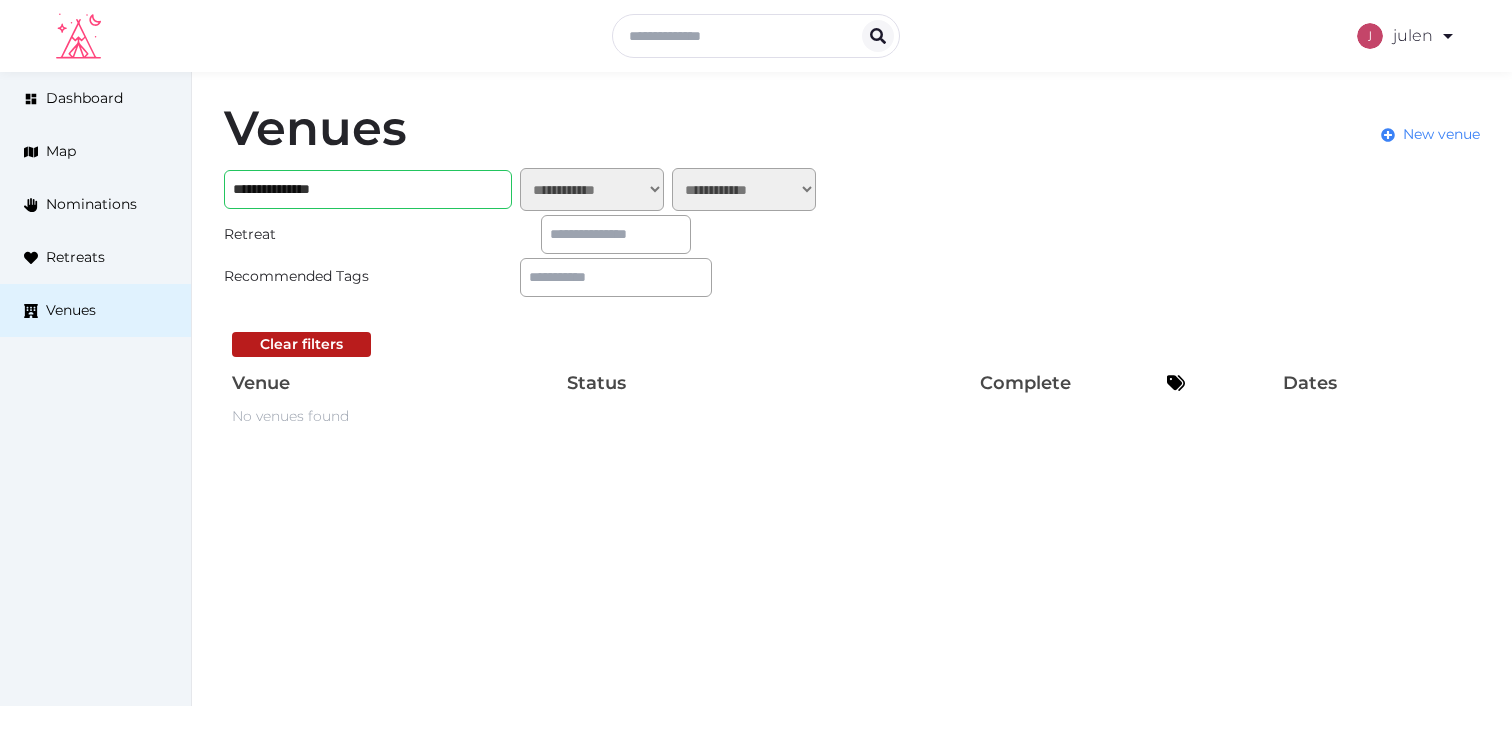 drag, startPoint x: 346, startPoint y: 189, endPoint x: 301, endPoint y: 184, distance: 45.276924 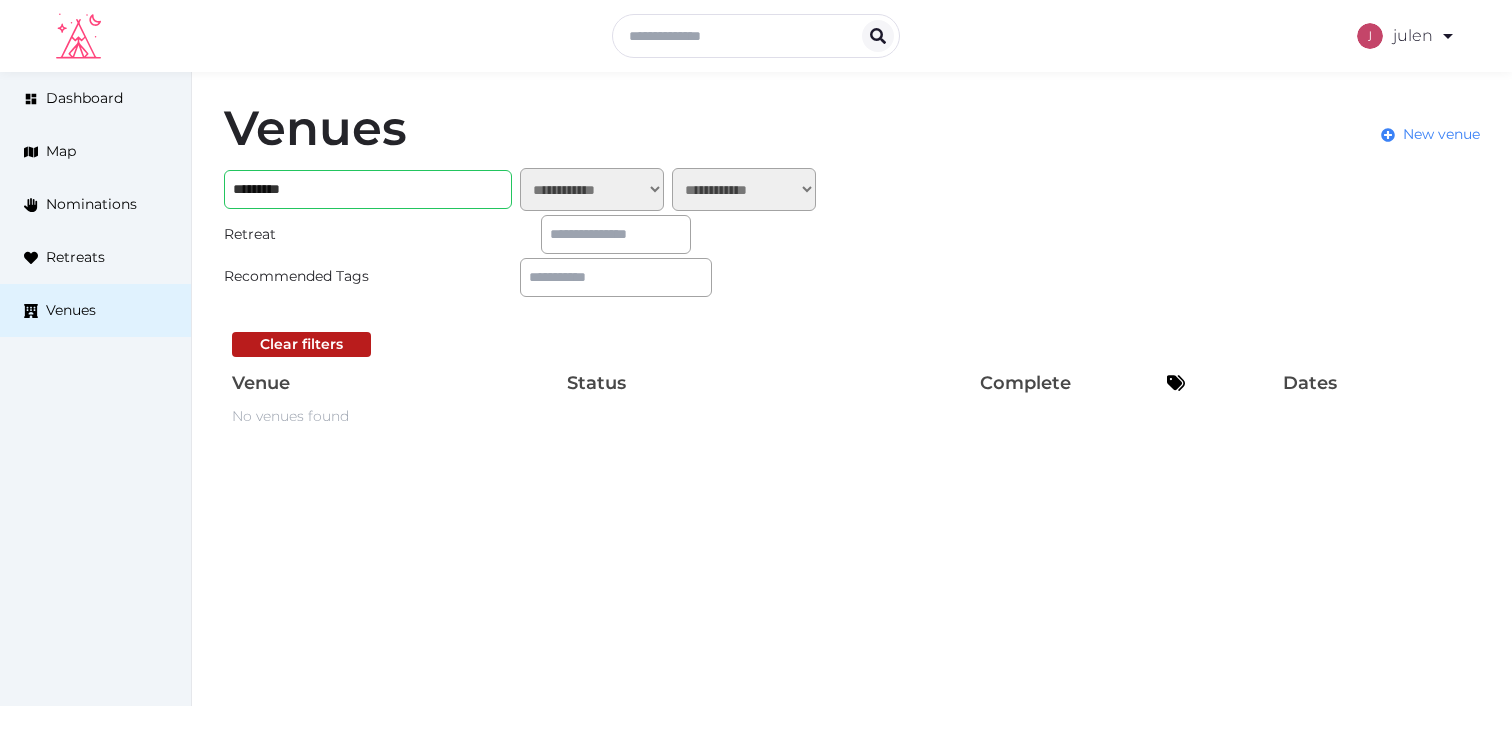 drag, startPoint x: 264, startPoint y: 194, endPoint x: 216, endPoint y: 193, distance: 48.010414 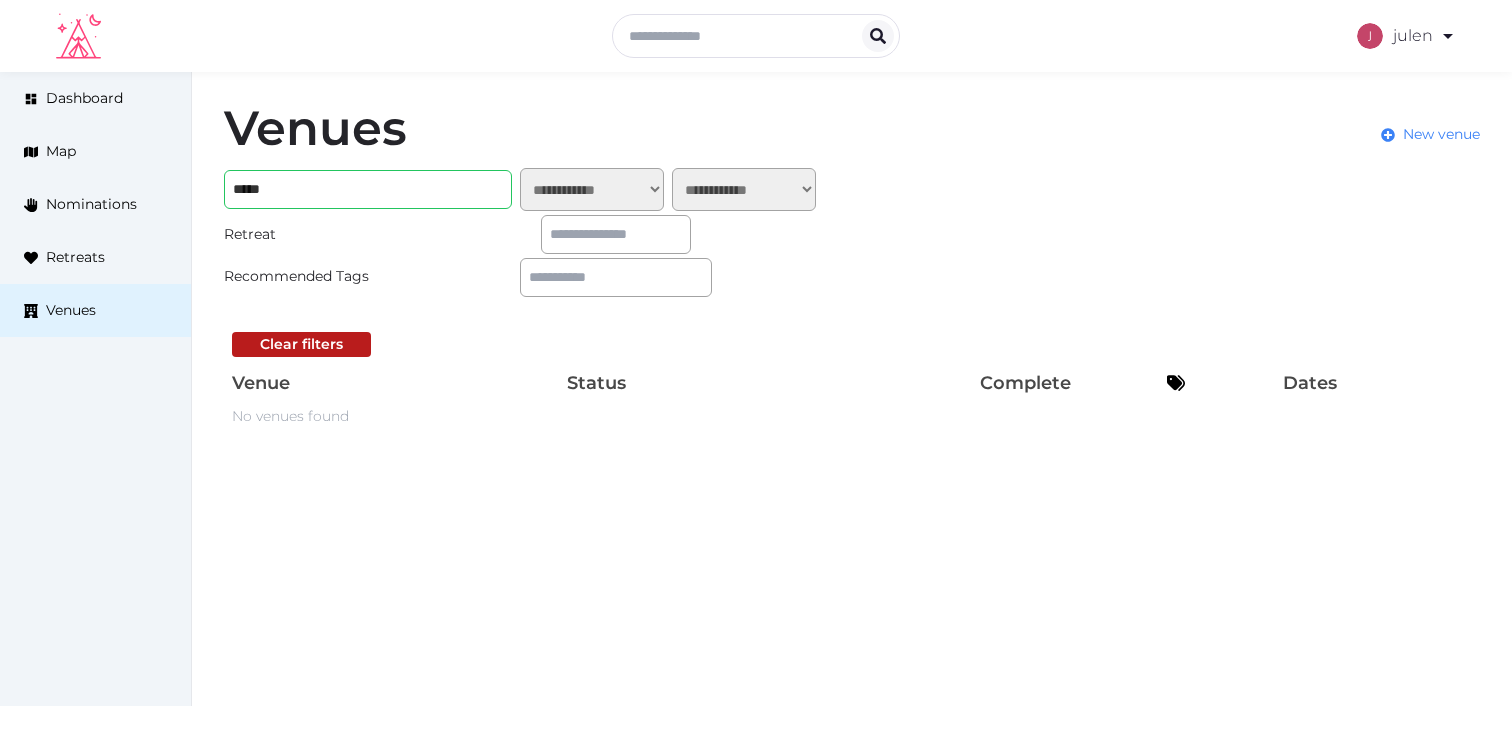 type on "*****" 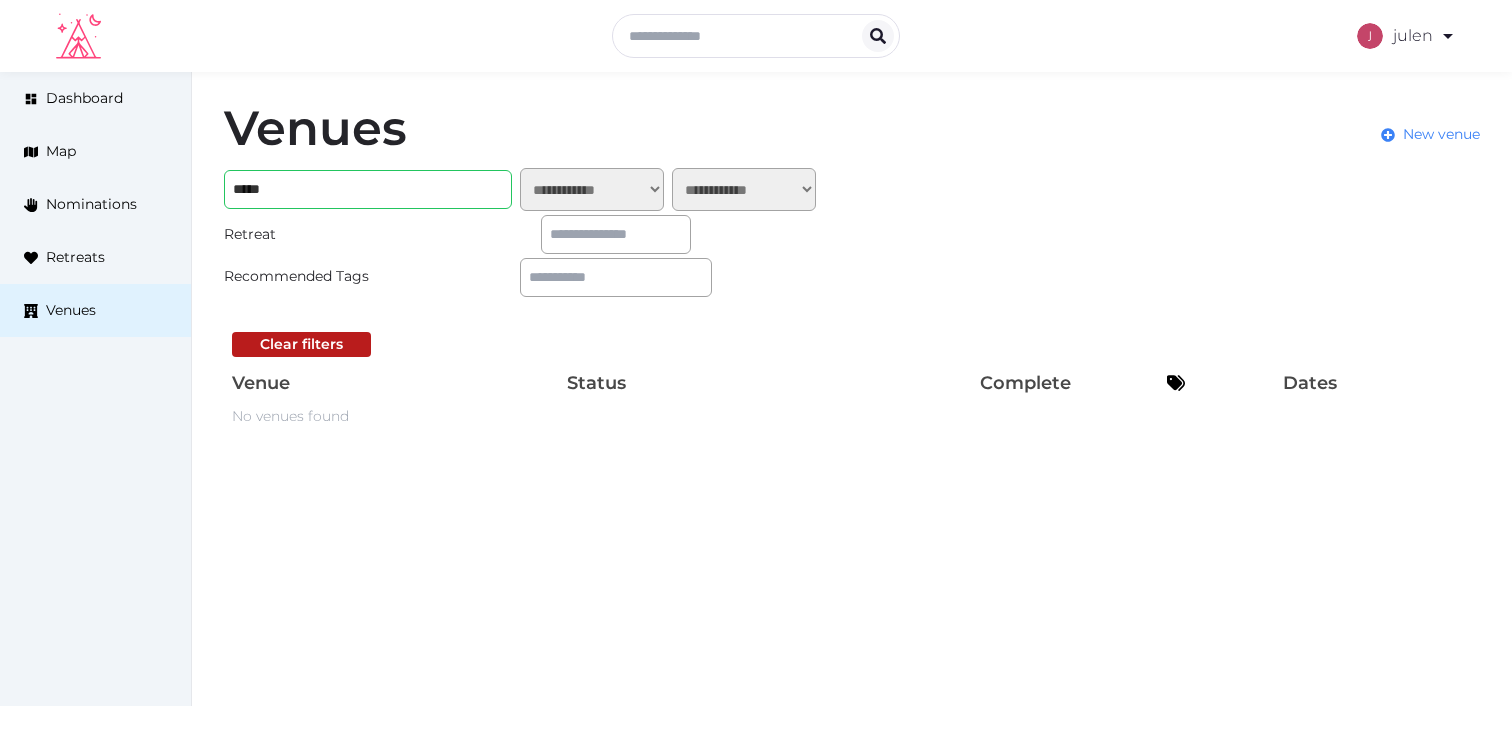 scroll, scrollTop: 0, scrollLeft: 0, axis: both 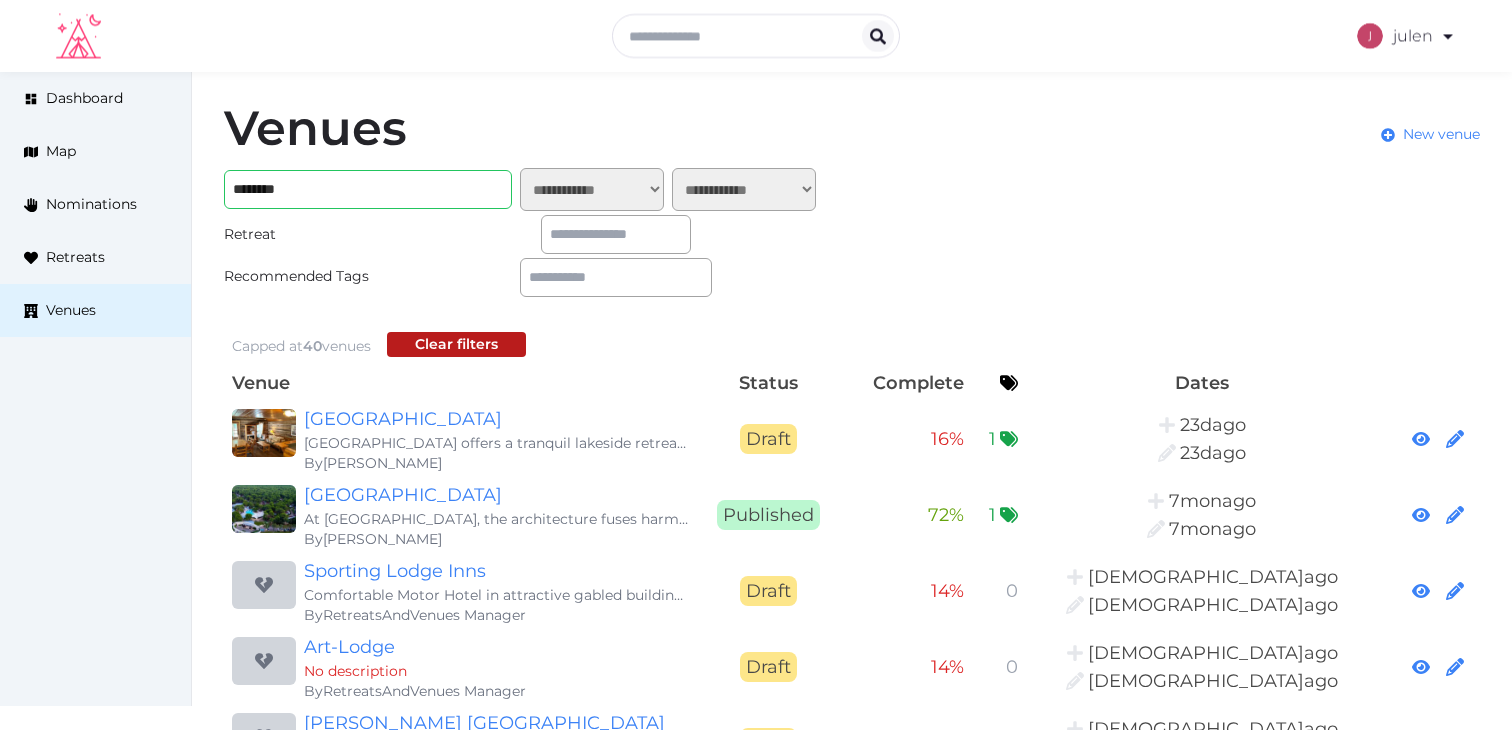 type on "********" 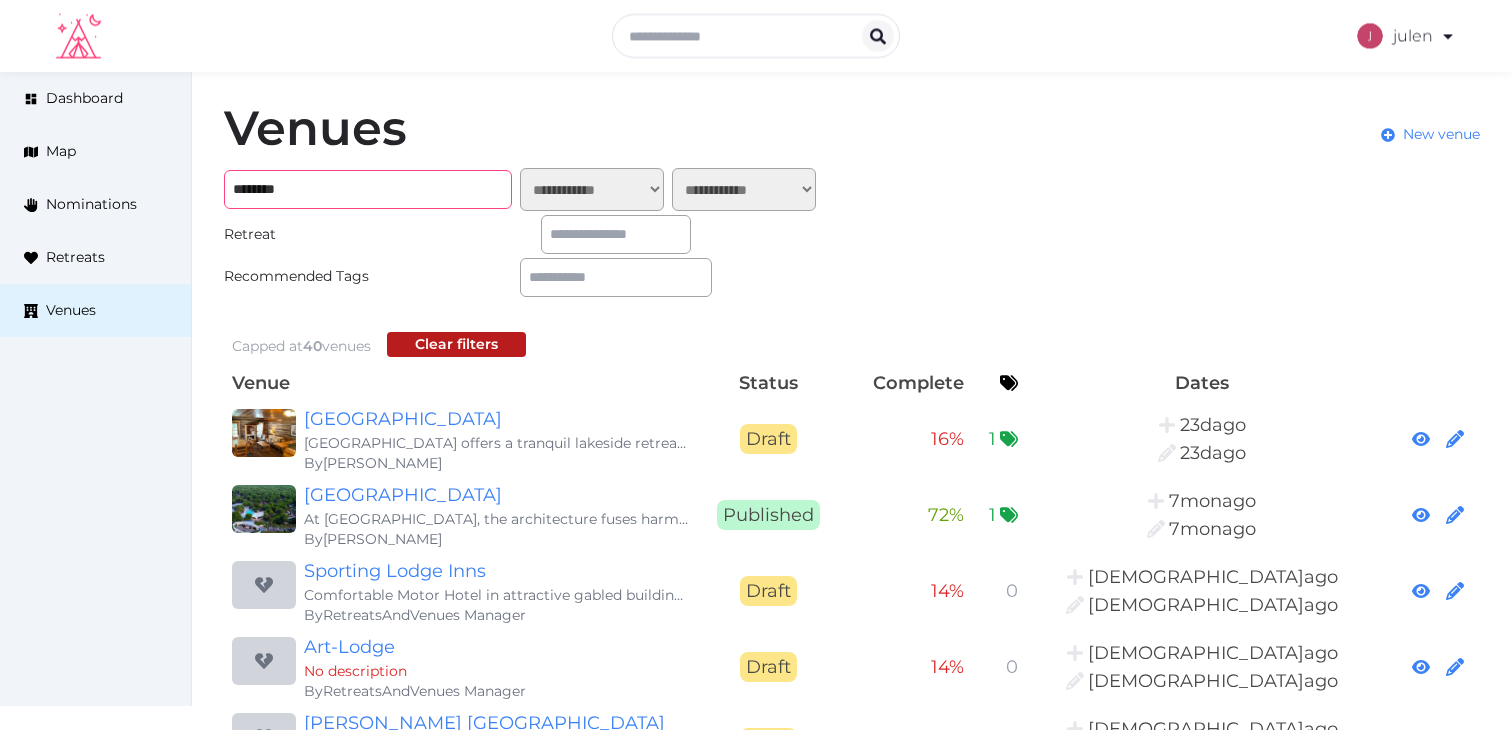click on "********" at bounding box center [368, 189] 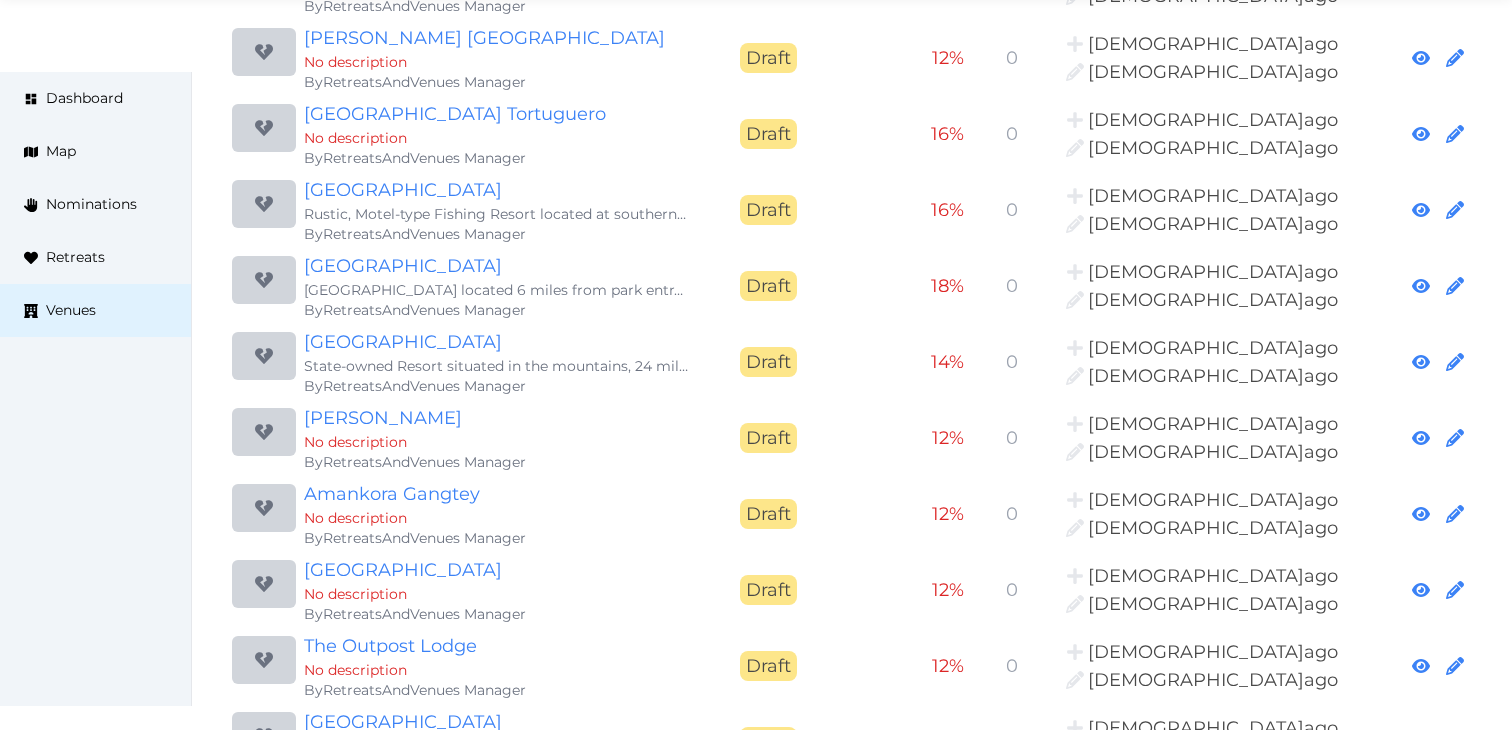 scroll, scrollTop: 0, scrollLeft: 0, axis: both 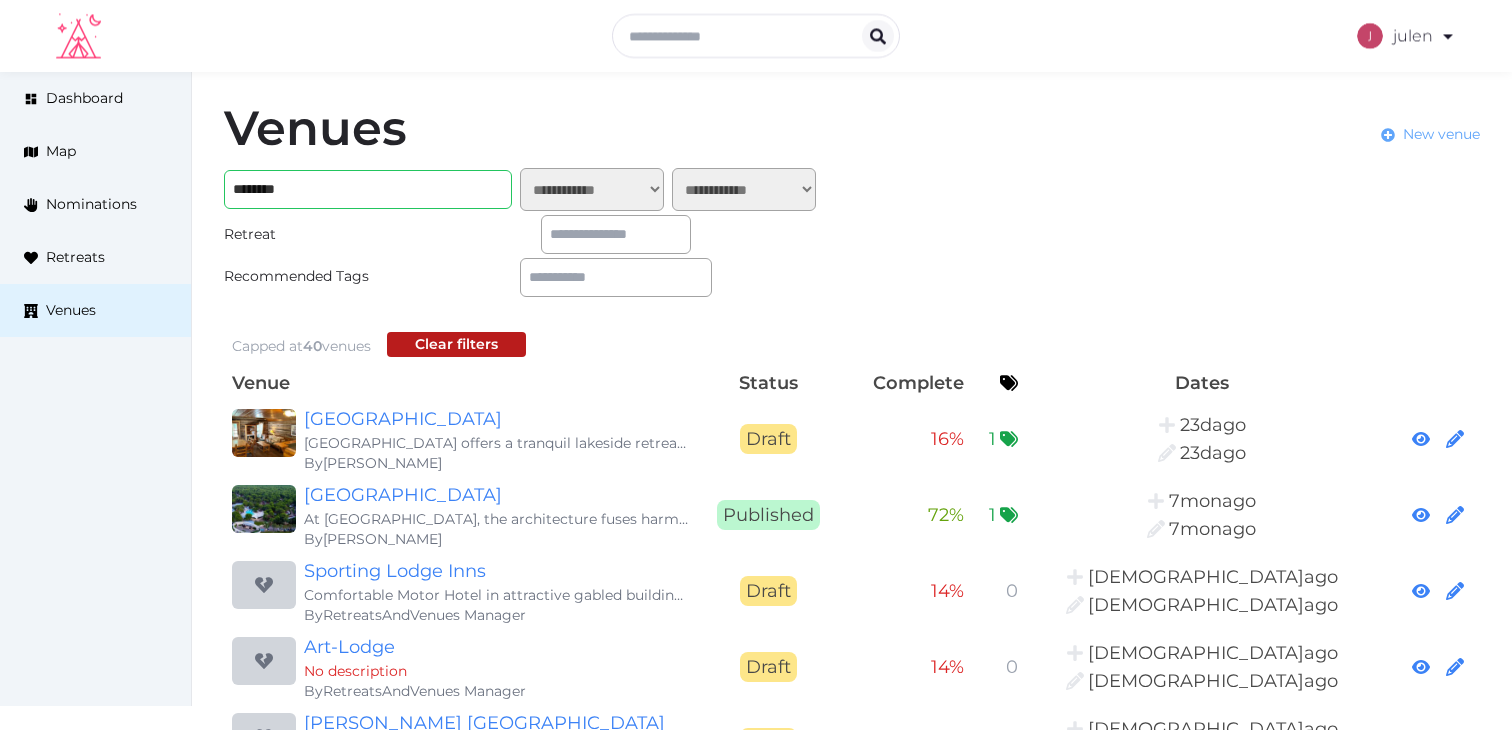 click on "New venue" at bounding box center (1441, 134) 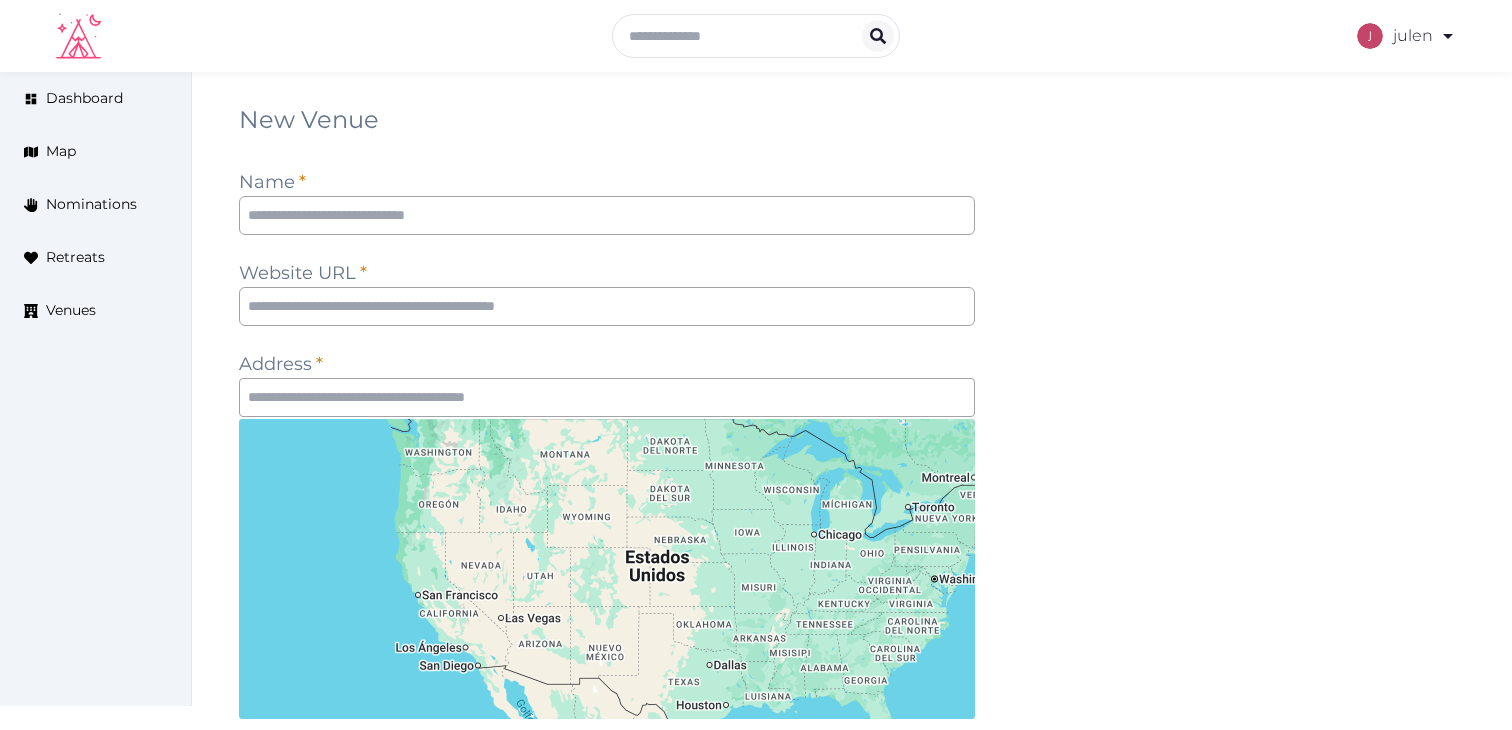 scroll, scrollTop: 0, scrollLeft: 0, axis: both 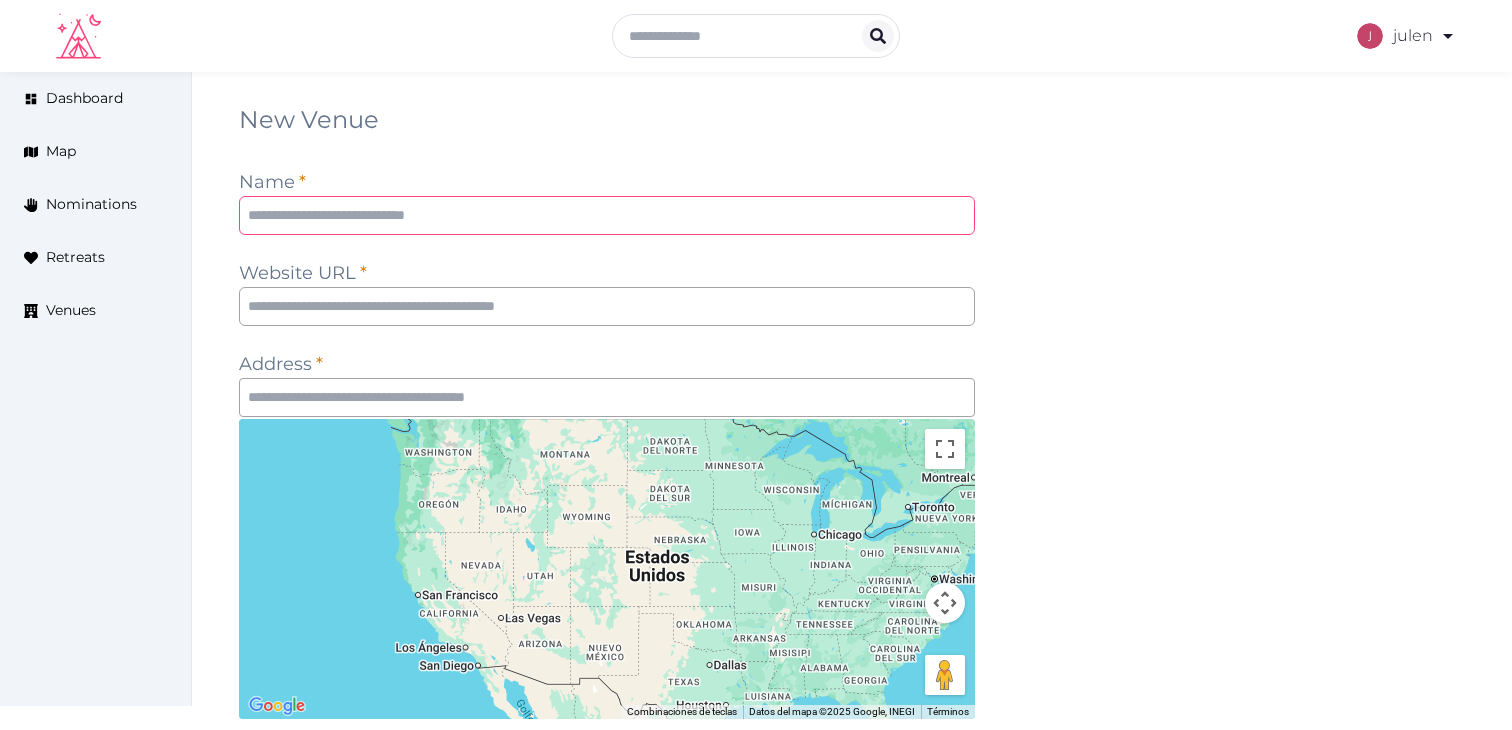 click at bounding box center [607, 215] 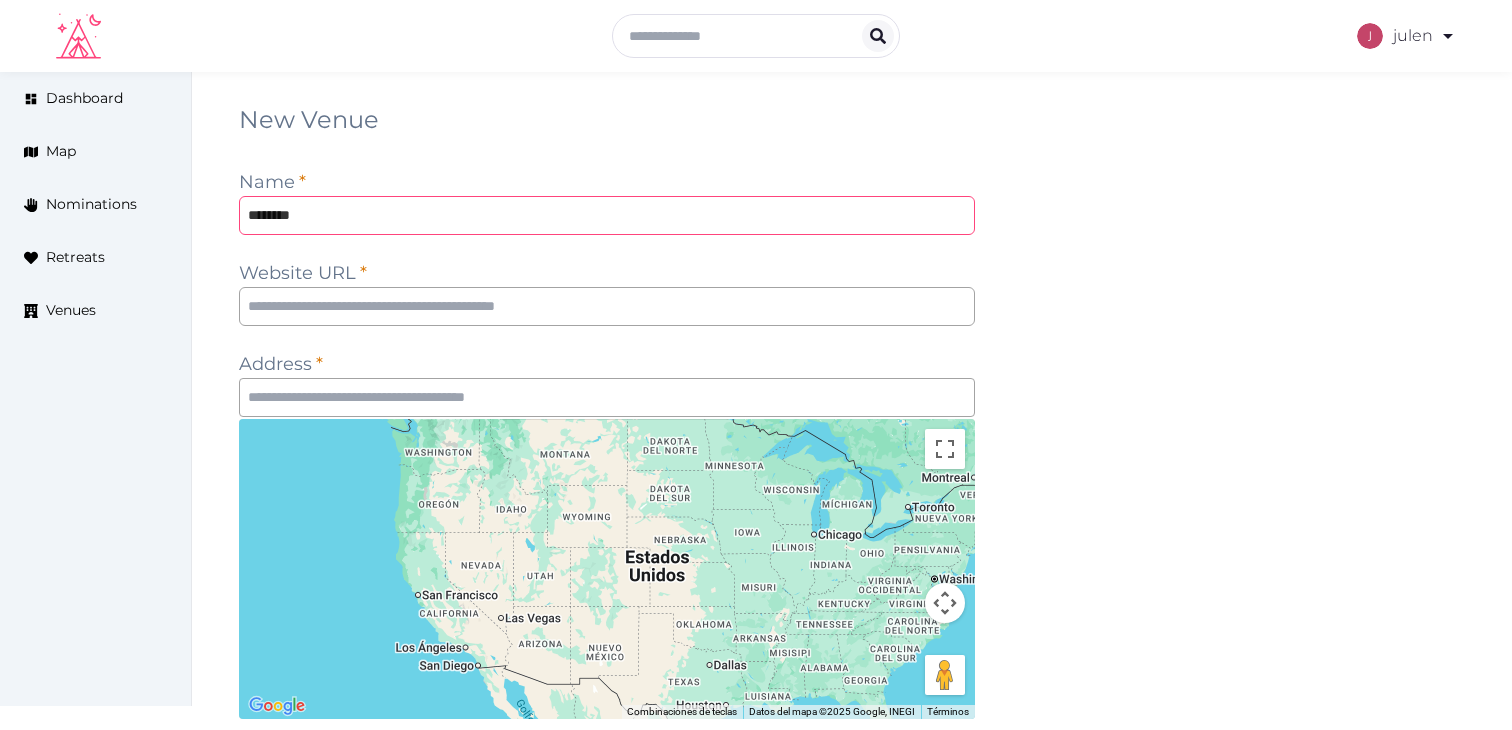 type on "********" 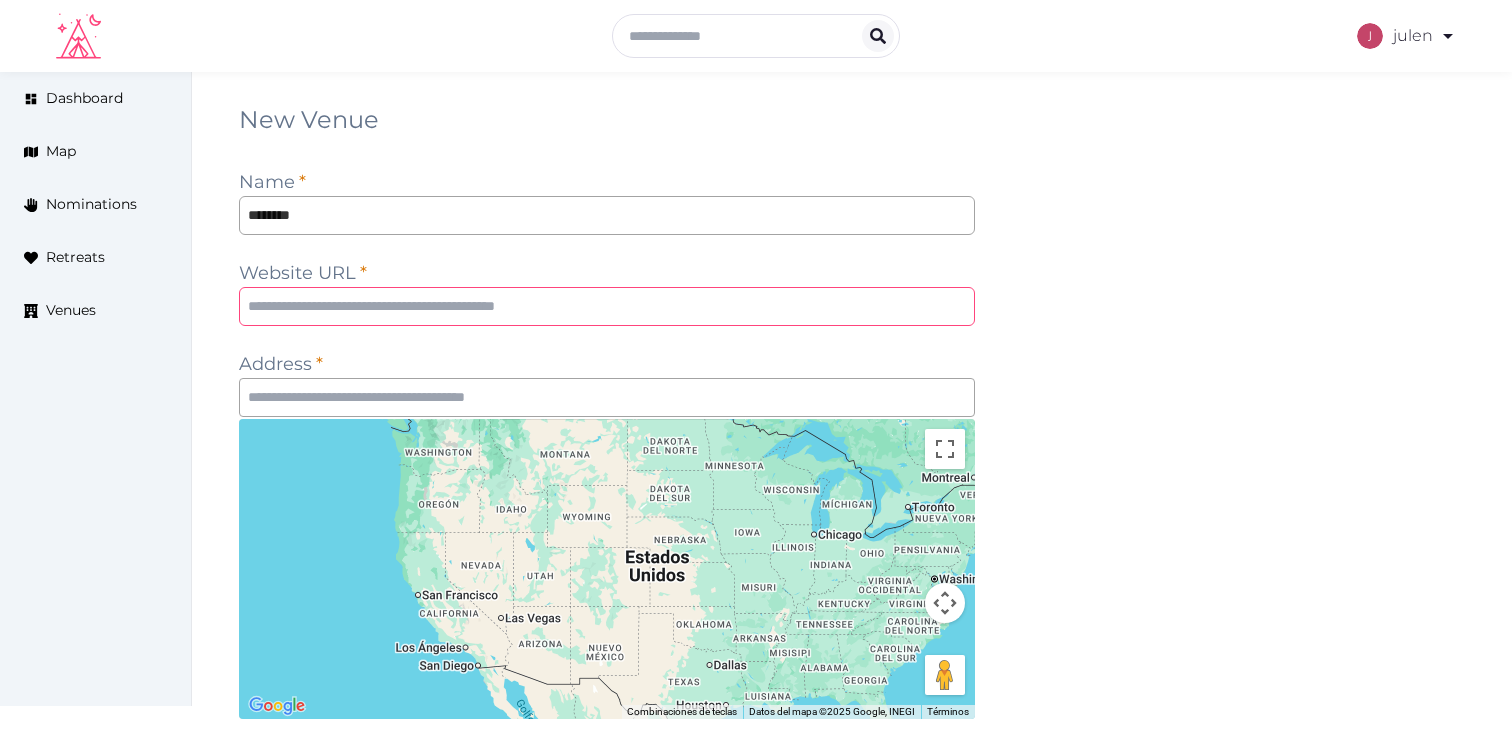 click at bounding box center [607, 306] 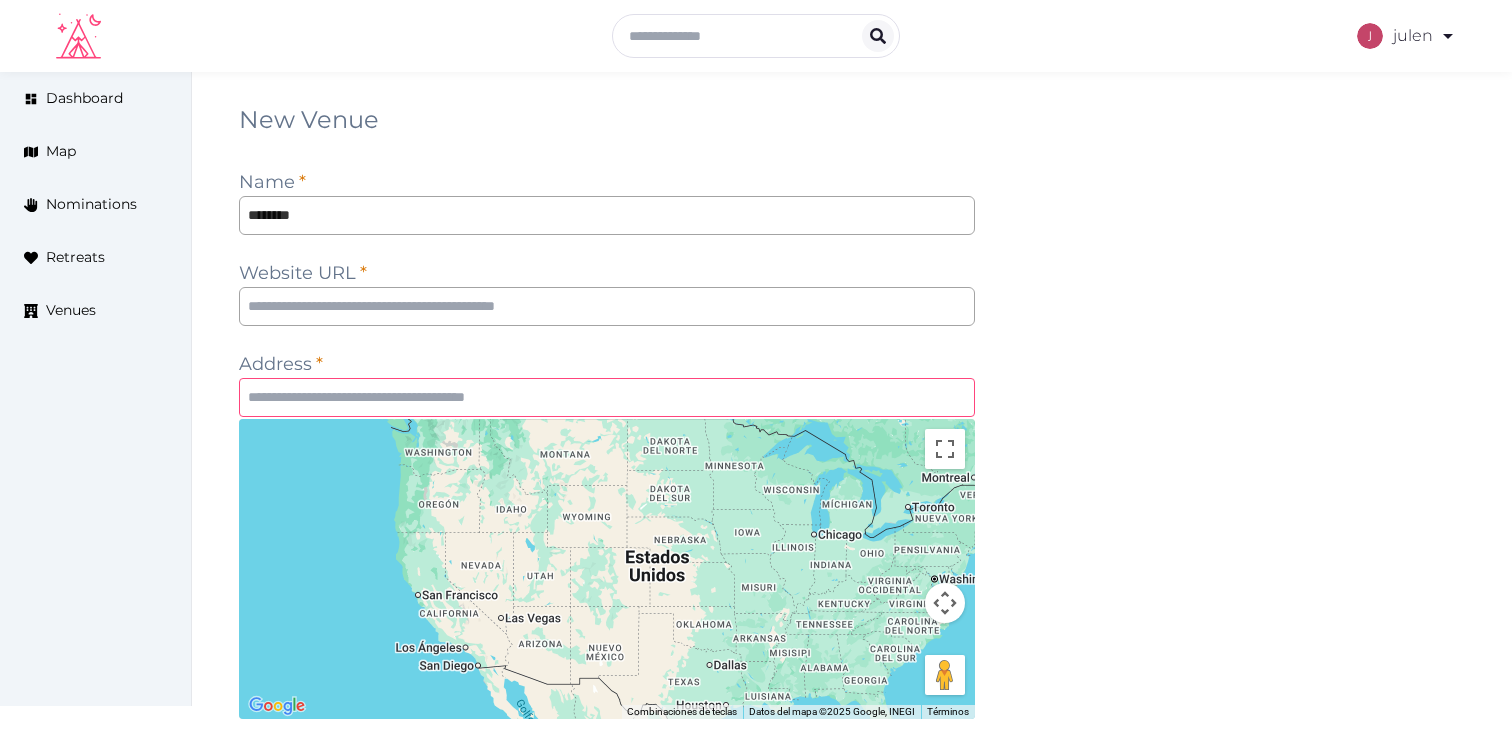 click at bounding box center [607, 397] 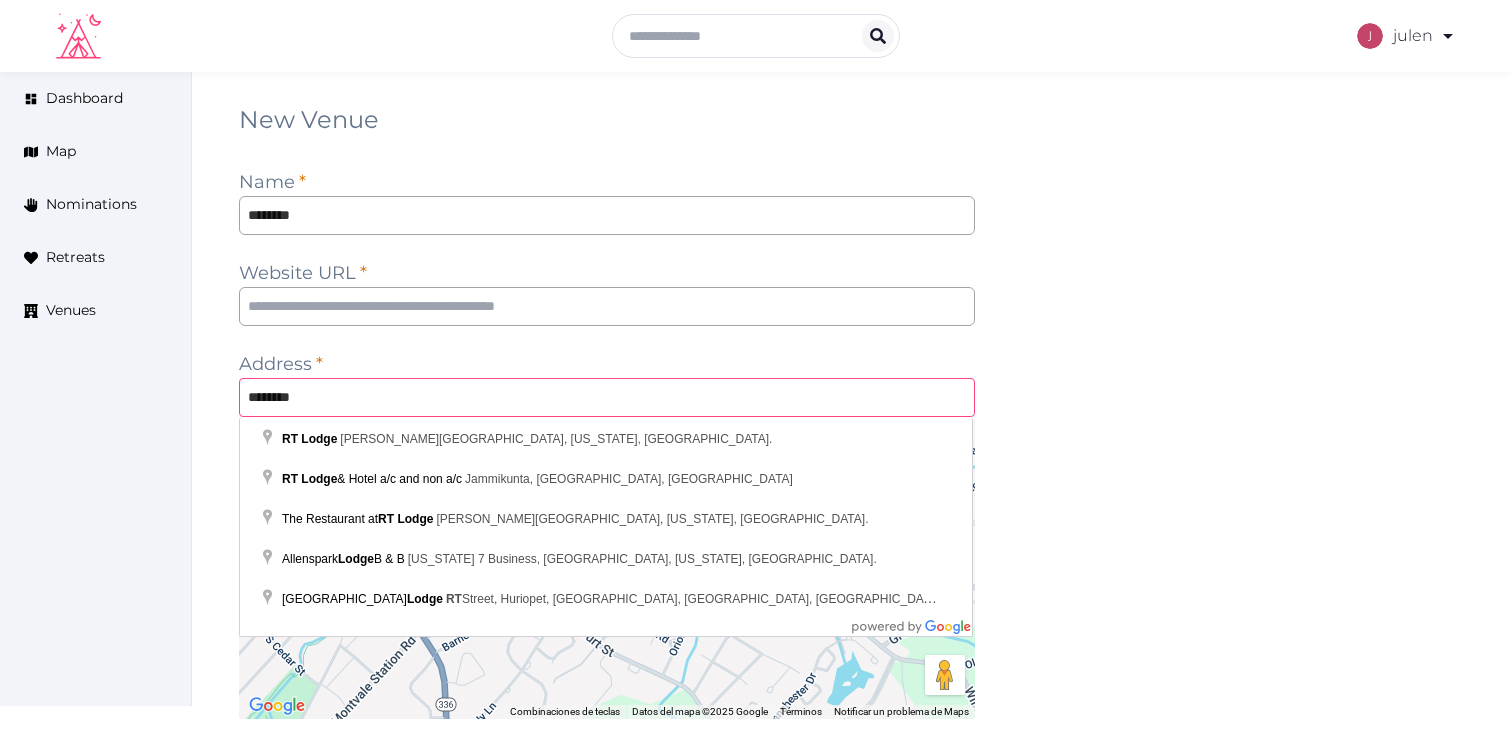 type on "********" 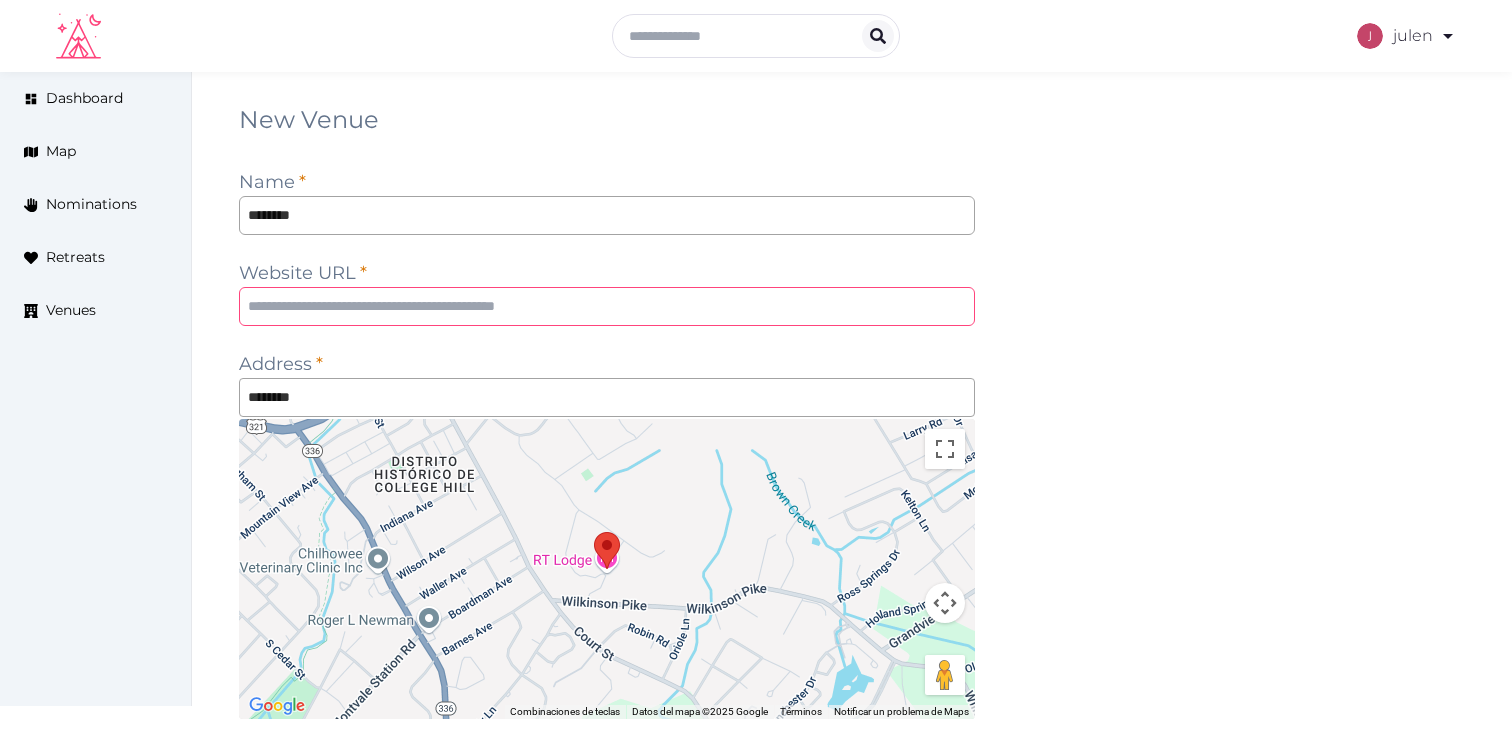 click at bounding box center (607, 306) 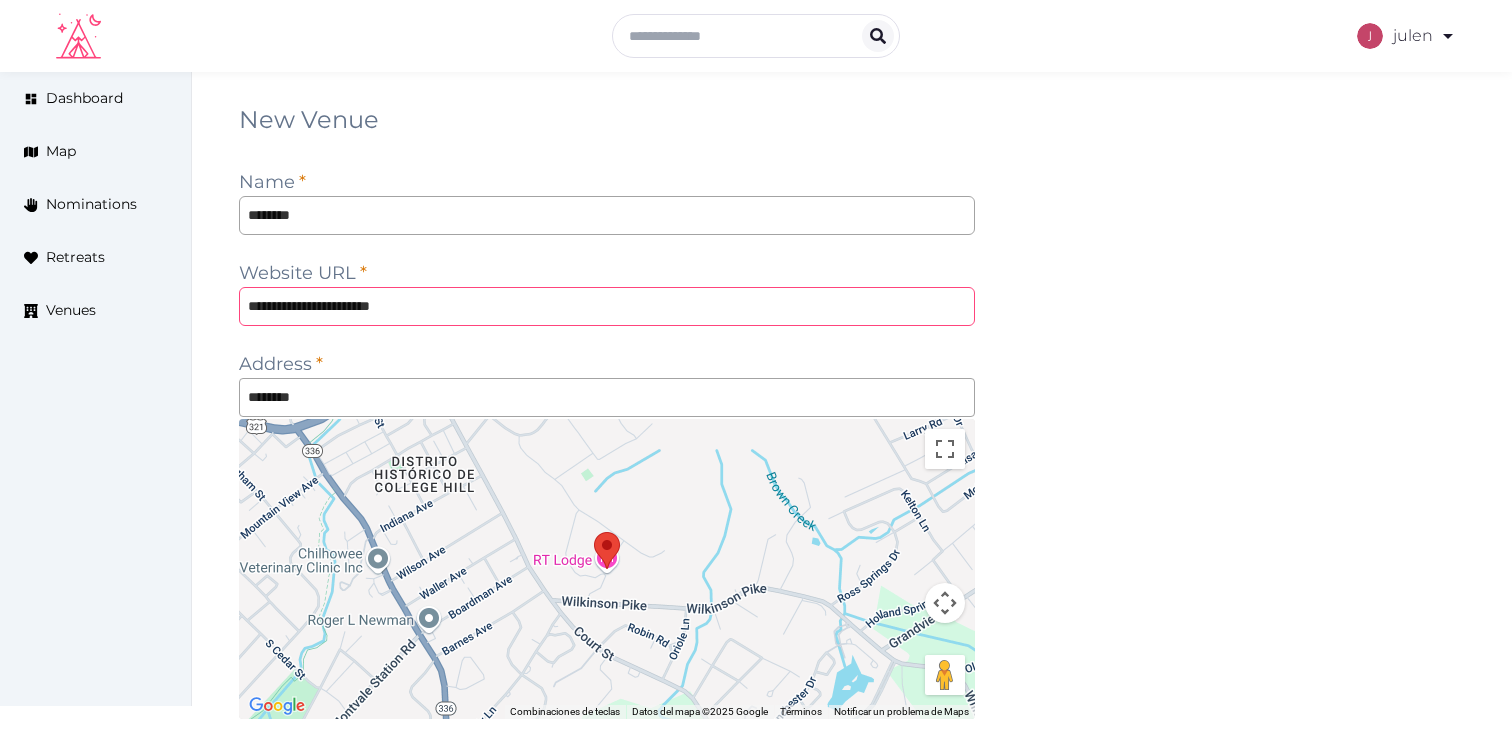 type on "**********" 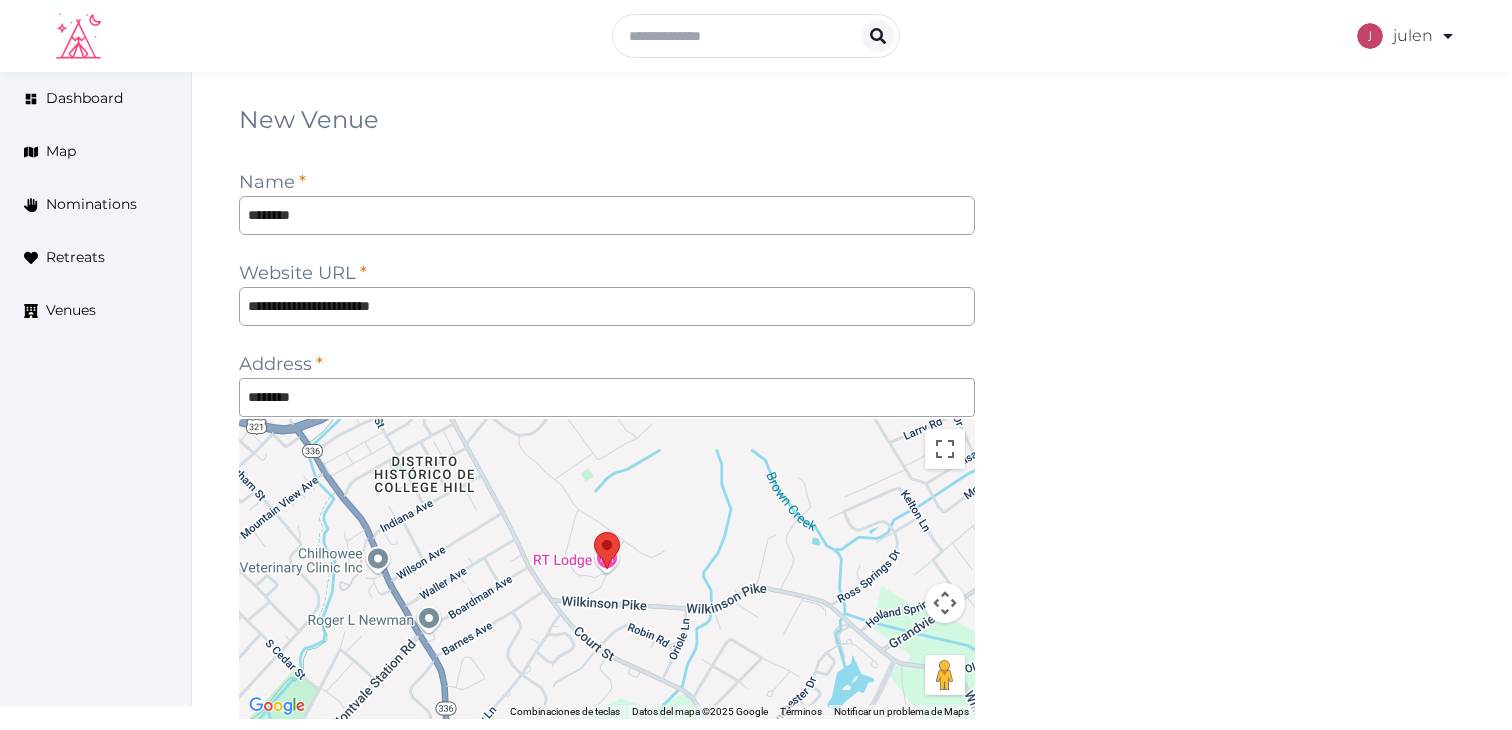 click on "**********" at bounding box center [607, 563] 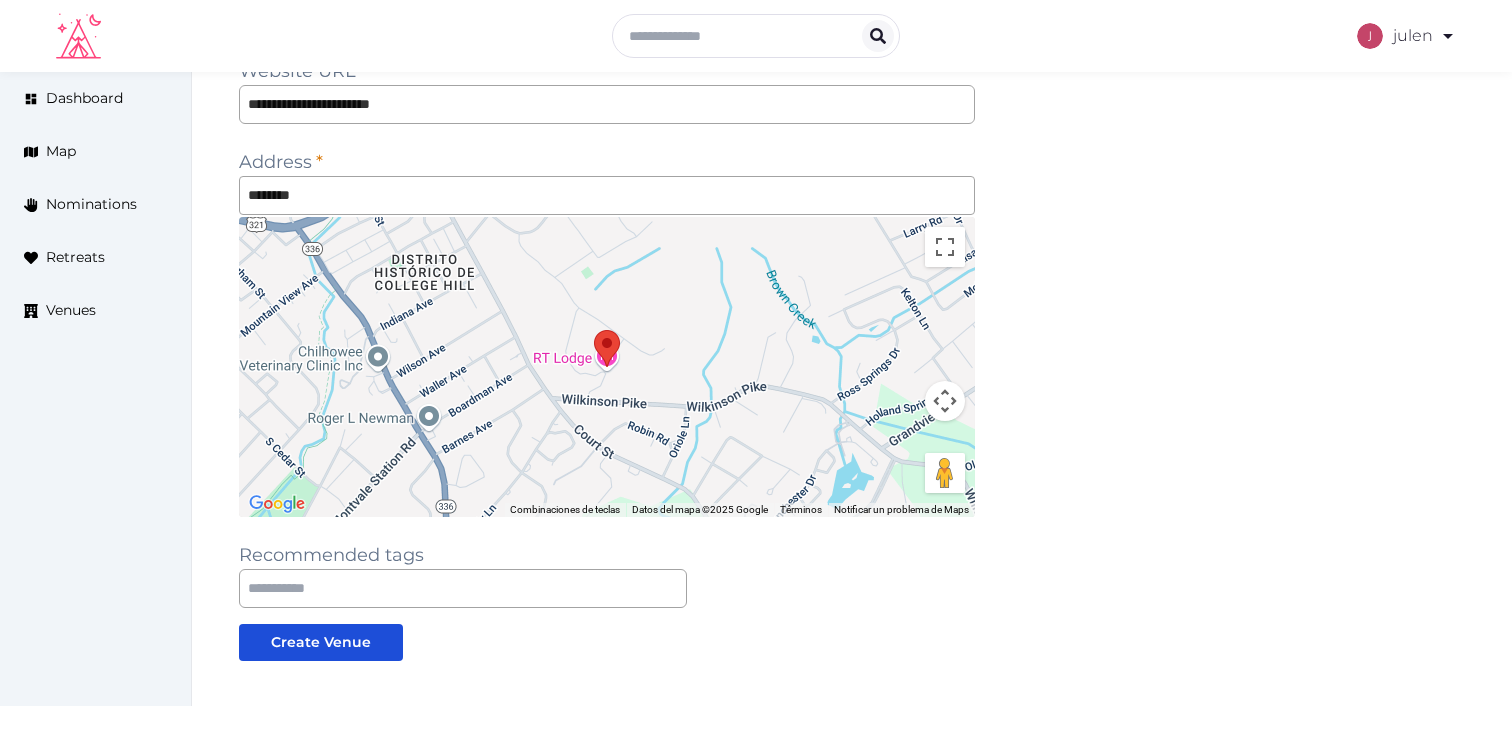 scroll, scrollTop: 325, scrollLeft: 0, axis: vertical 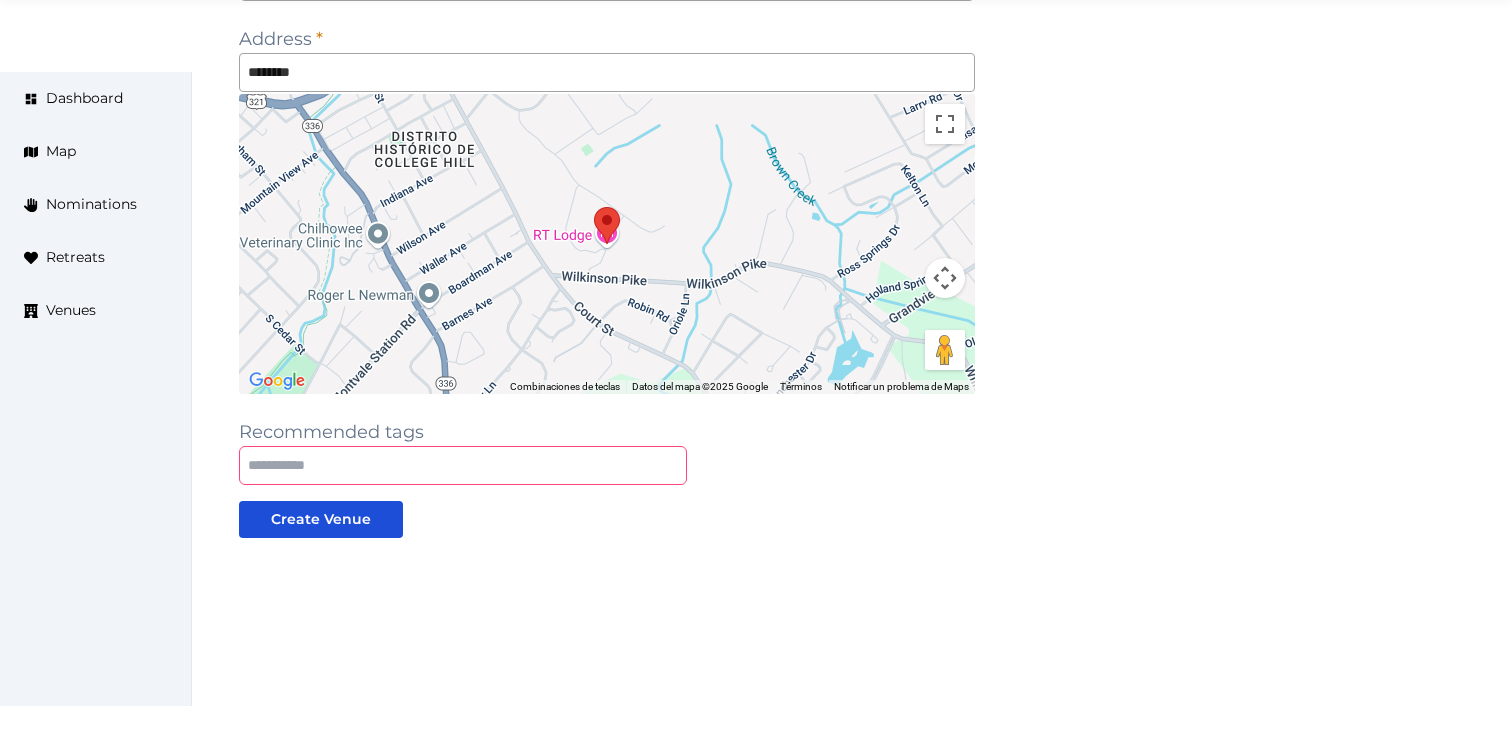click at bounding box center (463, 465) 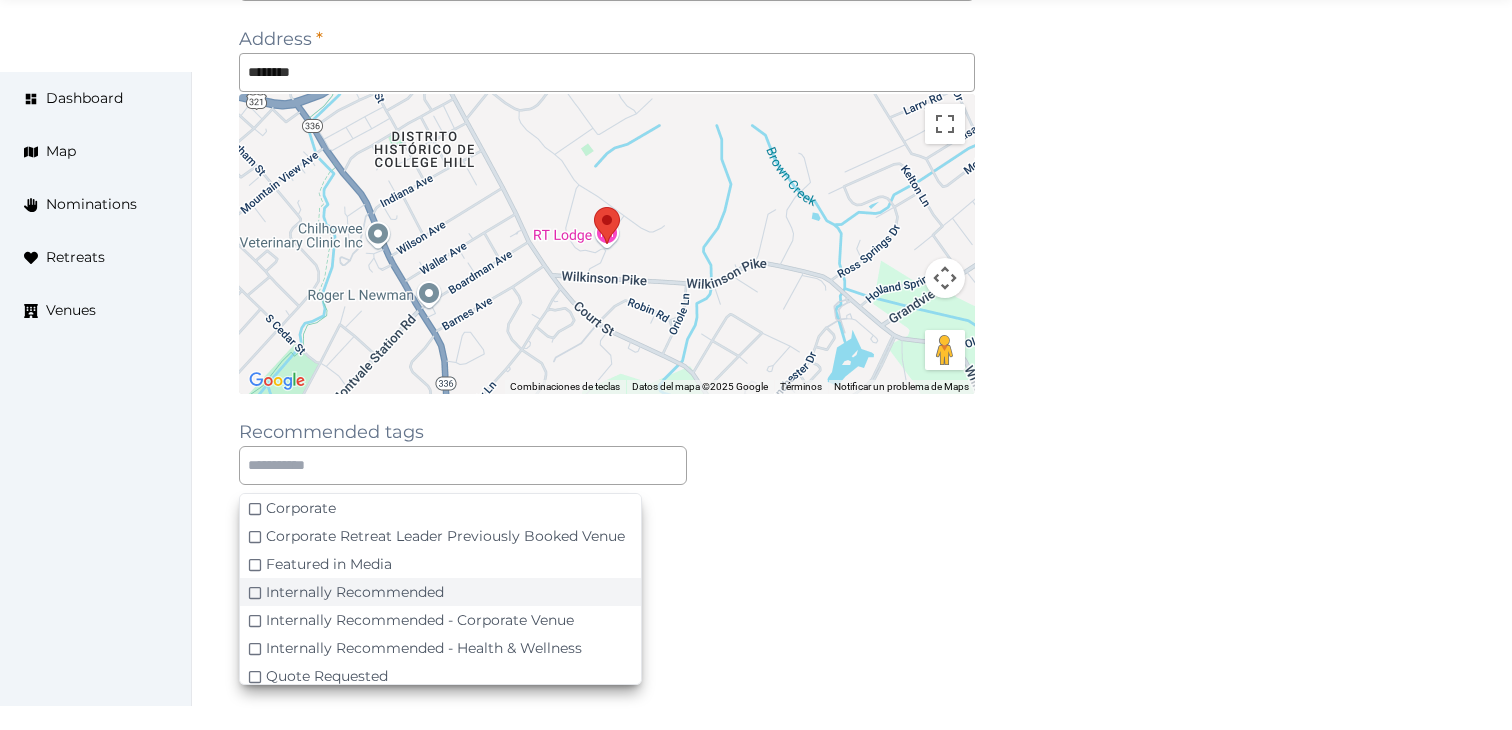 click on "Internally Recommended" at bounding box center (355, 592) 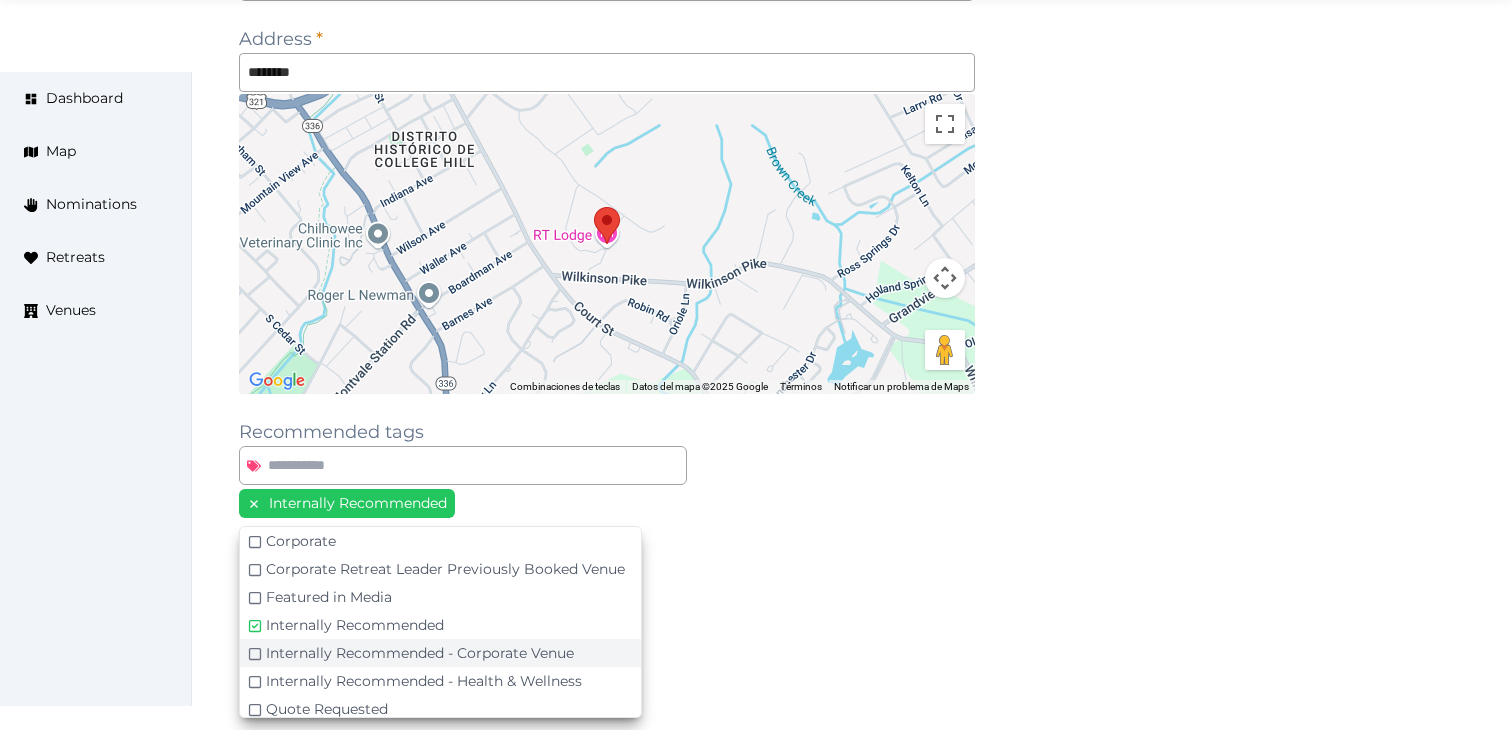 click on "Internally Recommended - Corporate Venue" at bounding box center (440, 653) 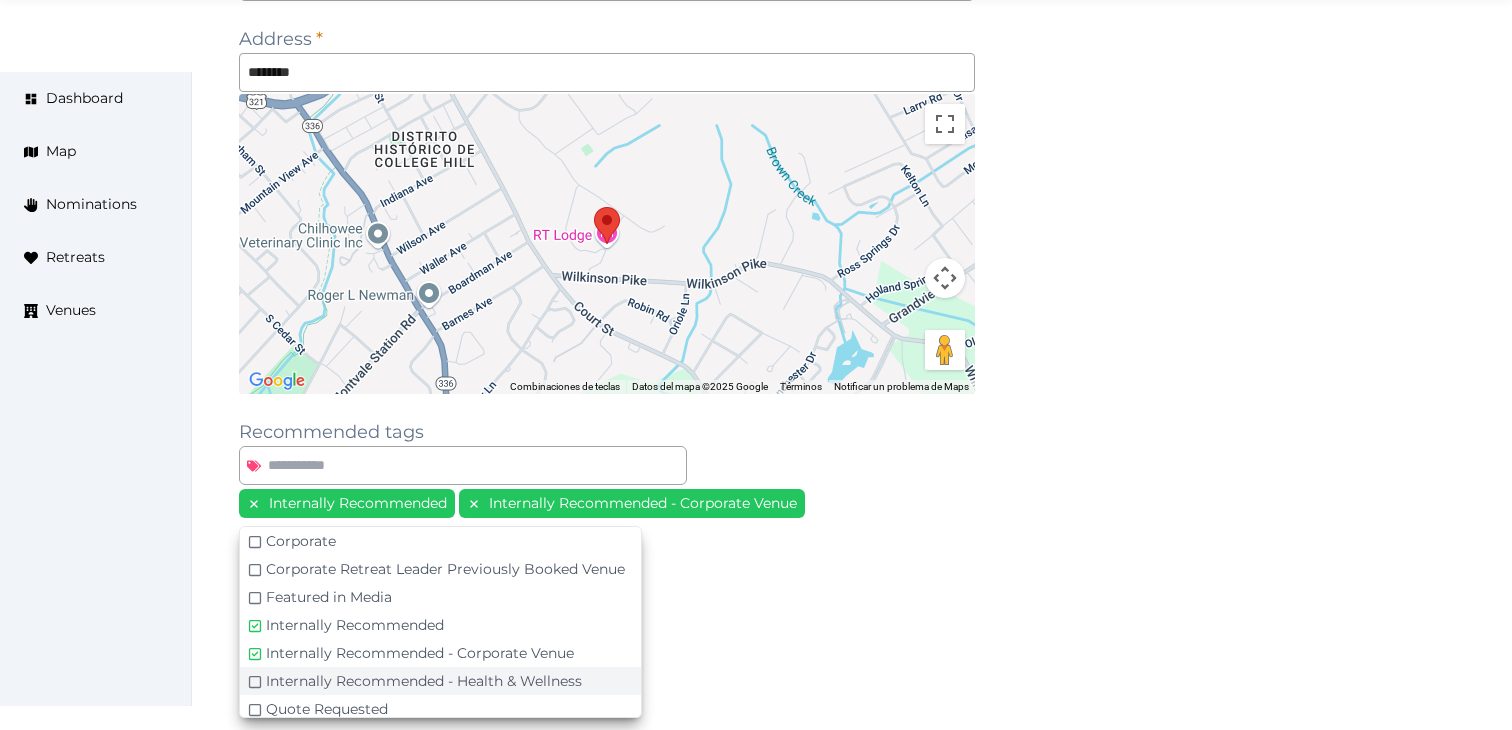click on "Internally Recommended - Health & Wellness" at bounding box center [424, 681] 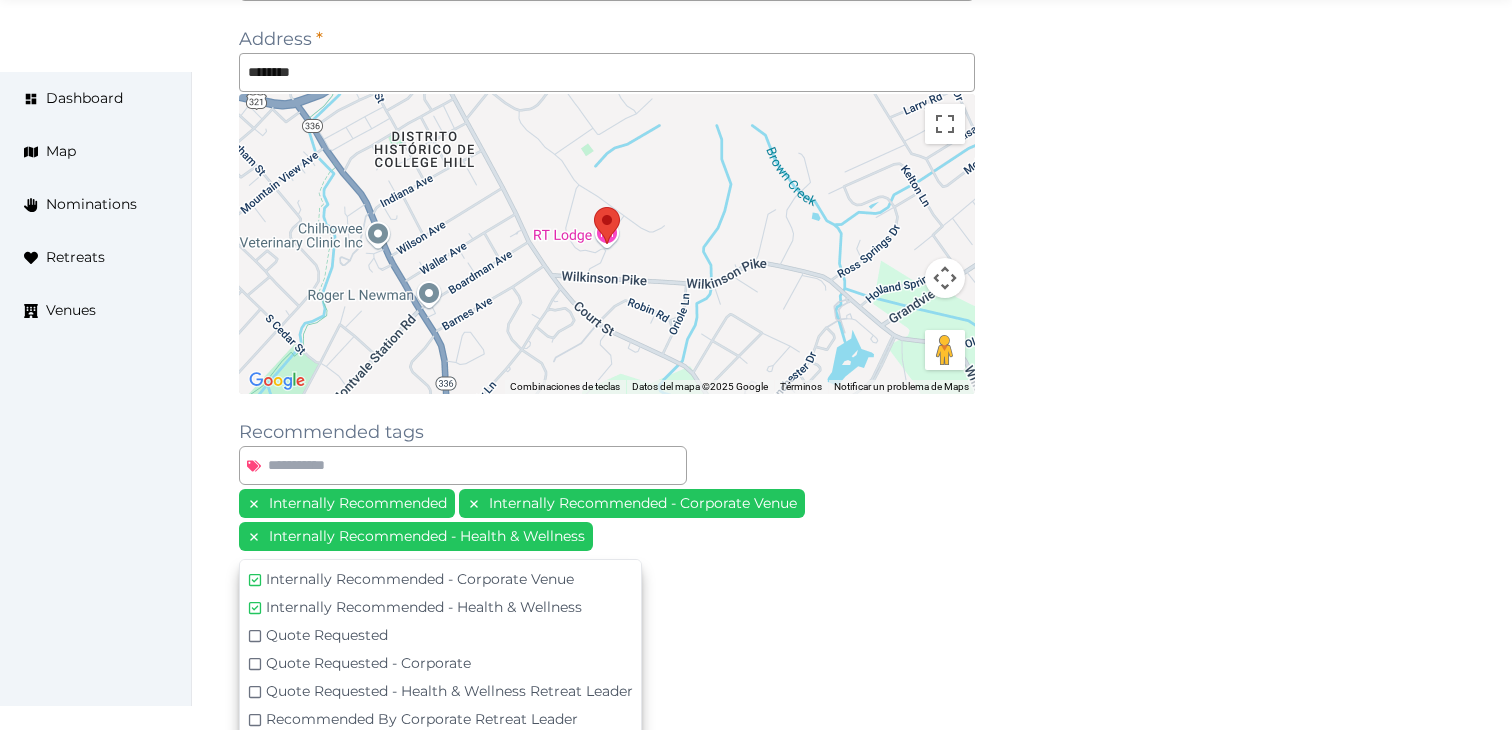 click at bounding box center [607, 684] 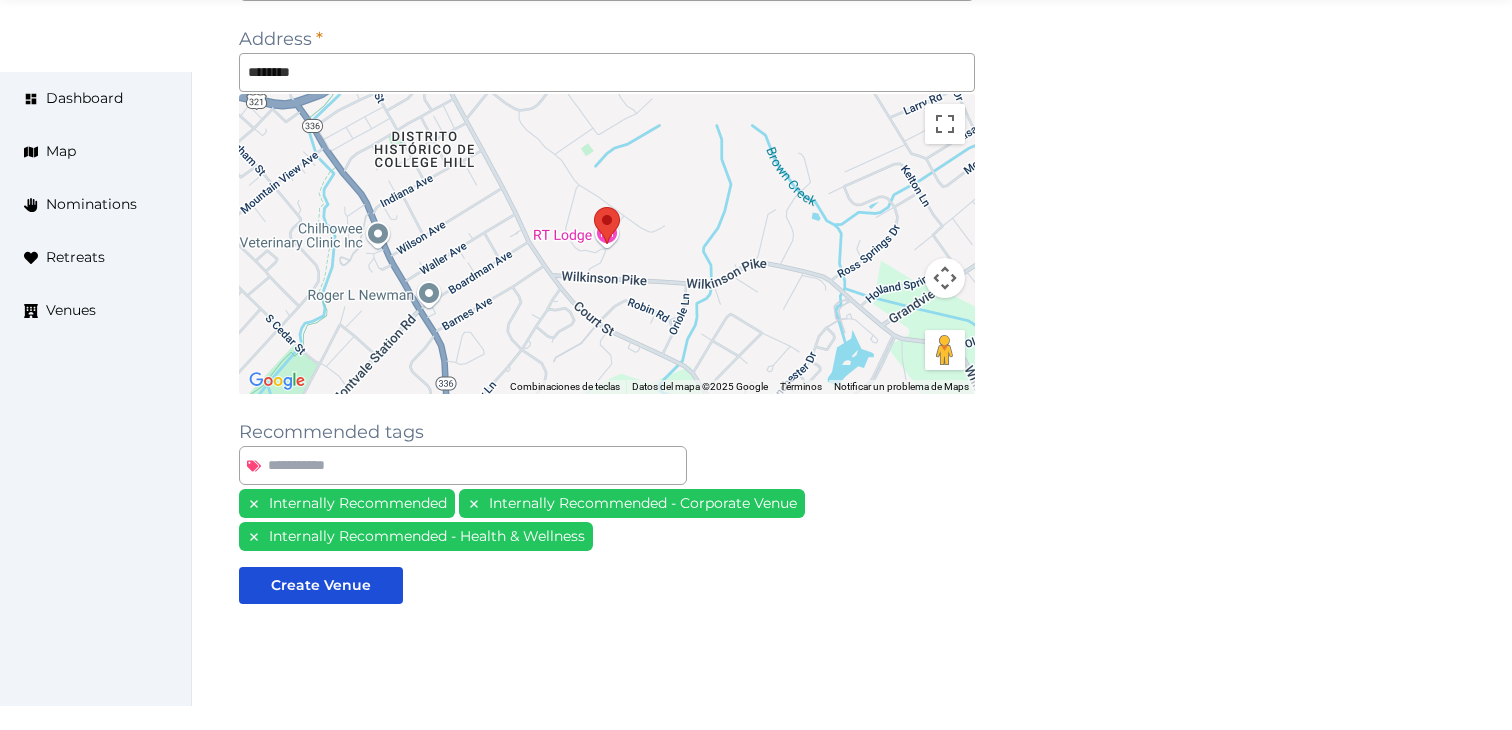 scroll, scrollTop: 106, scrollLeft: 0, axis: vertical 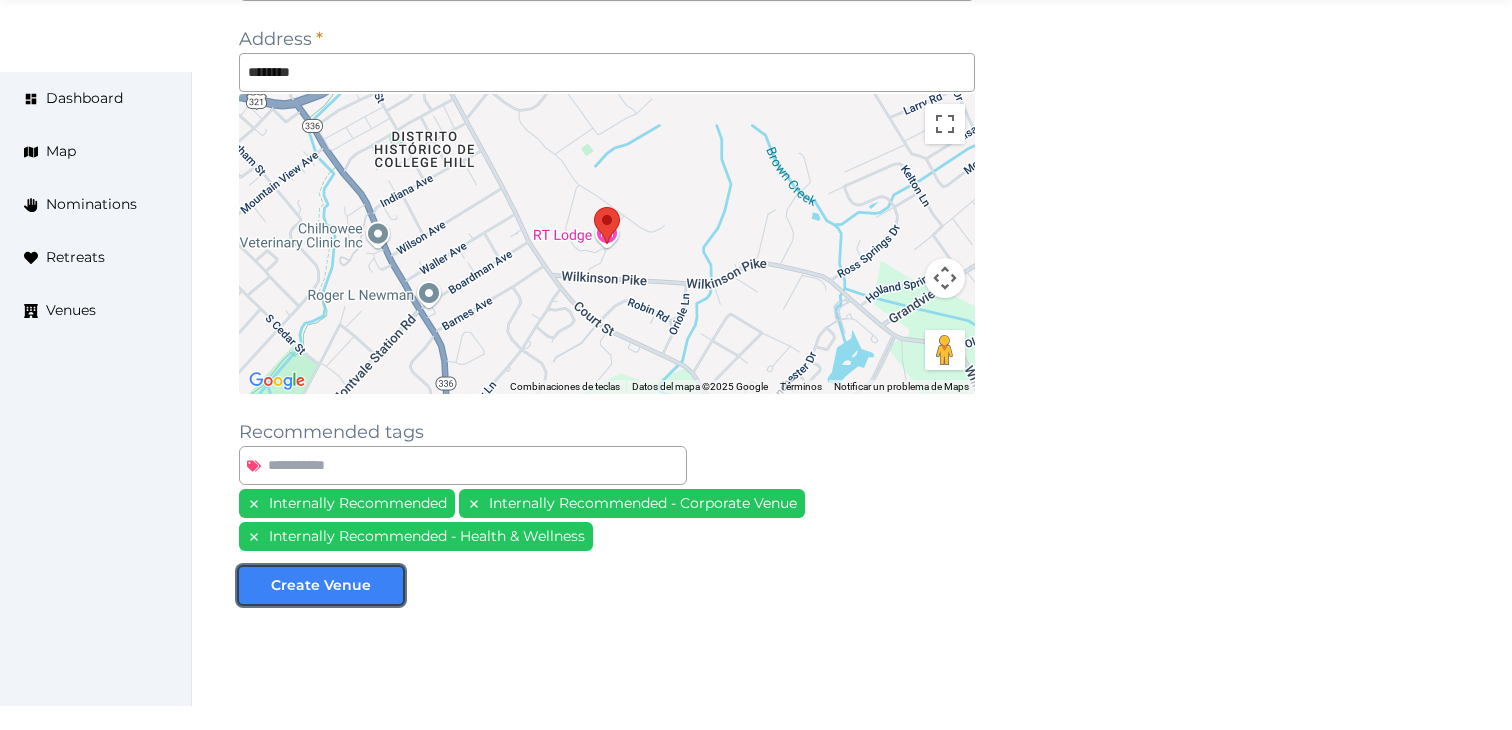 click on "Create Venue" at bounding box center (321, 585) 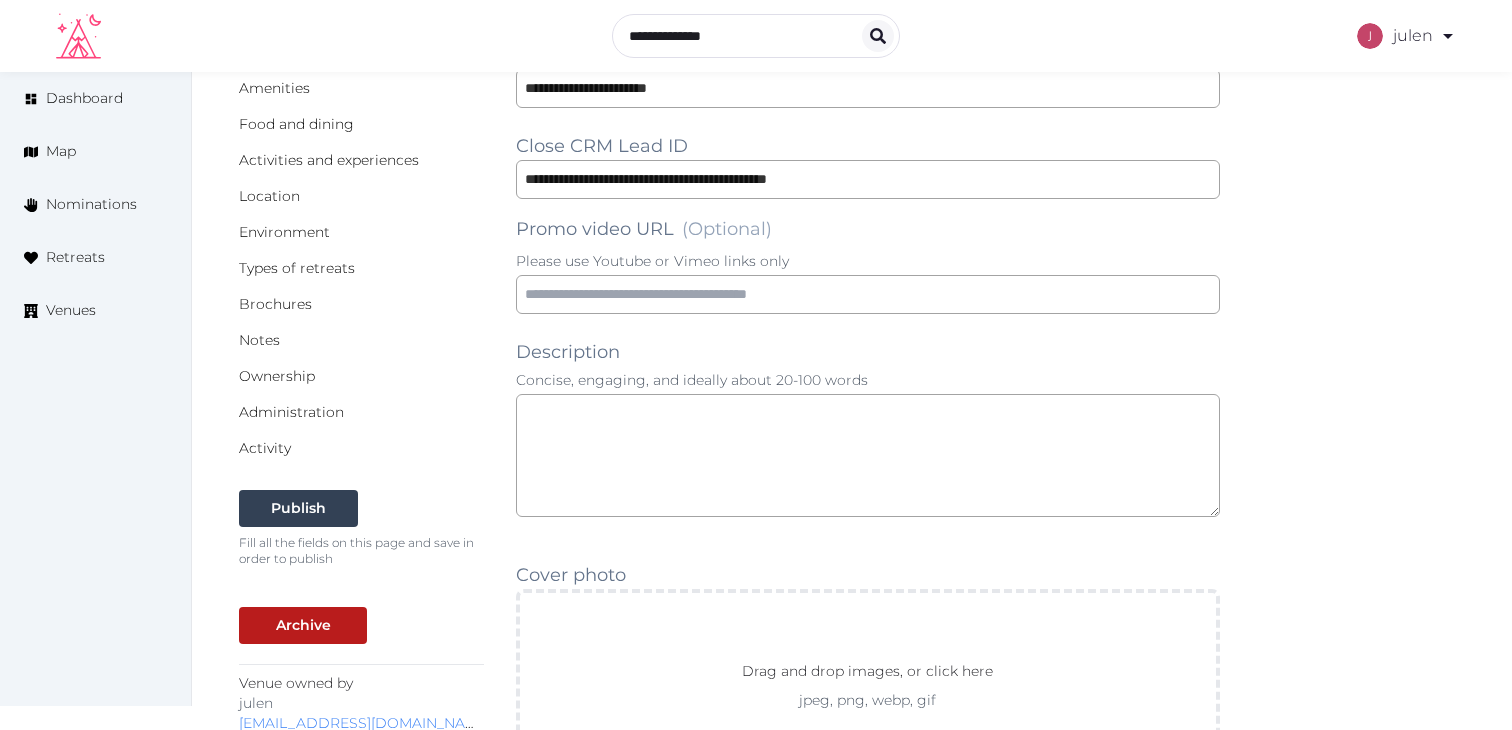 scroll, scrollTop: 310, scrollLeft: 0, axis: vertical 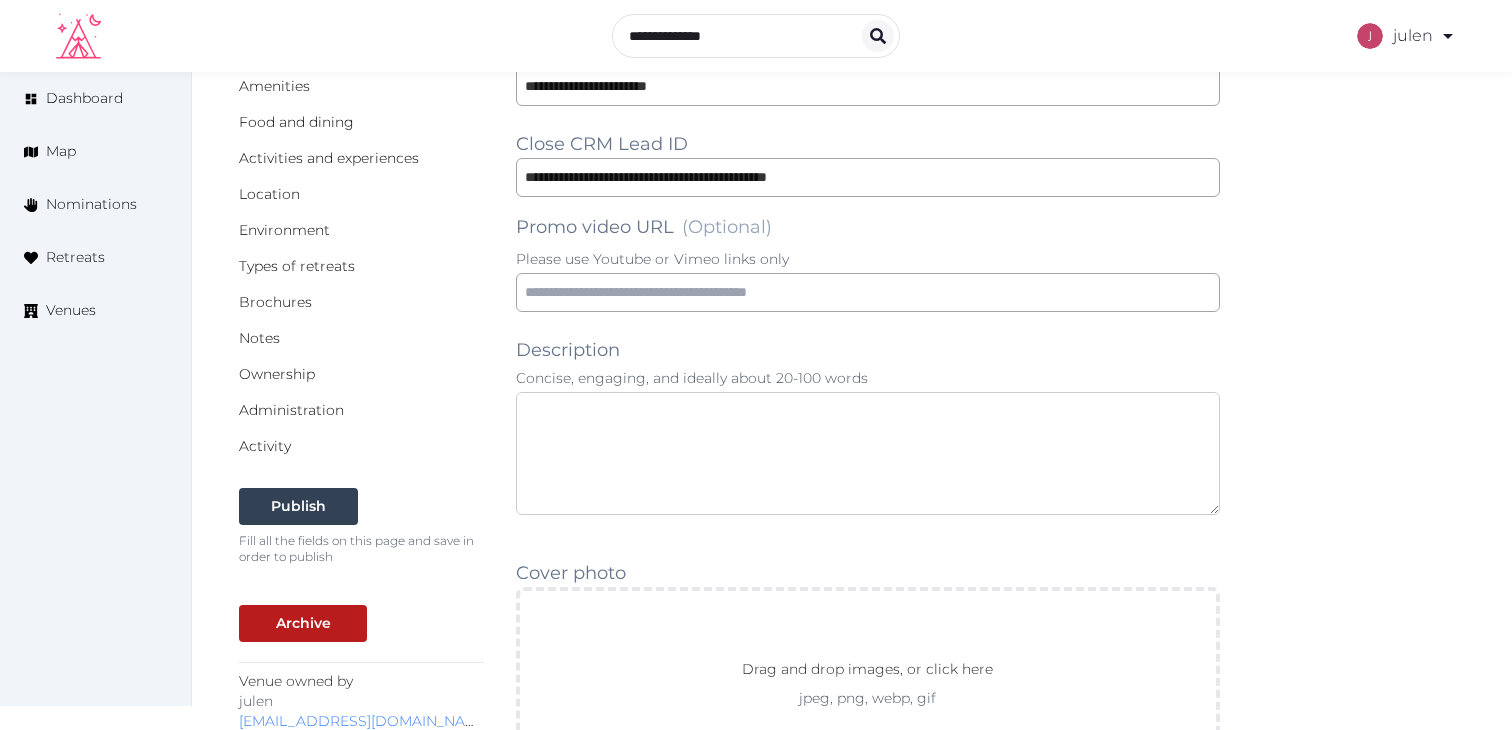 click at bounding box center [868, 453] 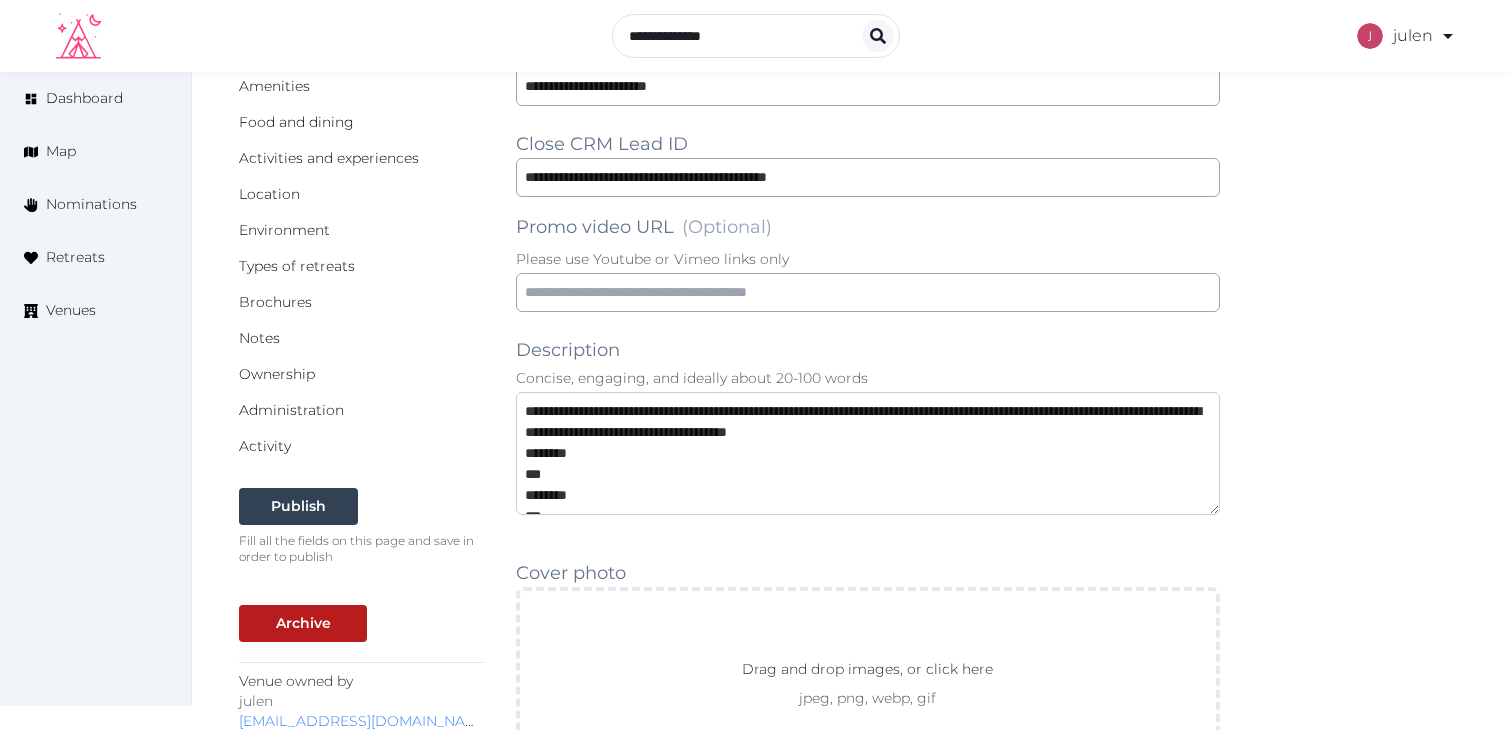 scroll, scrollTop: 536, scrollLeft: 0, axis: vertical 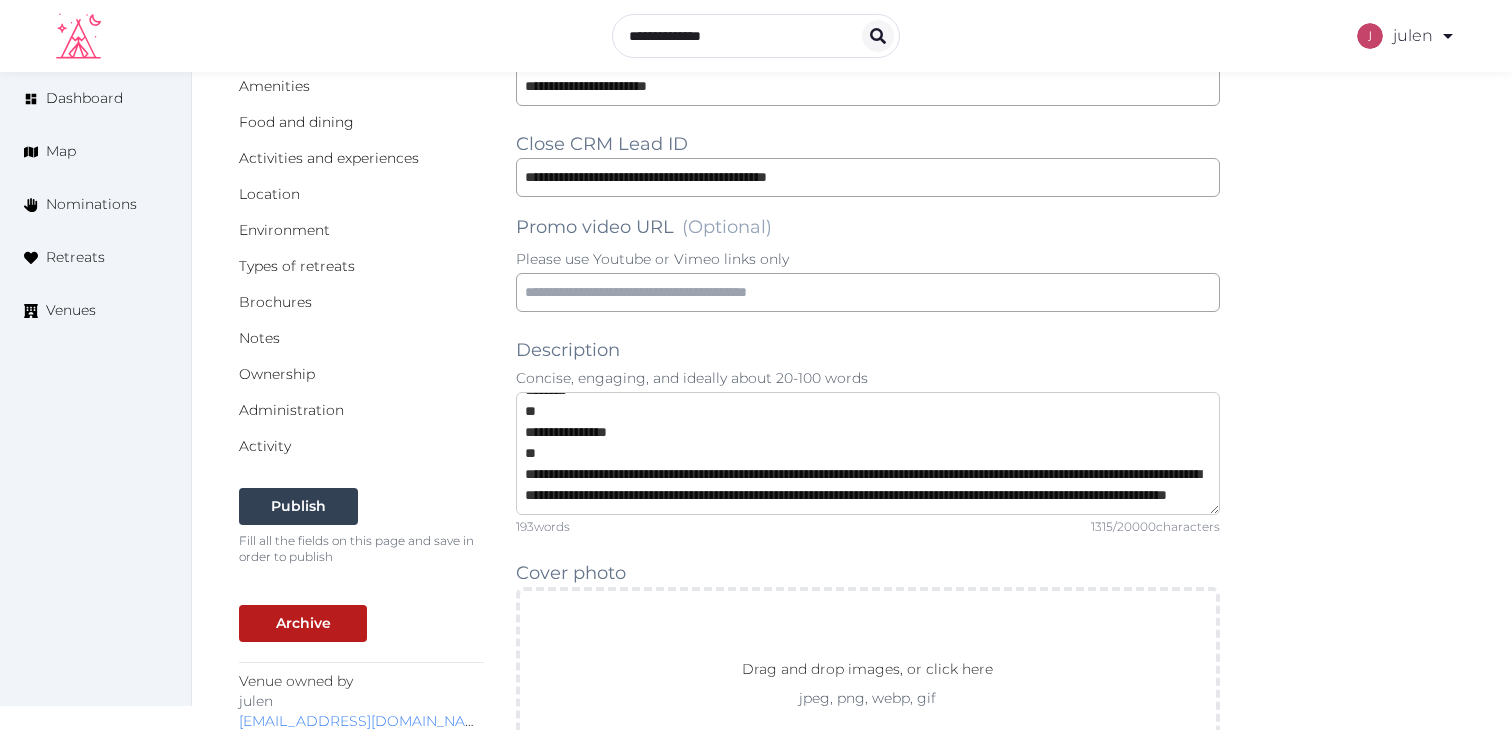 click at bounding box center [868, 453] 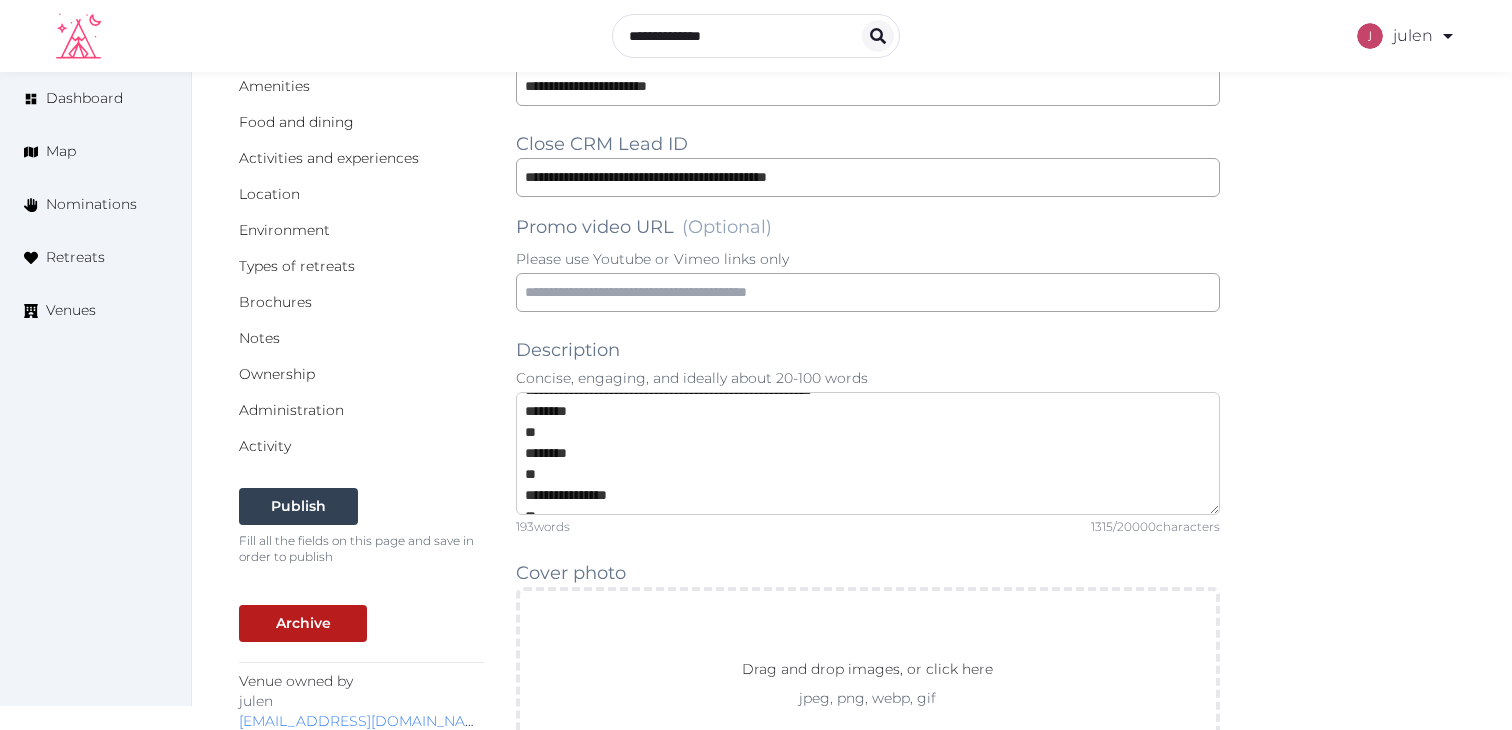scroll, scrollTop: 492, scrollLeft: 0, axis: vertical 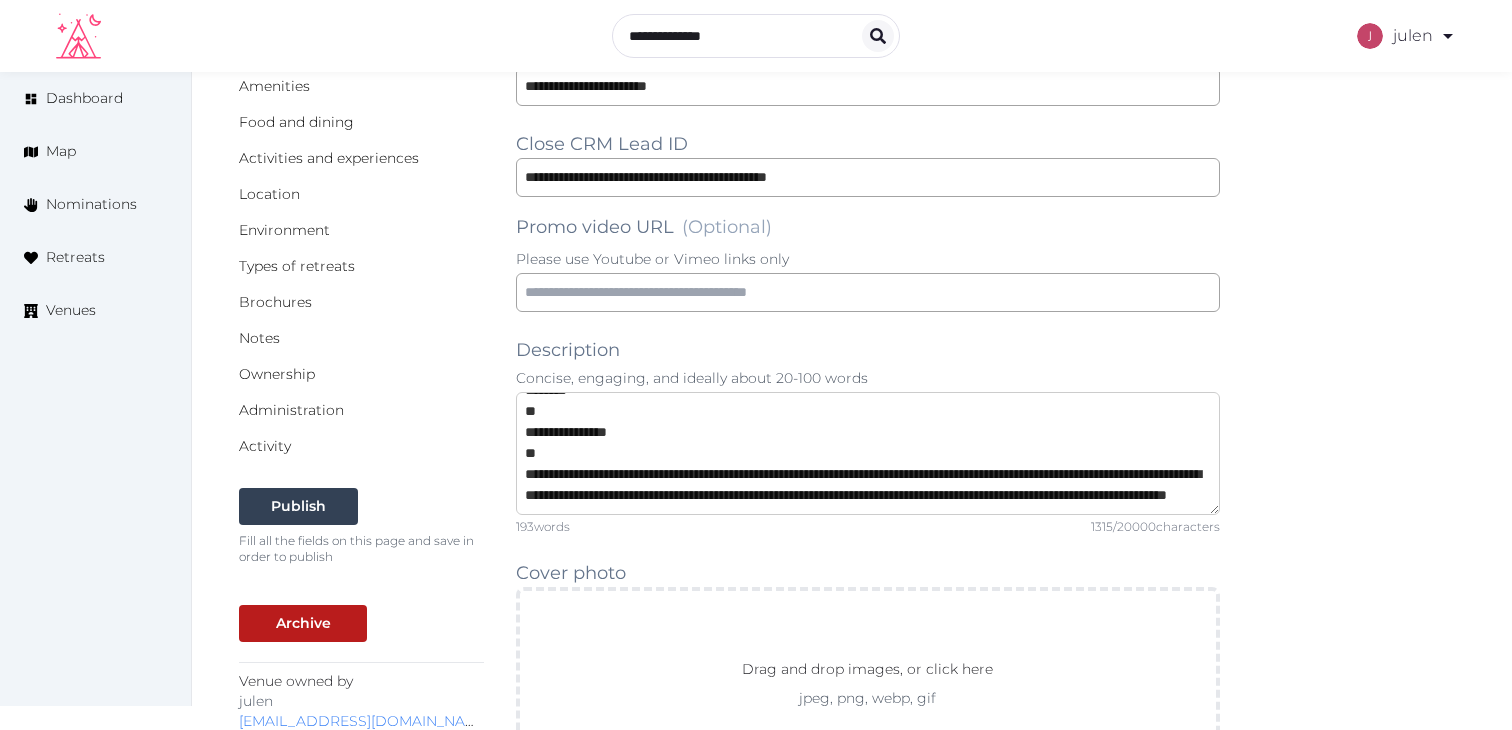 drag, startPoint x: 524, startPoint y: 464, endPoint x: 522, endPoint y: 410, distance: 54.037025 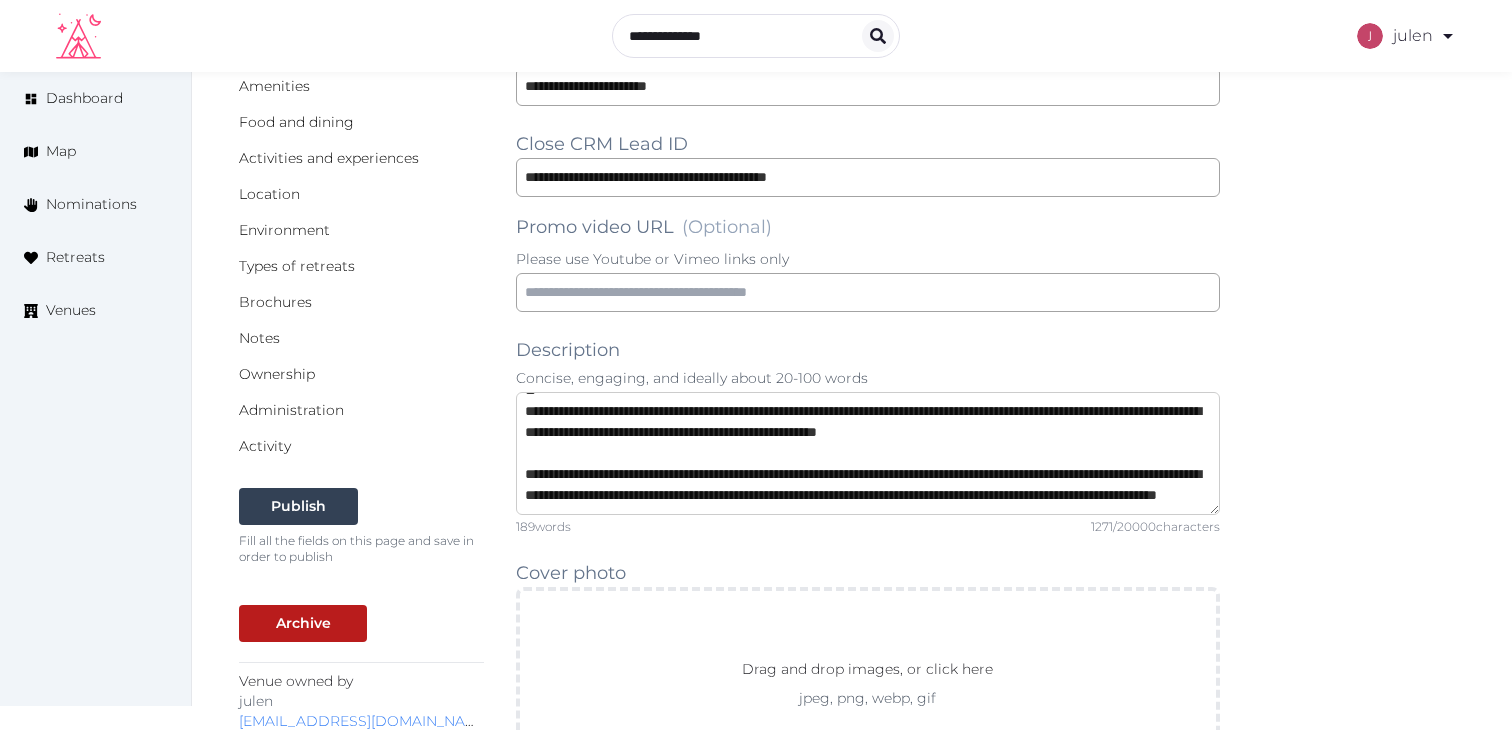 scroll, scrollTop: 393, scrollLeft: 0, axis: vertical 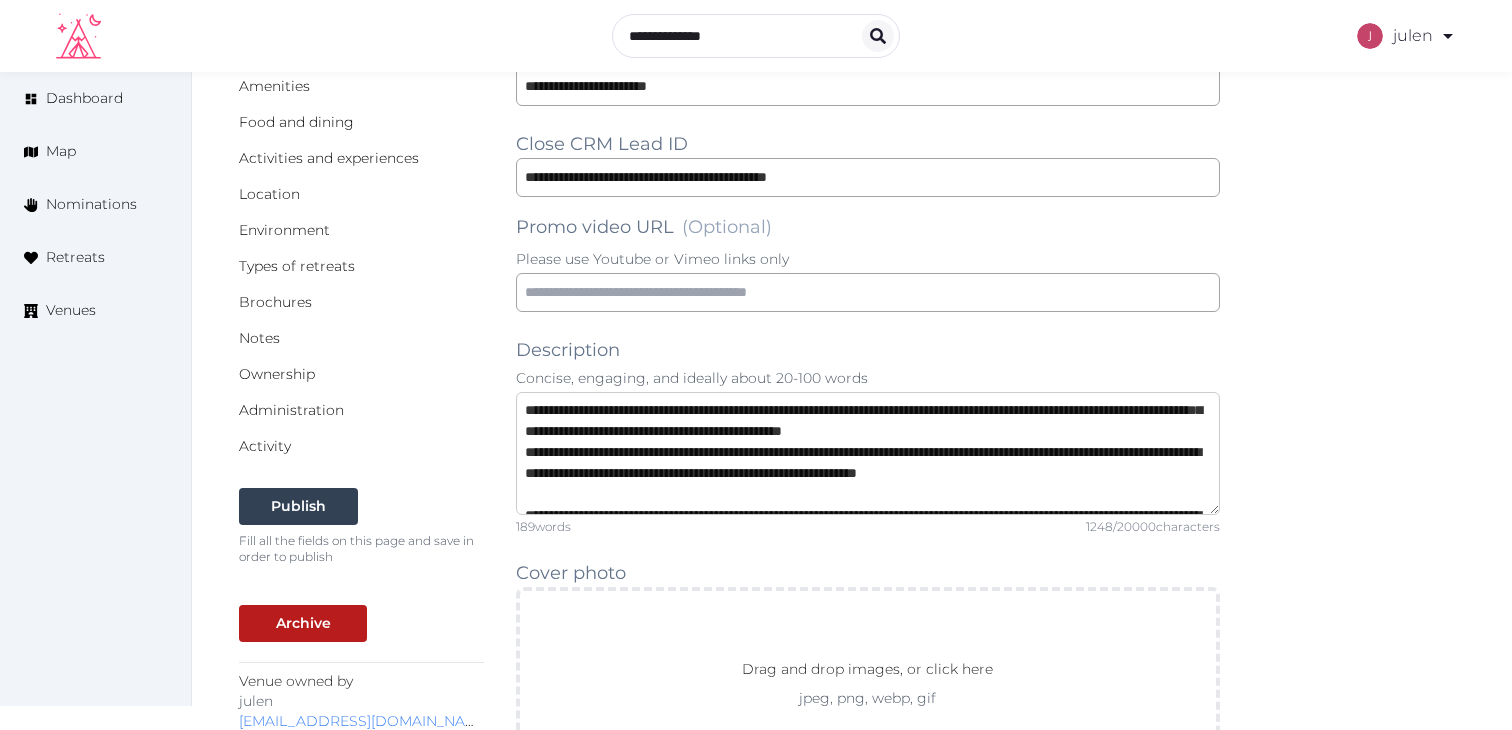click at bounding box center [868, 453] 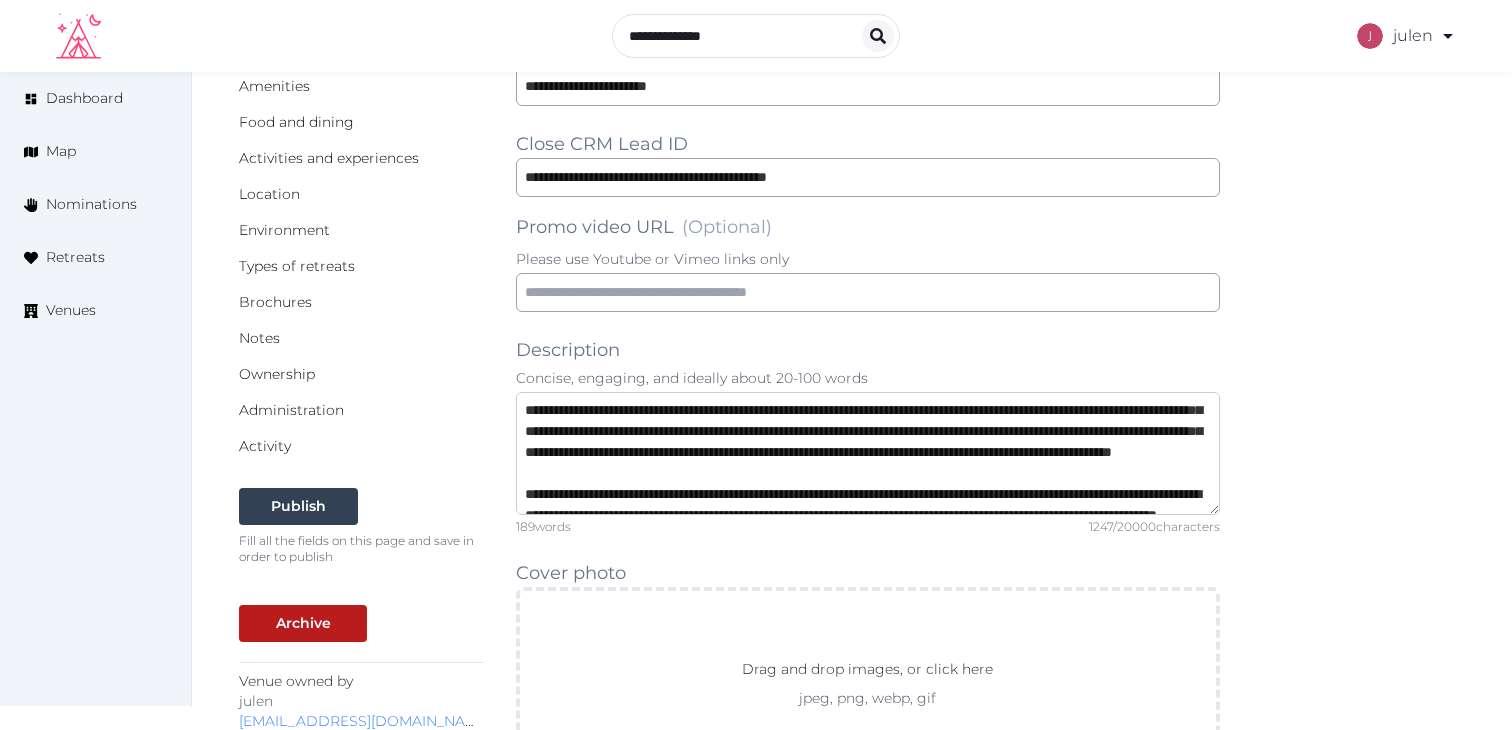 drag, startPoint x: 764, startPoint y: 474, endPoint x: 691, endPoint y: 470, distance: 73.109505 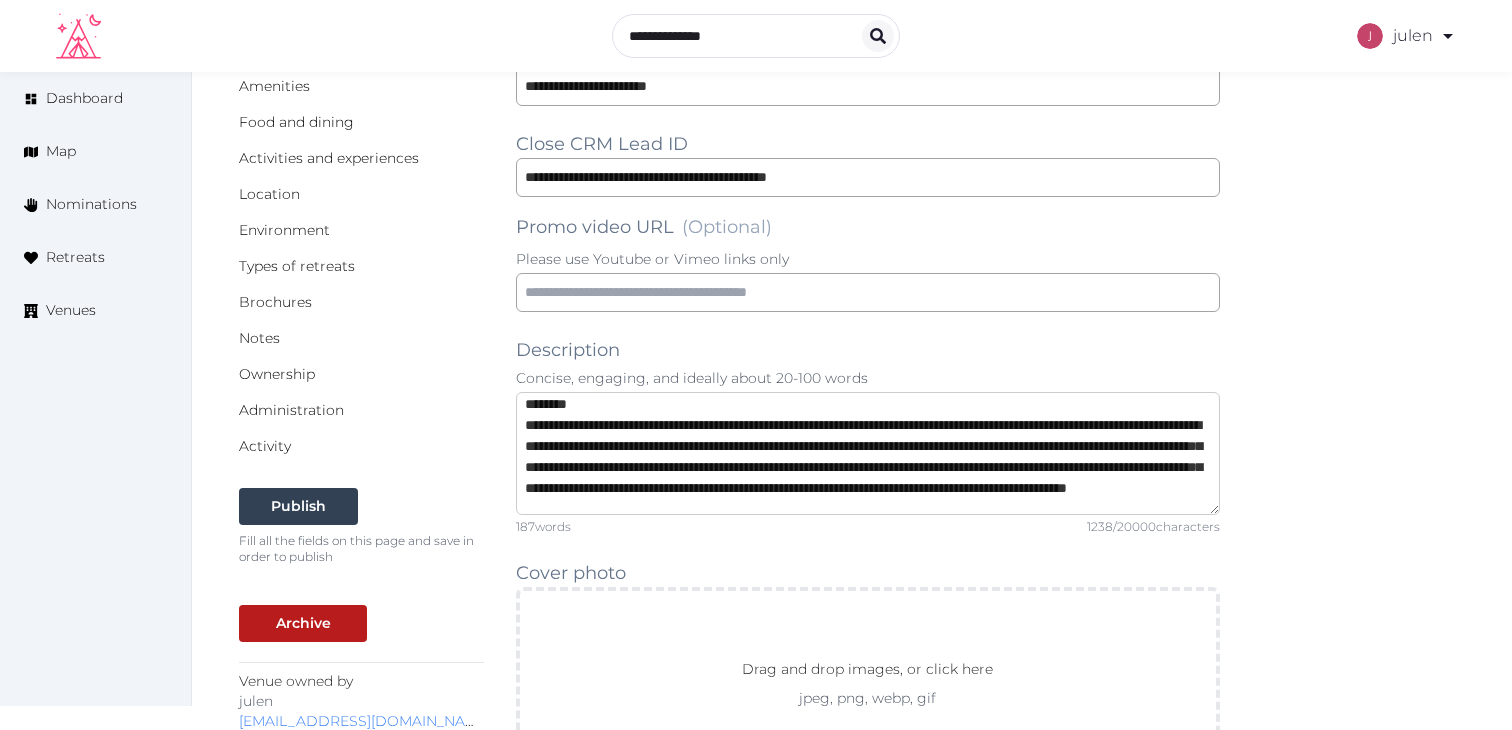 scroll, scrollTop: 201, scrollLeft: 0, axis: vertical 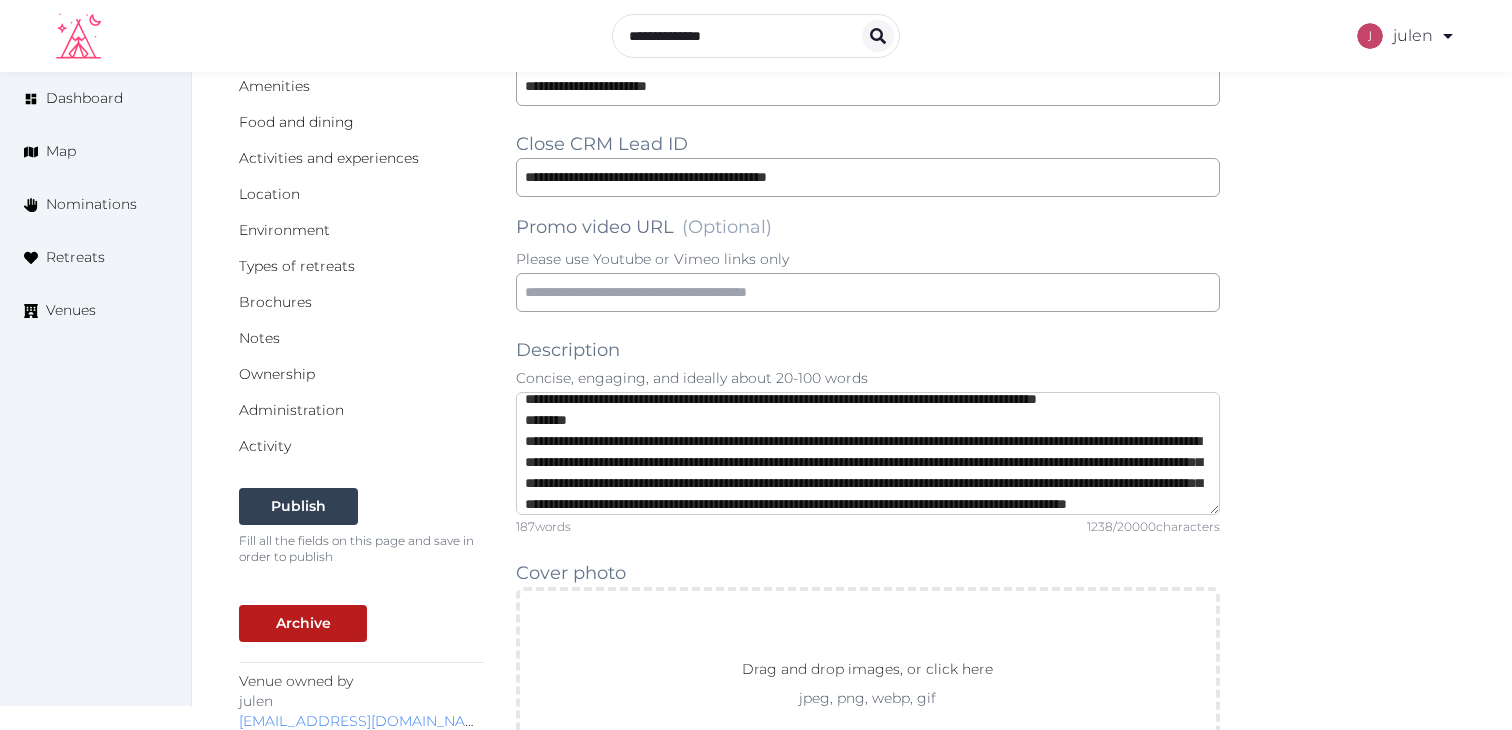 drag, startPoint x: 525, startPoint y: 463, endPoint x: 524, endPoint y: 444, distance: 19.026299 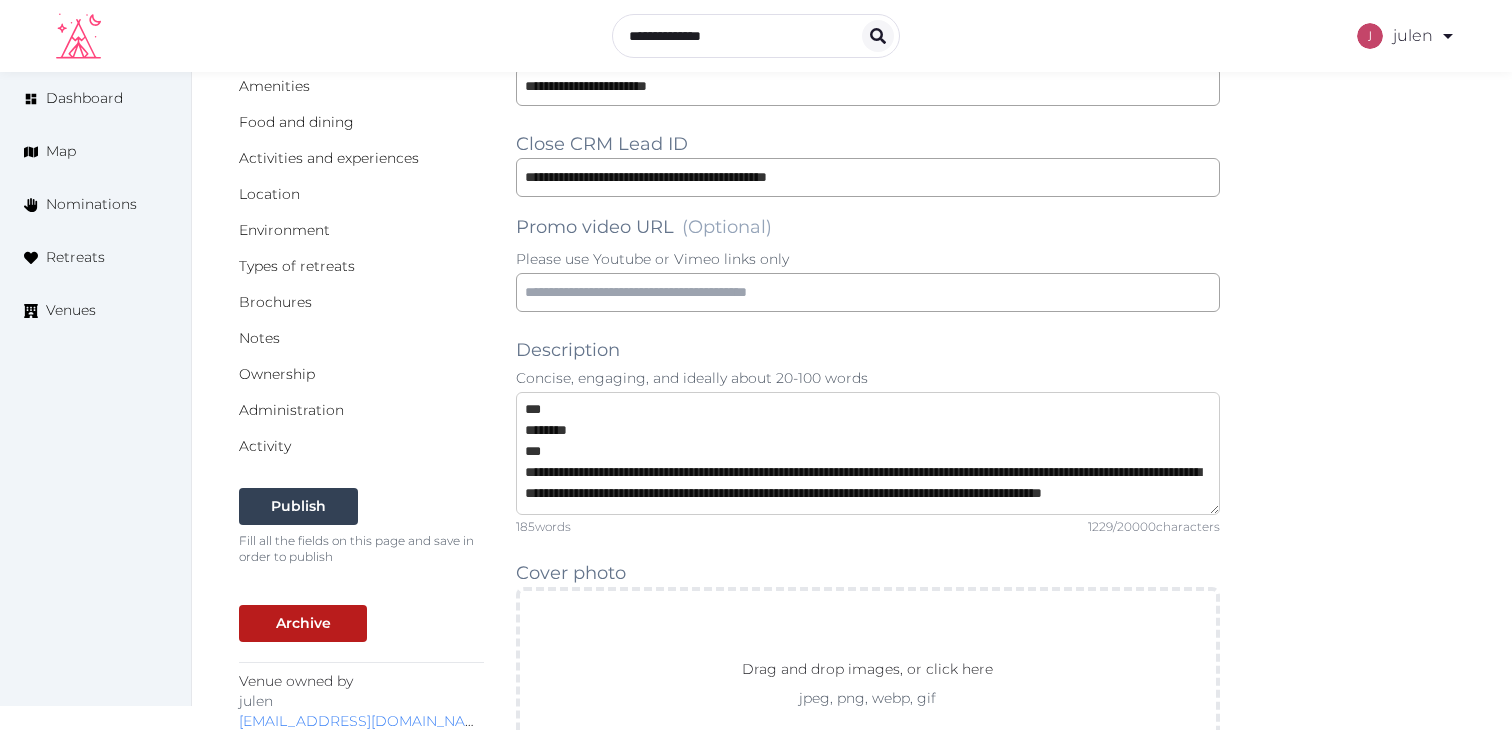 scroll, scrollTop: 118, scrollLeft: 0, axis: vertical 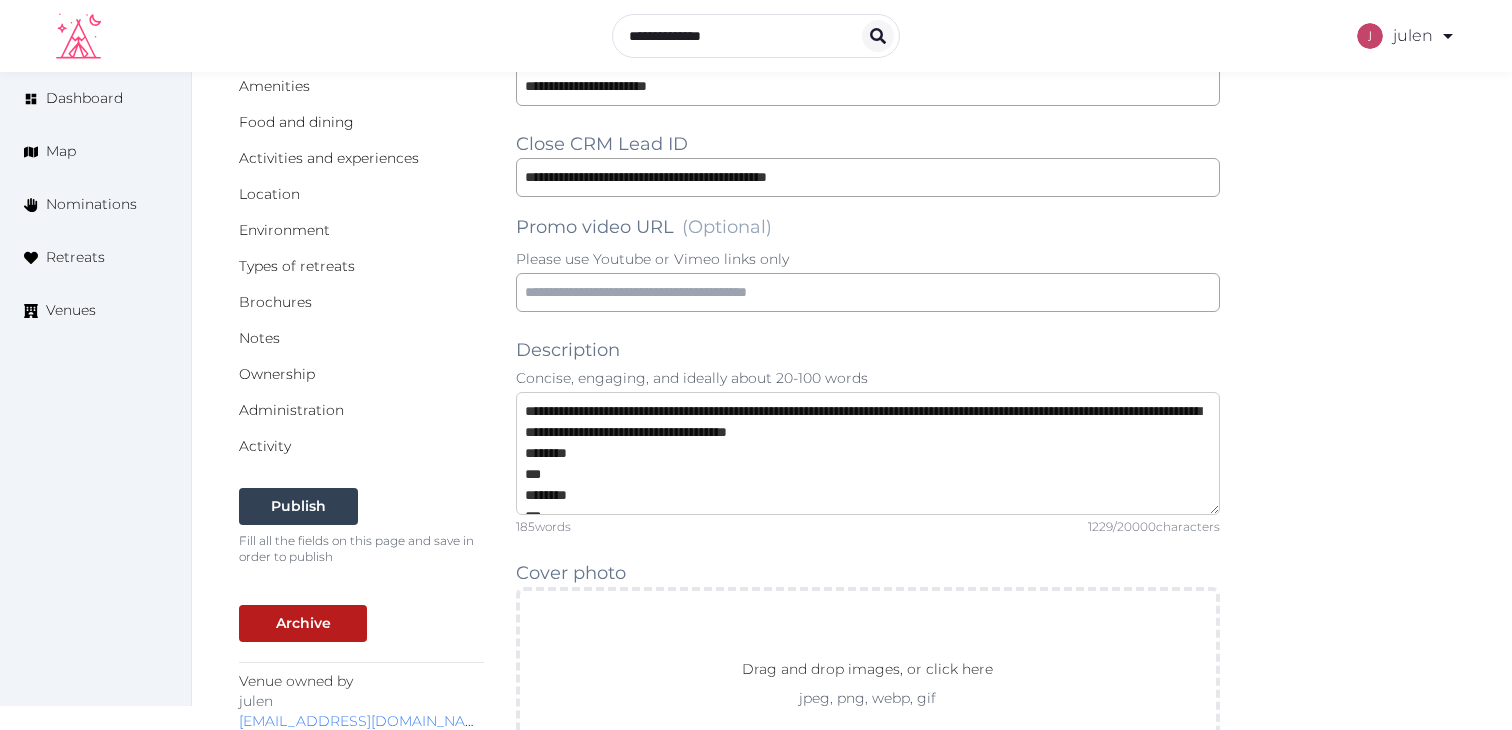 drag, startPoint x: 546, startPoint y: 438, endPoint x: 518, endPoint y: 447, distance: 29.410883 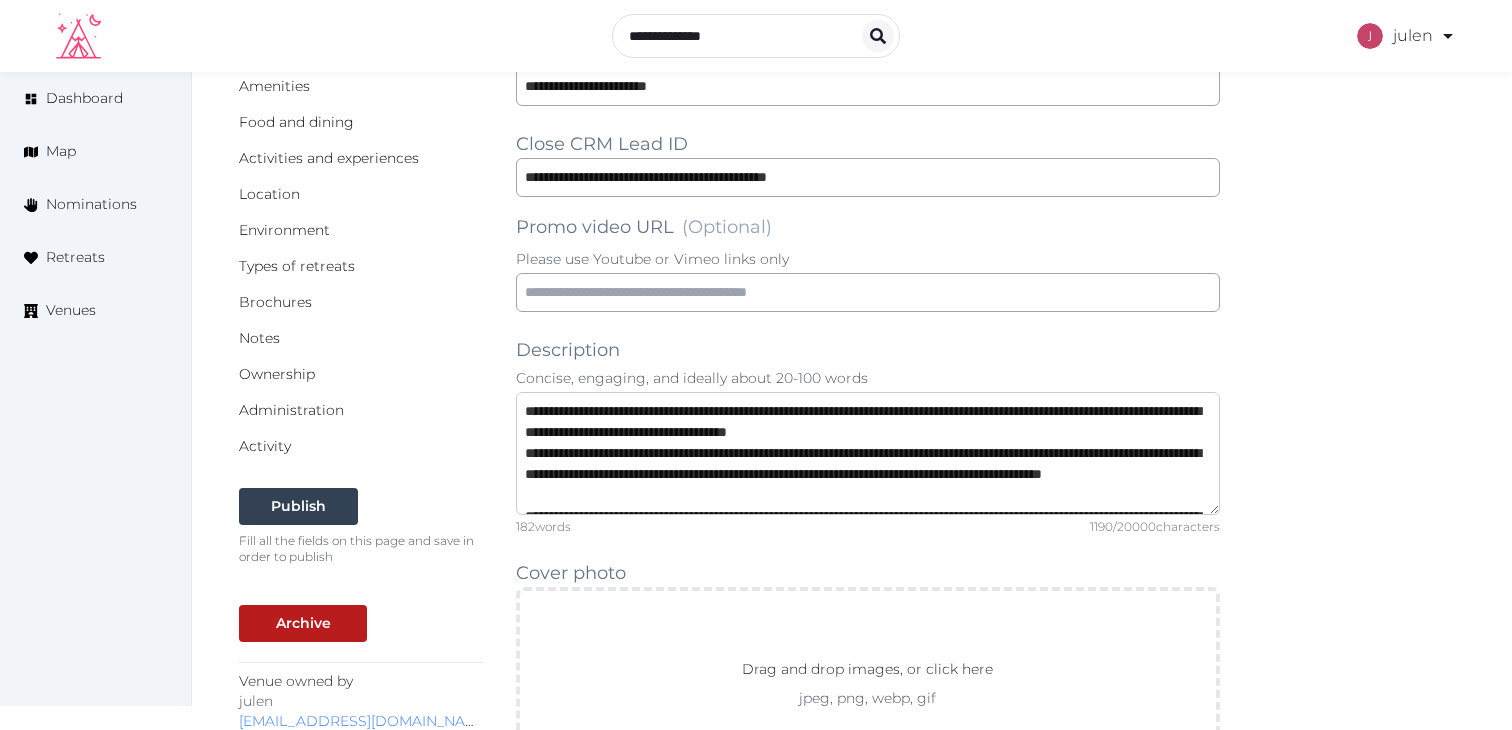 click at bounding box center [868, 453] 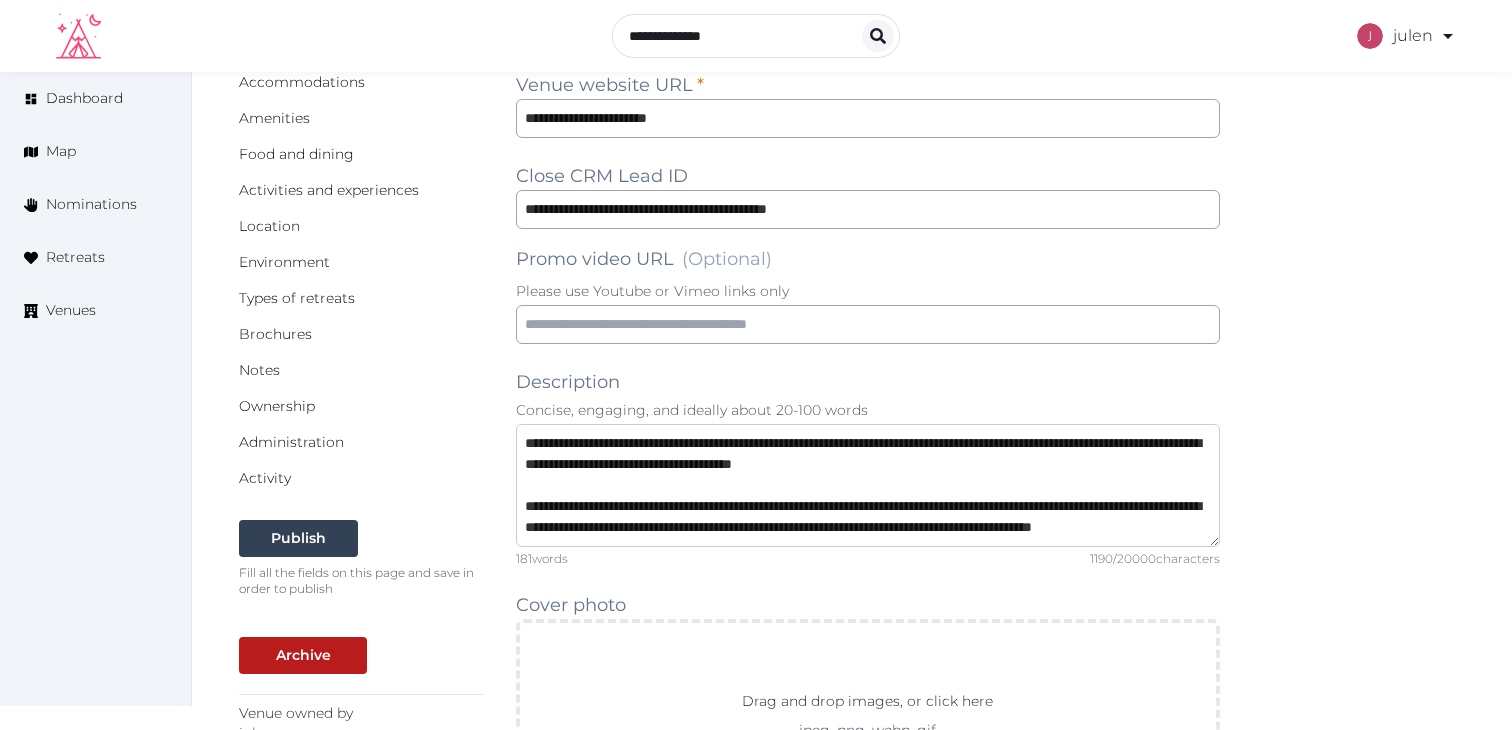 scroll, scrollTop: 276, scrollLeft: 0, axis: vertical 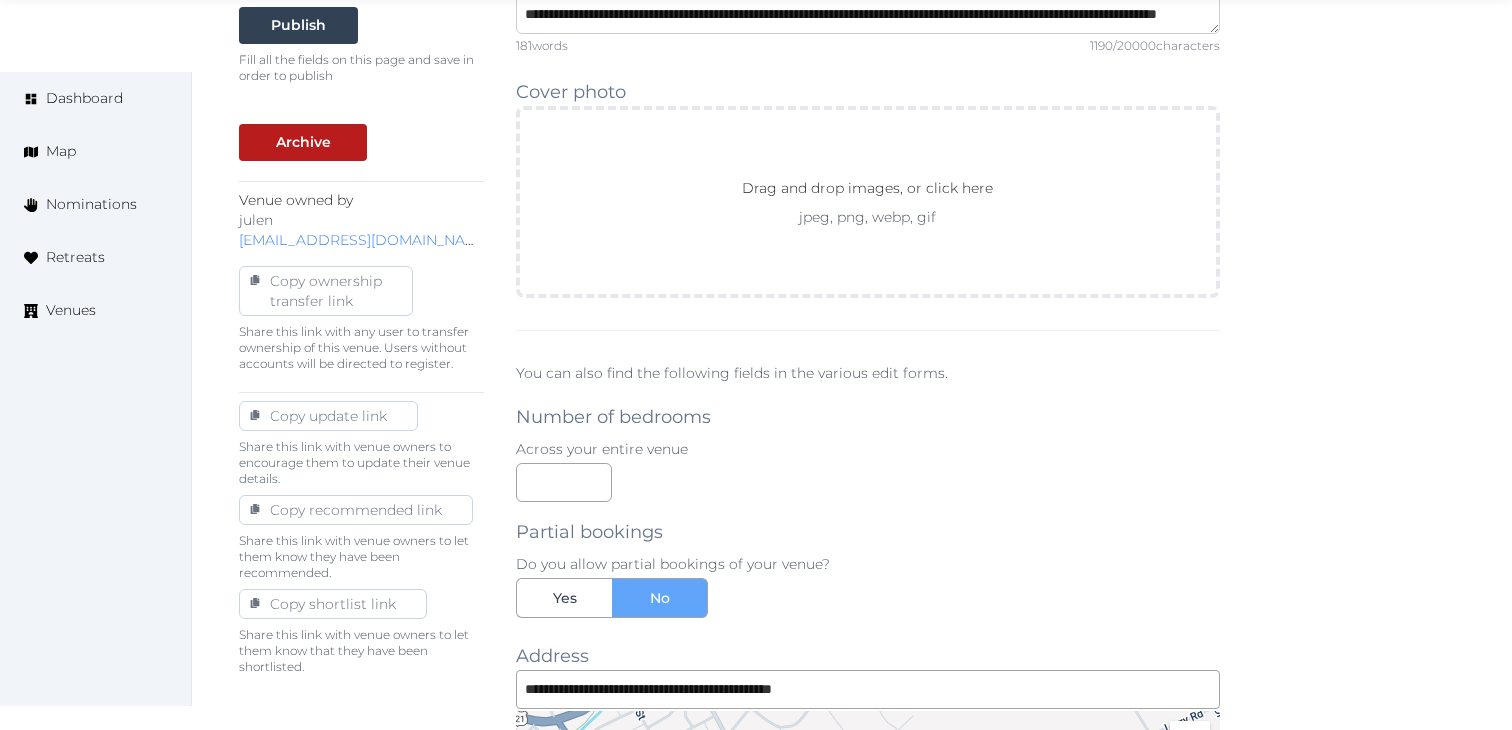 type on "**********" 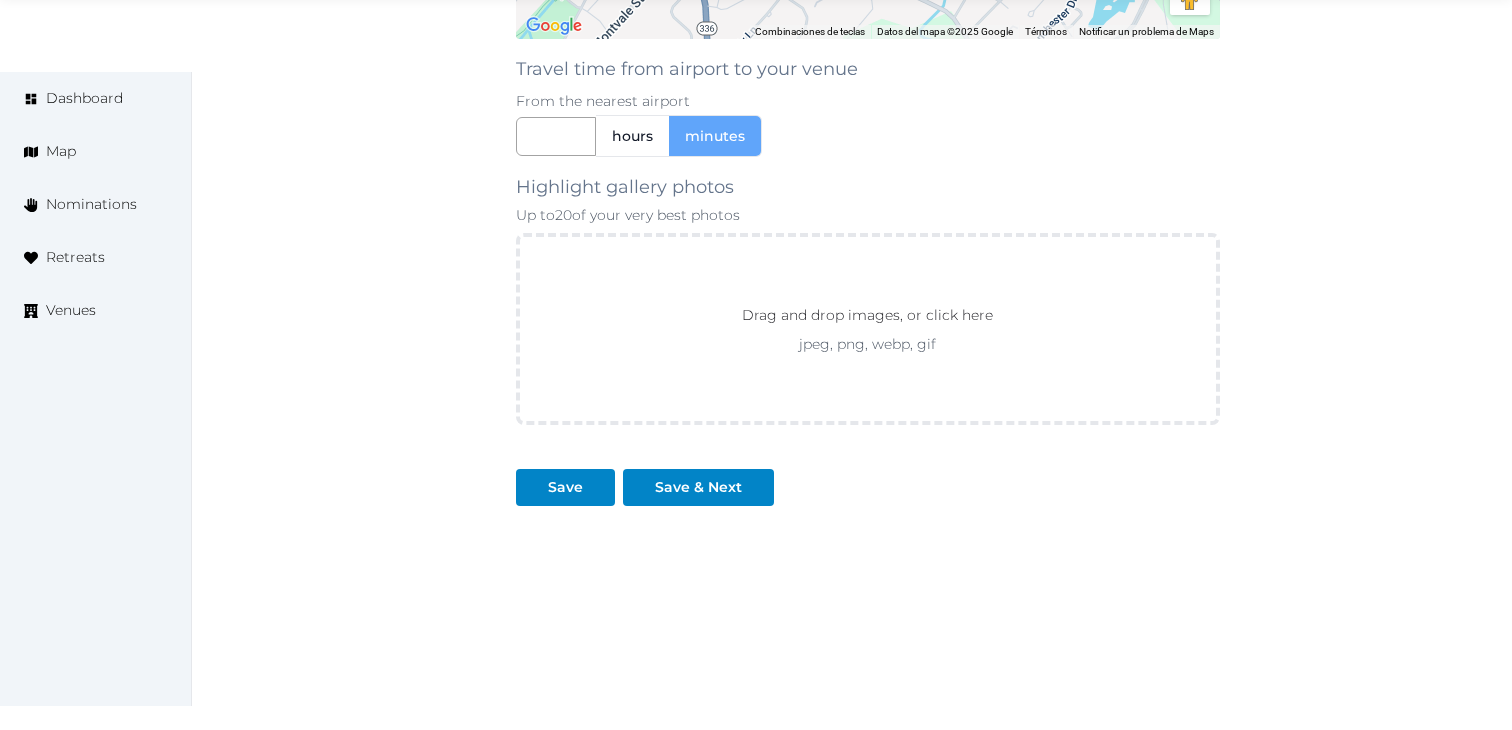 scroll, scrollTop: 2199, scrollLeft: 0, axis: vertical 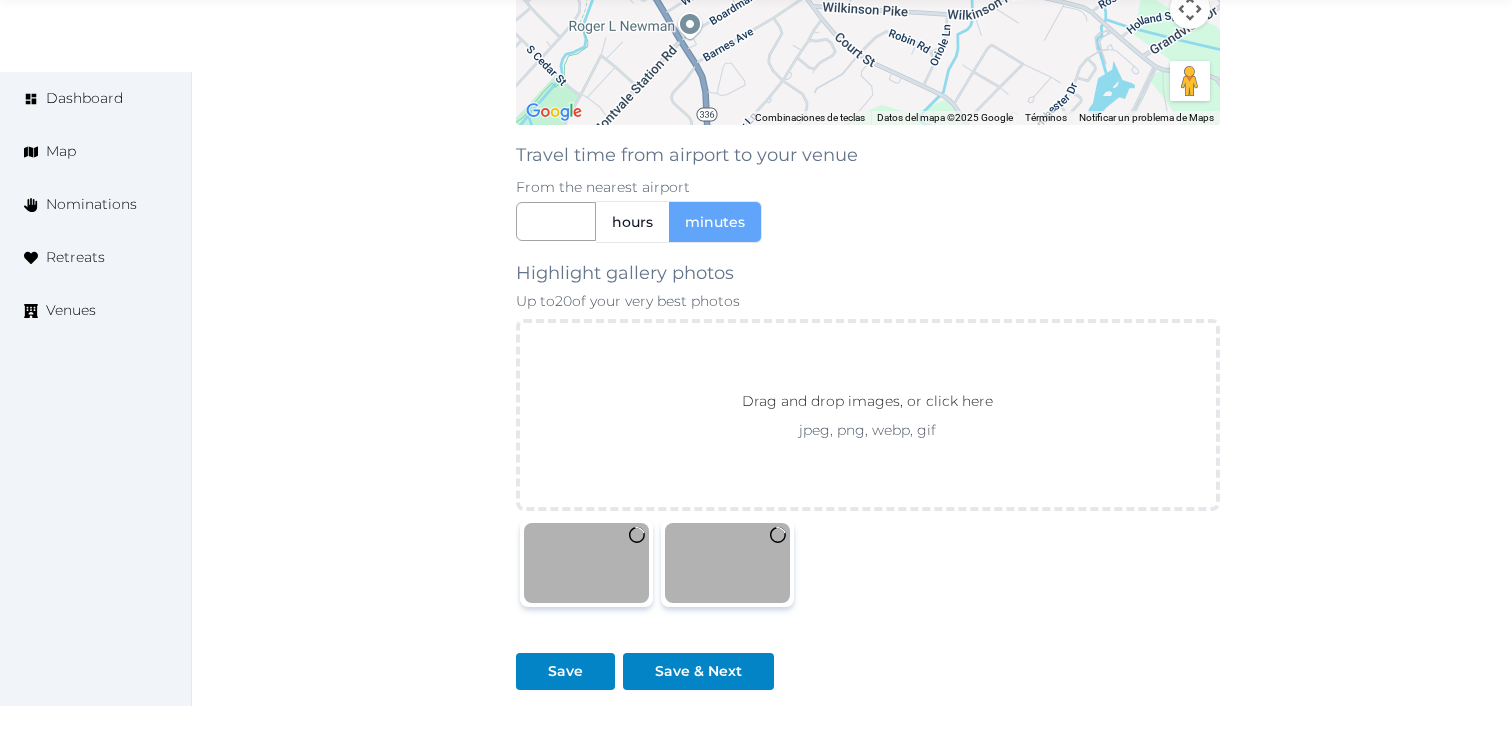 click on "Basic details Pricing and policies Retreat spaces Meeting spaces Accommodations Amenities Food and dining Activities and experiences Location Environment Types of retreats Brochures Notes Ownership Administration Activity Publish Fill all the fields on this page and save in order to   publish Archive Venue owned by julen julen@retreatsandvenues.com Copy ownership transfer link Share this link with any user to transfer ownership of this venue. Users without accounts will be directed to register. Copy update link Share this link with venue owners to encourage them to update their venue details. Copy recommended link Share this link with venue owners to let them know they have been recommended. Copy shortlist link Share this link with venue owners to let them know that they have been shortlisted." at bounding box center (361, -558) 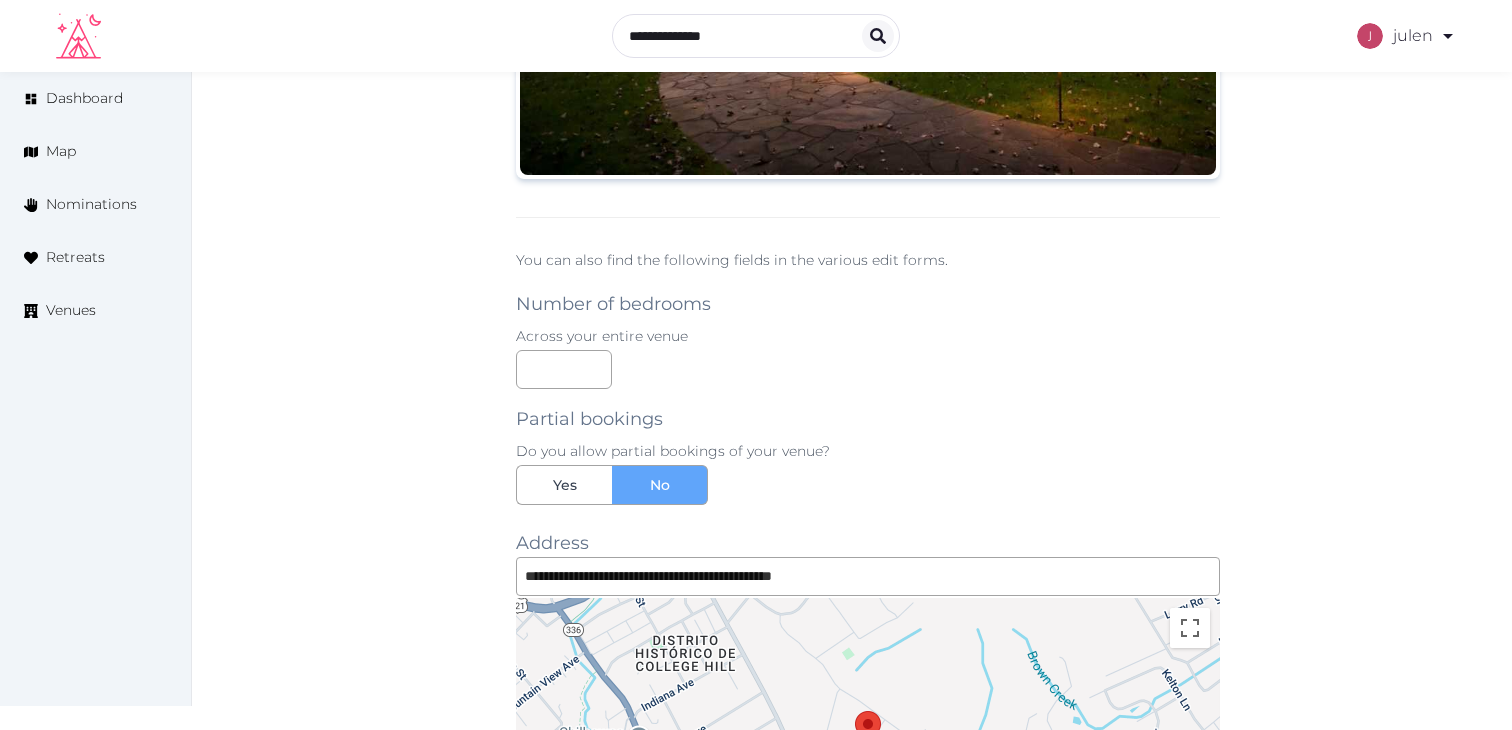 scroll, scrollTop: 1412, scrollLeft: 0, axis: vertical 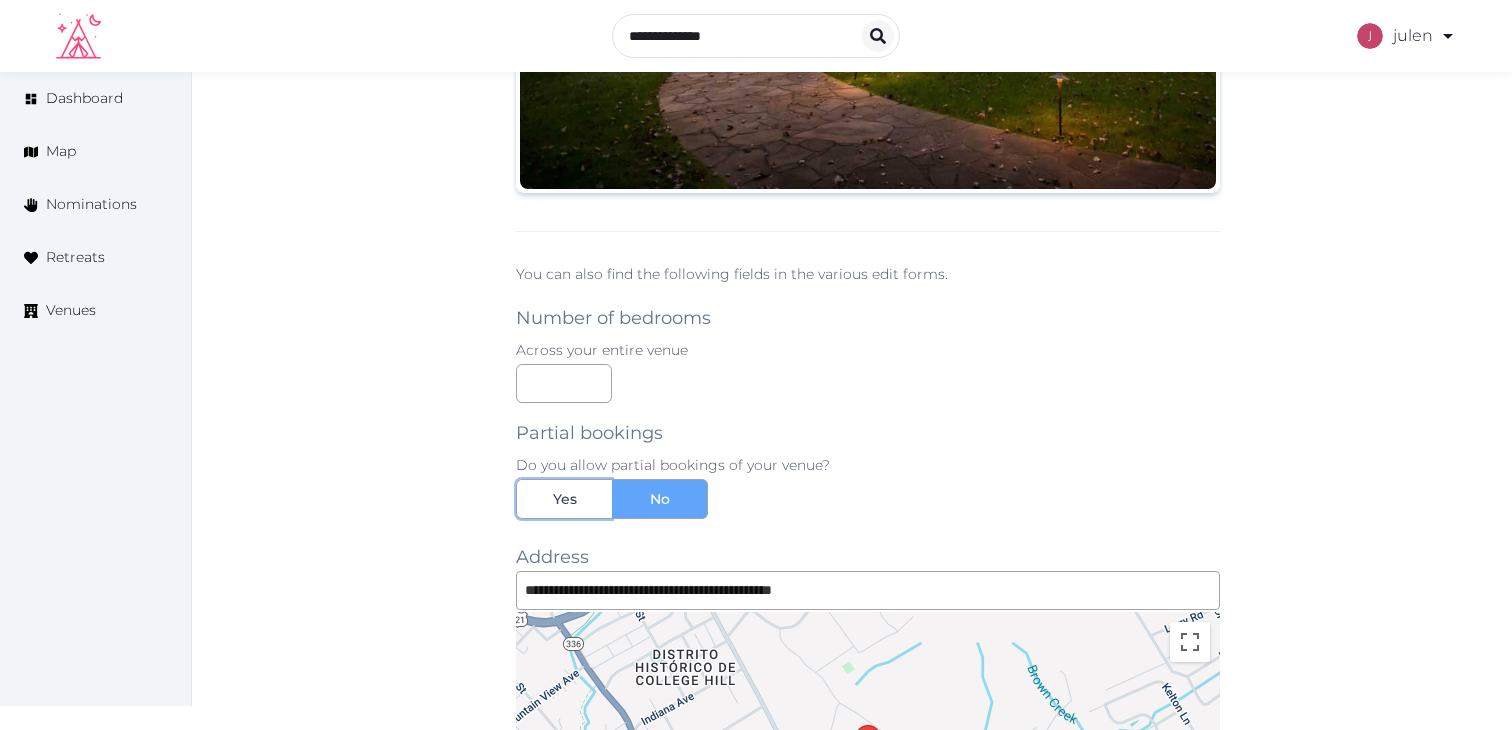 click on "Yes" at bounding box center (564, 499) 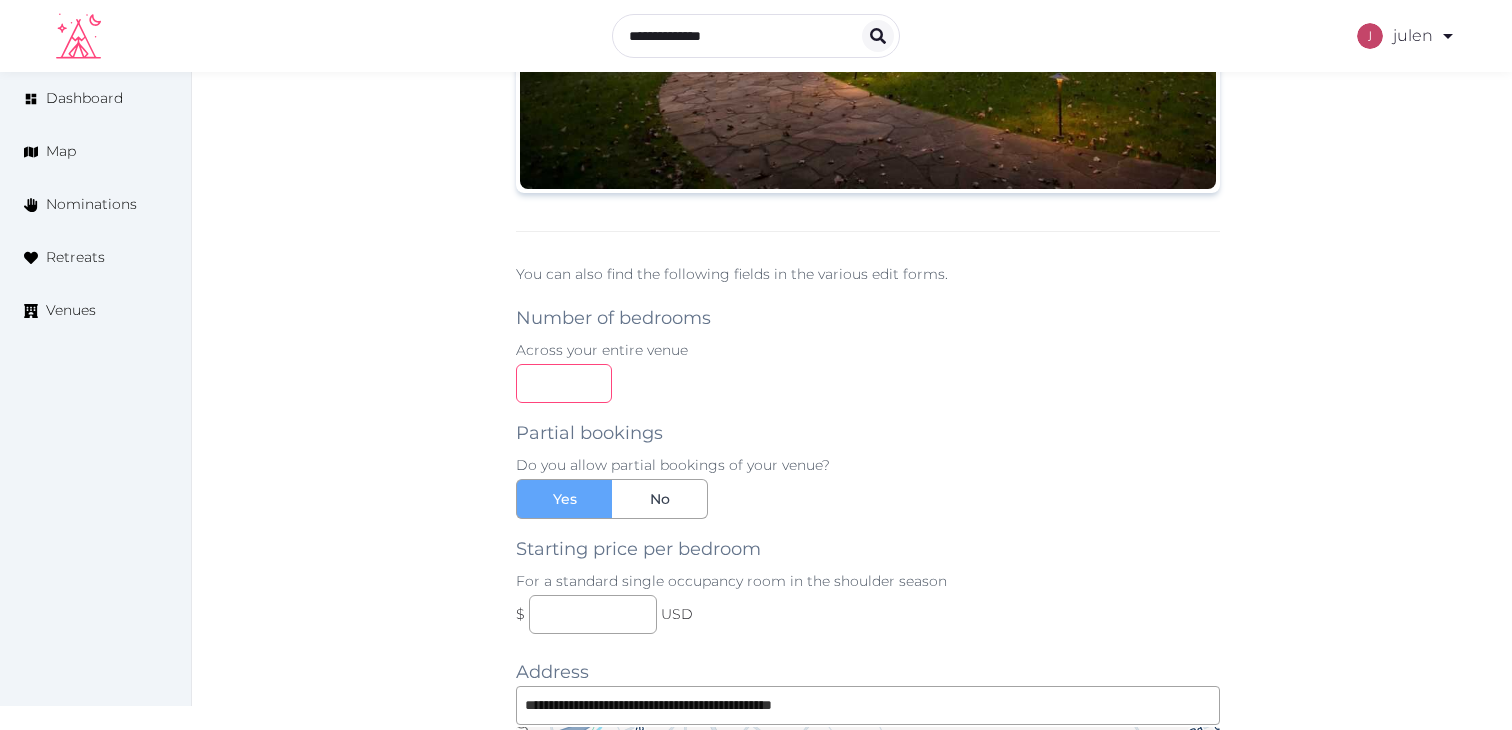 click at bounding box center [564, 383] 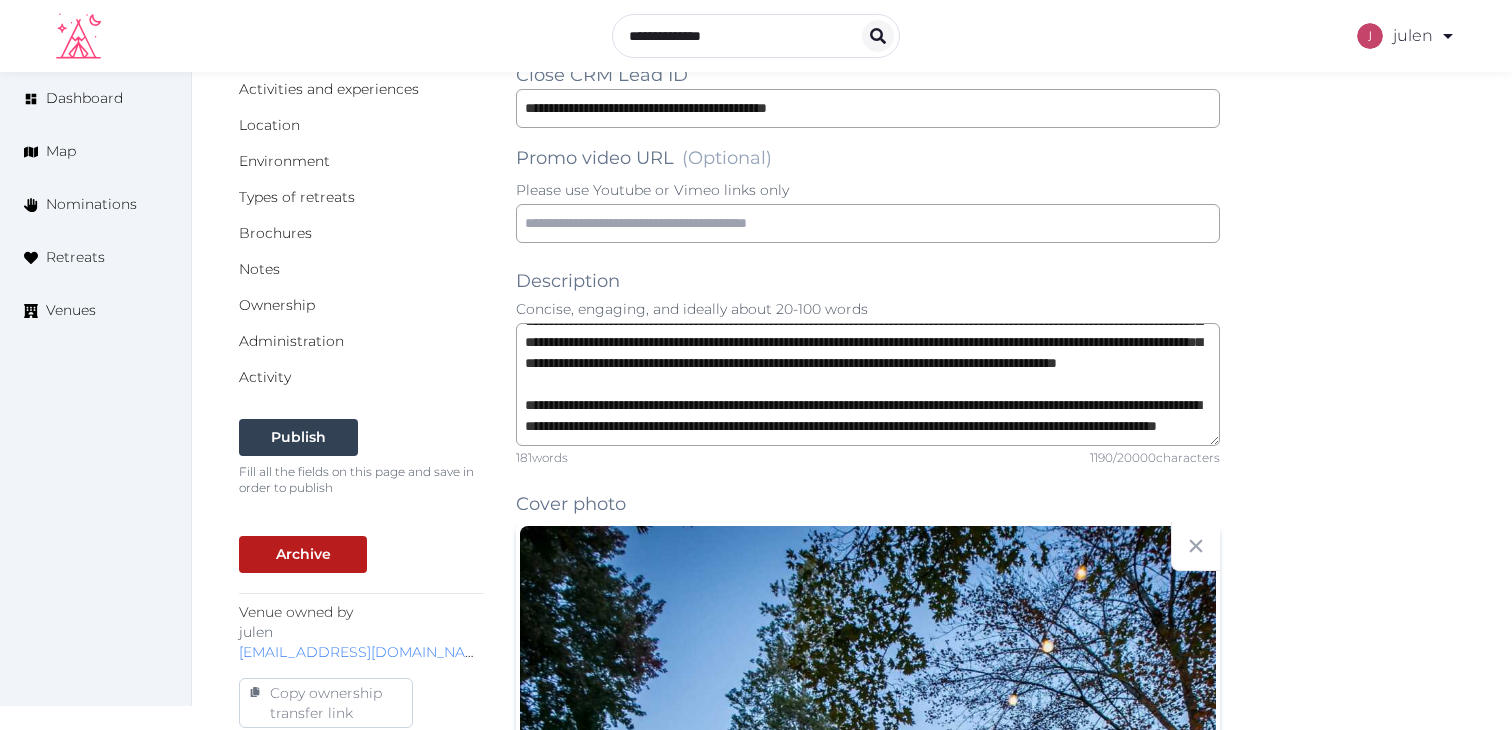 scroll, scrollTop: 293, scrollLeft: 0, axis: vertical 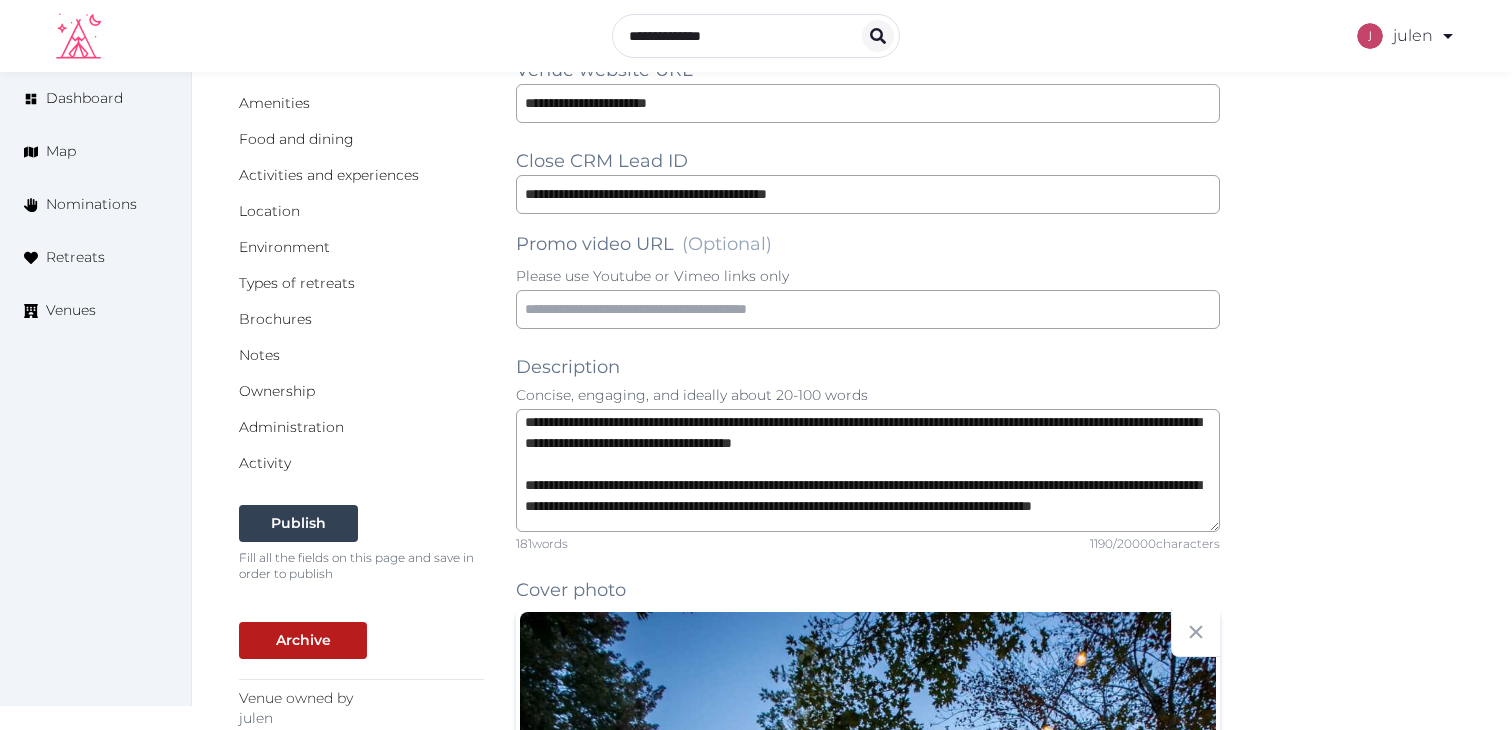 click on "**********" at bounding box center (852, 1406) 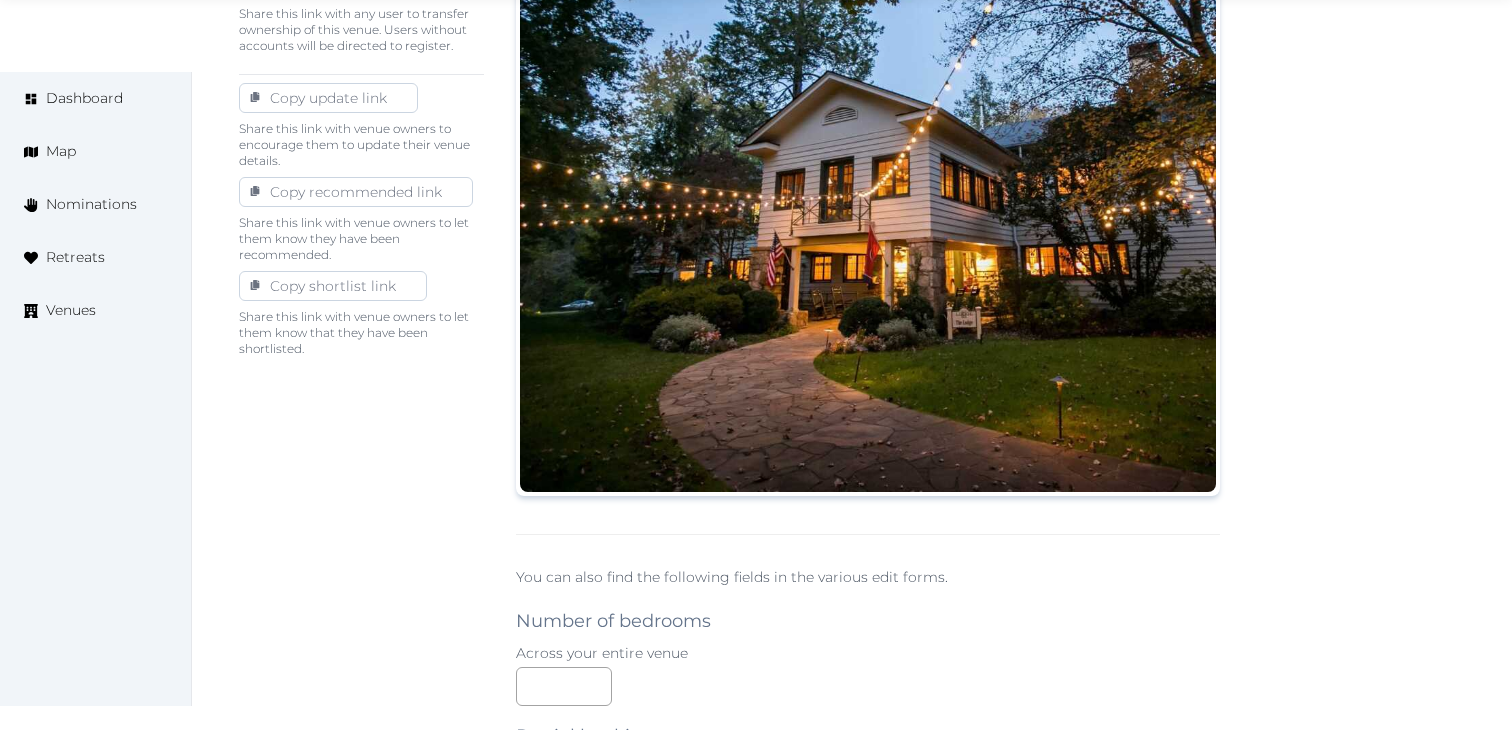 scroll, scrollTop: 1123, scrollLeft: 0, axis: vertical 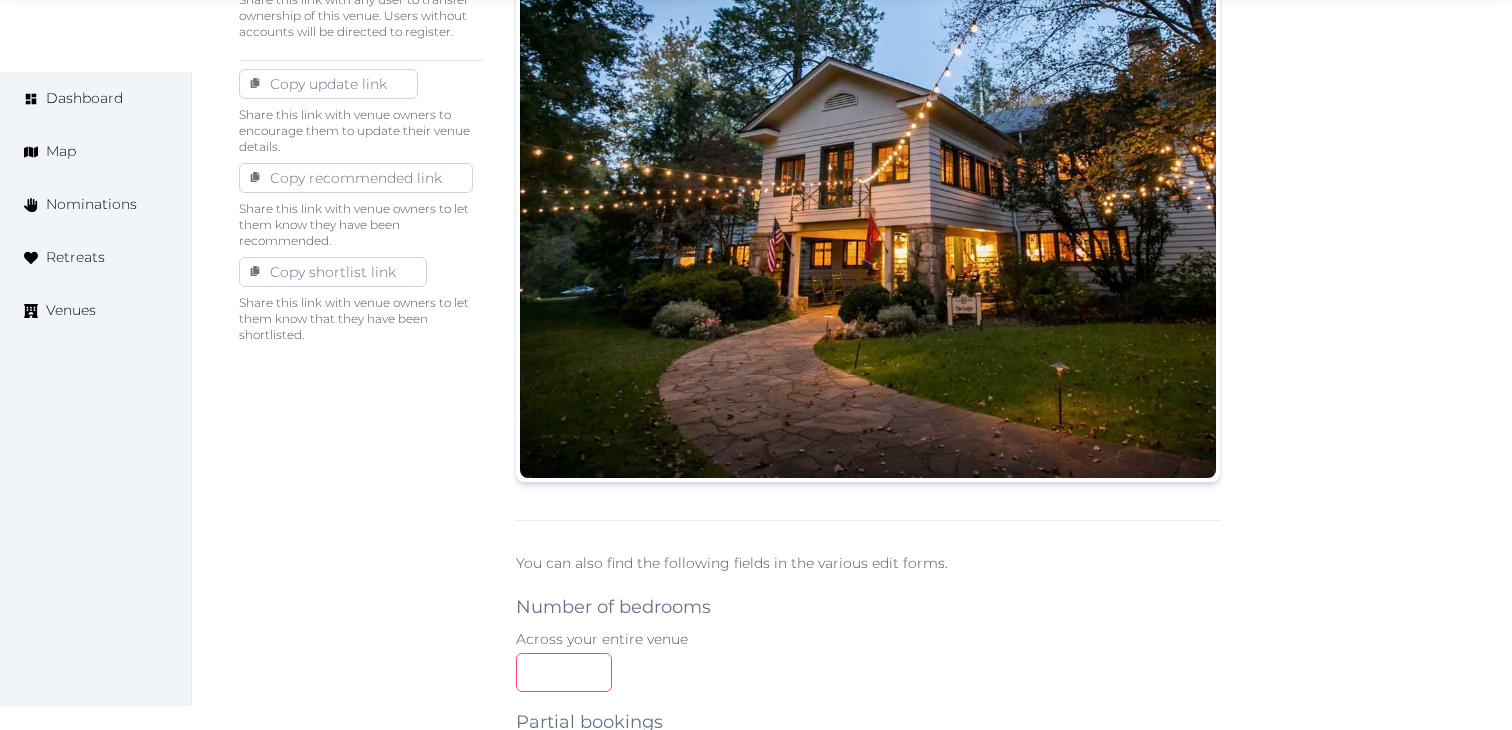click at bounding box center [564, 672] 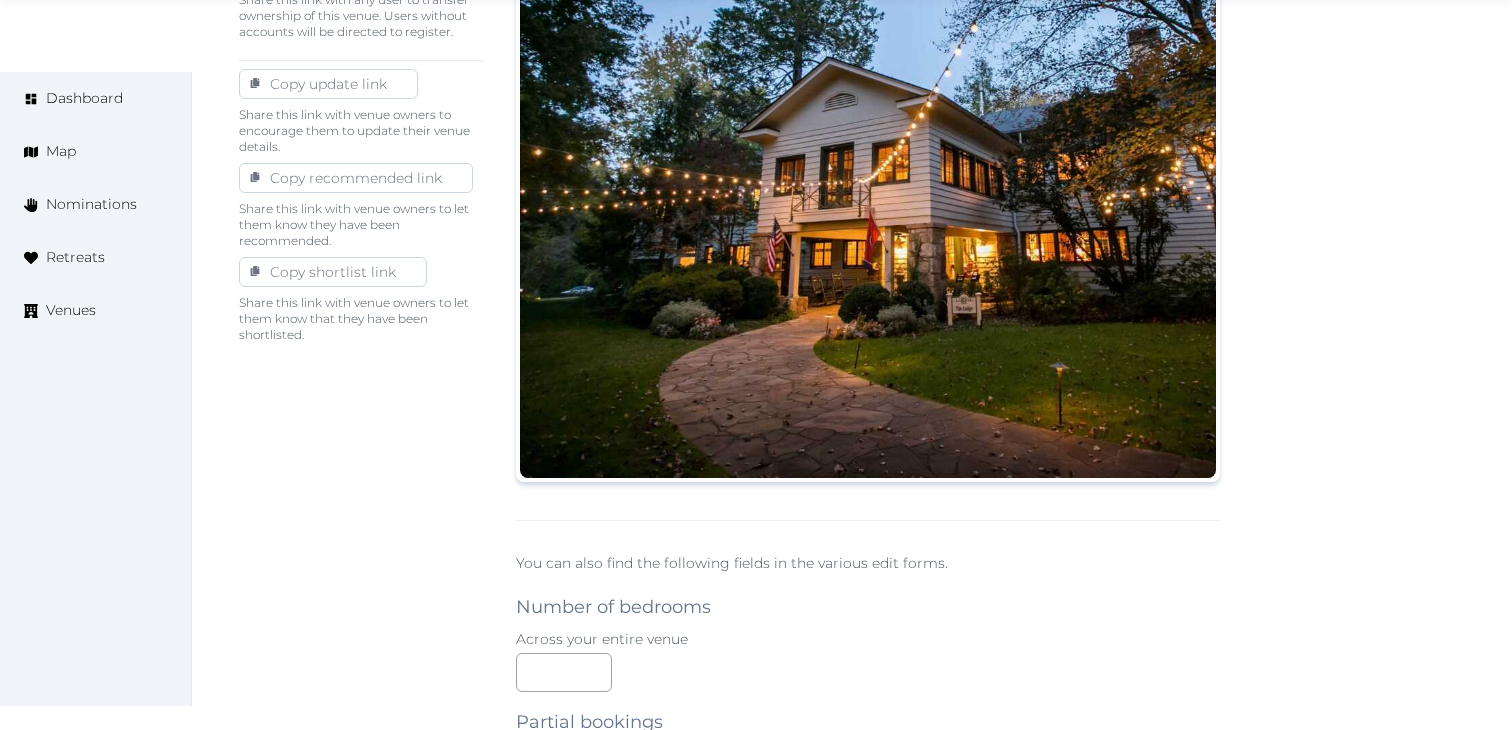 click on "Across your entire venue" at bounding box center (868, 639) 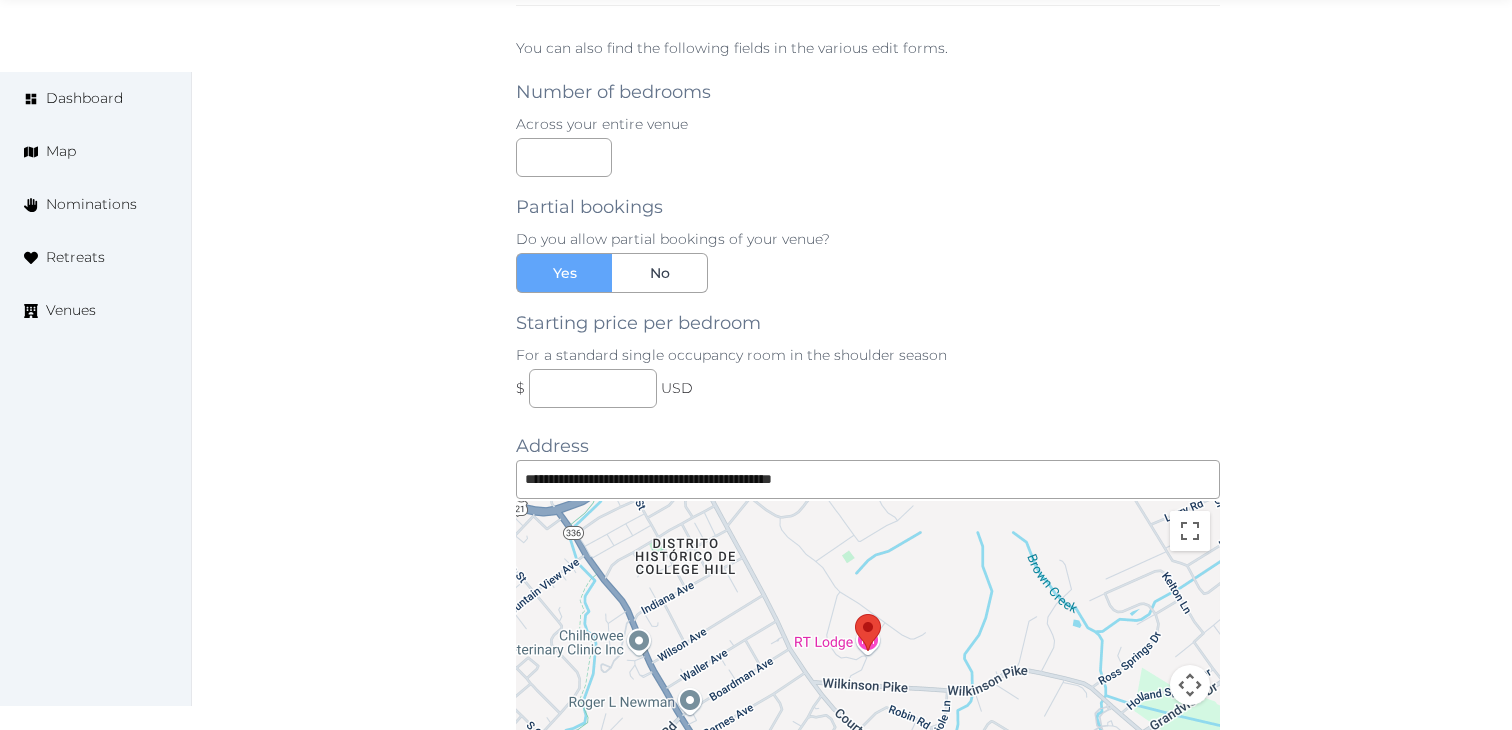scroll, scrollTop: 1640, scrollLeft: 0, axis: vertical 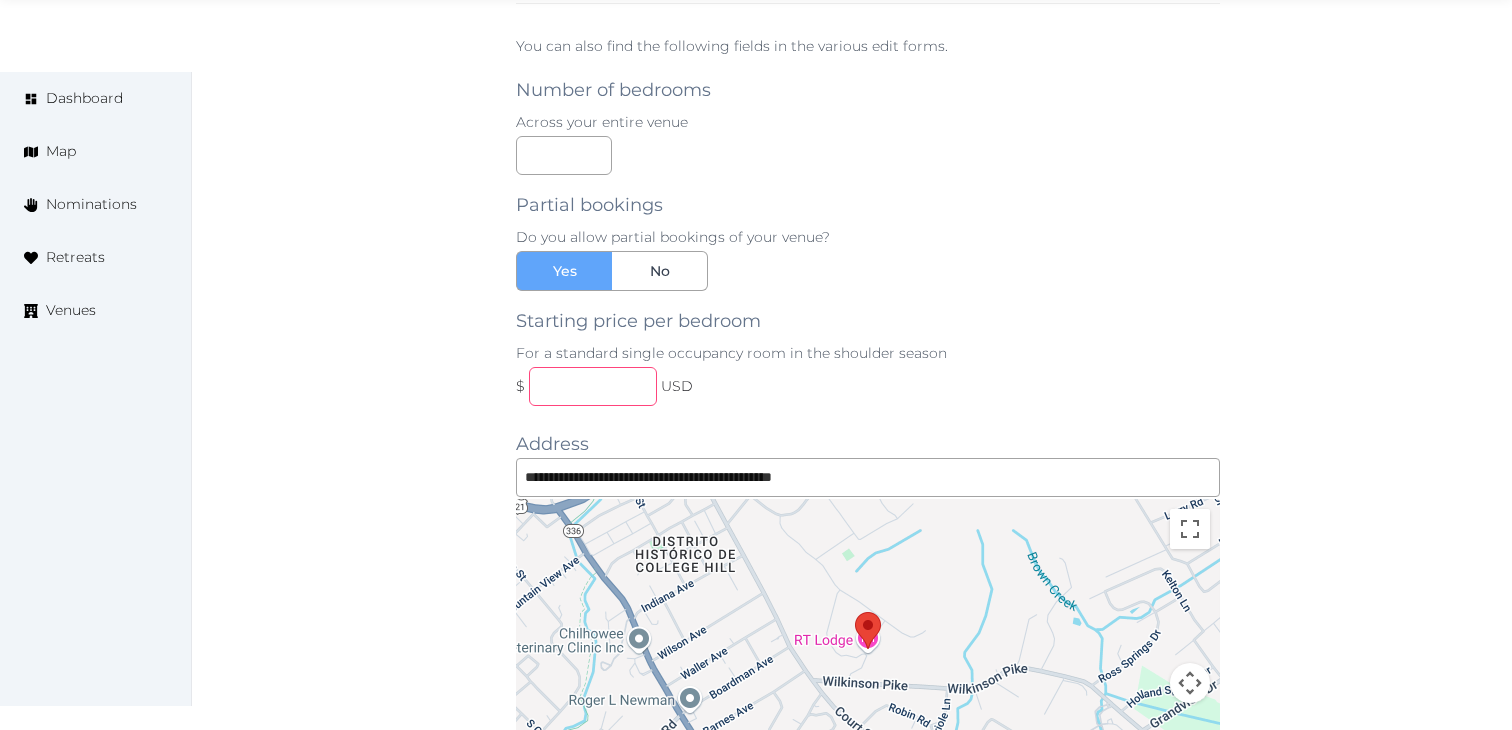 click at bounding box center (593, 386) 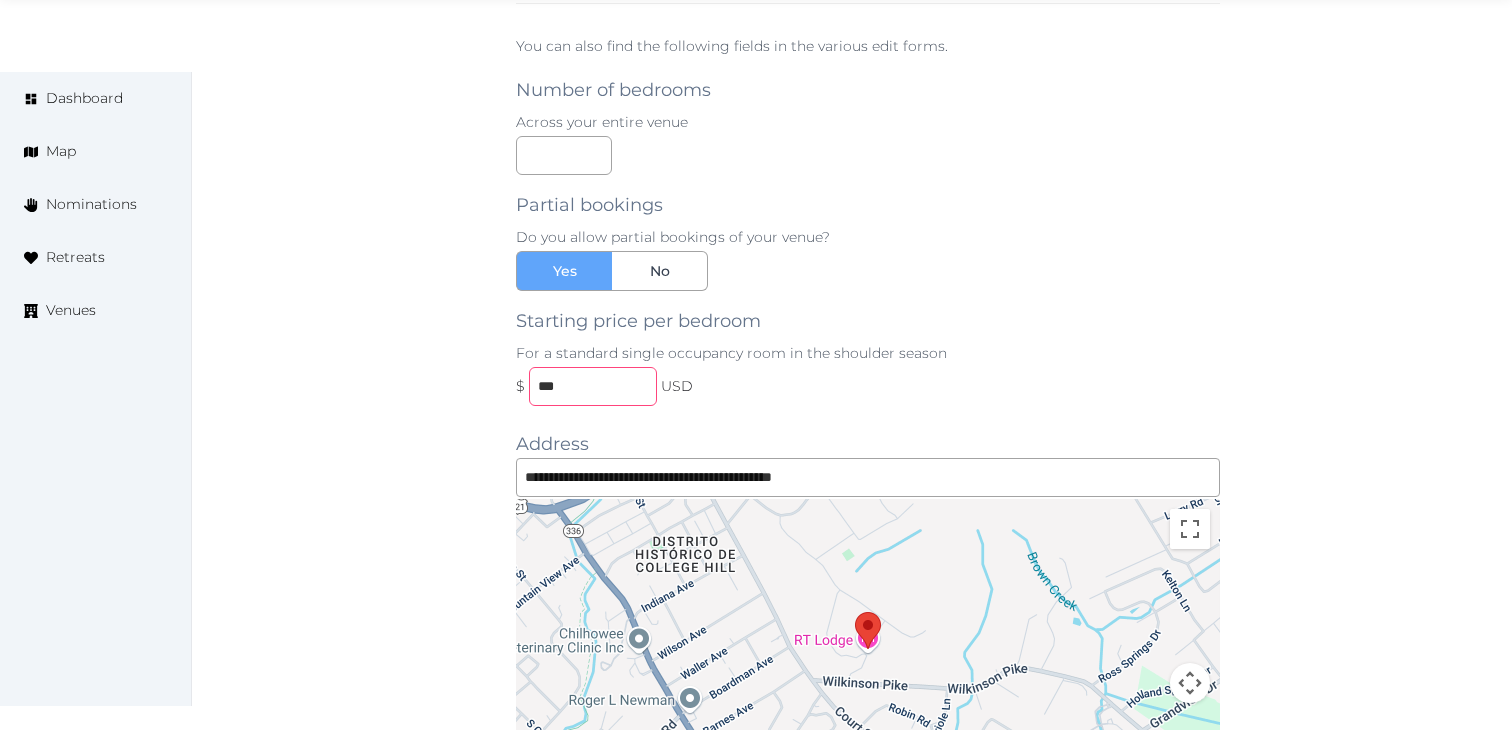 type on "***" 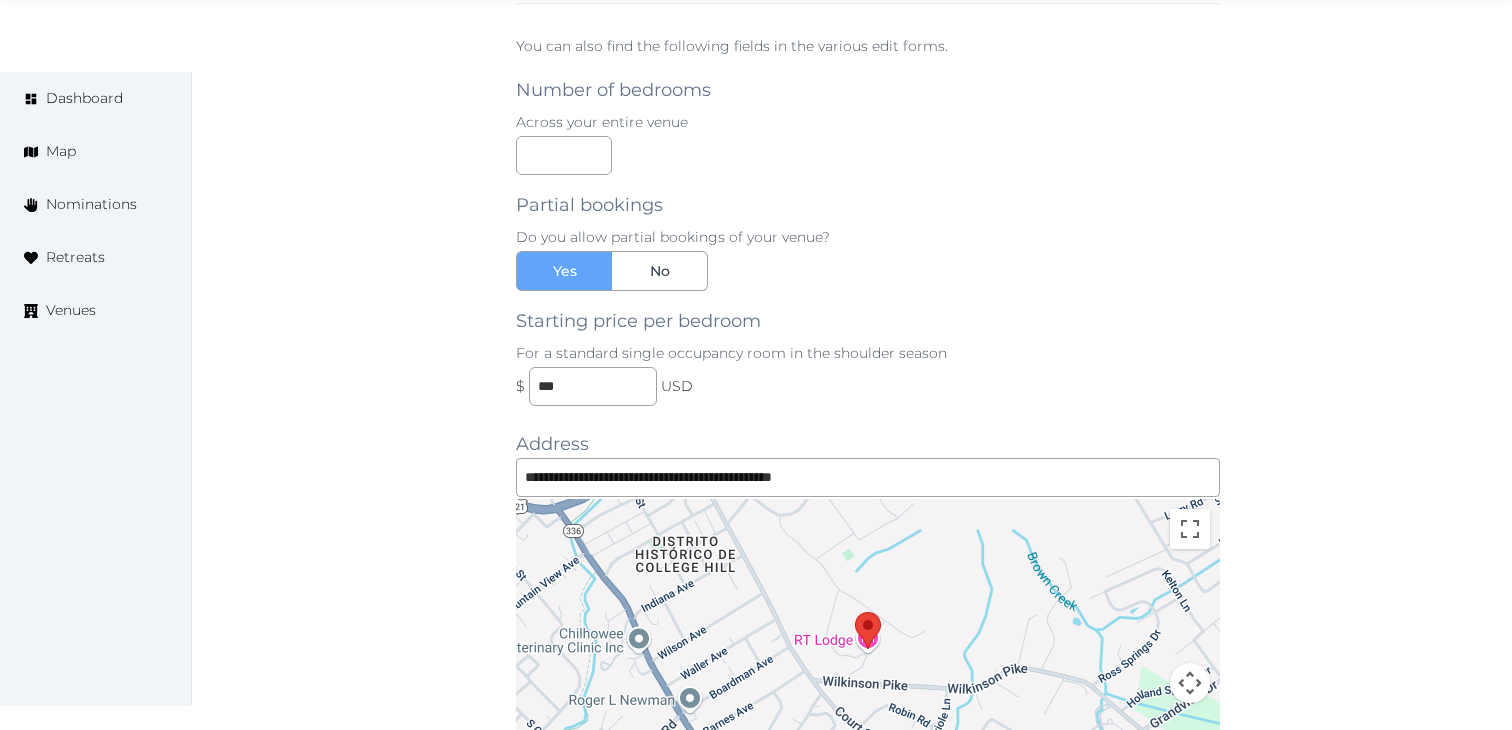 click on "**********" at bounding box center [852, 59] 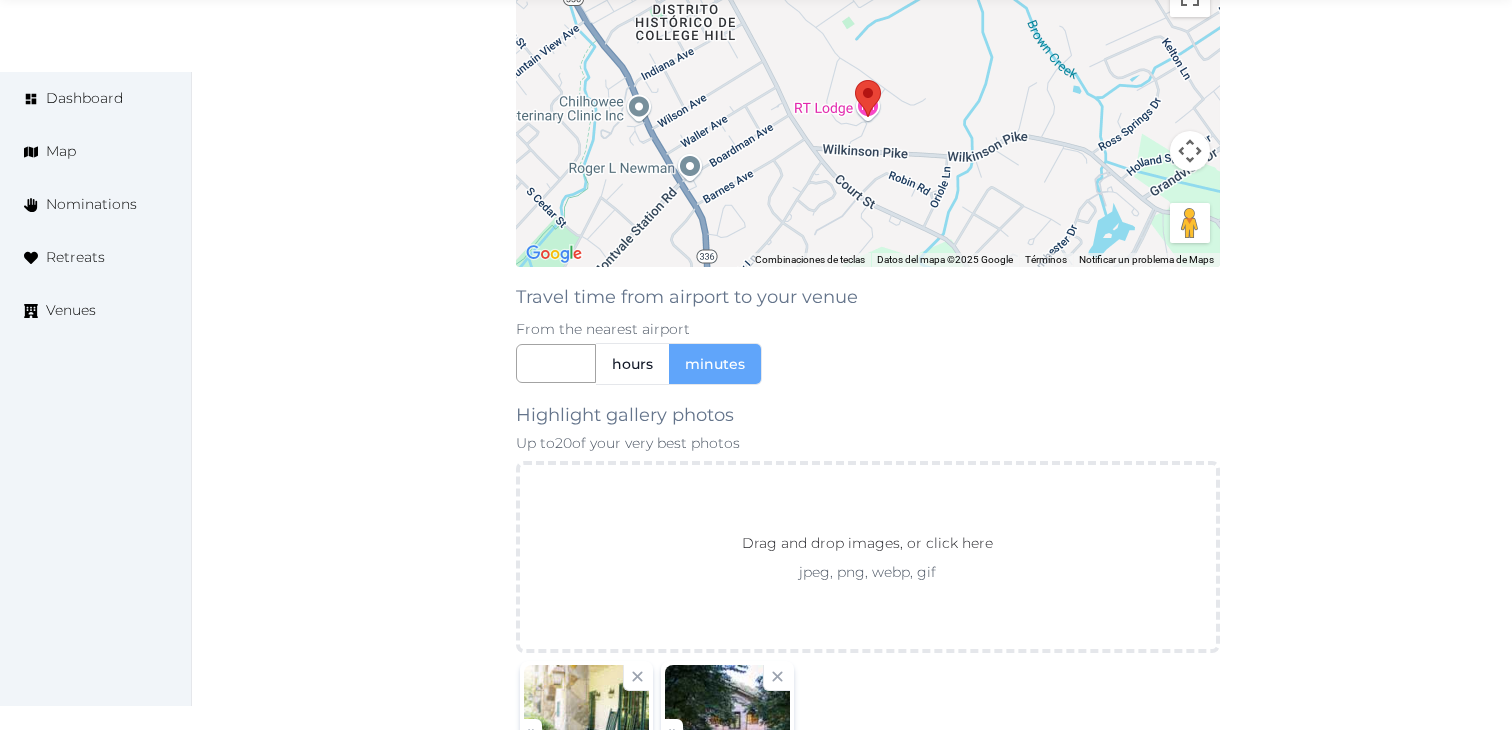 scroll, scrollTop: 2175, scrollLeft: 0, axis: vertical 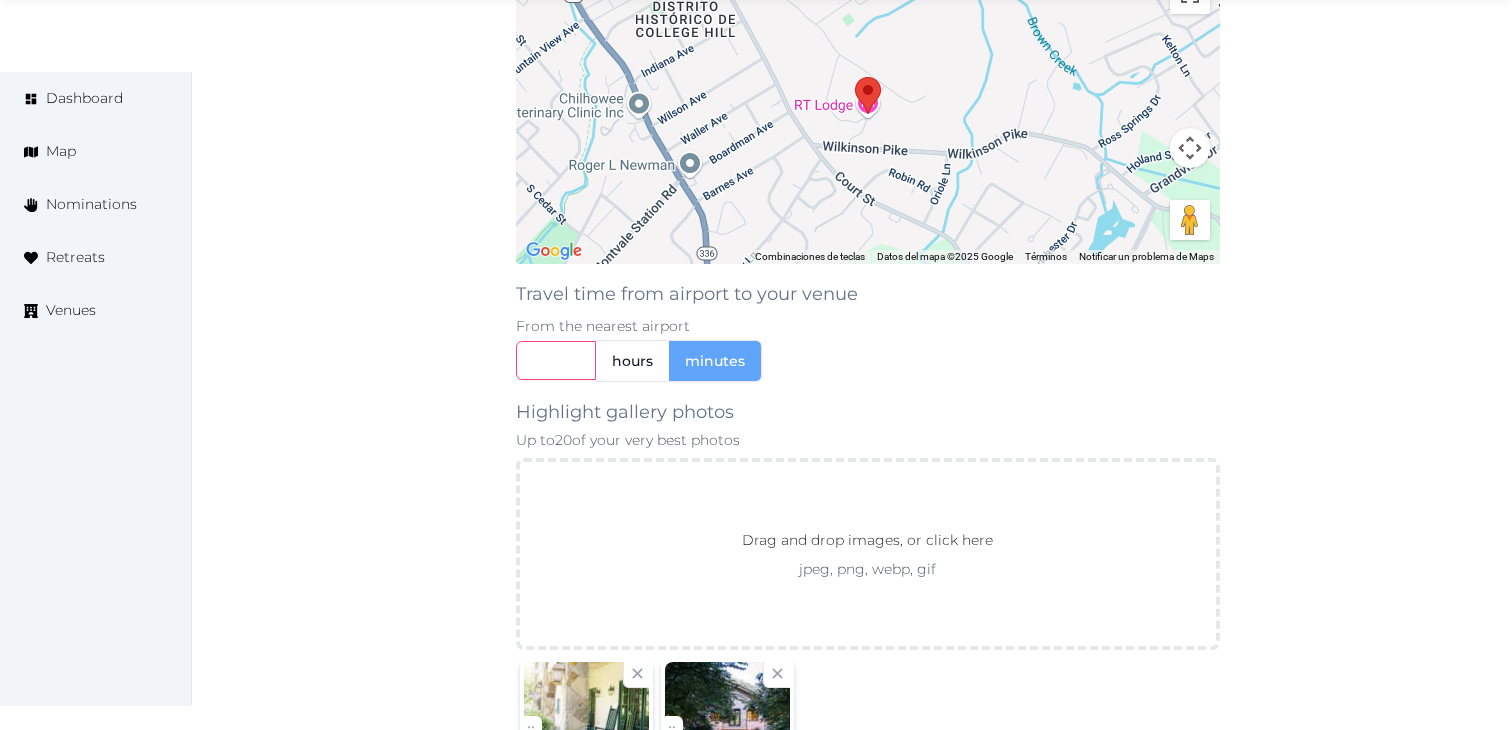click at bounding box center [556, 360] 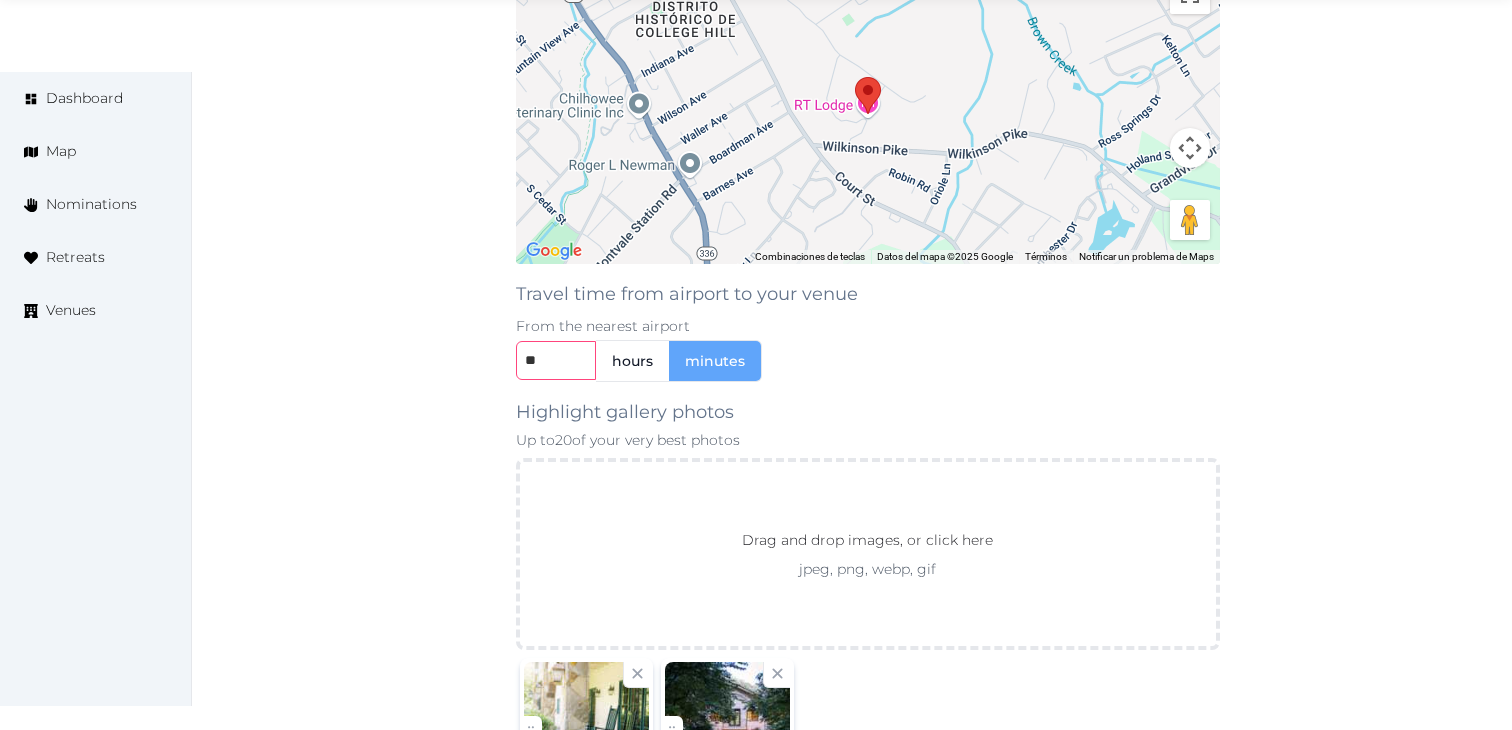 type on "**" 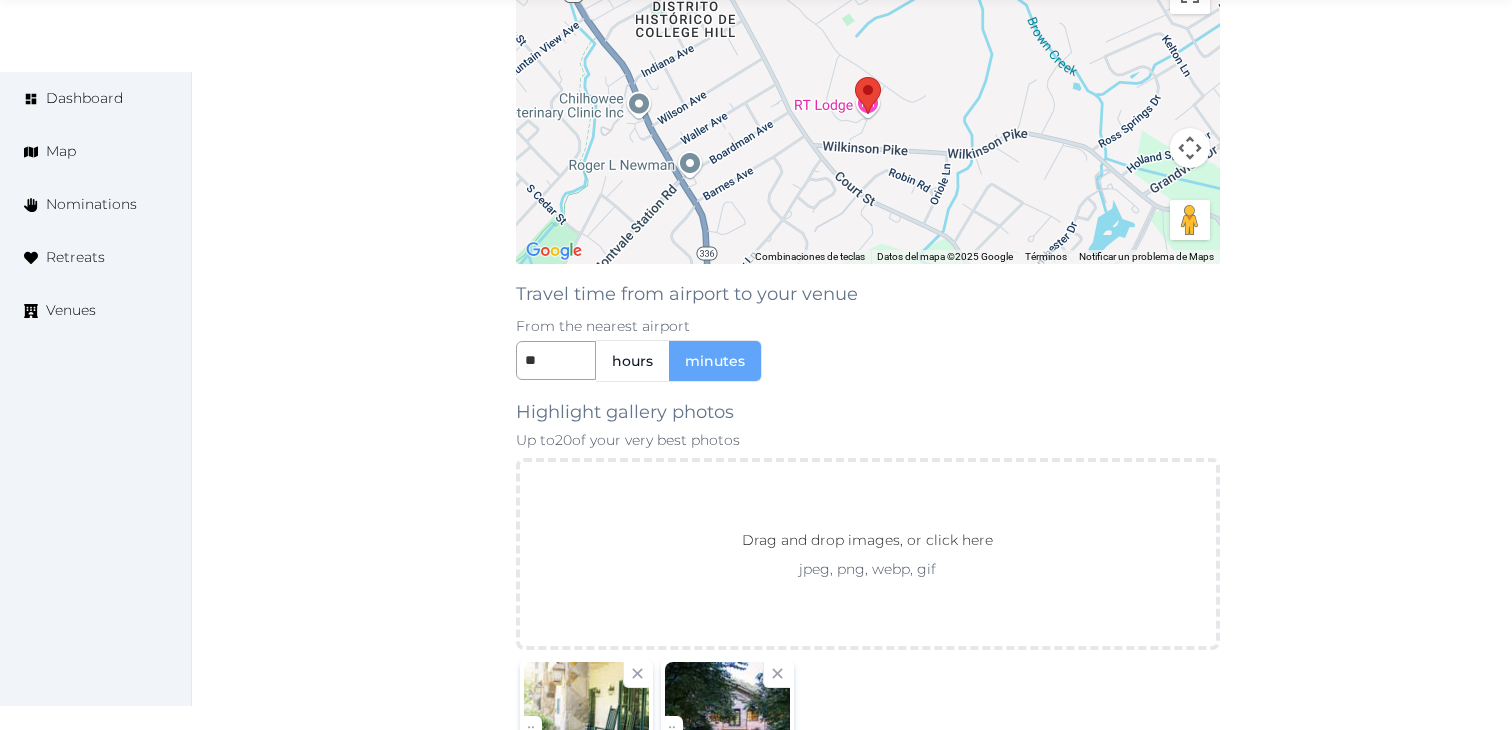 click on "Basic details Pricing and policies Retreat spaces Meeting spaces Accommodations Amenities Food and dining Activities and experiences Location Environment Types of retreats Brochures Notes Ownership Administration Activity Publish Fill all the fields on this page and save in order to   publish Archive Venue owned by julen julen@retreatsandvenues.com Copy ownership transfer link Share this link with any user to transfer ownership of this venue. Users without accounts will be directed to register. Copy update link Share this link with venue owners to encourage them to update their venue details. Copy recommended link Share this link with venue owners to let them know they have been recommended. Copy shortlist link Share this link with venue owners to let them know that they have been shortlisted." at bounding box center [361, -476] 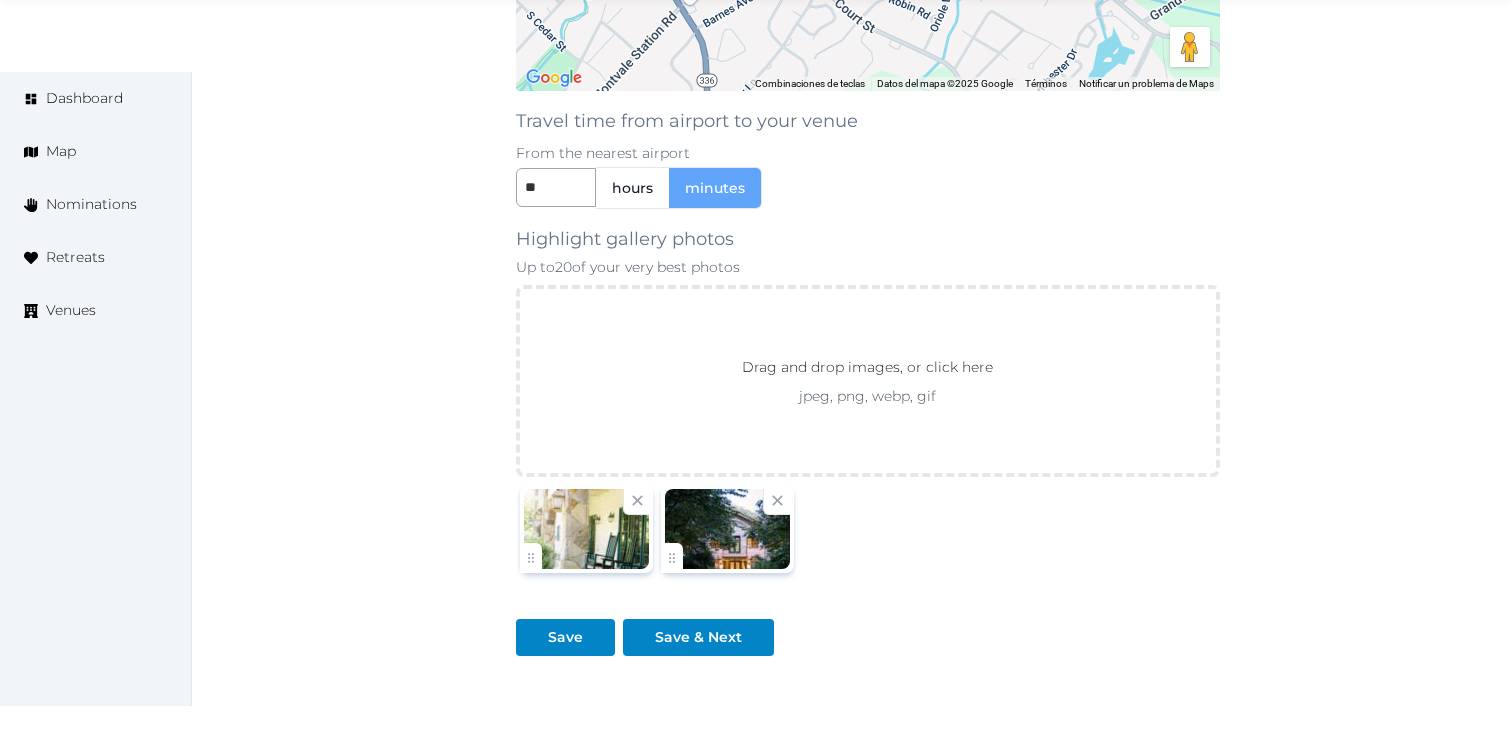 scroll, scrollTop: 2496, scrollLeft: 0, axis: vertical 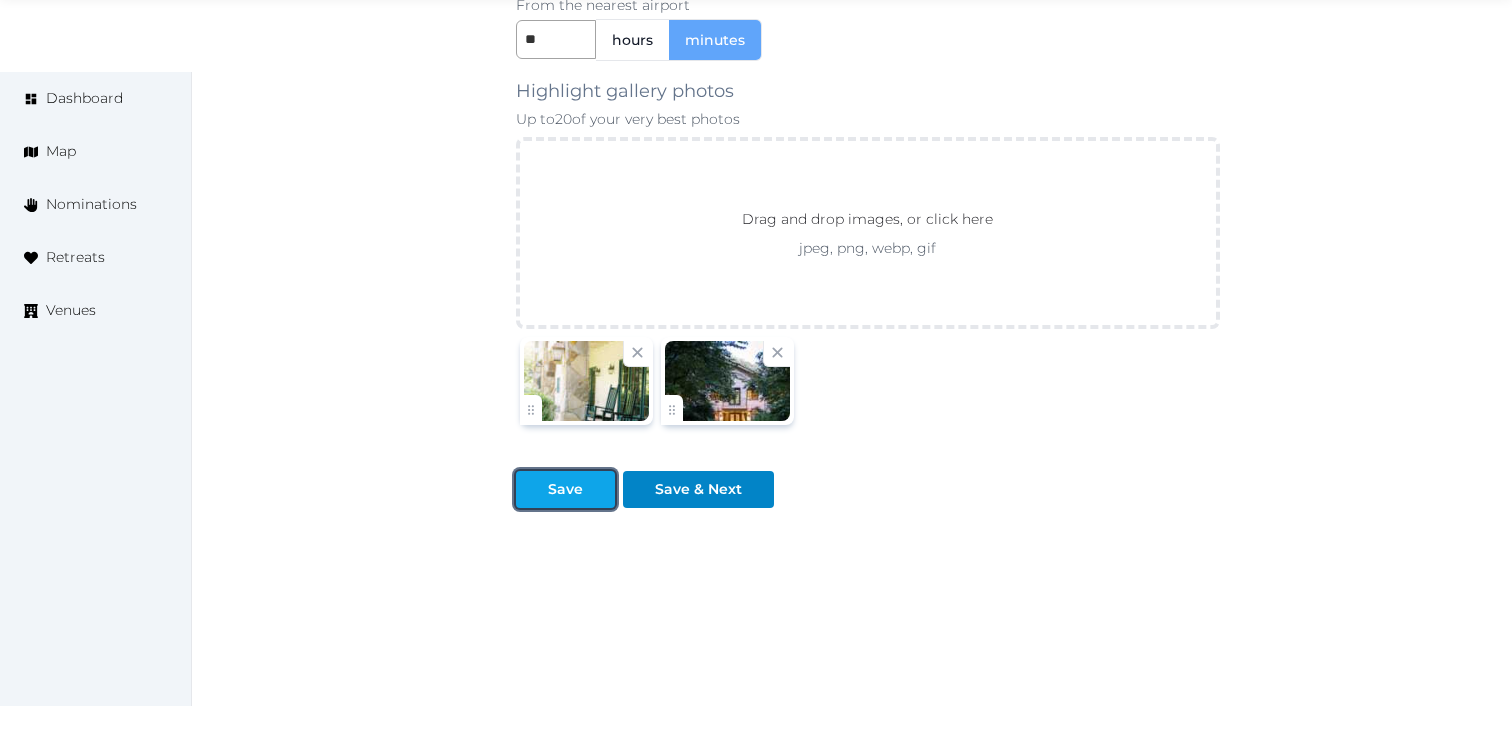 click on "Save" at bounding box center (565, 489) 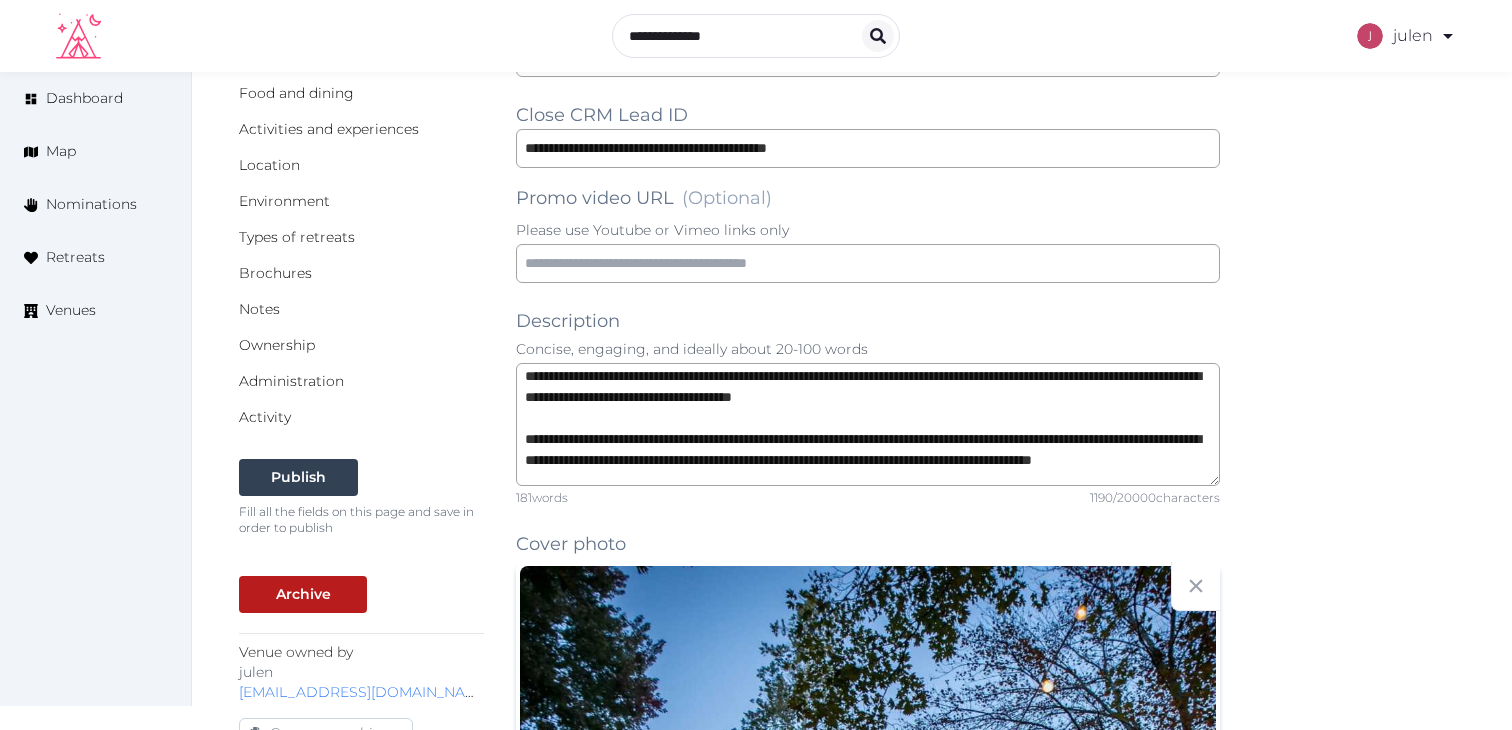 scroll, scrollTop: 326, scrollLeft: 0, axis: vertical 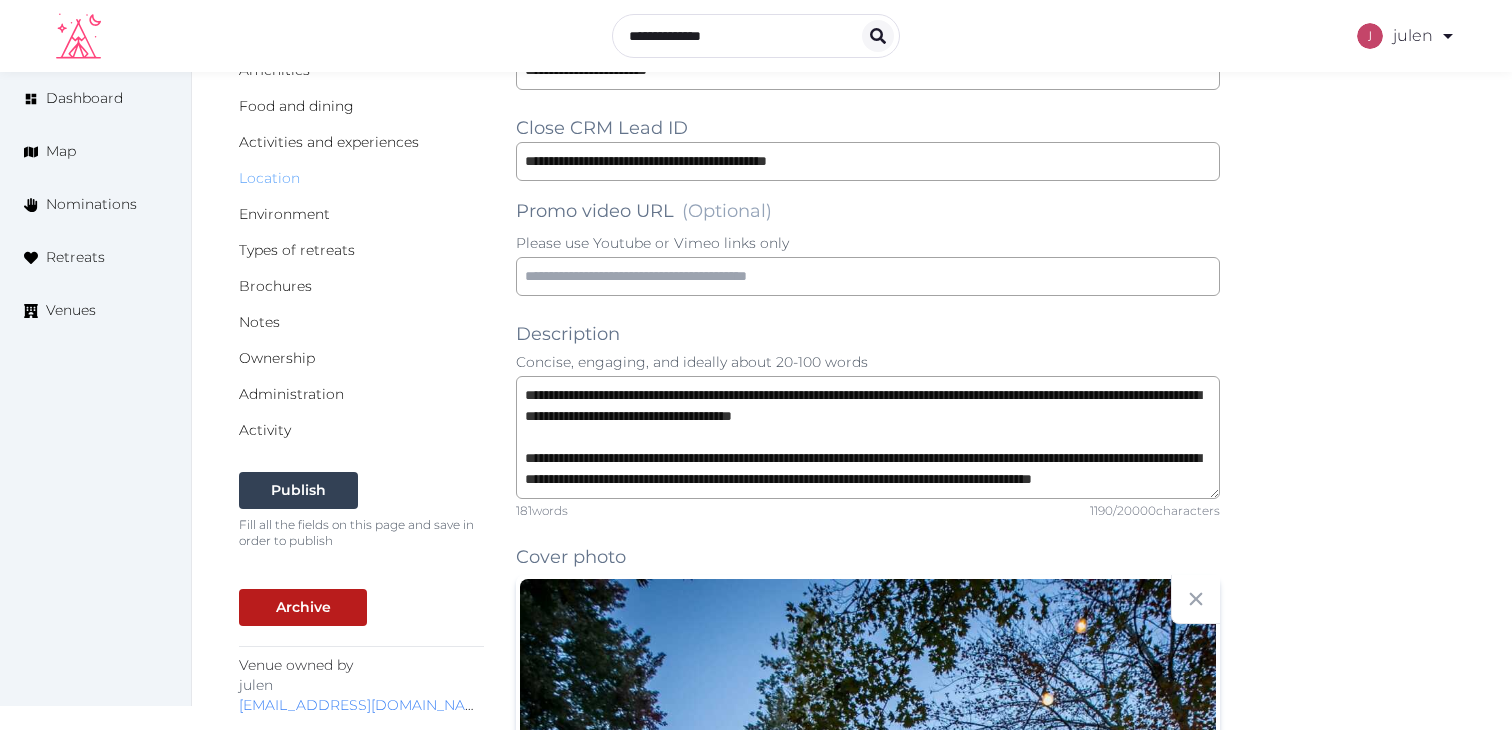 click on "Location" at bounding box center [269, 178] 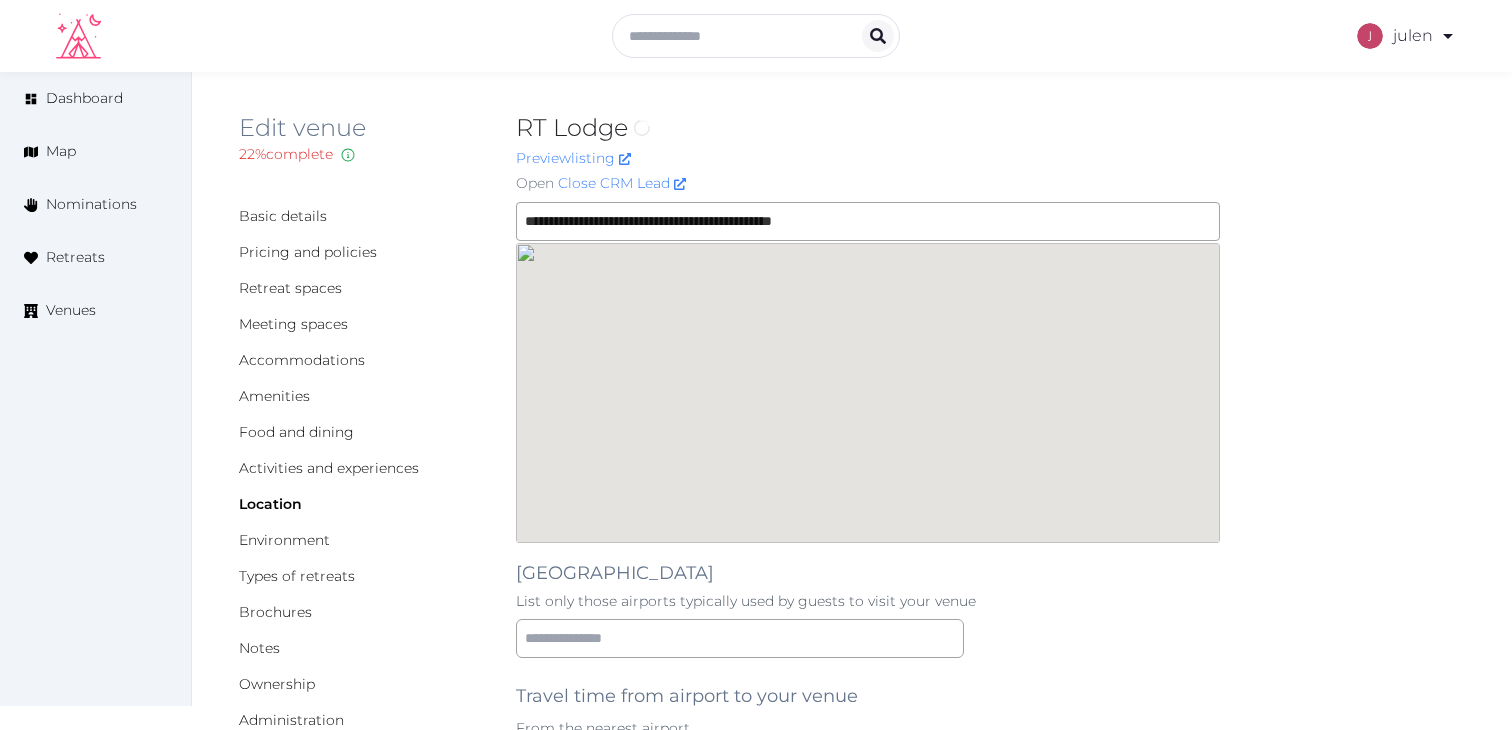scroll, scrollTop: 0, scrollLeft: 0, axis: both 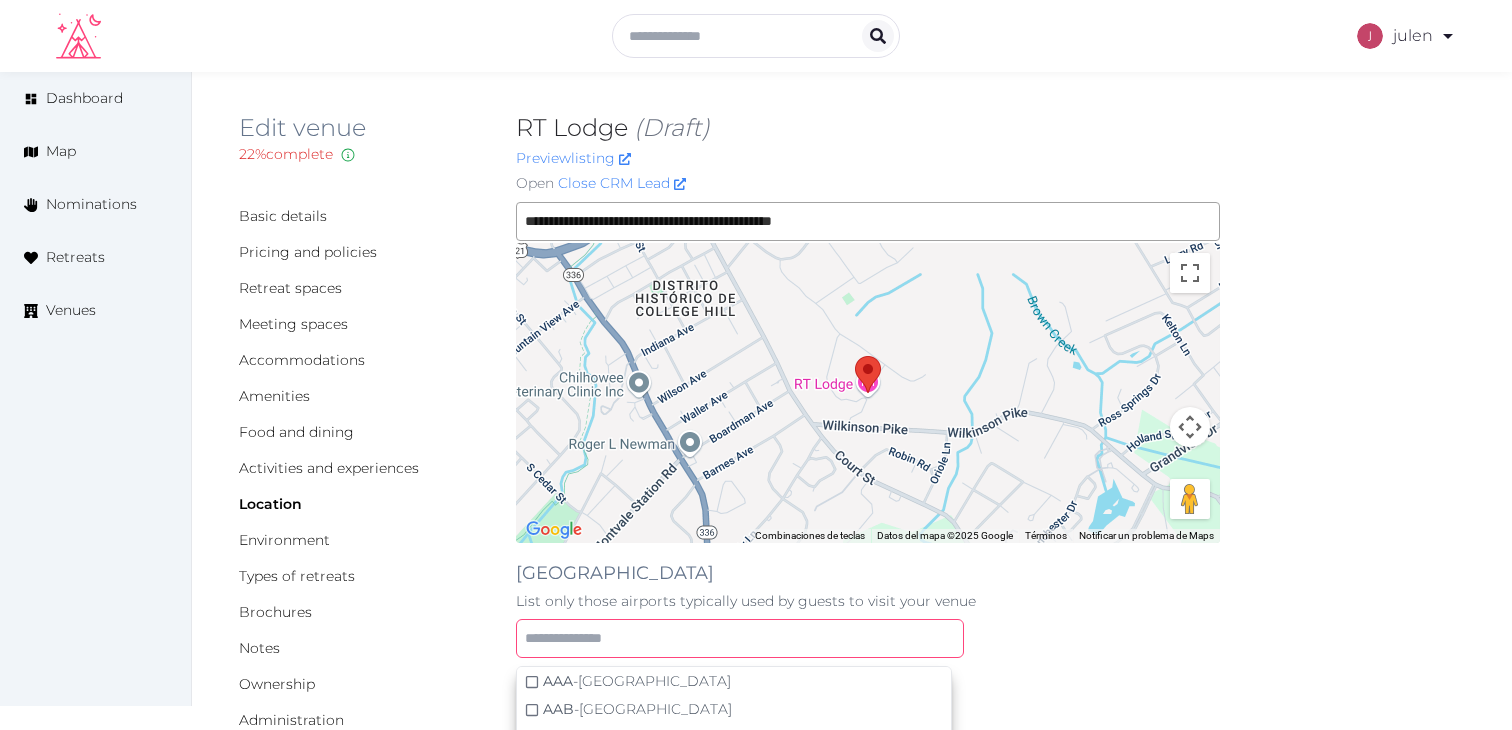 click at bounding box center [740, 638] 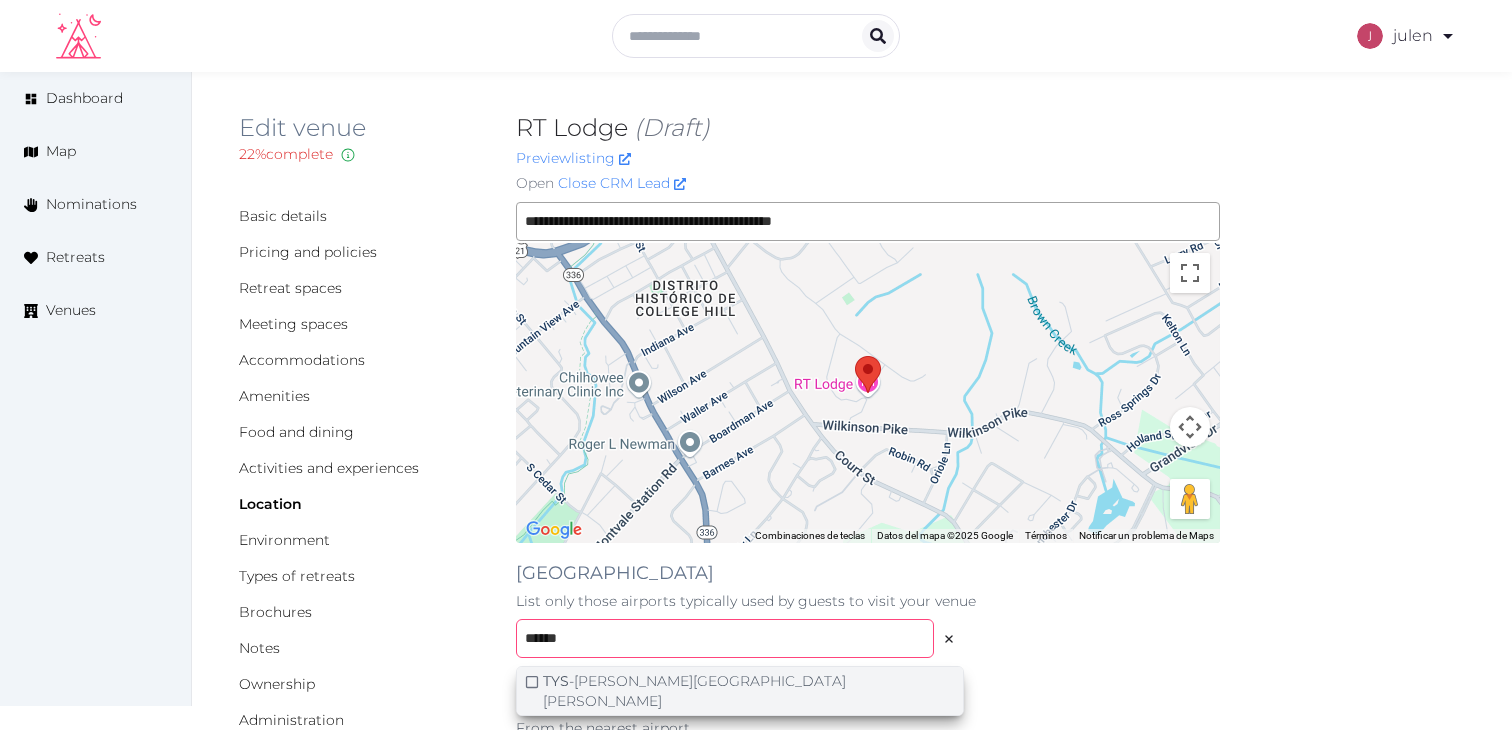 type on "******" 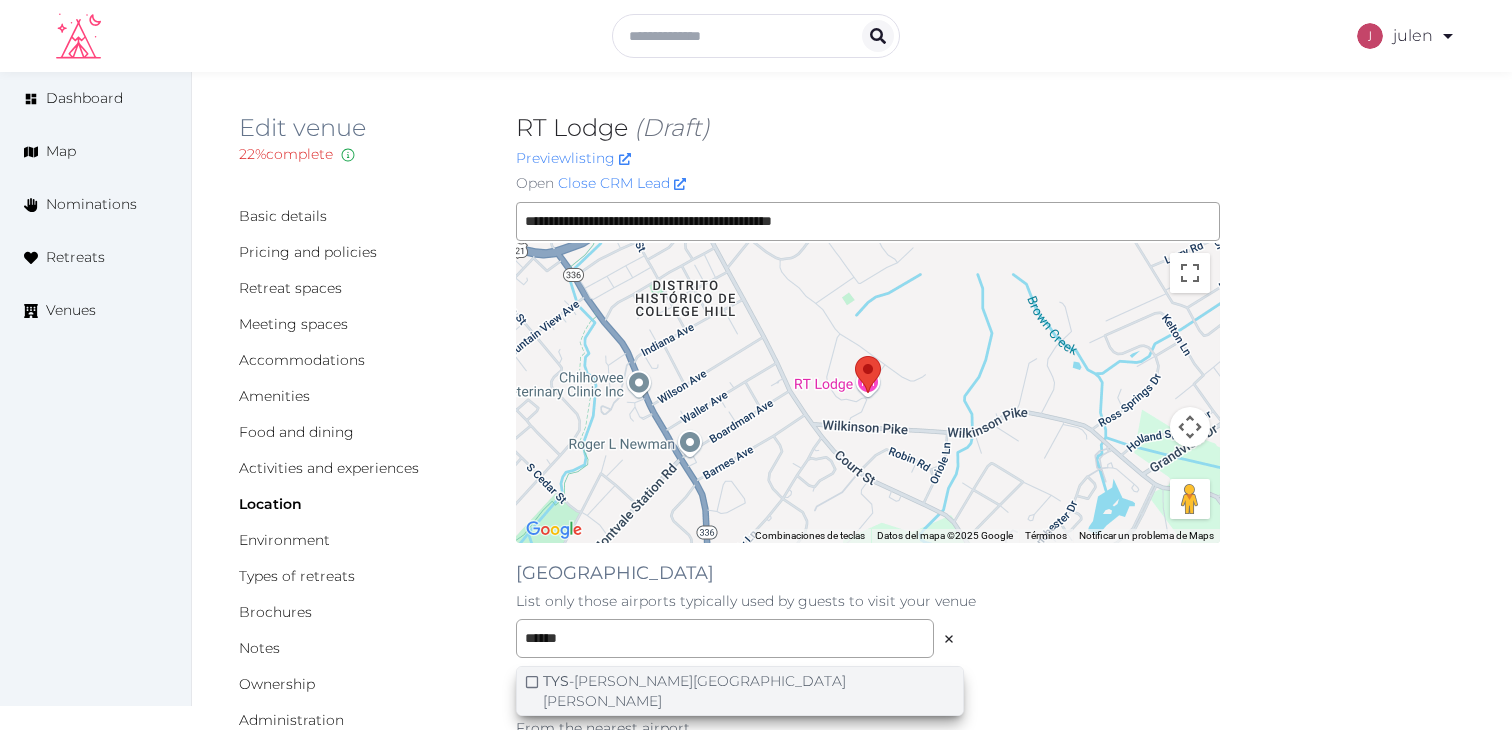 click on "TYS  -  McGhee Tyson Airport" at bounding box center (749, 691) 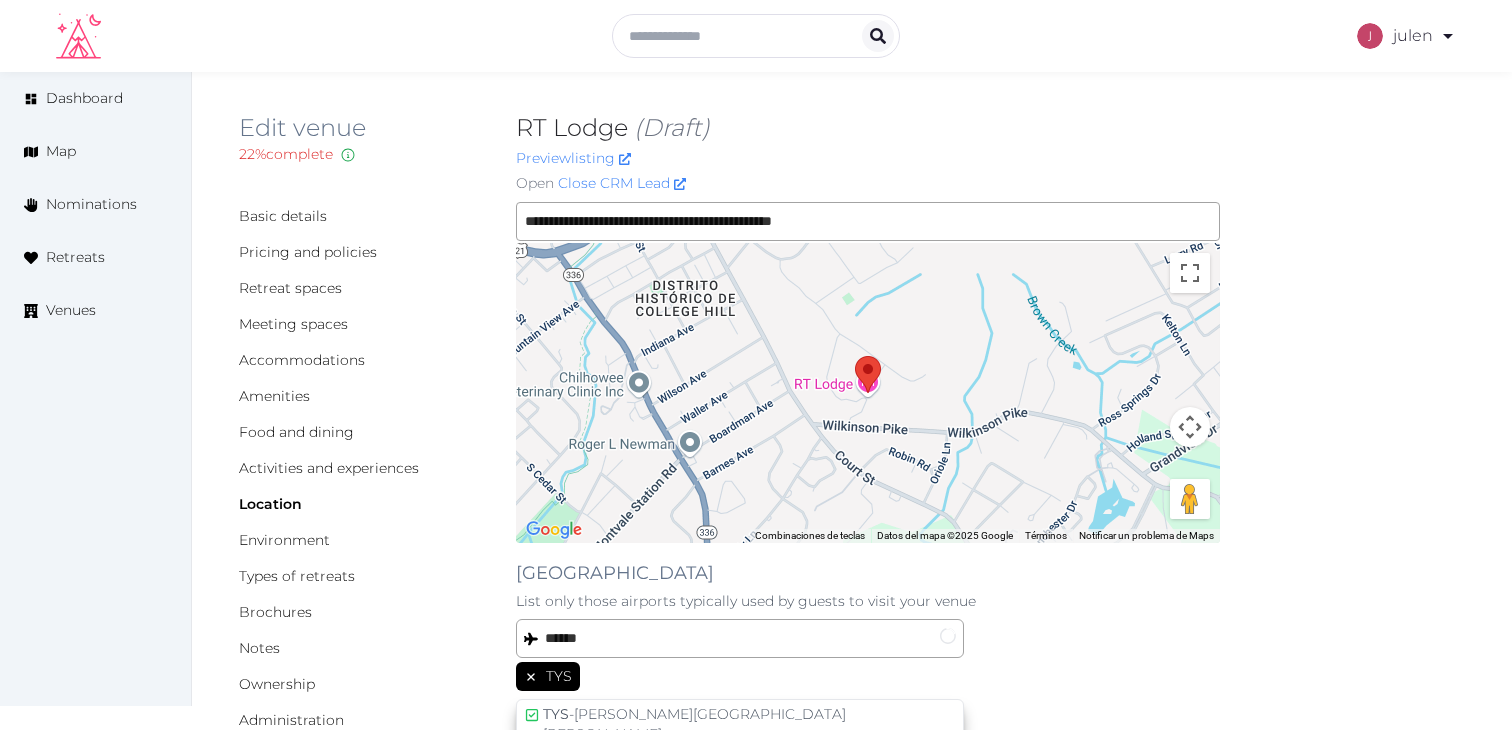 click on "****** TYS TYS  -  McGhee Tyson Airport" at bounding box center (868, 657) 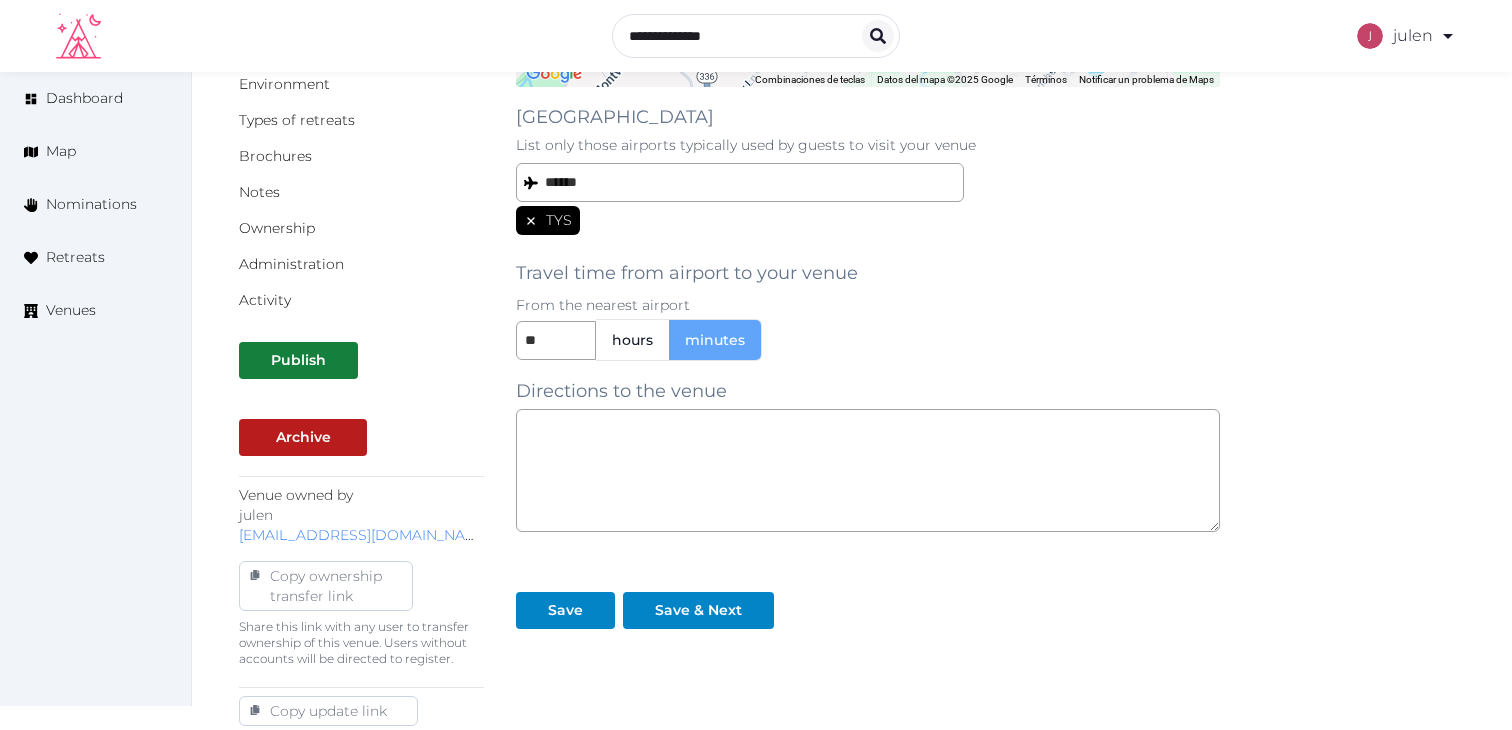 scroll, scrollTop: 457, scrollLeft: 0, axis: vertical 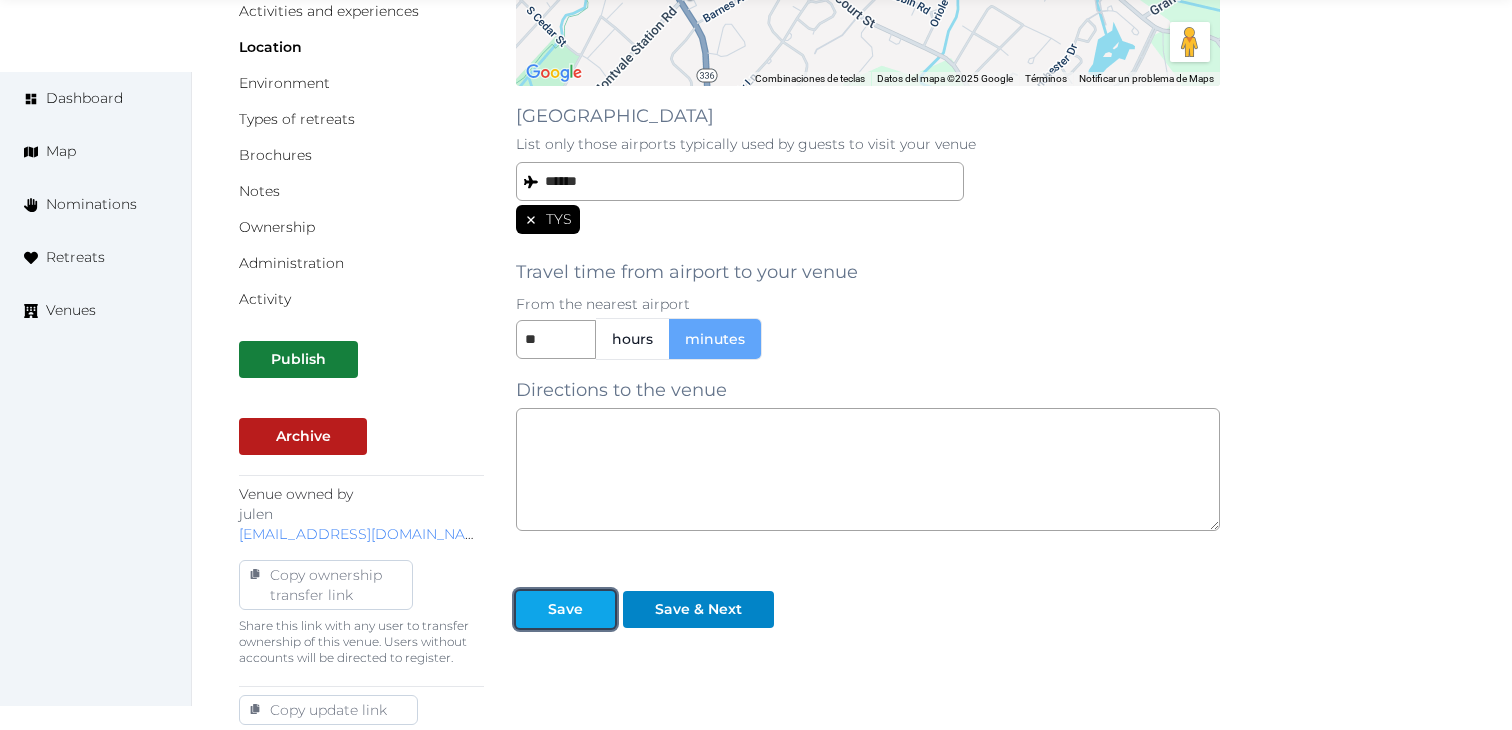 click on "Save" at bounding box center (565, 609) 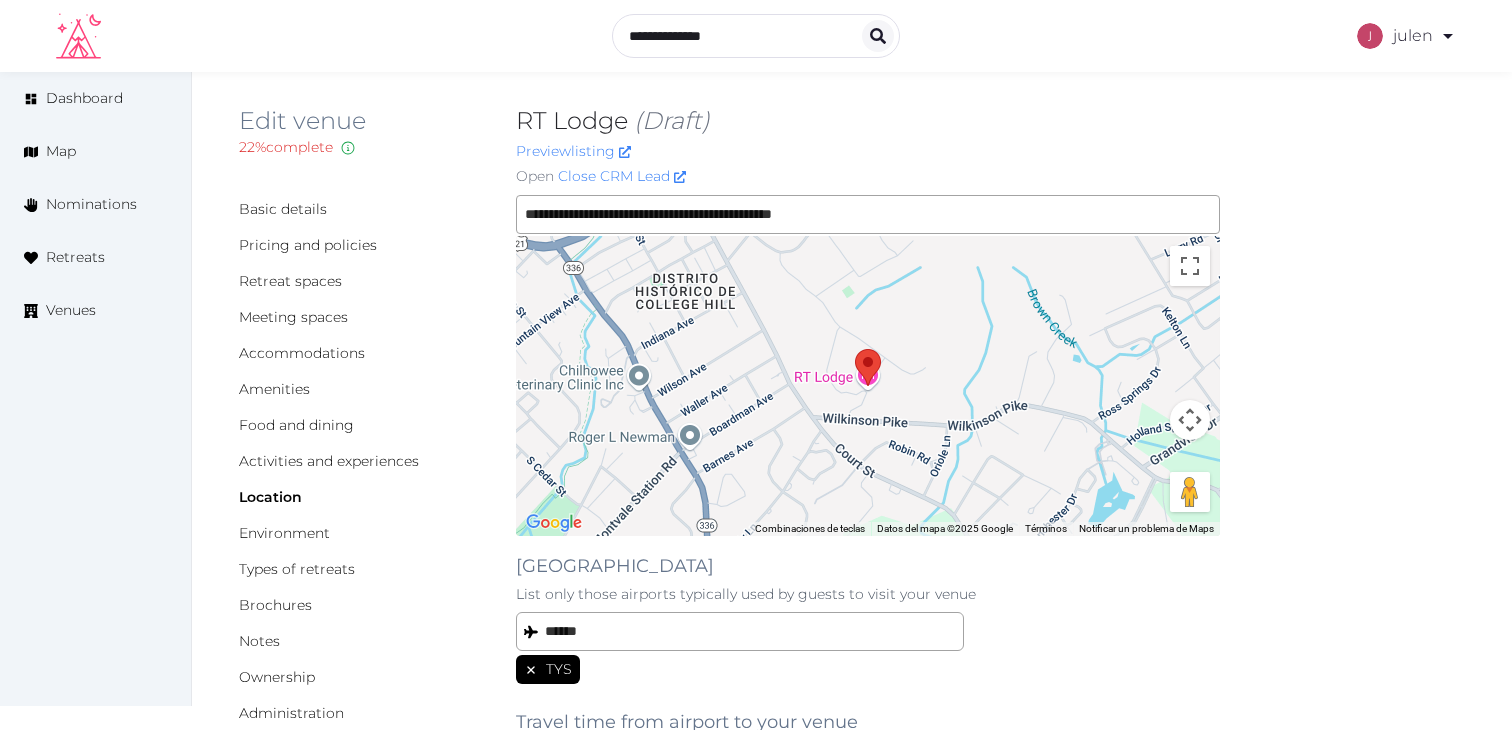 scroll, scrollTop: 0, scrollLeft: 0, axis: both 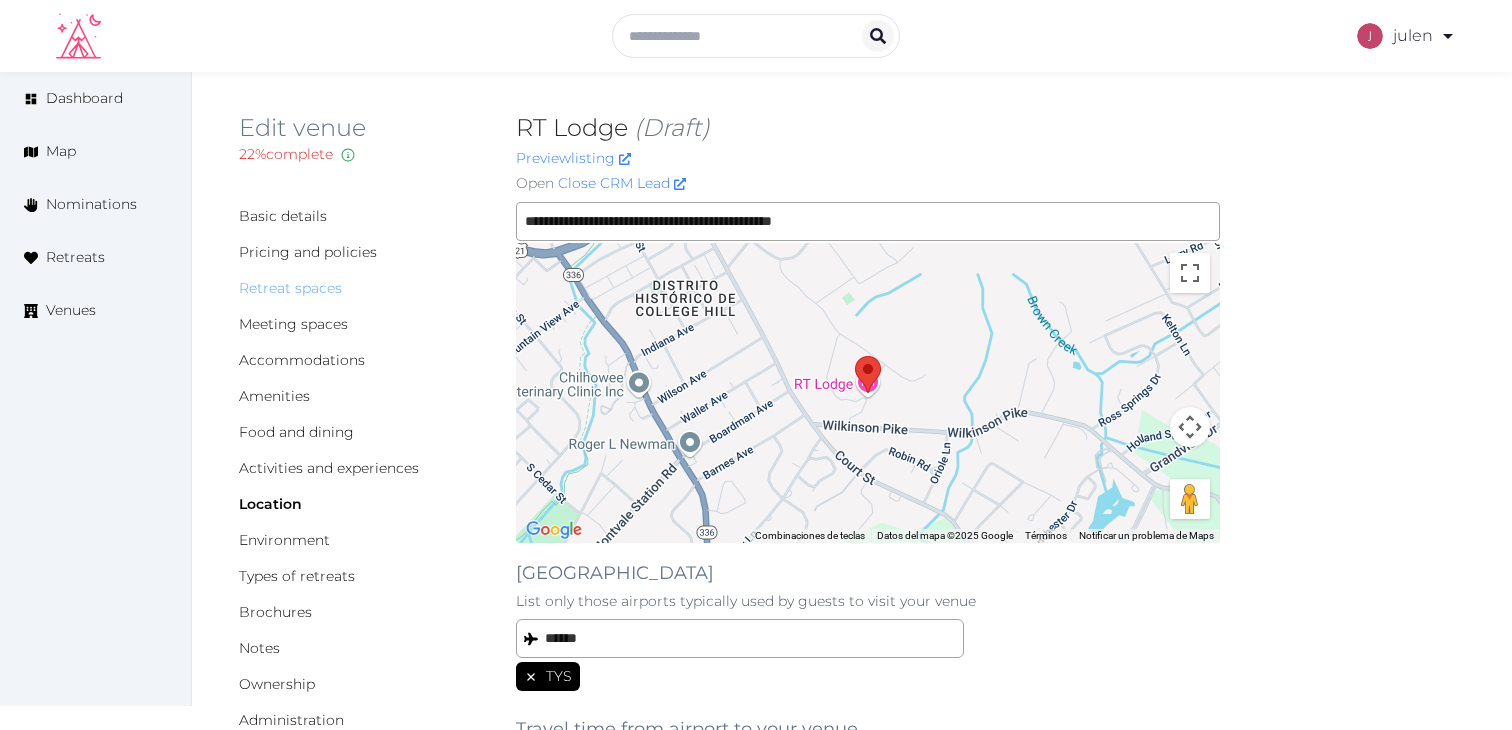 click on "Retreat spaces" at bounding box center [290, 288] 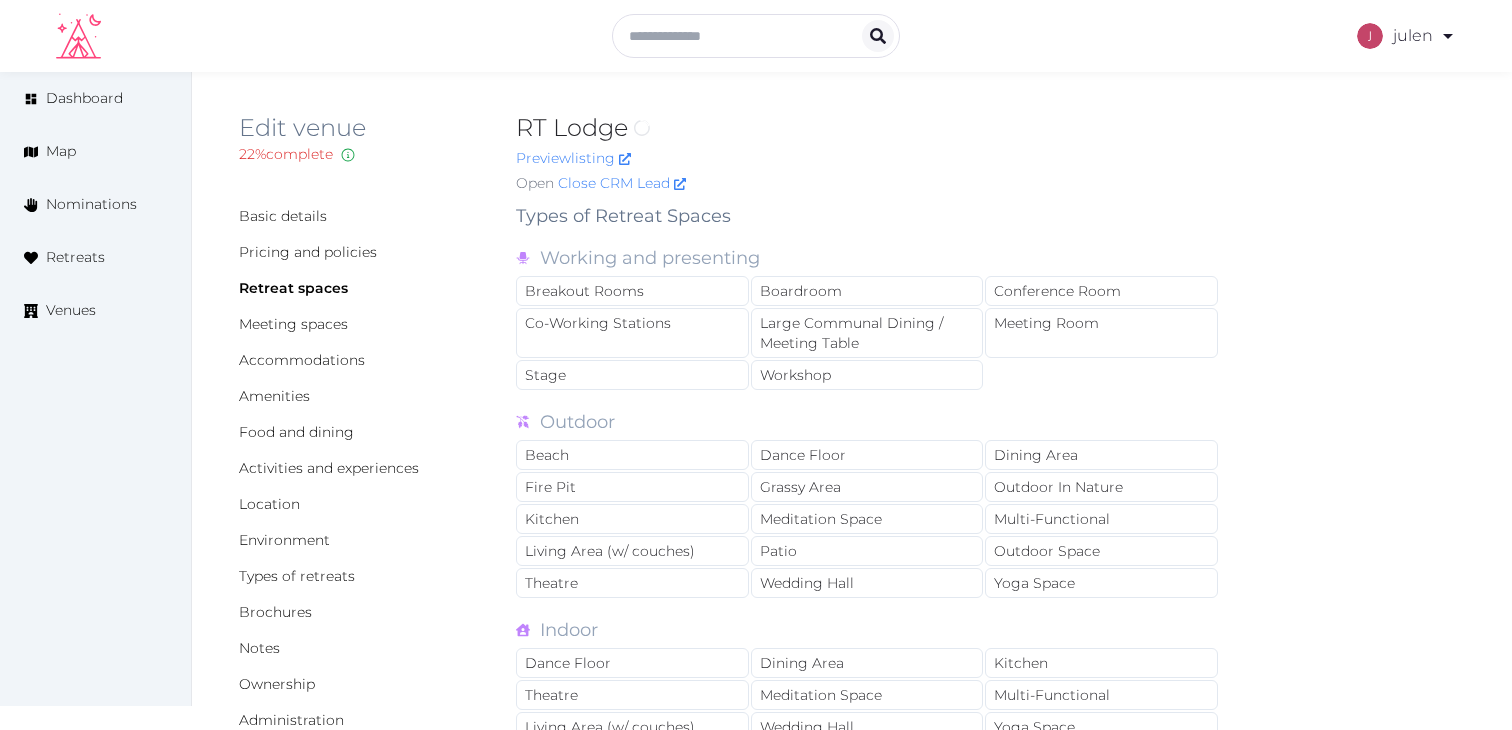 scroll, scrollTop: 0, scrollLeft: 0, axis: both 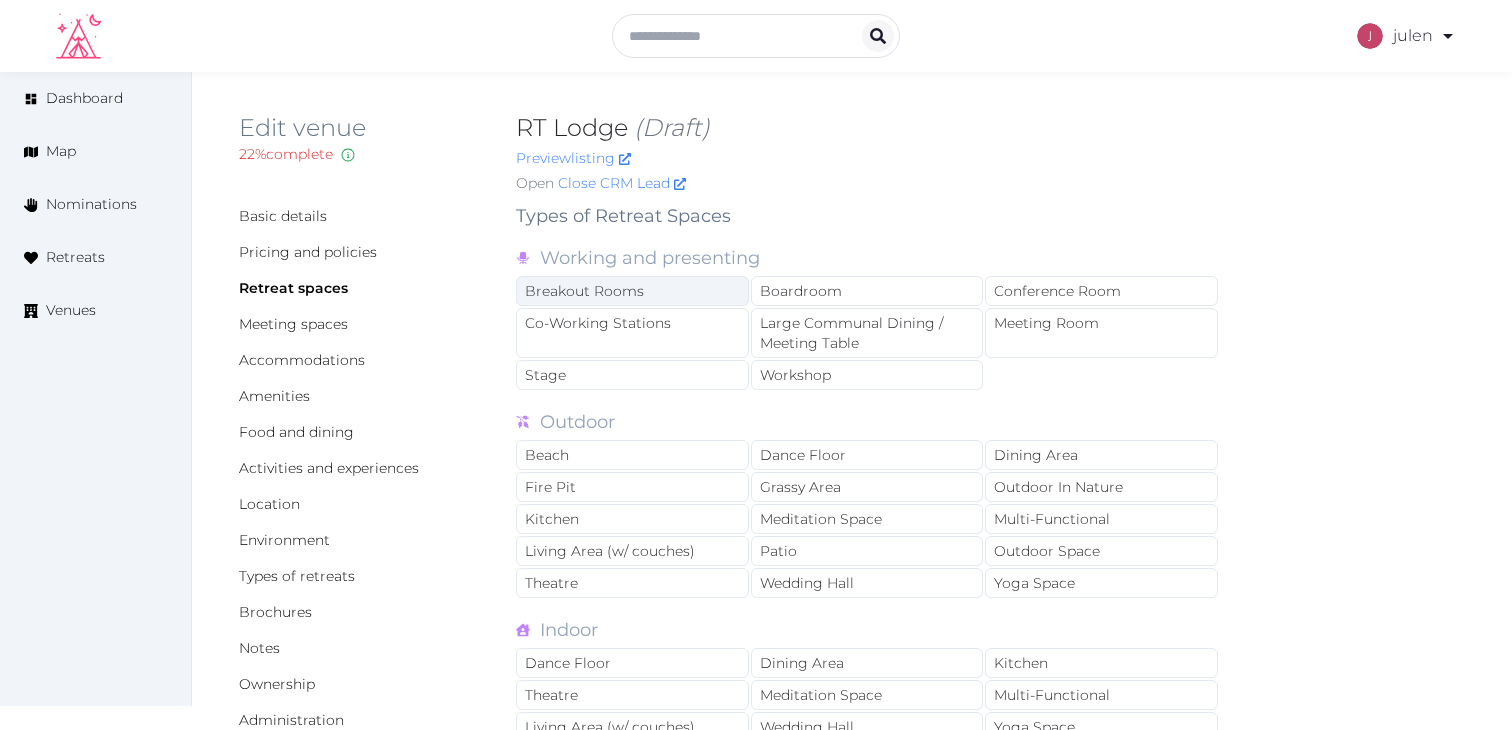 click on "Breakout Rooms" at bounding box center [632, 291] 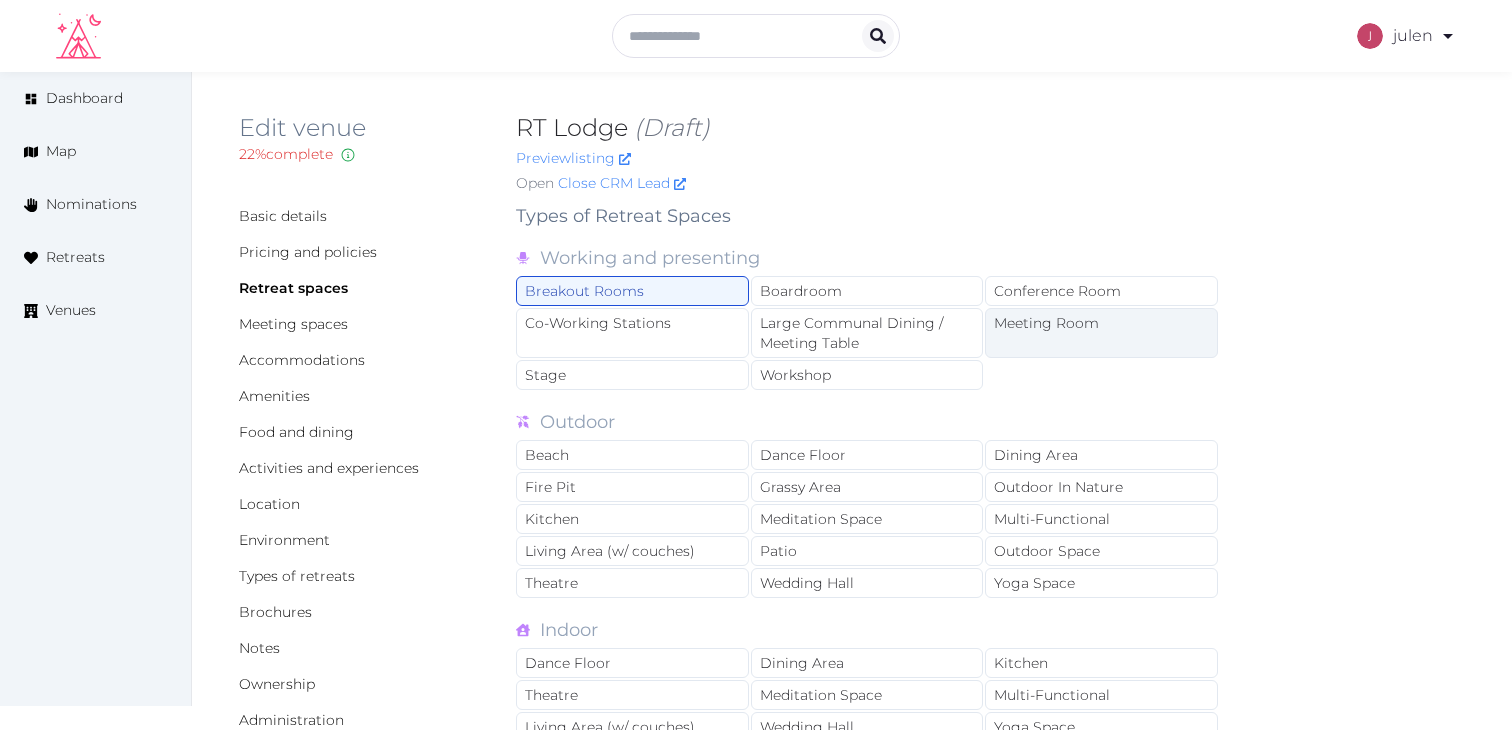 click on "Meeting Room" at bounding box center (1101, 333) 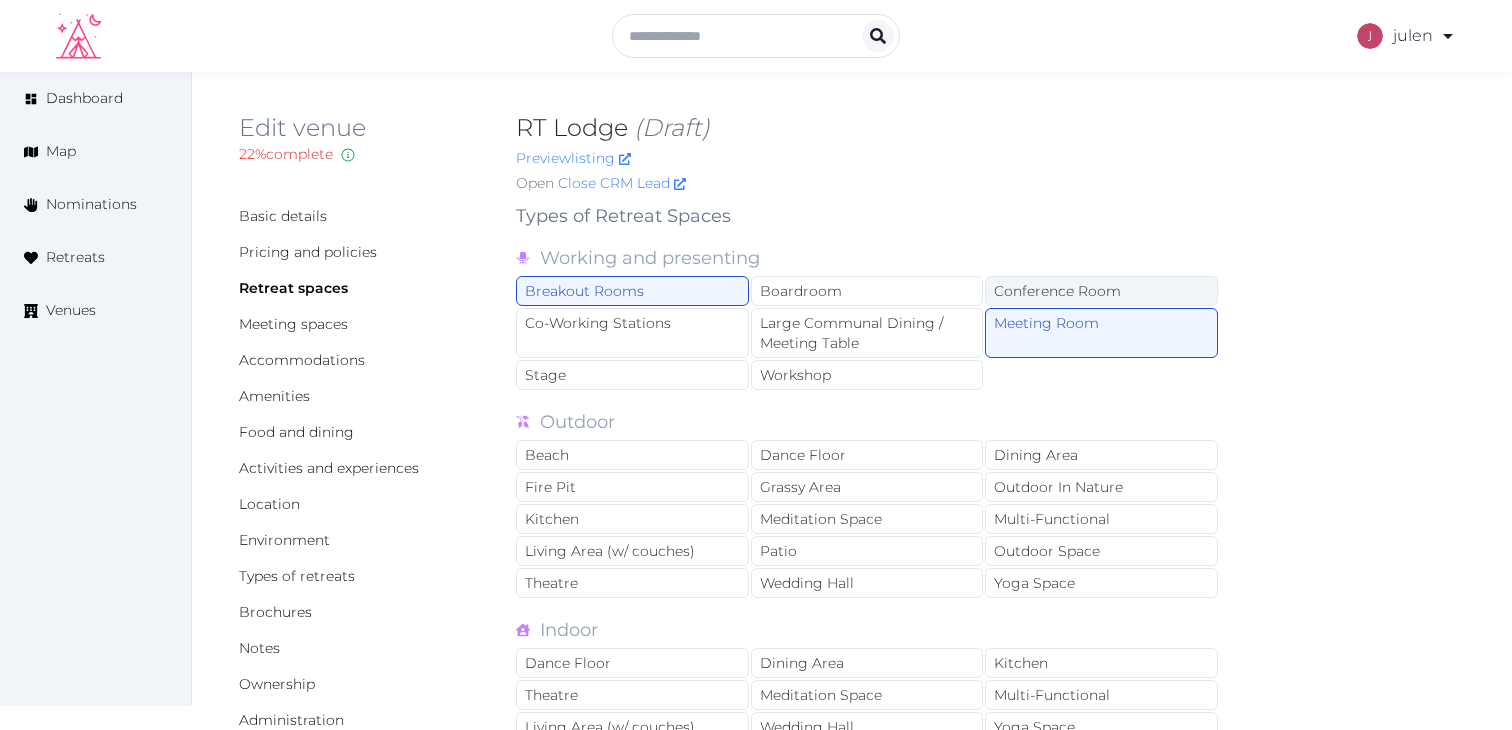 click on "Conference Room" at bounding box center [1101, 291] 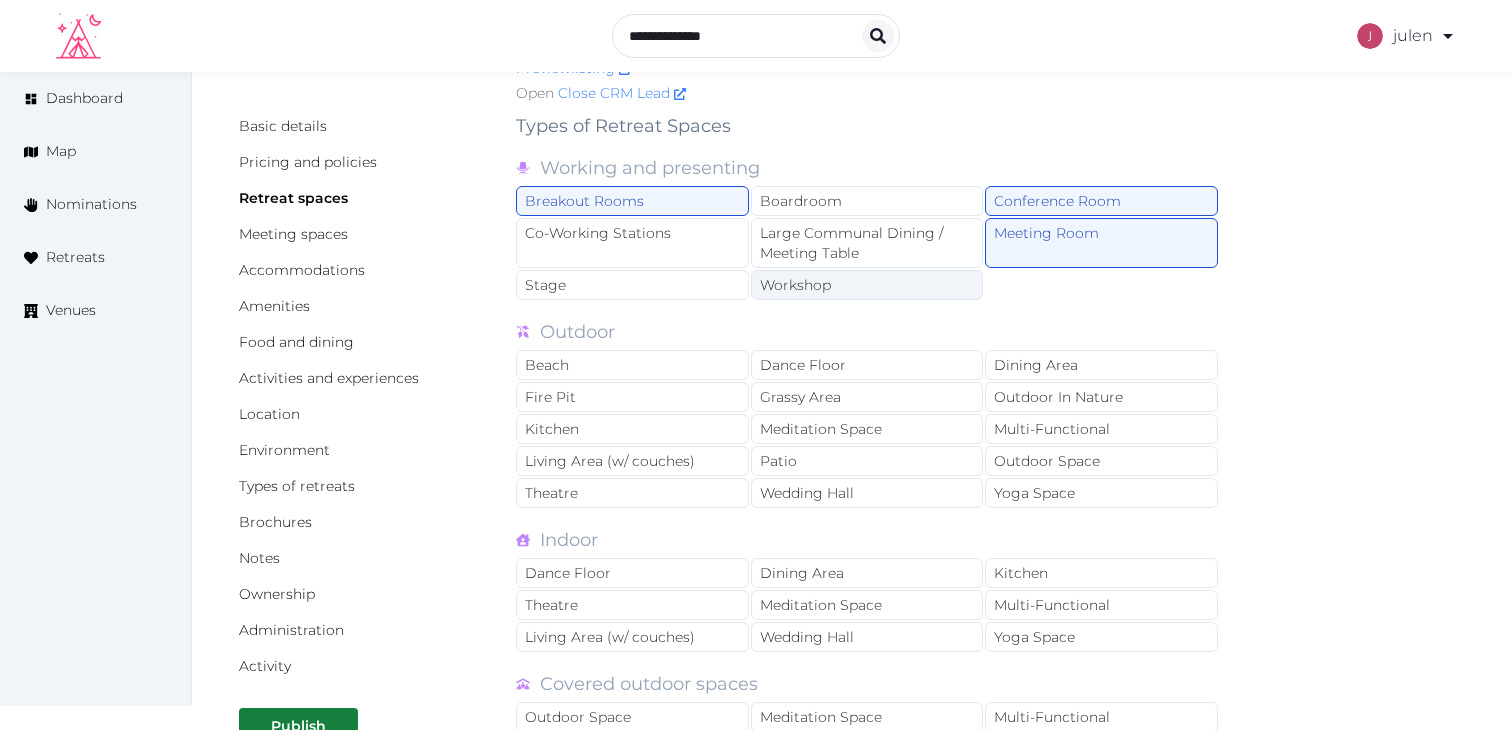scroll, scrollTop: 122, scrollLeft: 0, axis: vertical 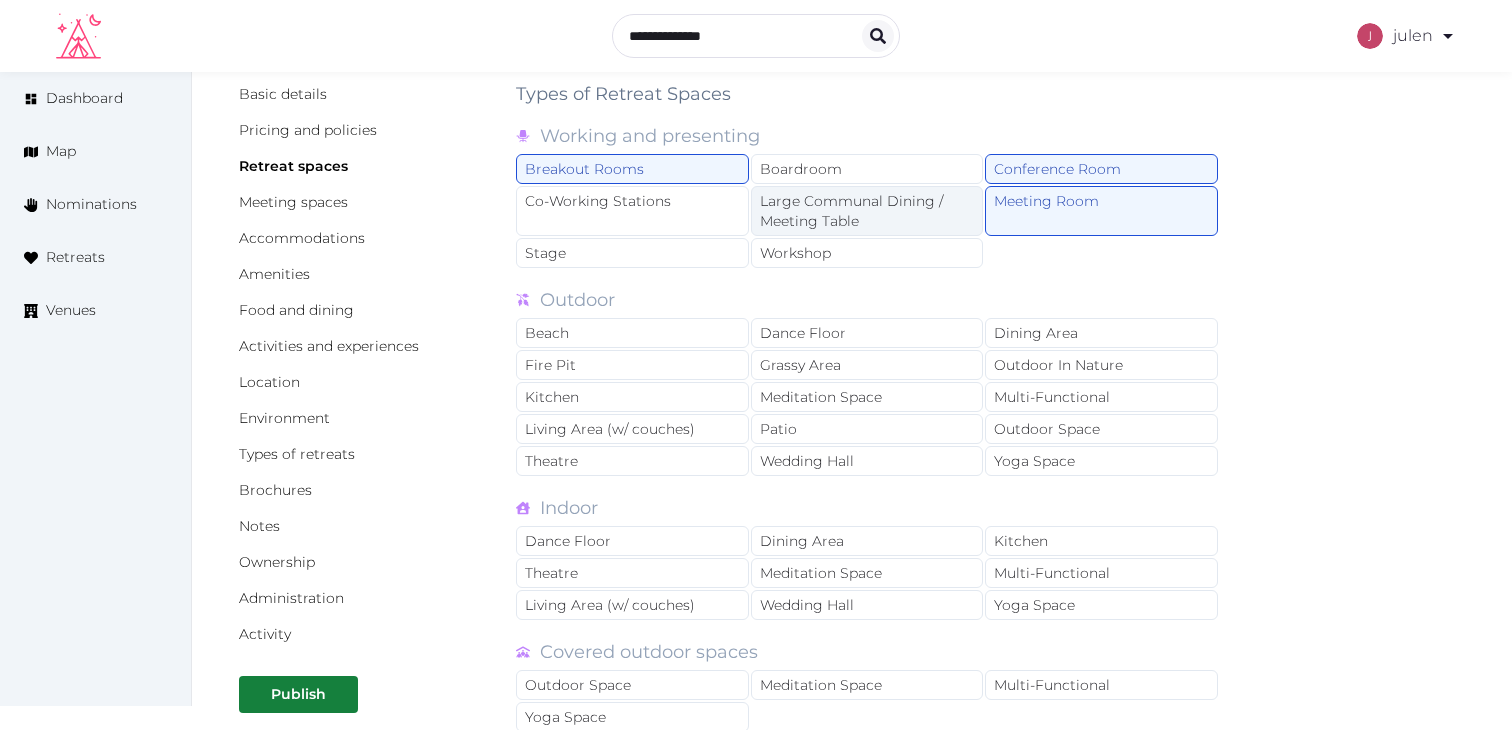 click on "Large Communal Dining / Meeting Table" at bounding box center (867, 211) 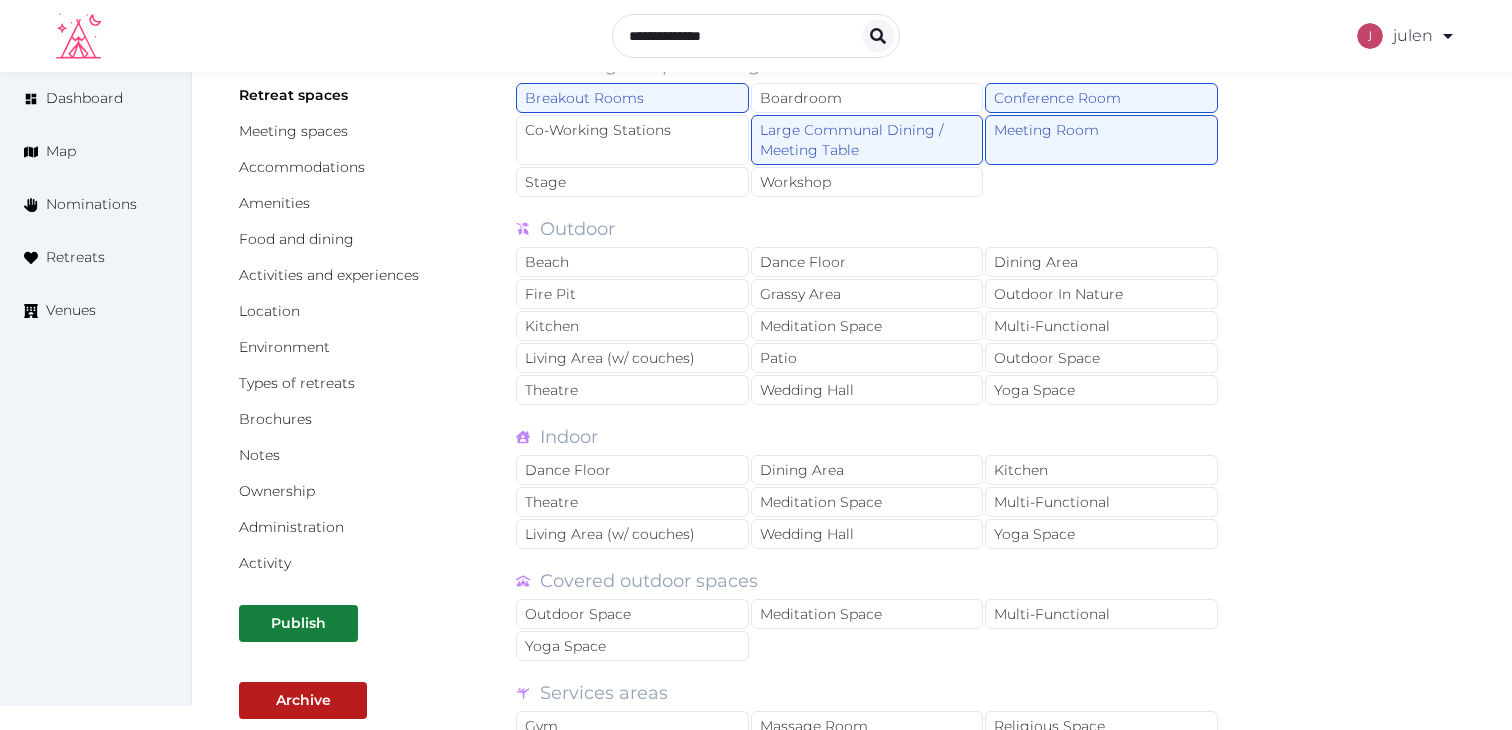 scroll, scrollTop: 245, scrollLeft: 0, axis: vertical 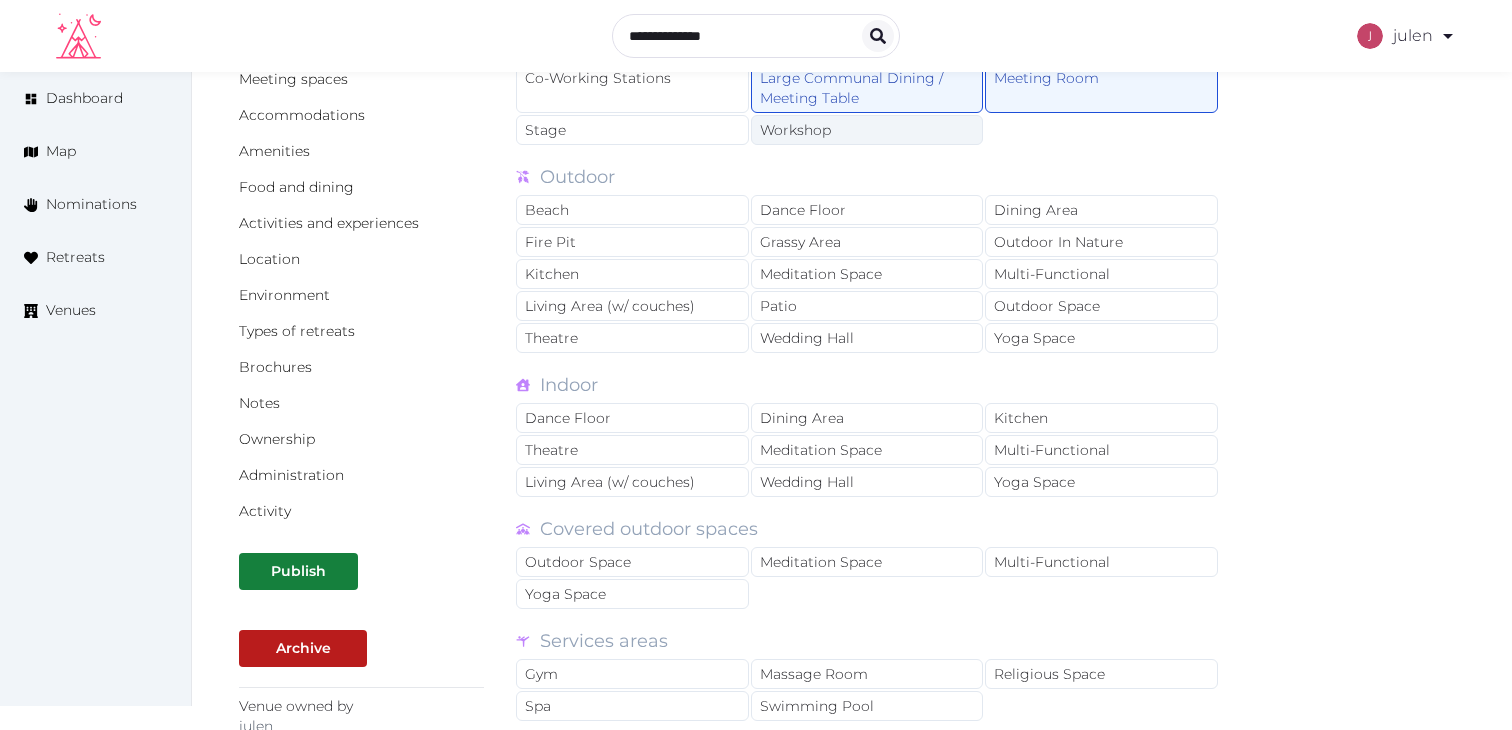 click on "Workshop" at bounding box center [867, 130] 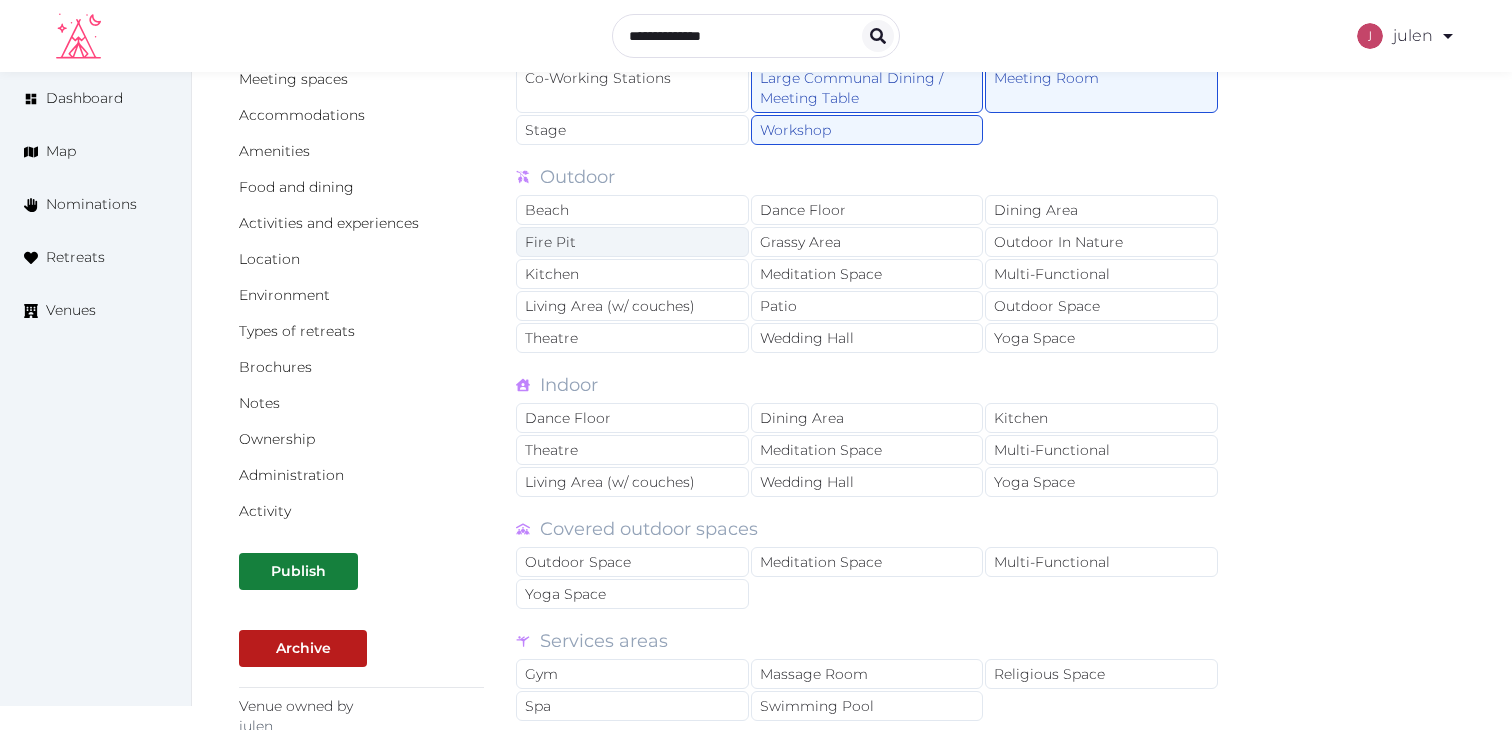 click on "Fire Pit" at bounding box center (632, 242) 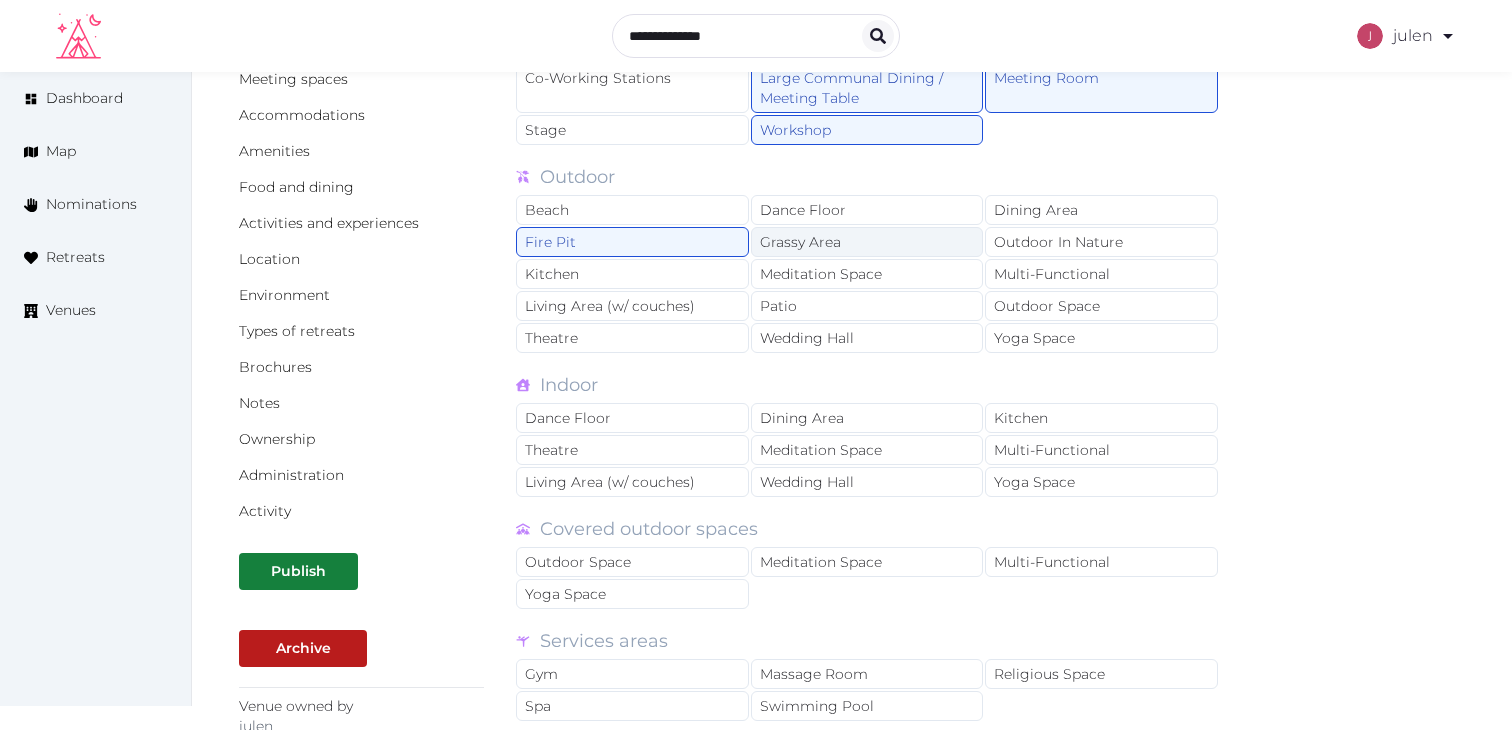 click on "Grassy Area" at bounding box center [867, 242] 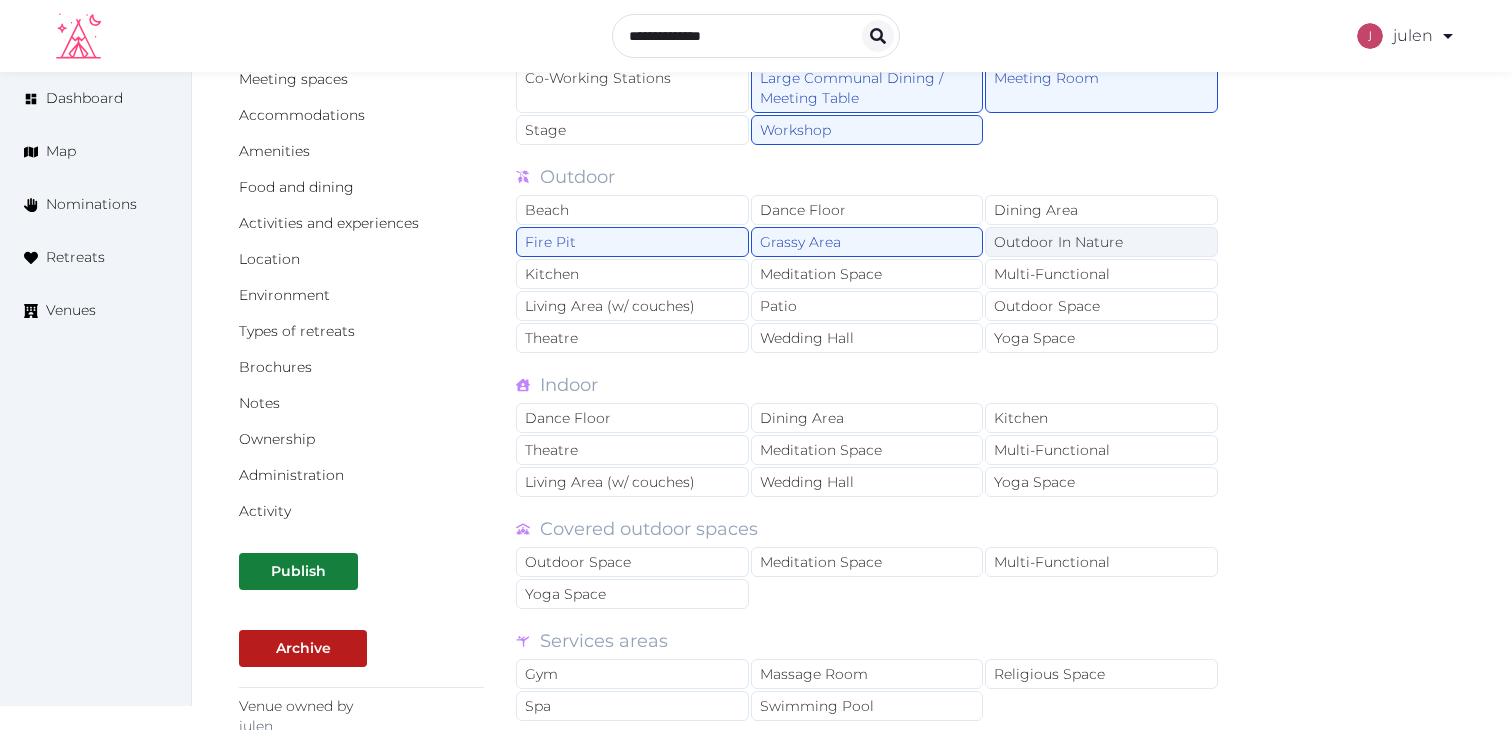 click on "Outdoor In Nature" at bounding box center (1101, 242) 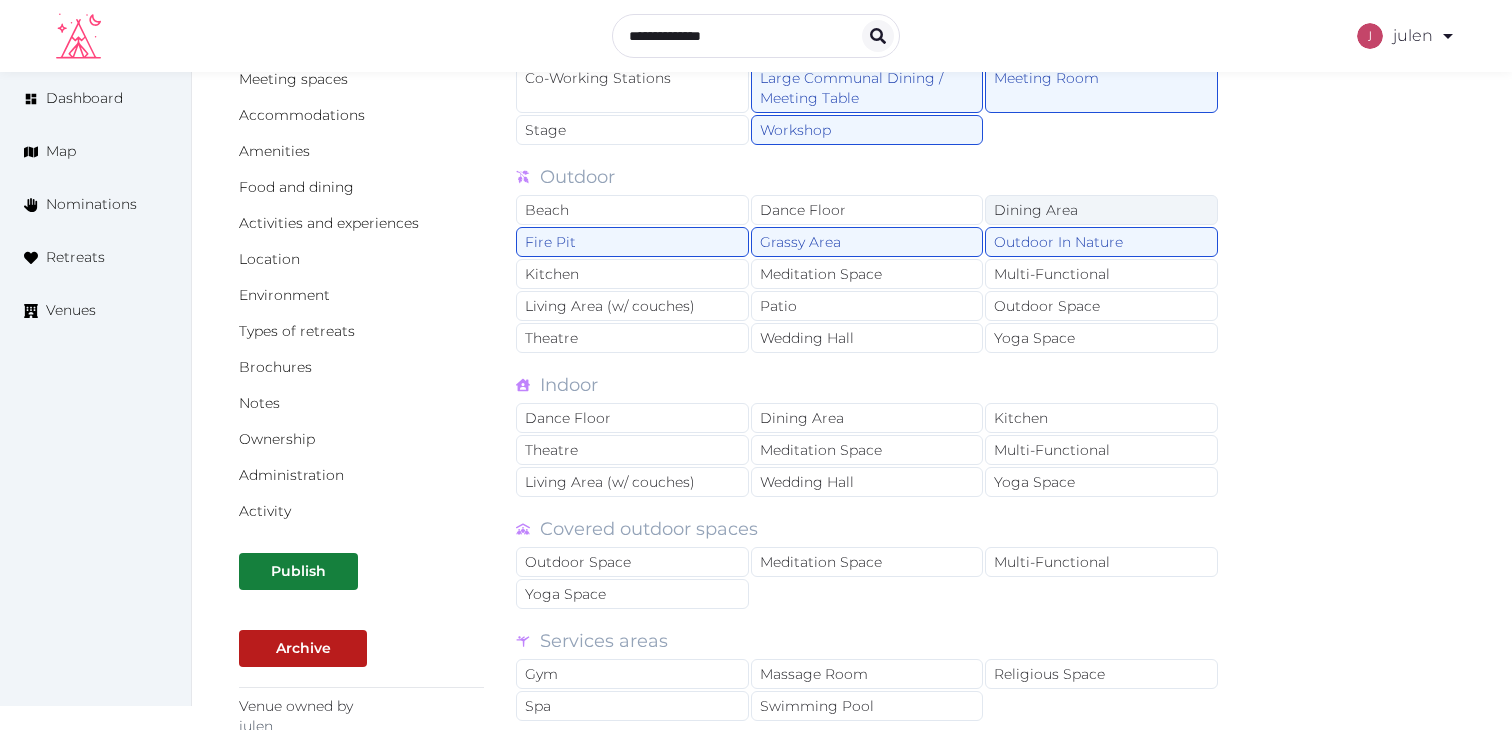 click on "Dining Area" at bounding box center [1101, 210] 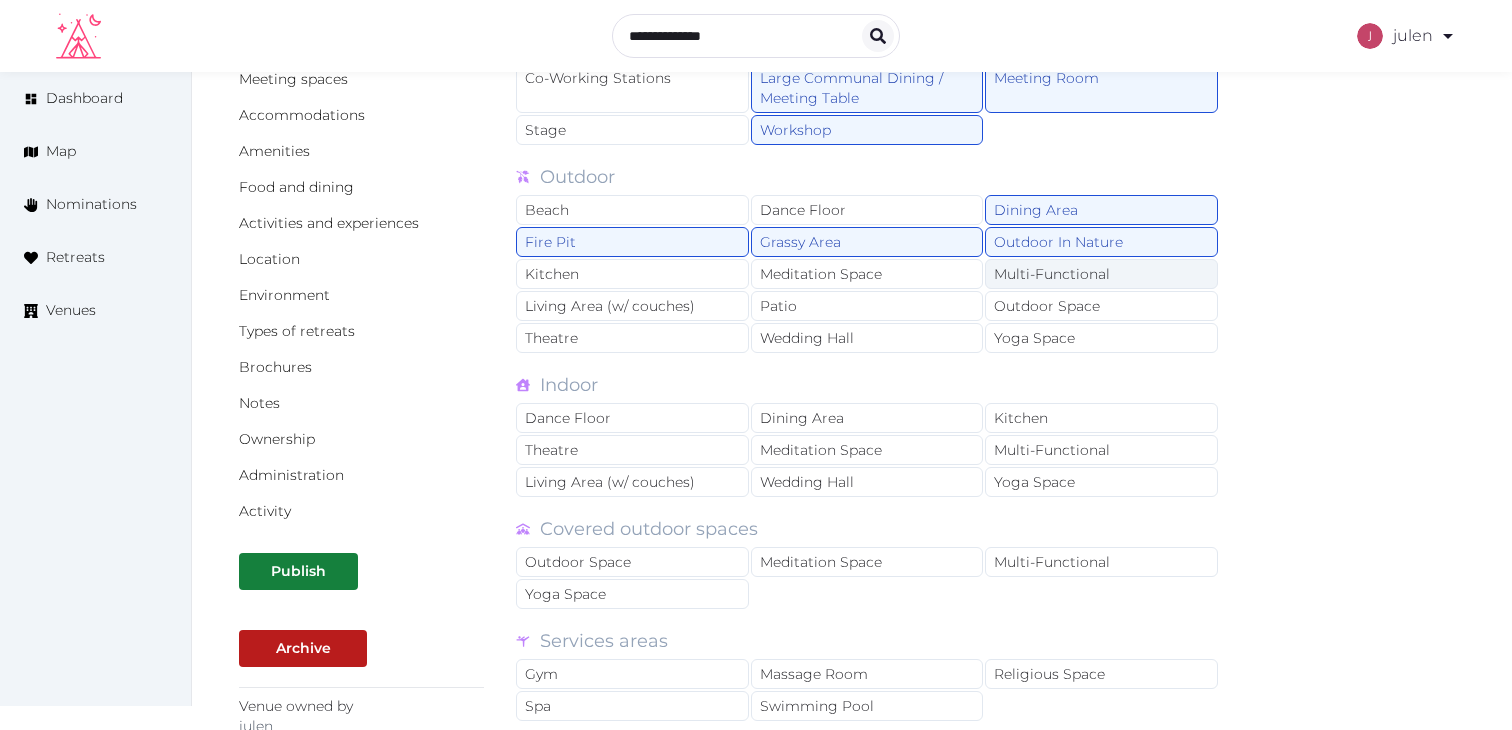 click on "Multi-Functional" at bounding box center (1101, 274) 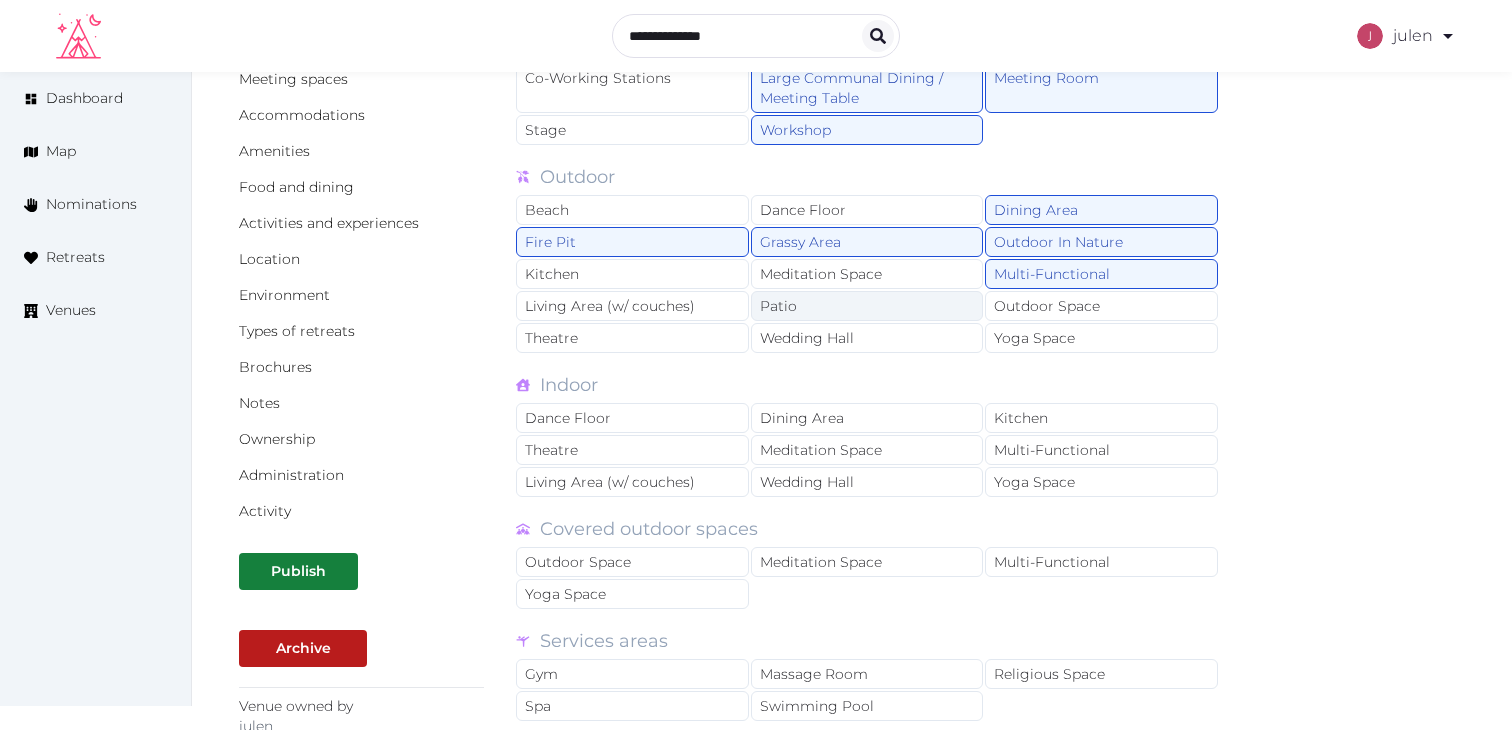 click on "Patio" at bounding box center (867, 306) 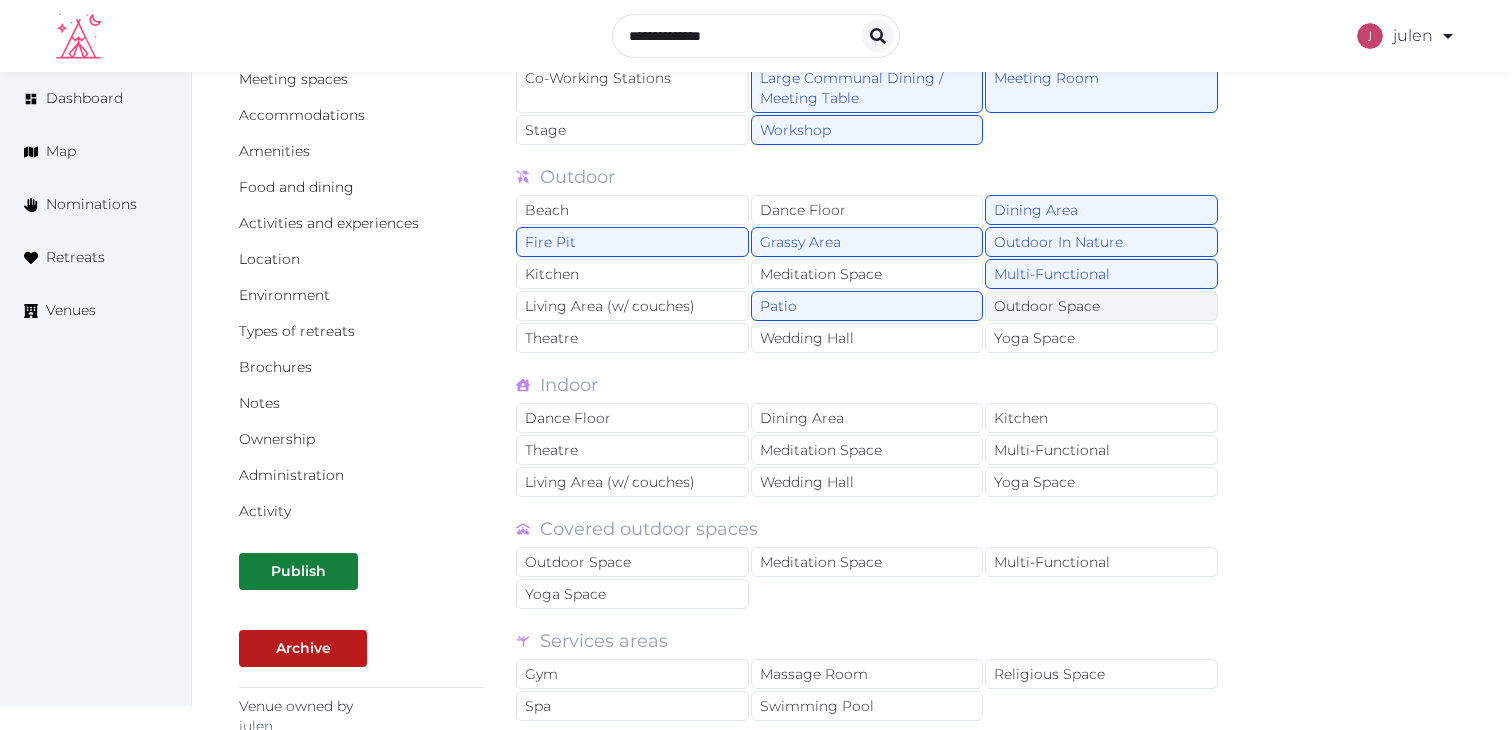 click on "Outdoor Space" at bounding box center [1101, 306] 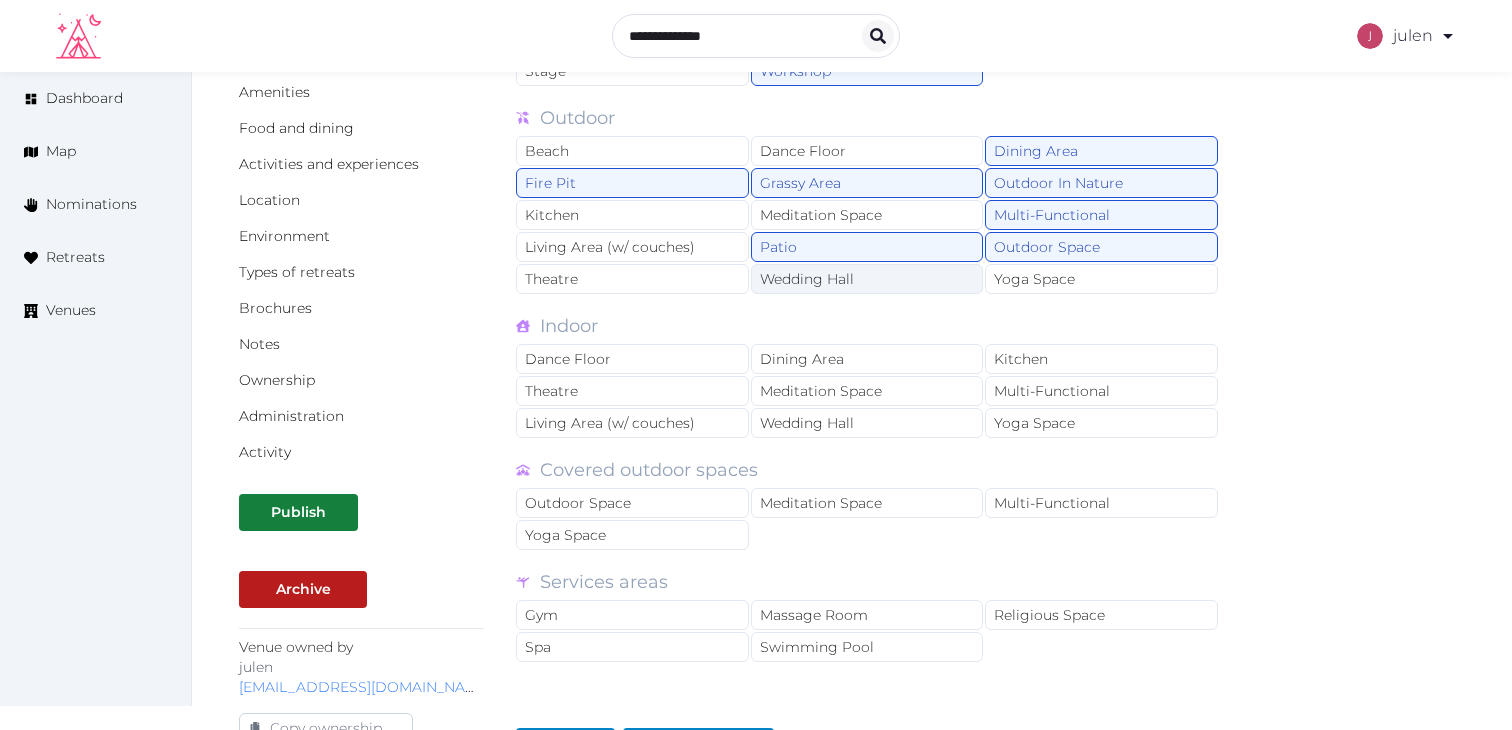 scroll, scrollTop: 306, scrollLeft: 0, axis: vertical 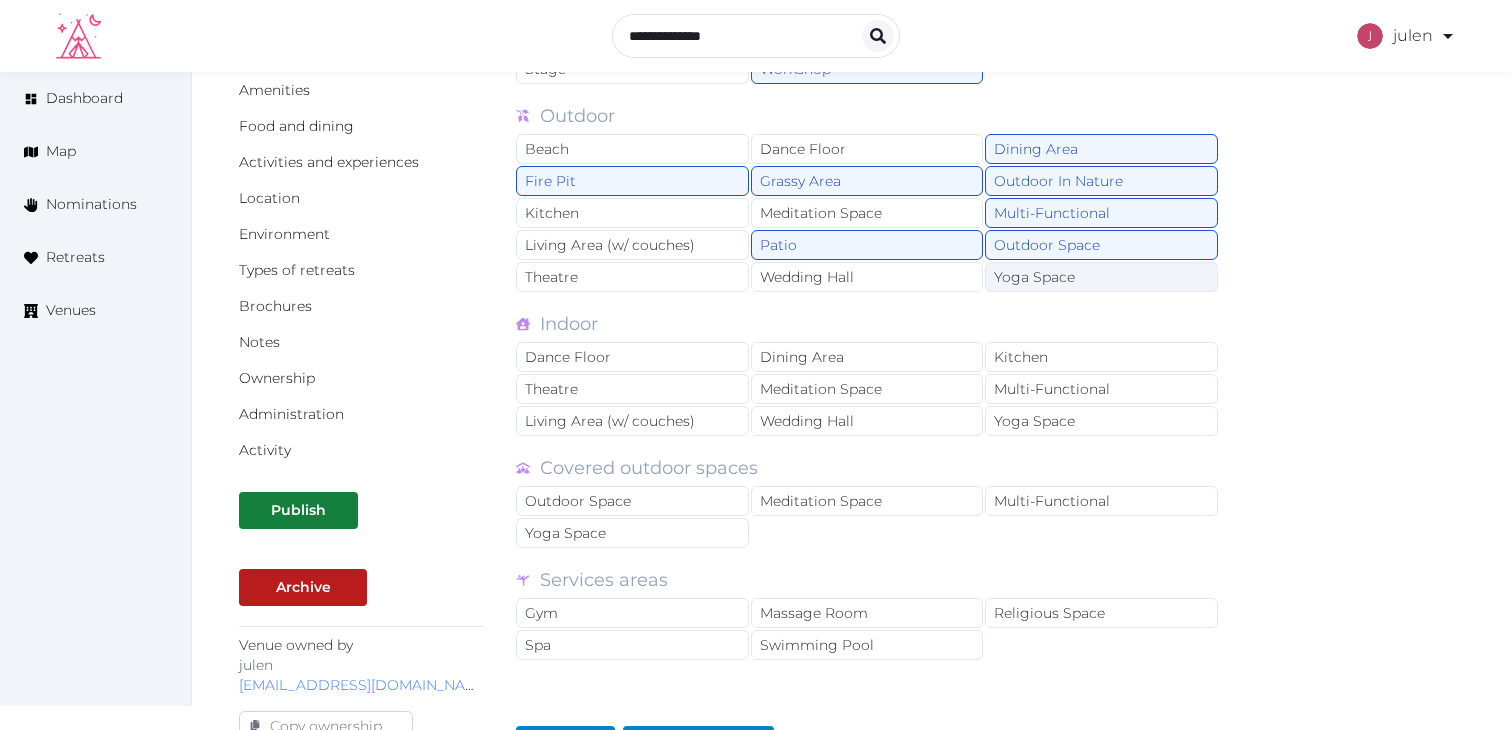 click on "Yoga Space" at bounding box center (1101, 277) 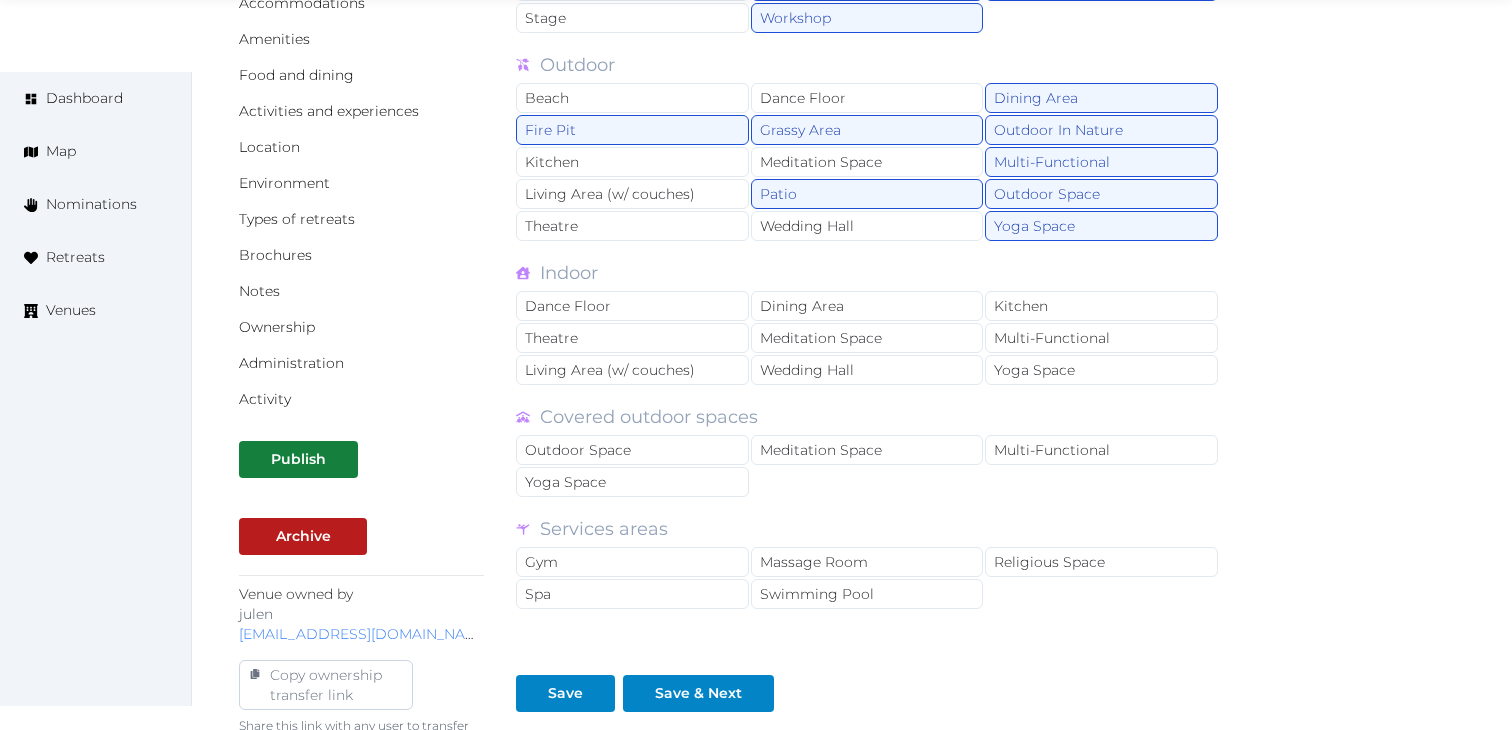 scroll, scrollTop: 368, scrollLeft: 0, axis: vertical 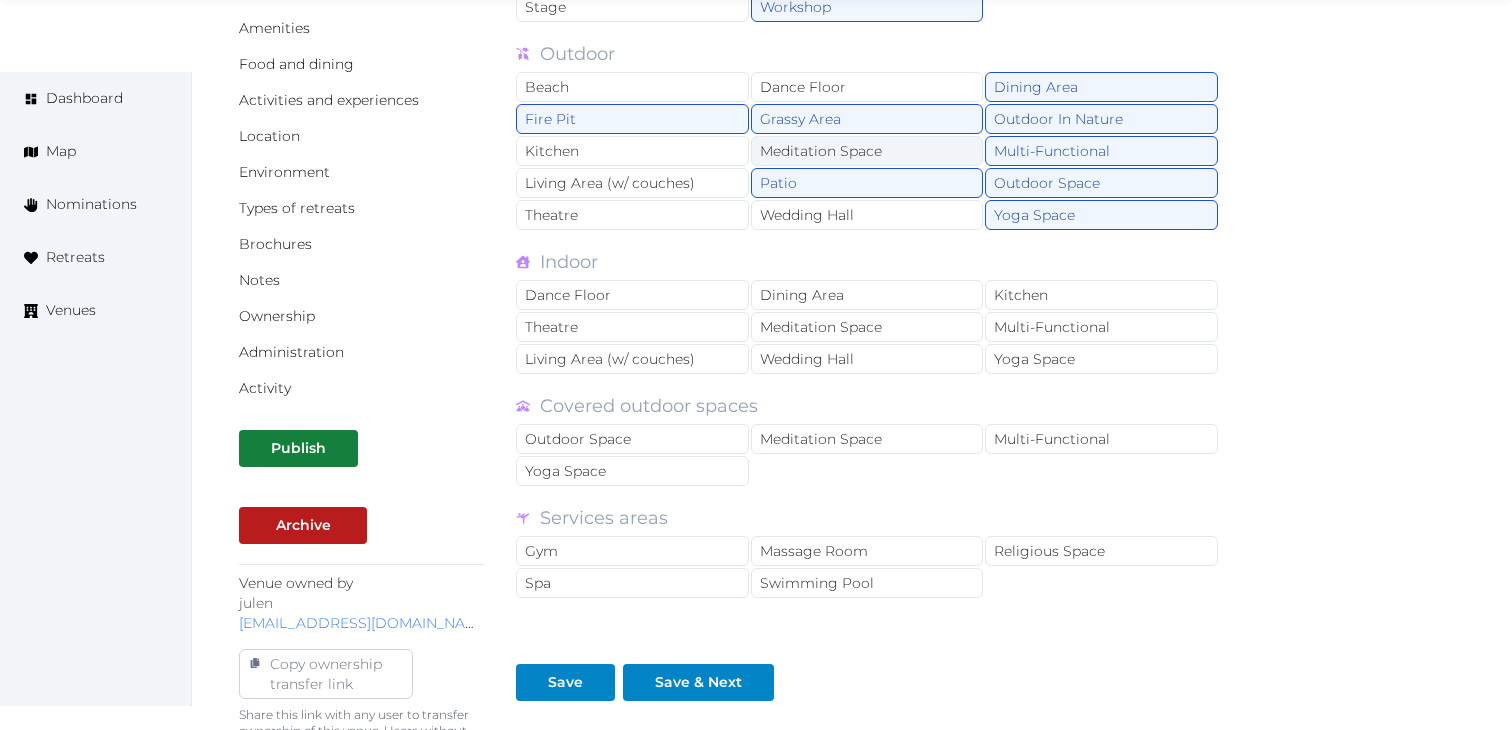 click on "Meditation Space" at bounding box center [867, 151] 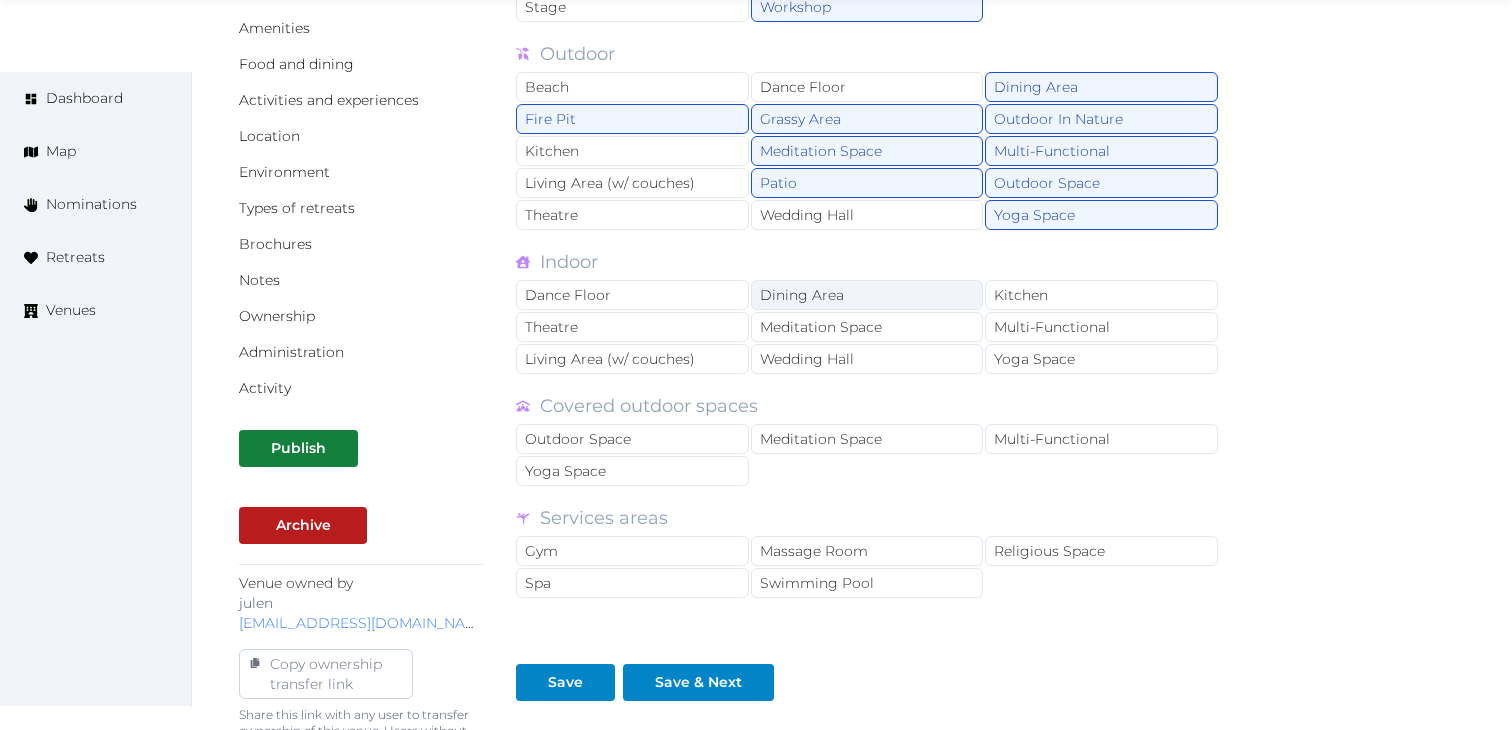 click on "Dining Area" at bounding box center [867, 295] 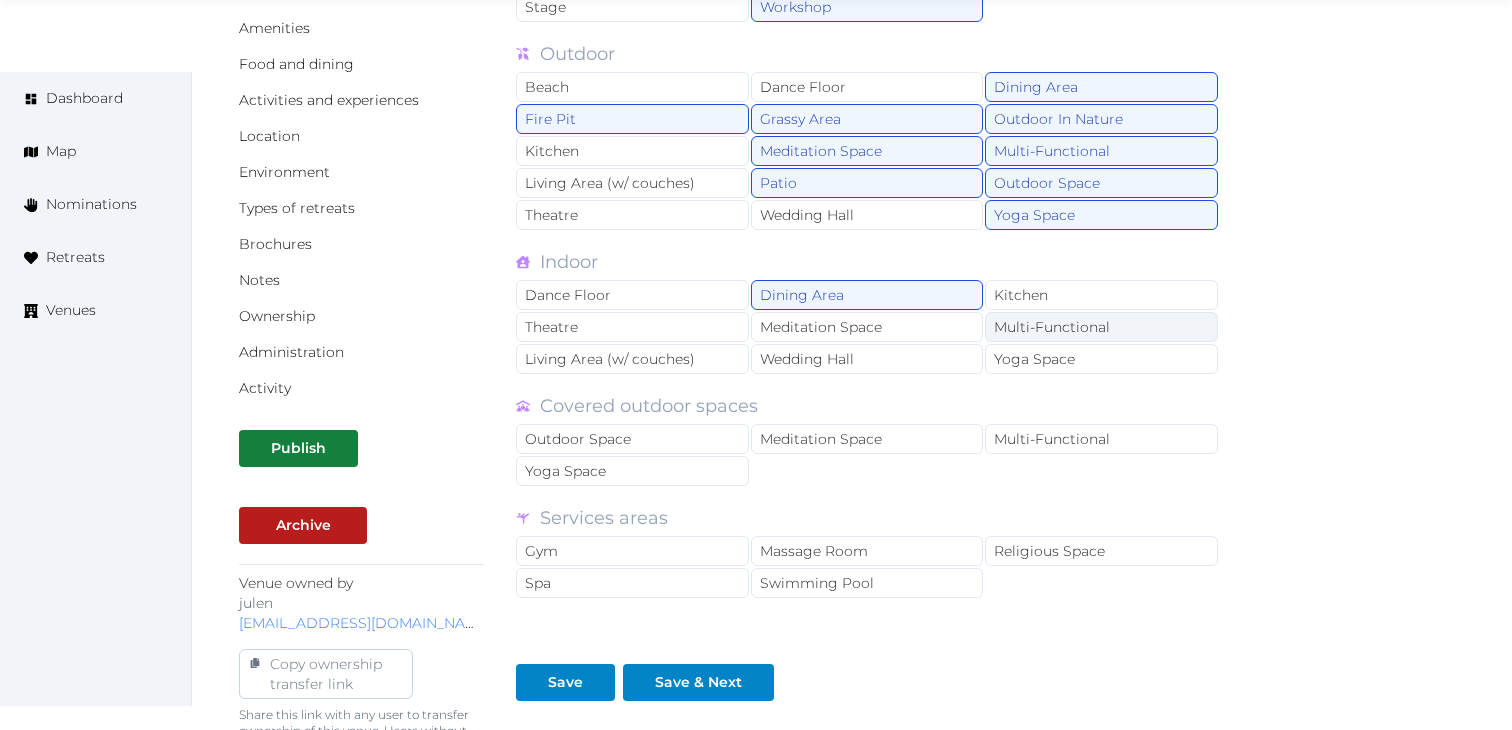 click on "Multi-Functional" at bounding box center [1101, 327] 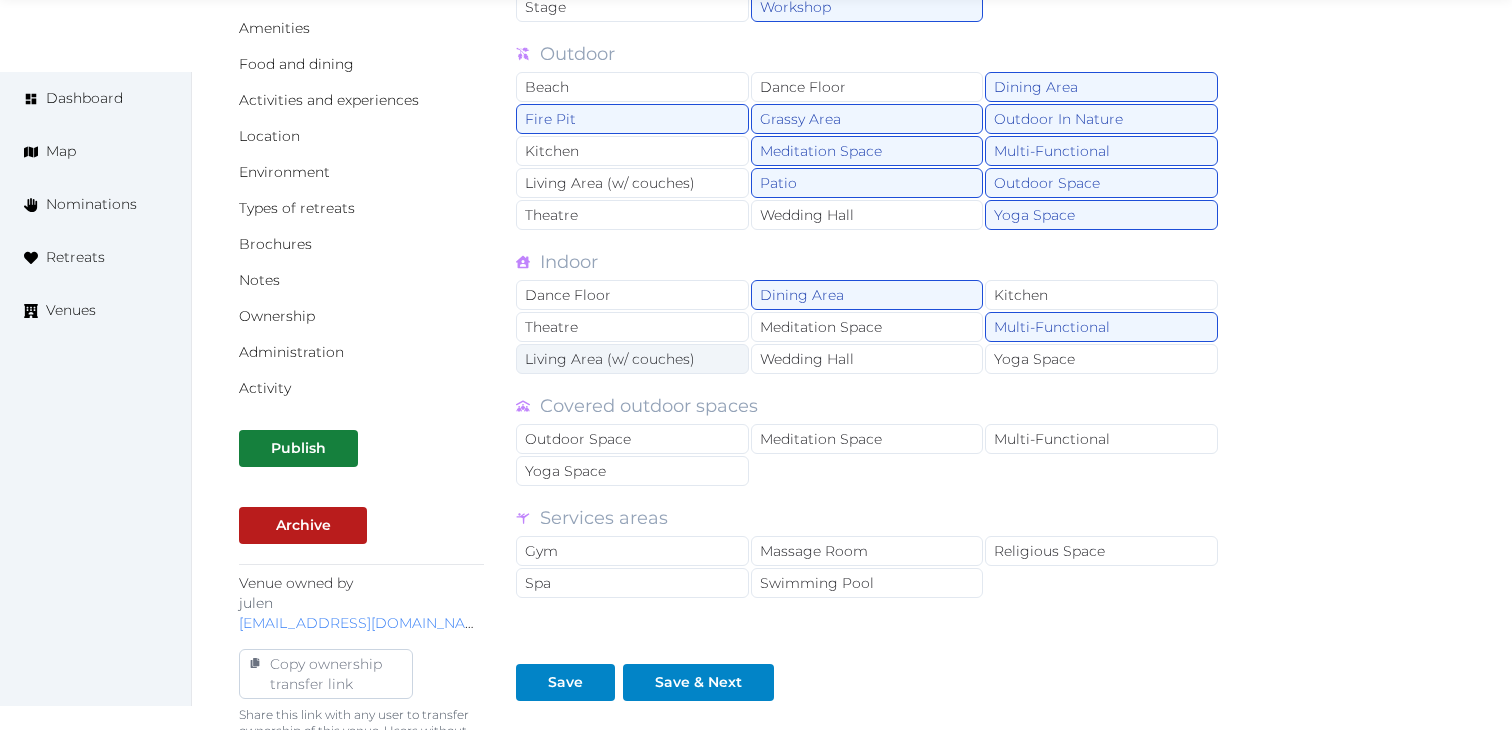 click on "Living Area (w/ couches)" at bounding box center (632, 359) 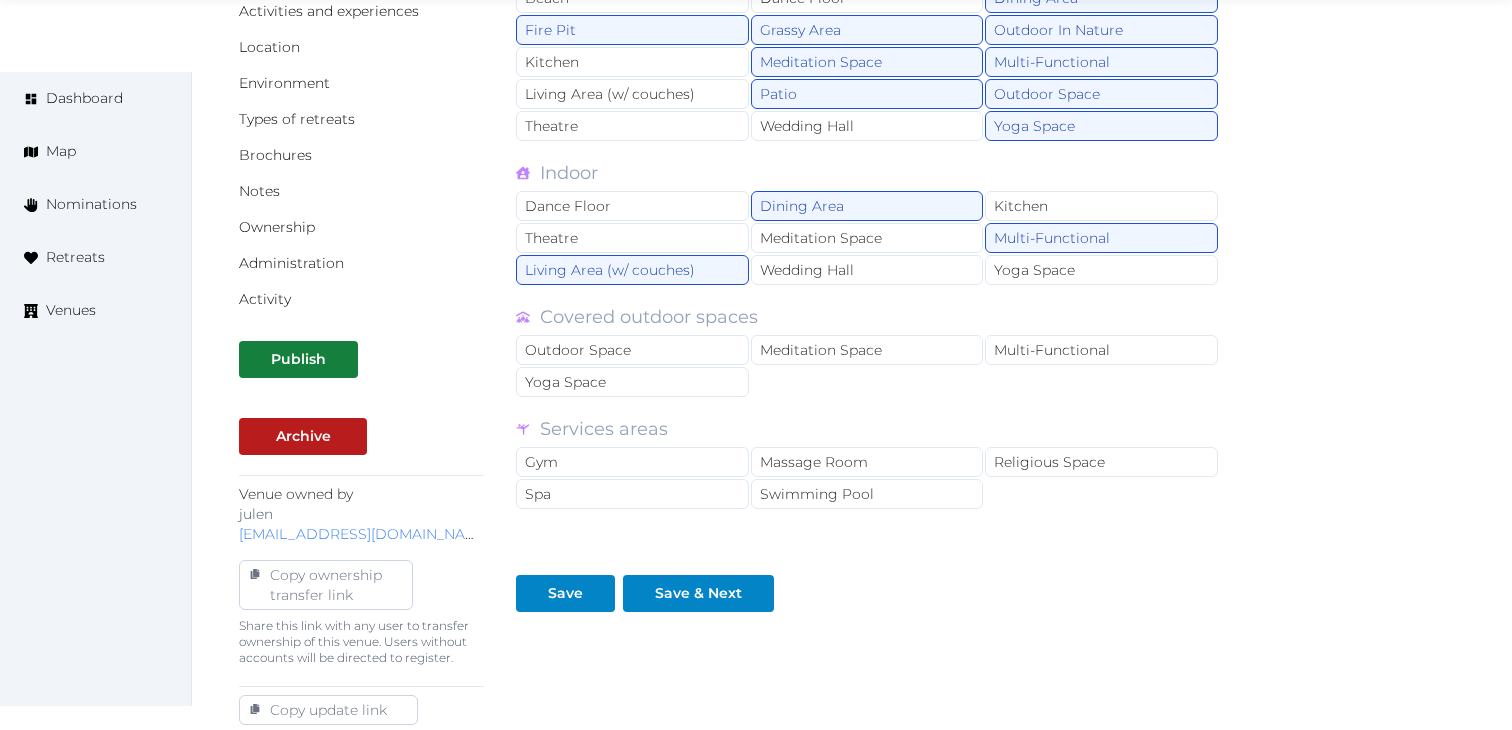 scroll, scrollTop: 487, scrollLeft: 0, axis: vertical 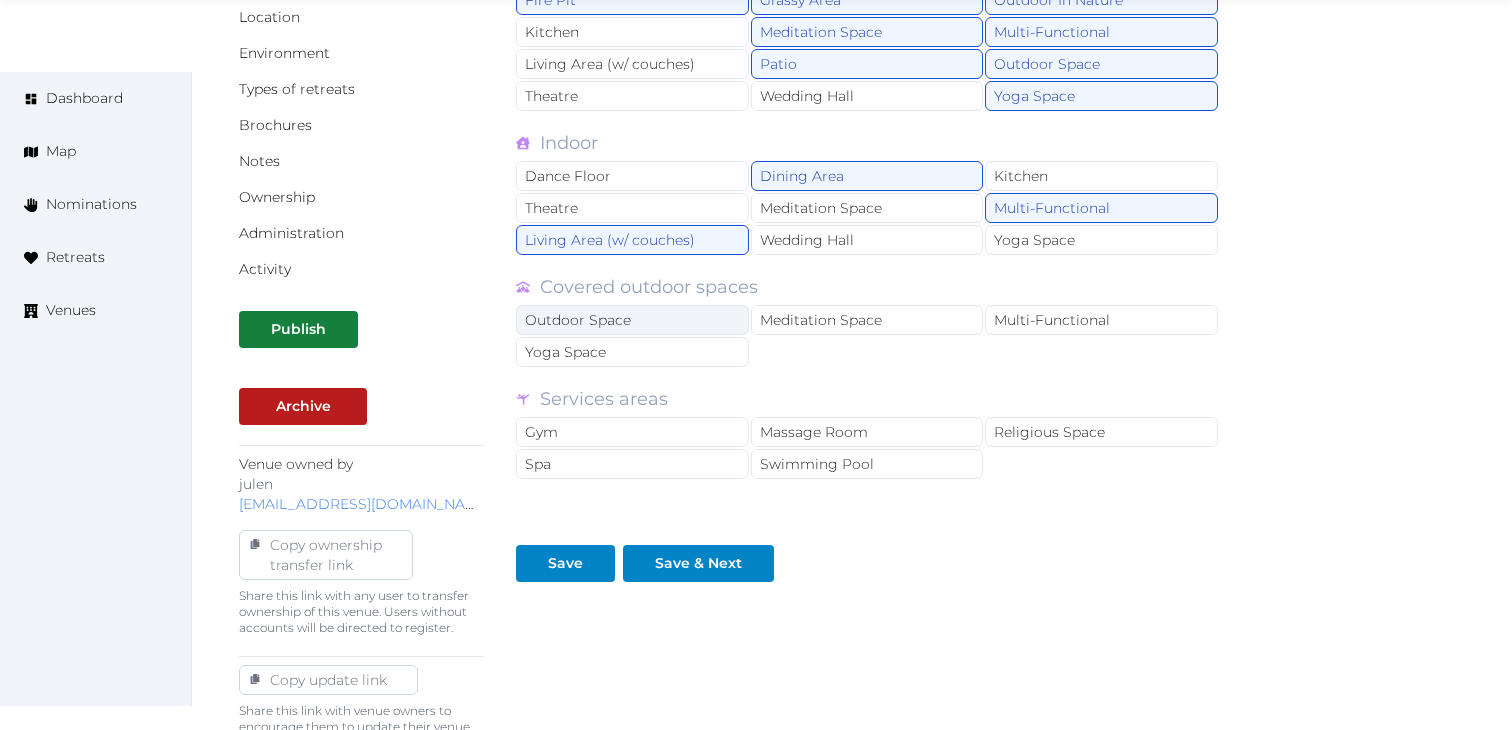 click on "Outdoor Space" at bounding box center (632, 320) 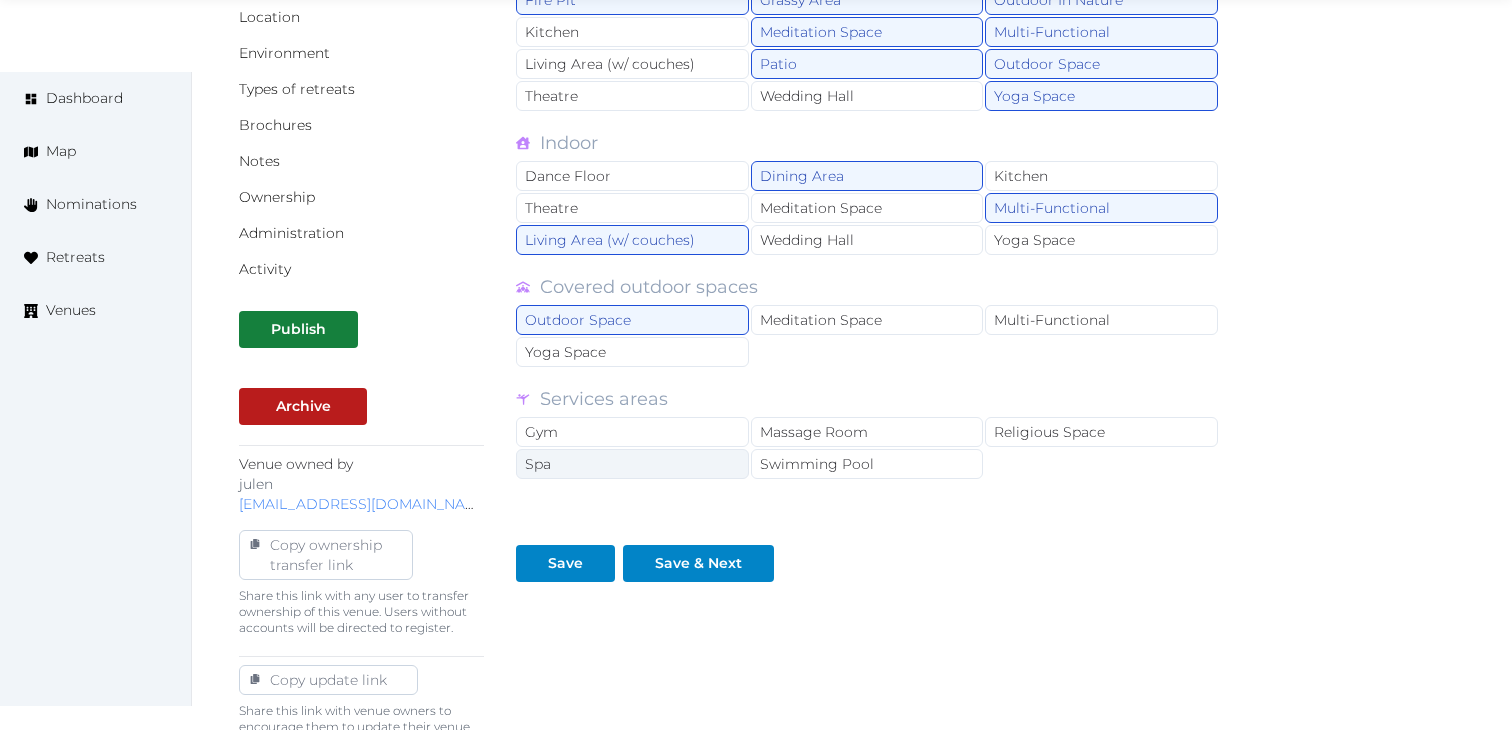 click on "Spa" at bounding box center (632, 464) 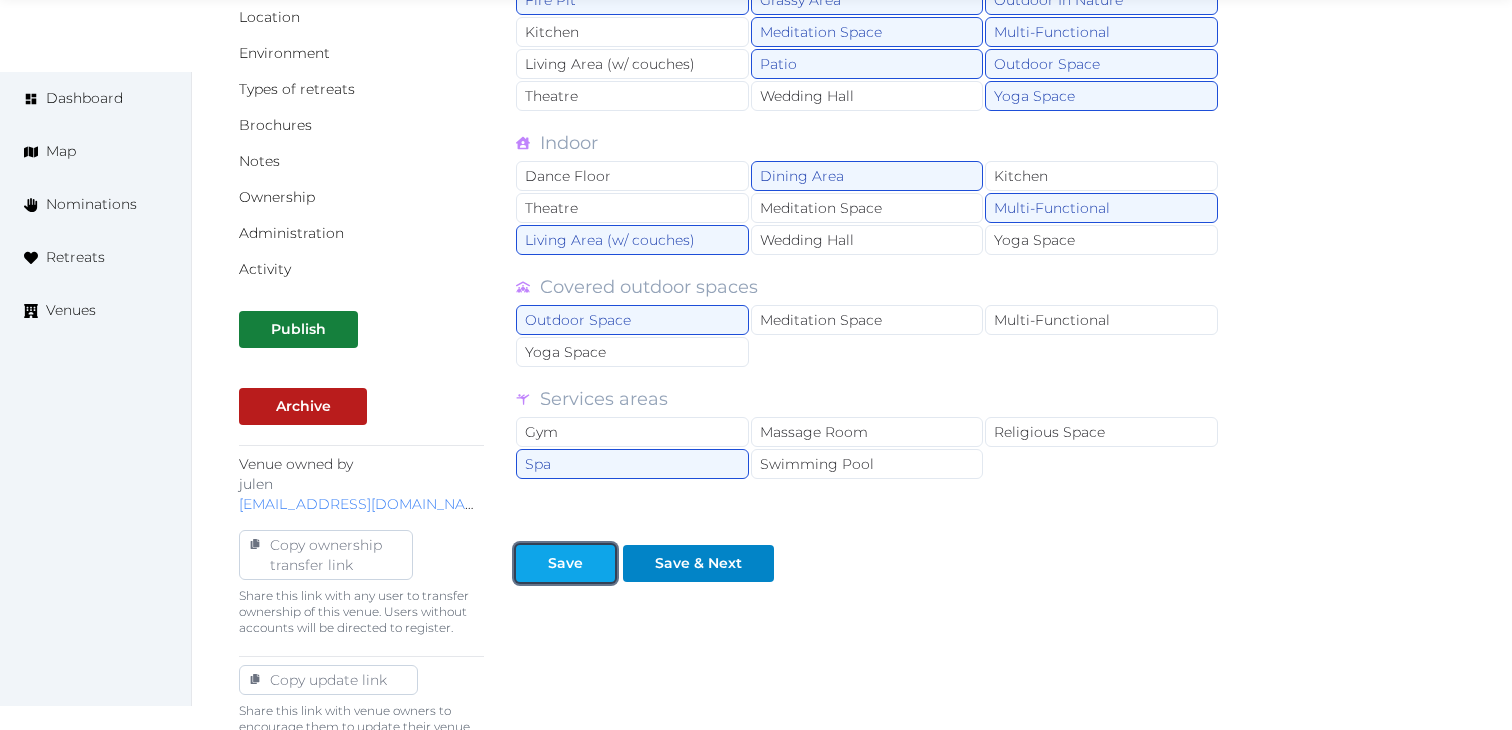click on "Save" at bounding box center [565, 563] 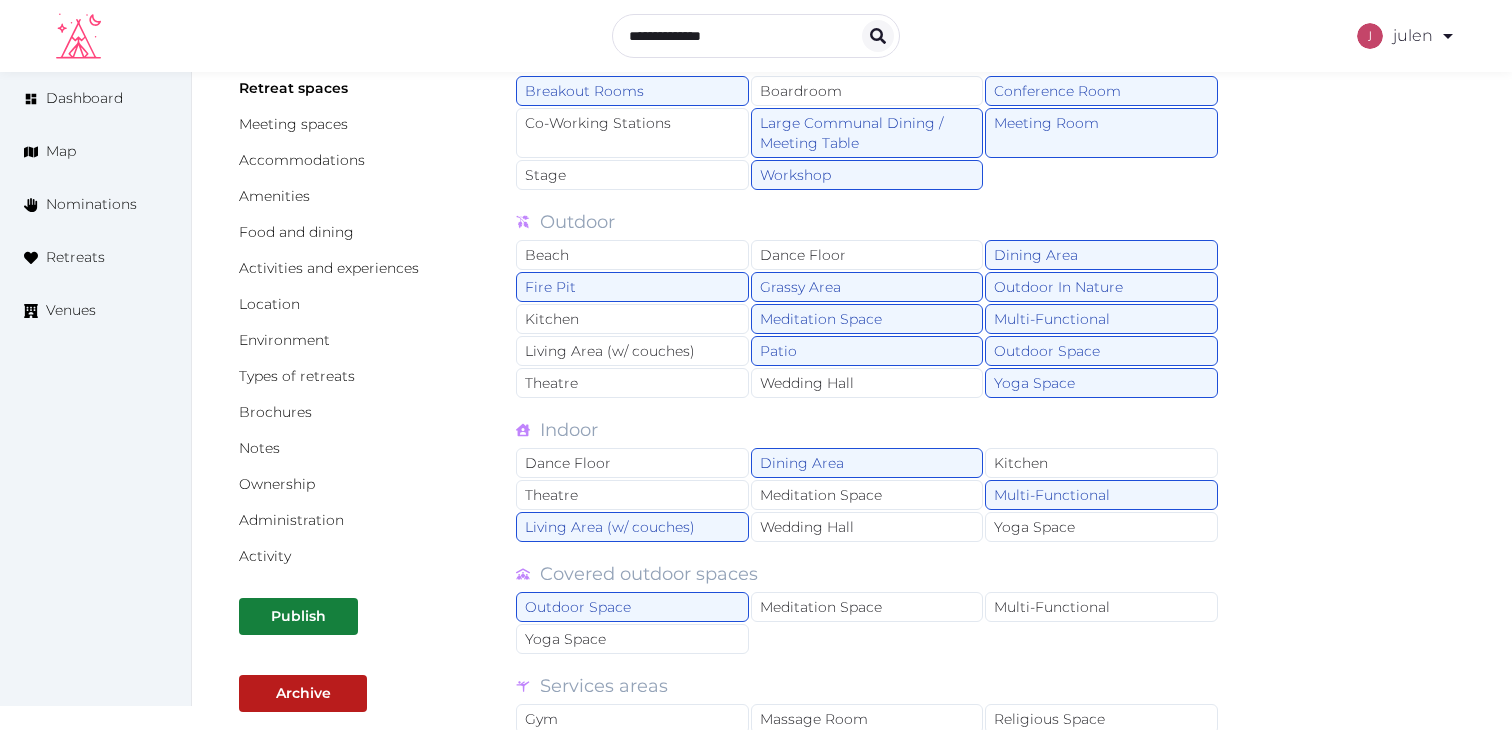 scroll, scrollTop: 202, scrollLeft: 0, axis: vertical 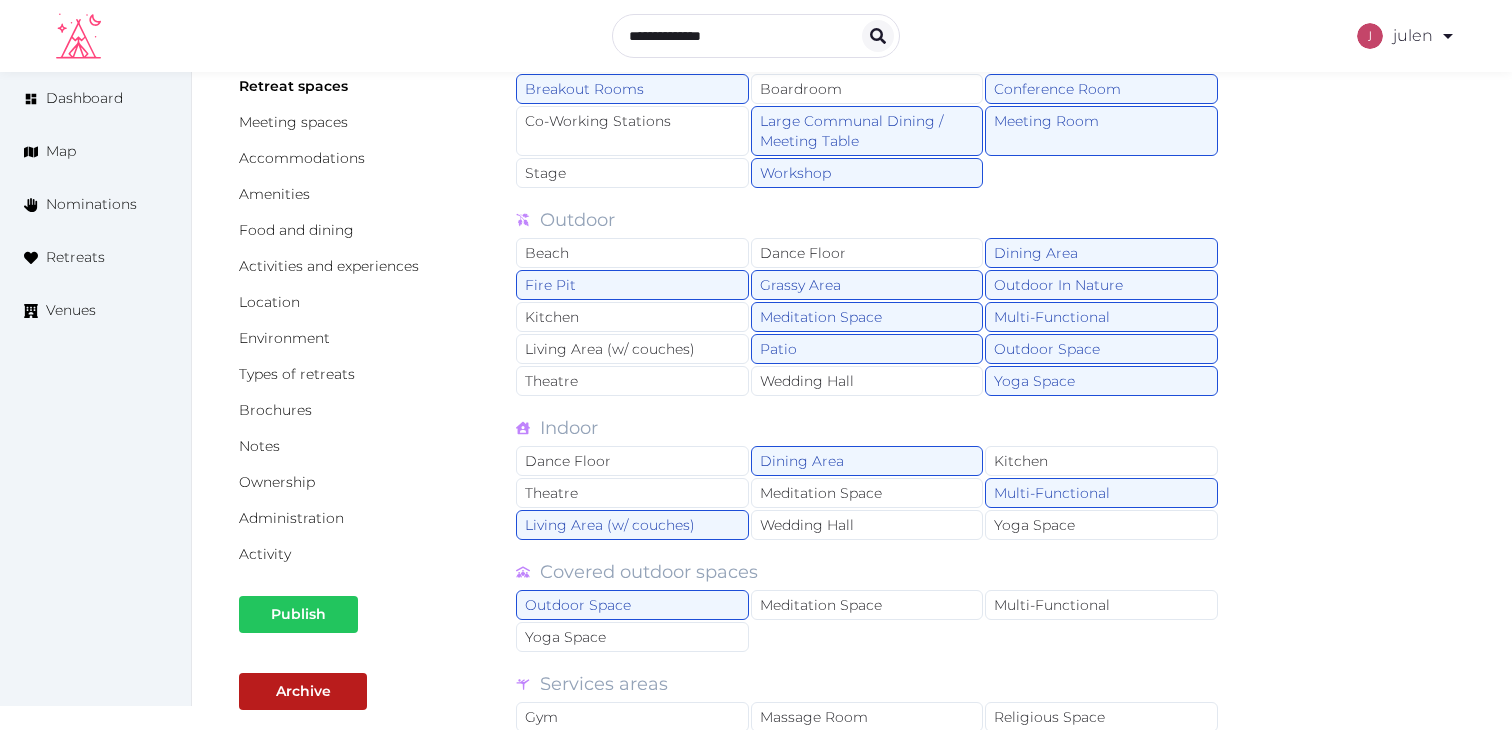 click at bounding box center (342, 614) 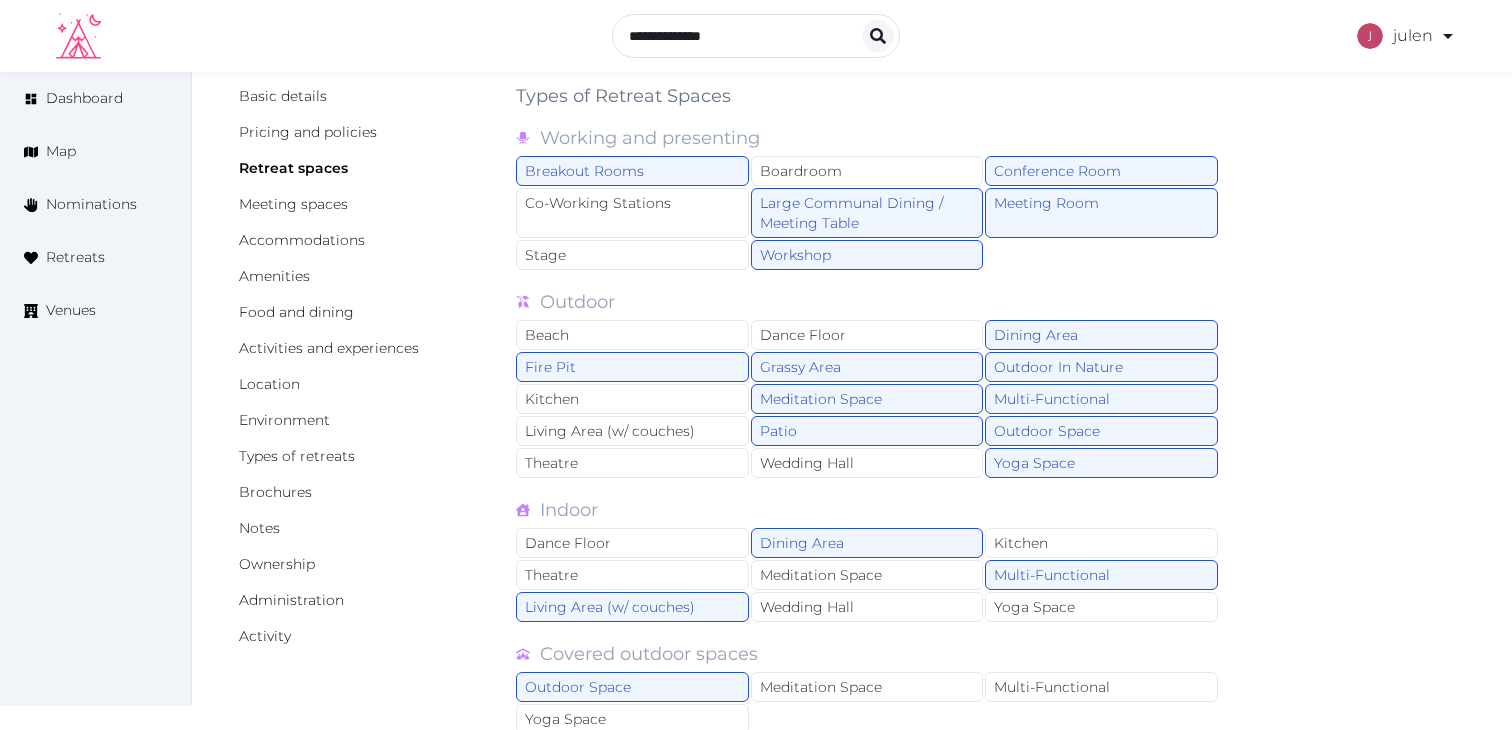 scroll, scrollTop: 0, scrollLeft: 0, axis: both 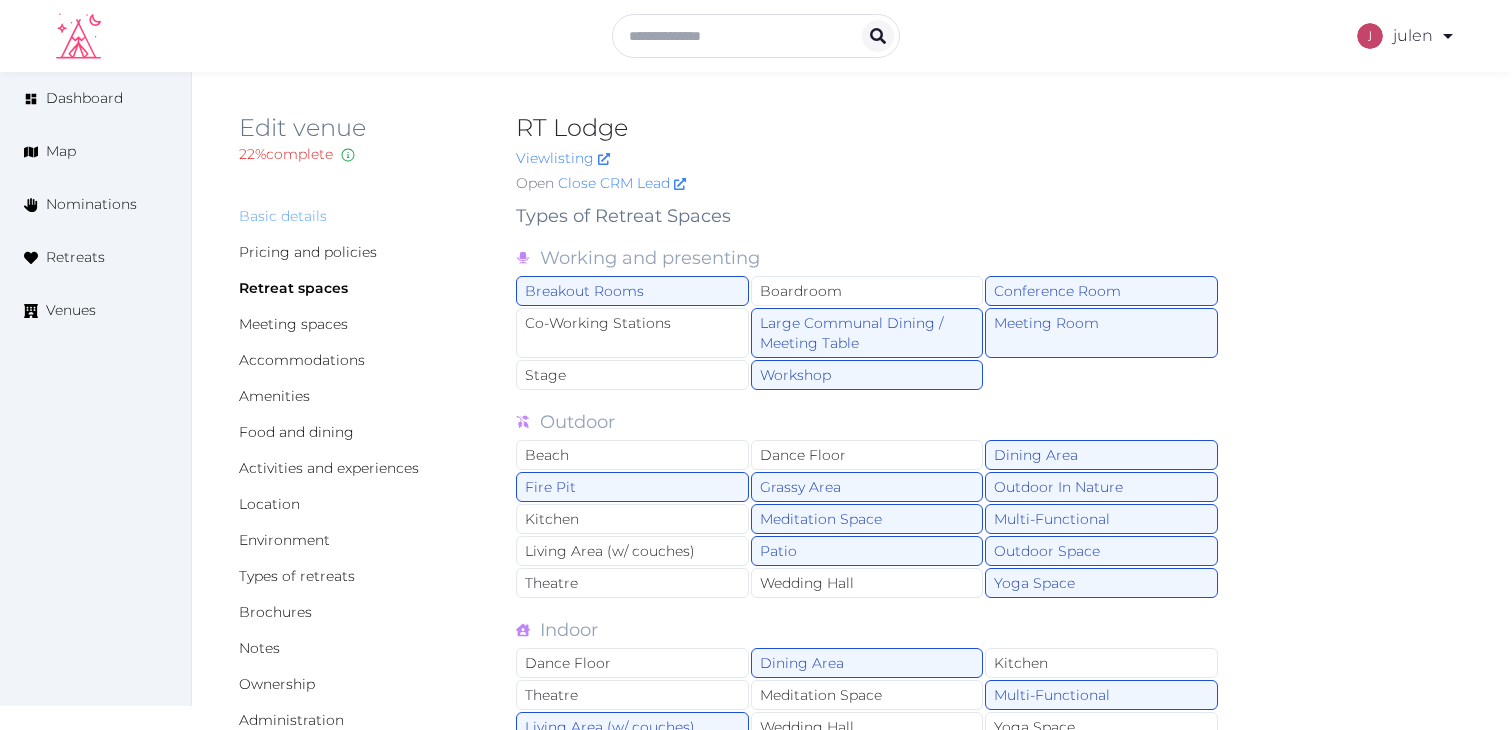 click on "Basic details" at bounding box center (283, 216) 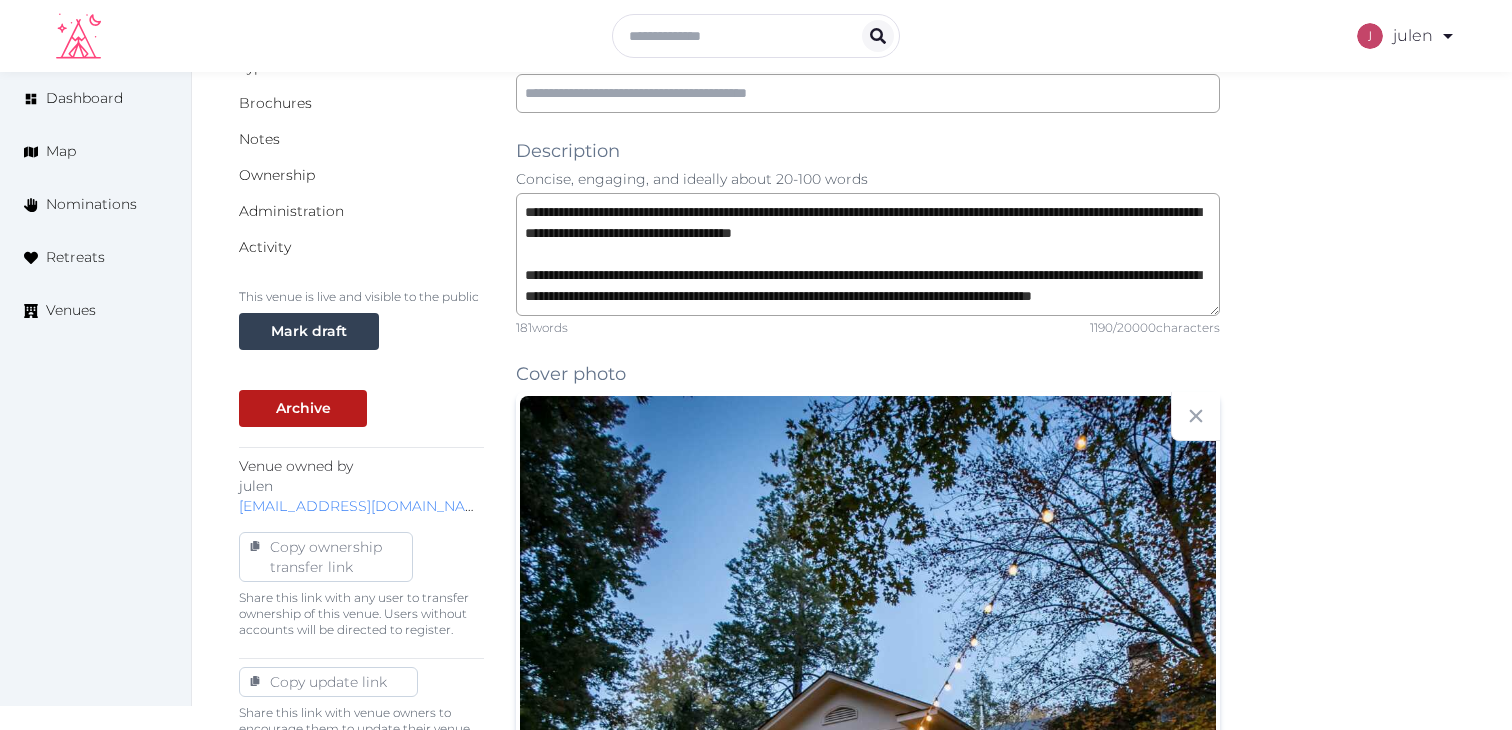 scroll, scrollTop: 535, scrollLeft: 0, axis: vertical 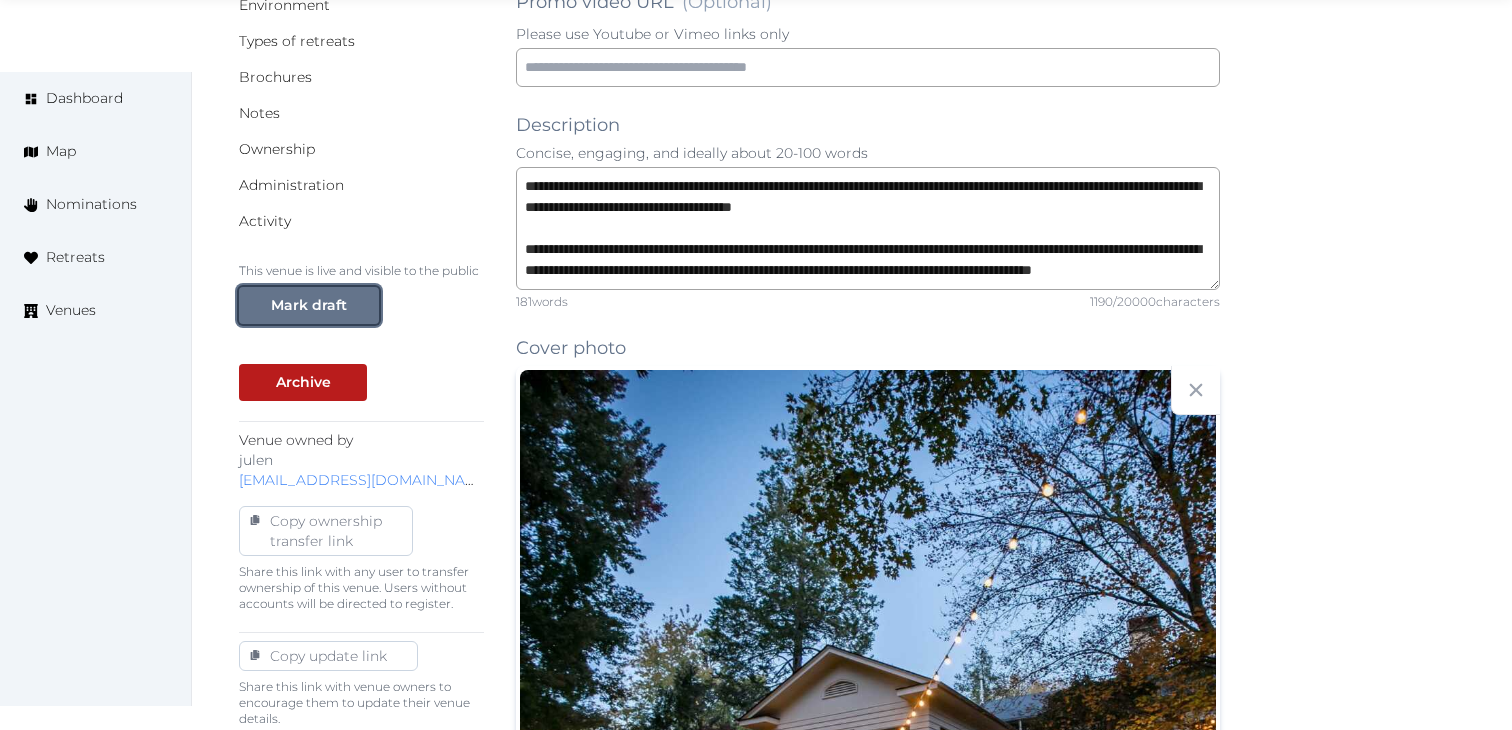 click on "Mark draft" at bounding box center (309, 305) 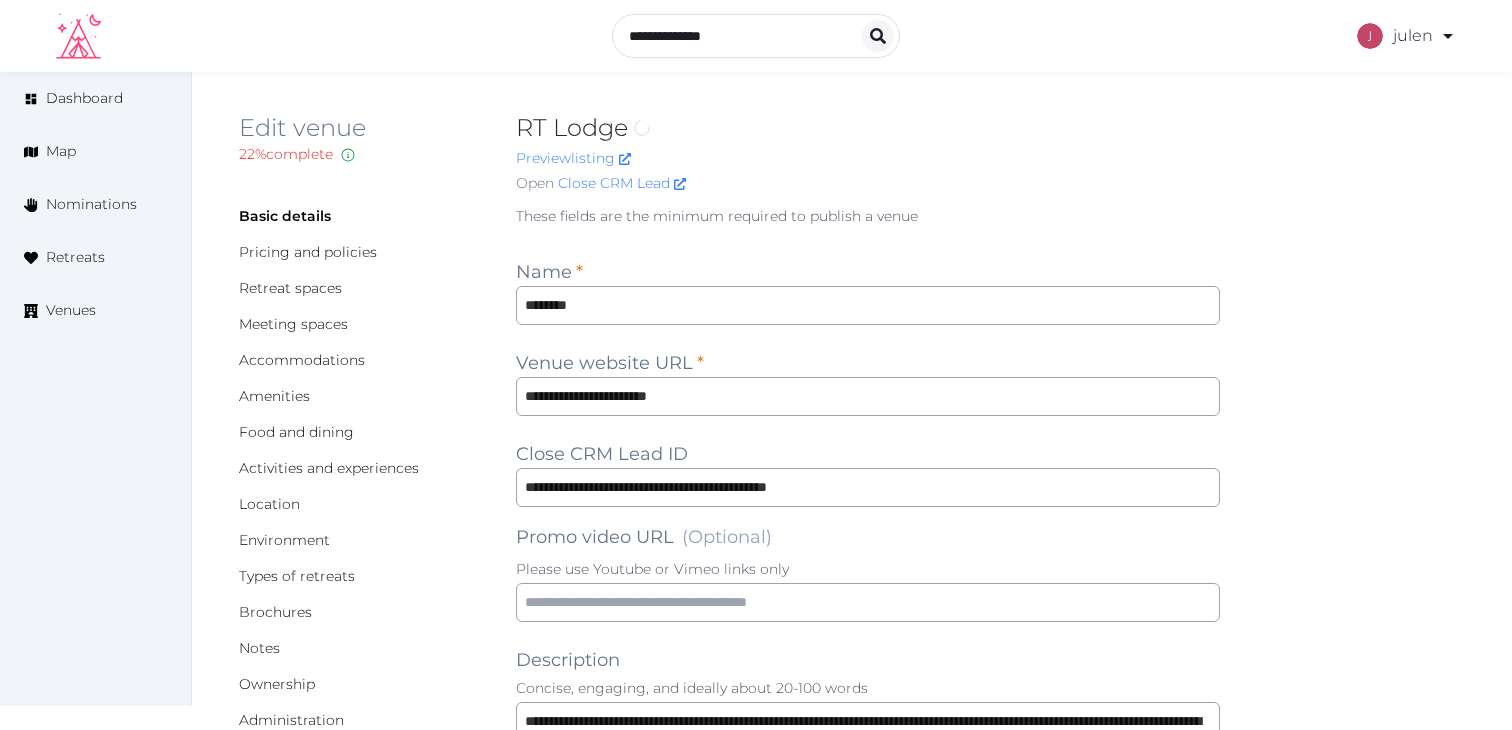 scroll, scrollTop: 535, scrollLeft: 0, axis: vertical 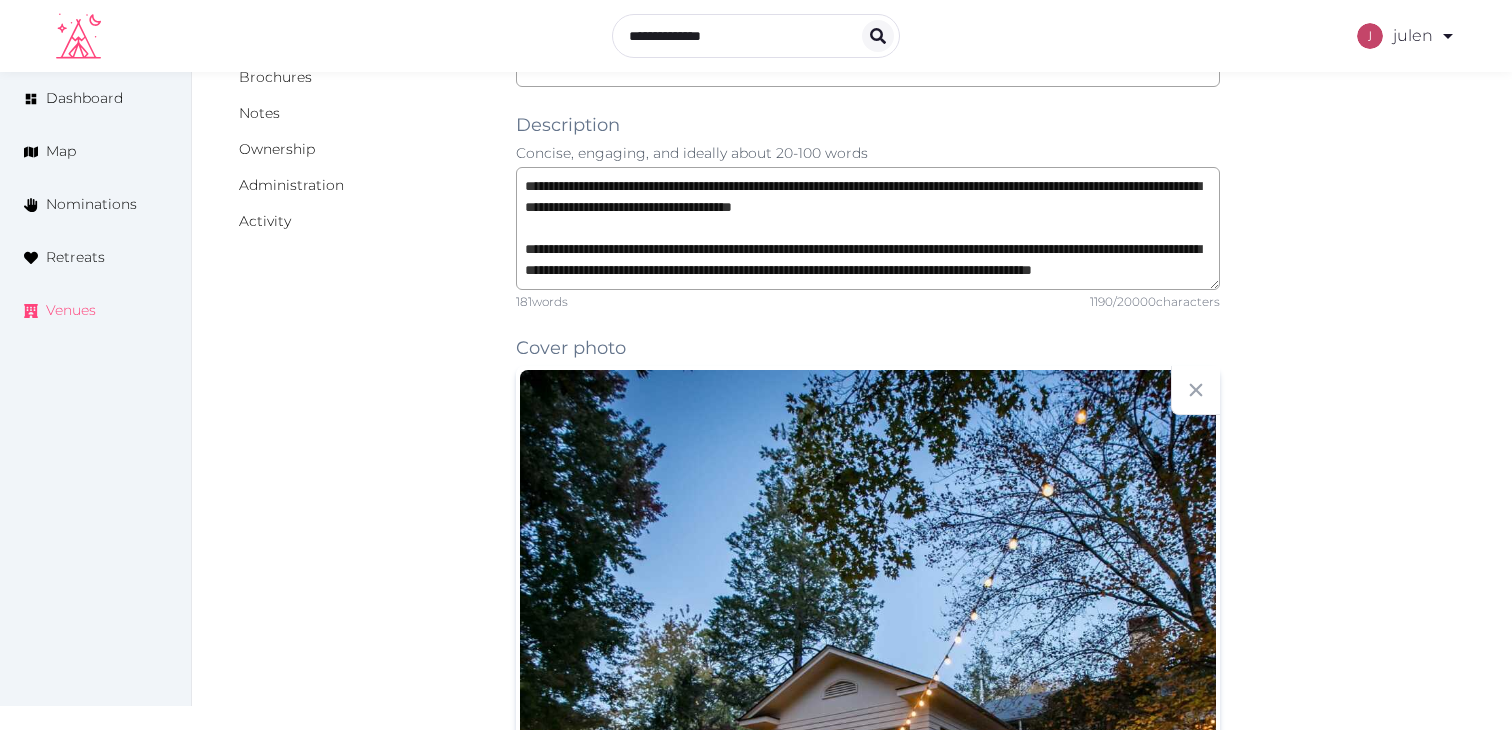 click on "Venues" at bounding box center [71, 310] 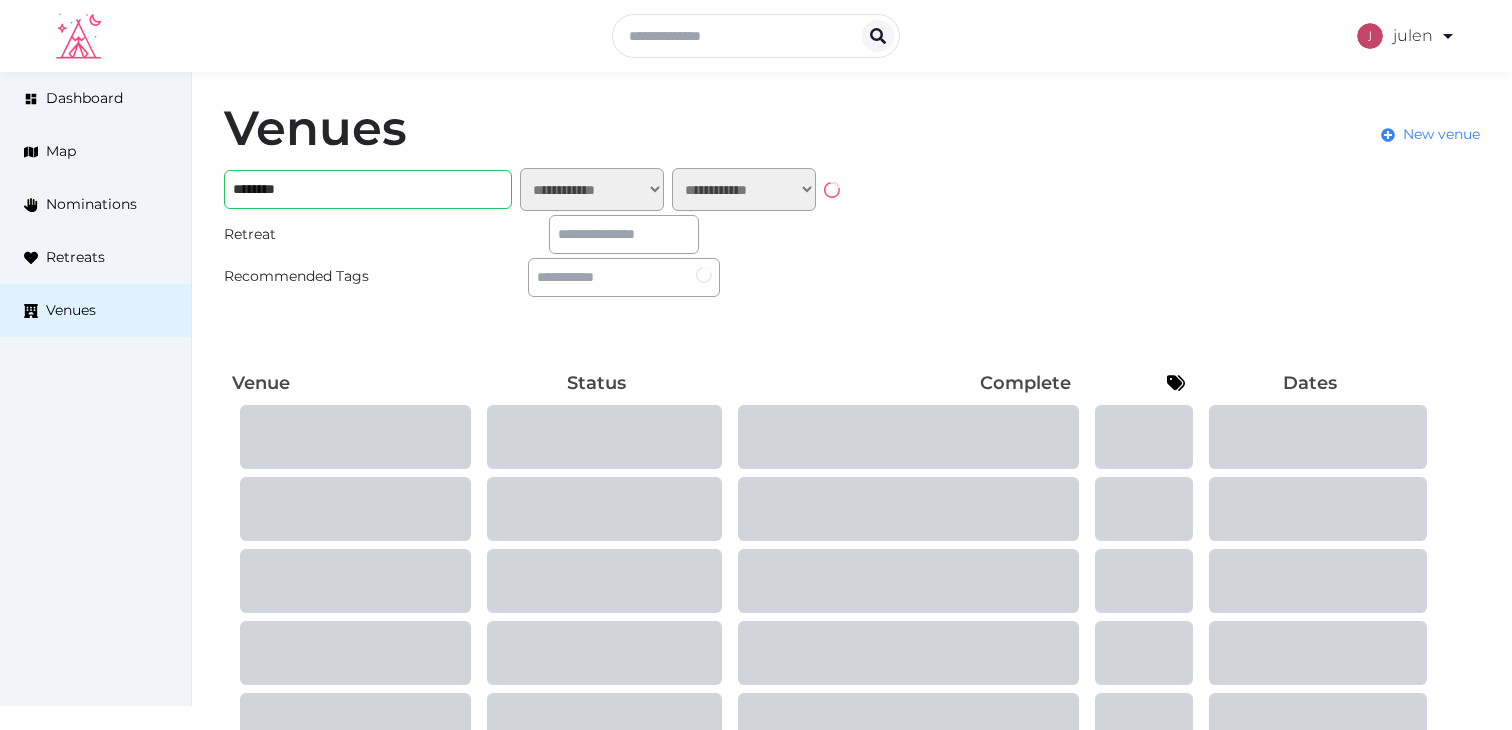 scroll, scrollTop: 0, scrollLeft: 0, axis: both 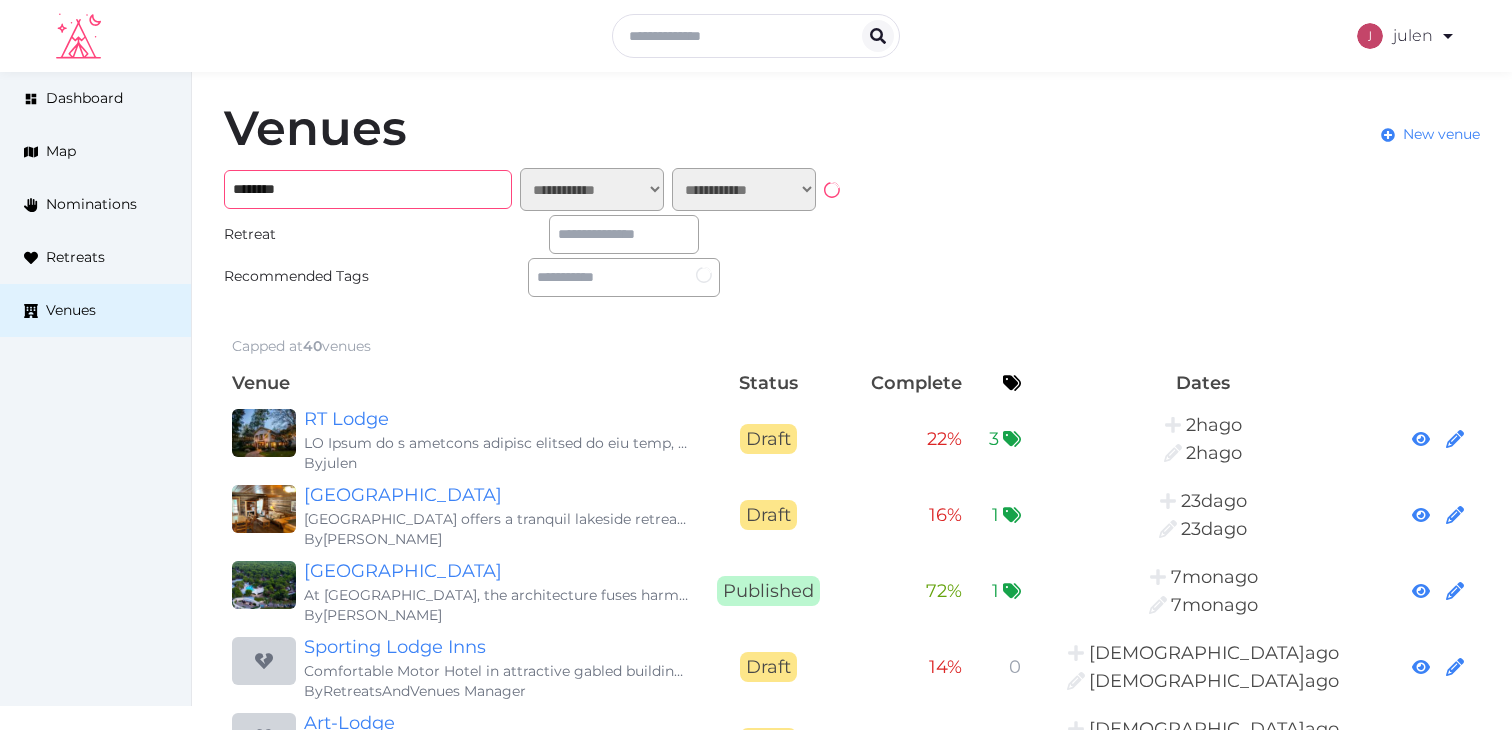 click on "********" at bounding box center (368, 189) 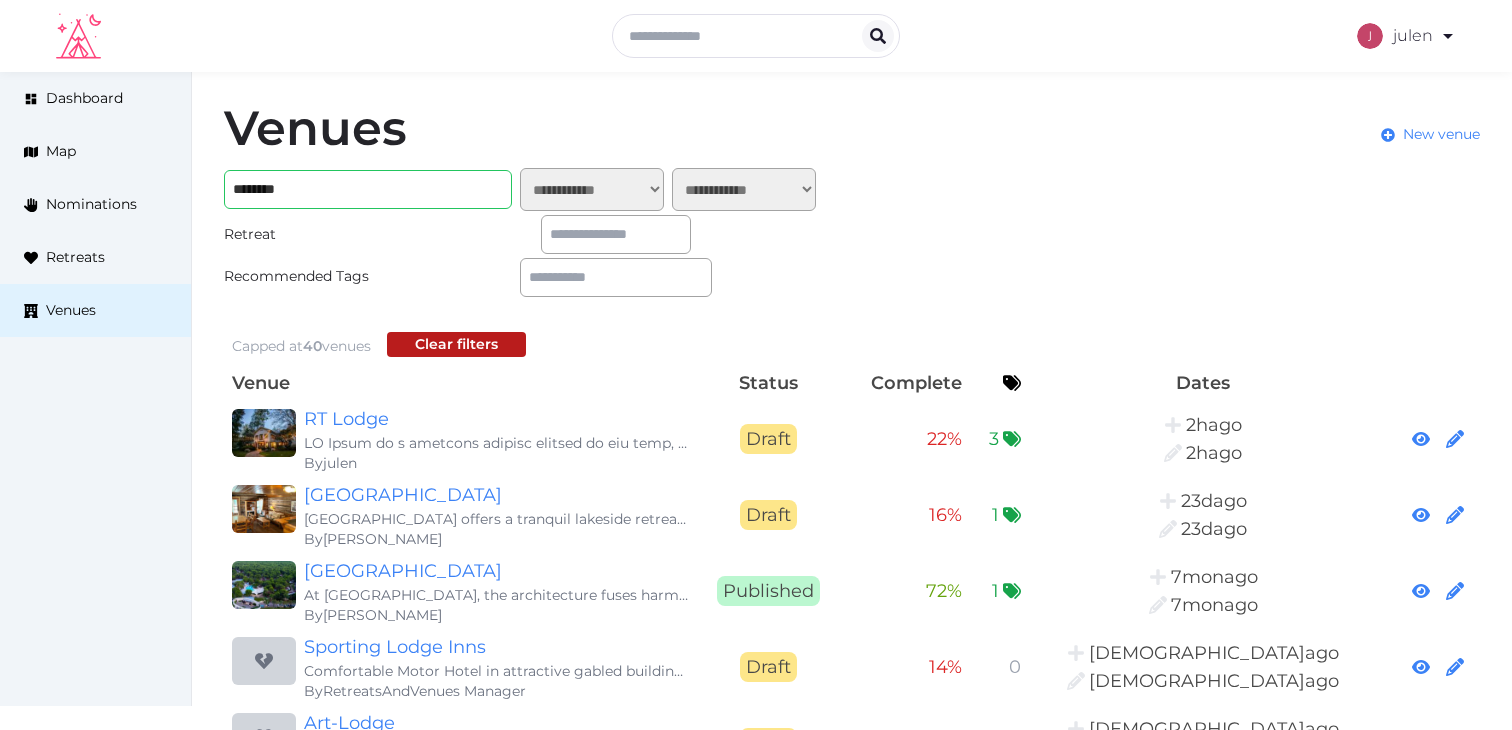 click on "**********" at bounding box center (592, 189) 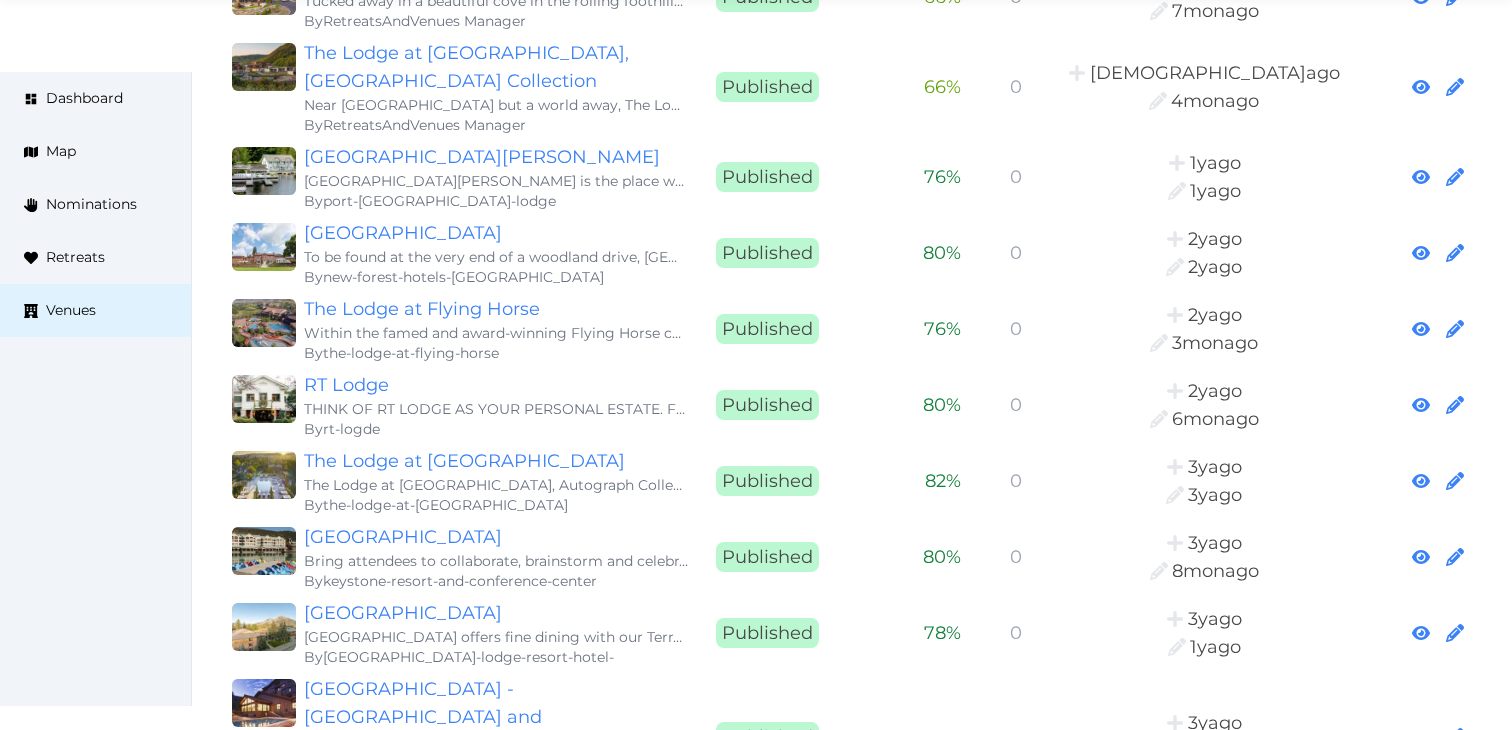 scroll, scrollTop: 0, scrollLeft: 0, axis: both 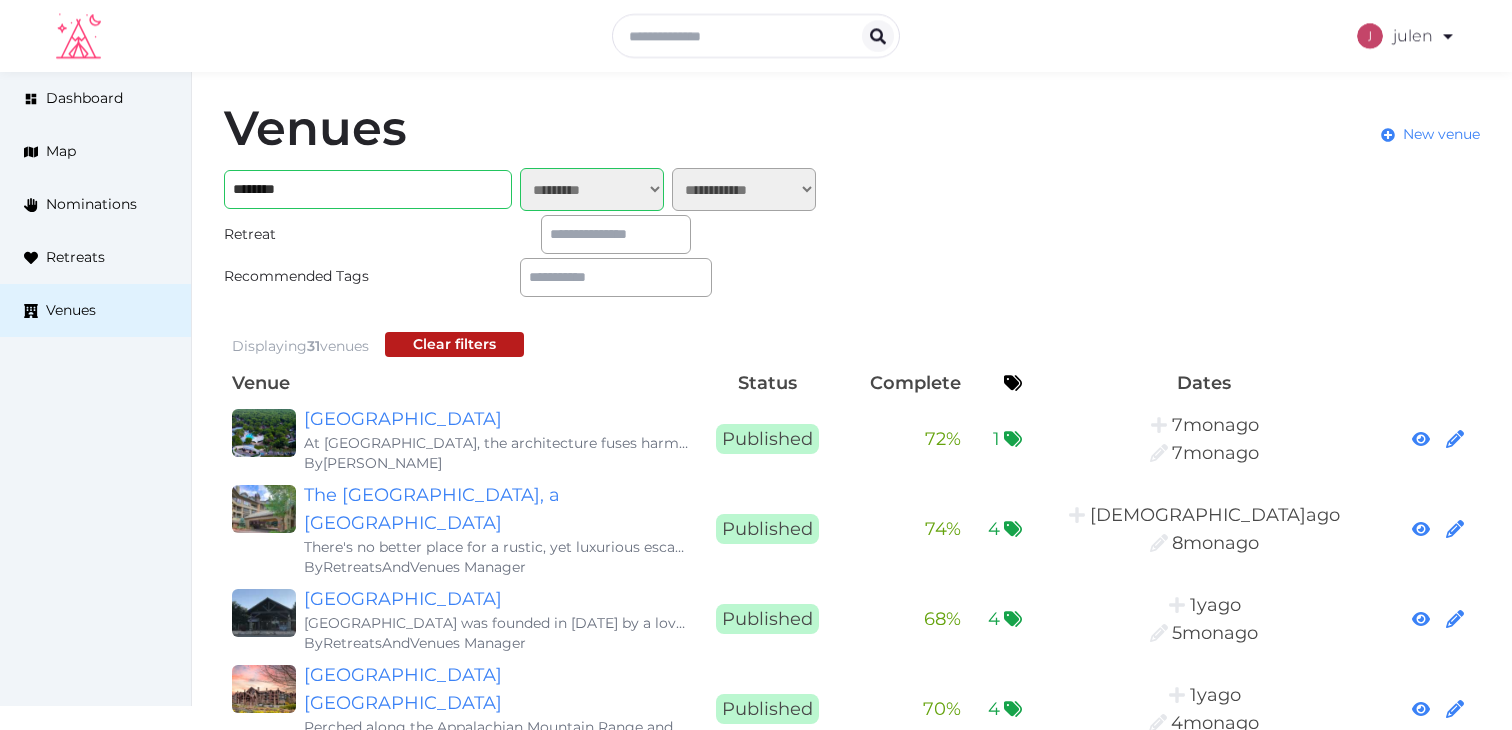 click on "**********" at bounding box center (592, 189) 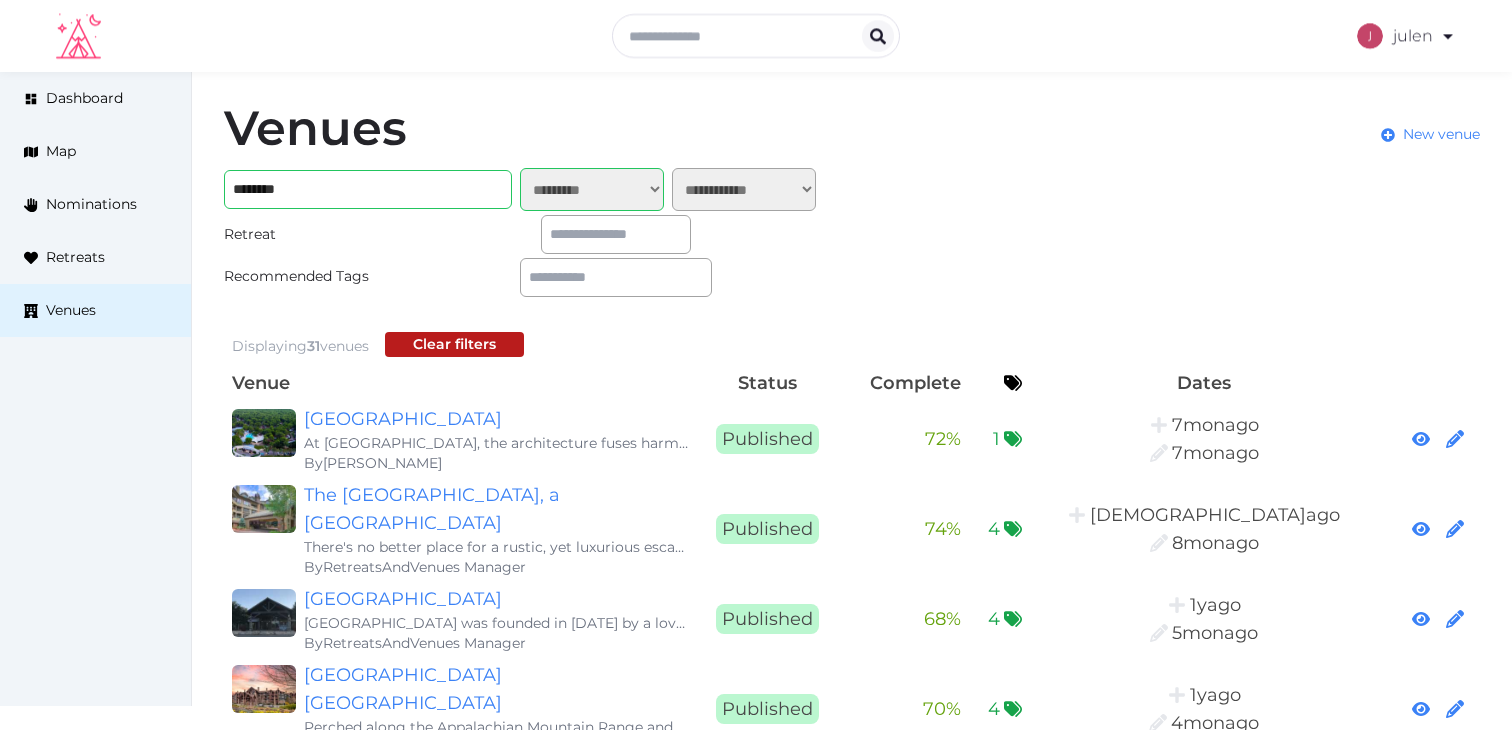 select on "*****" 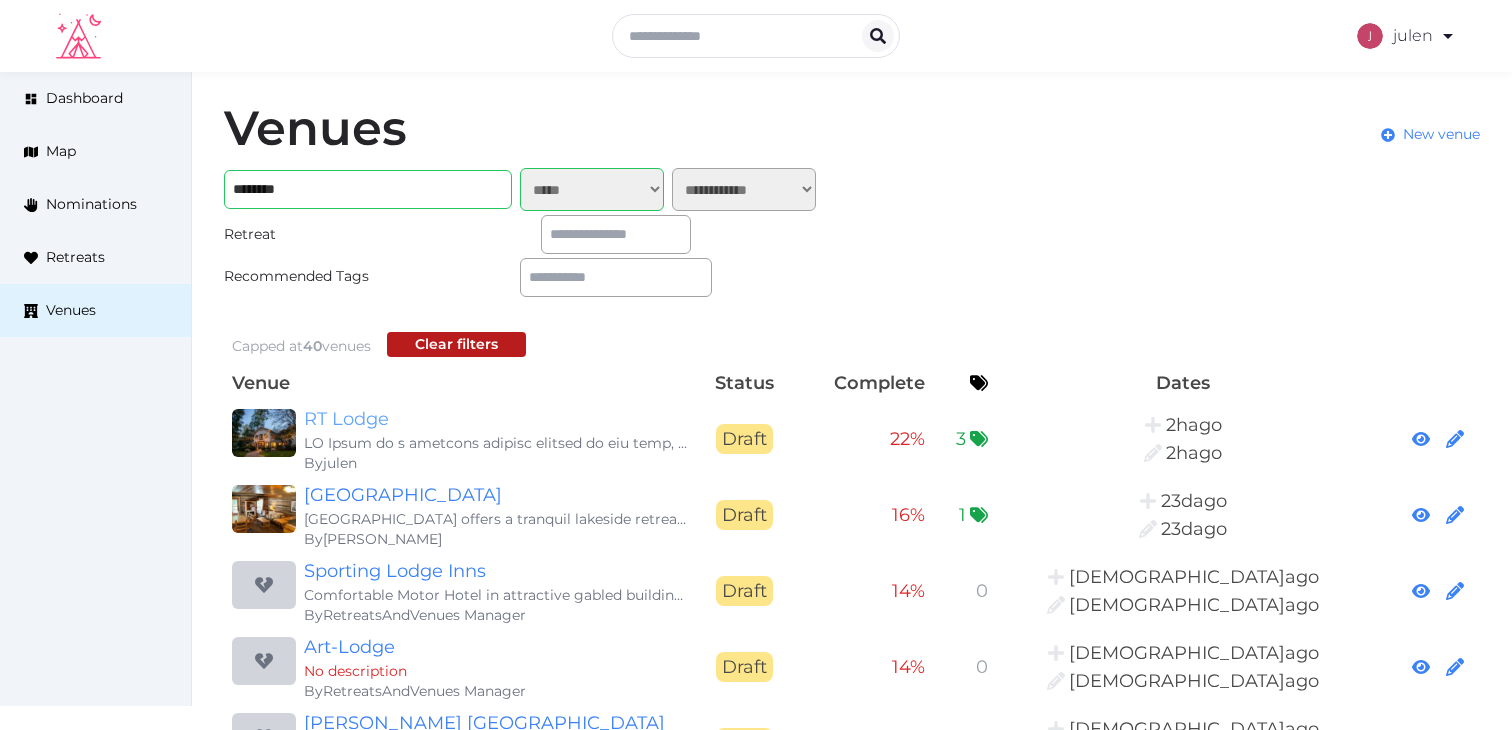 click on "RT Lodge" at bounding box center (496, 419) 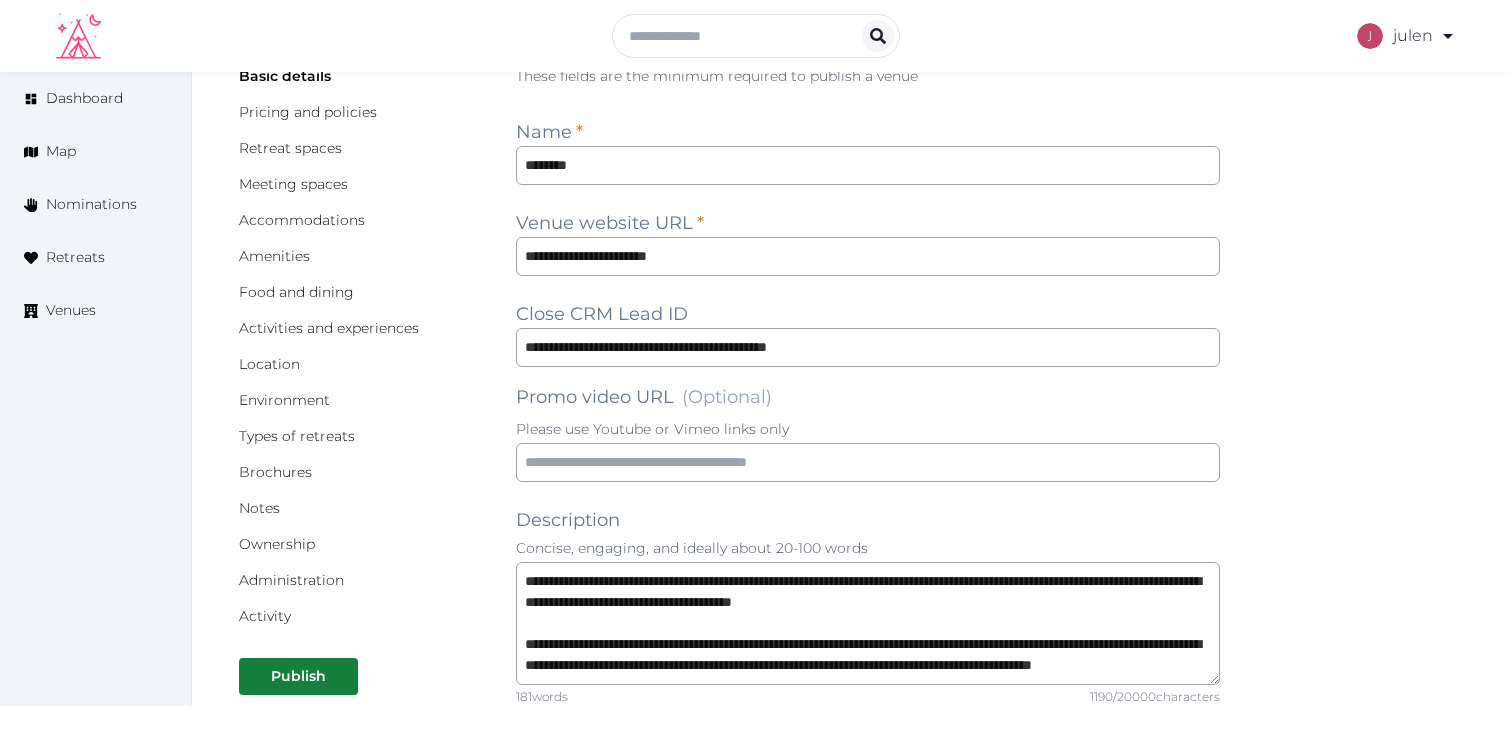 scroll, scrollTop: 148, scrollLeft: 0, axis: vertical 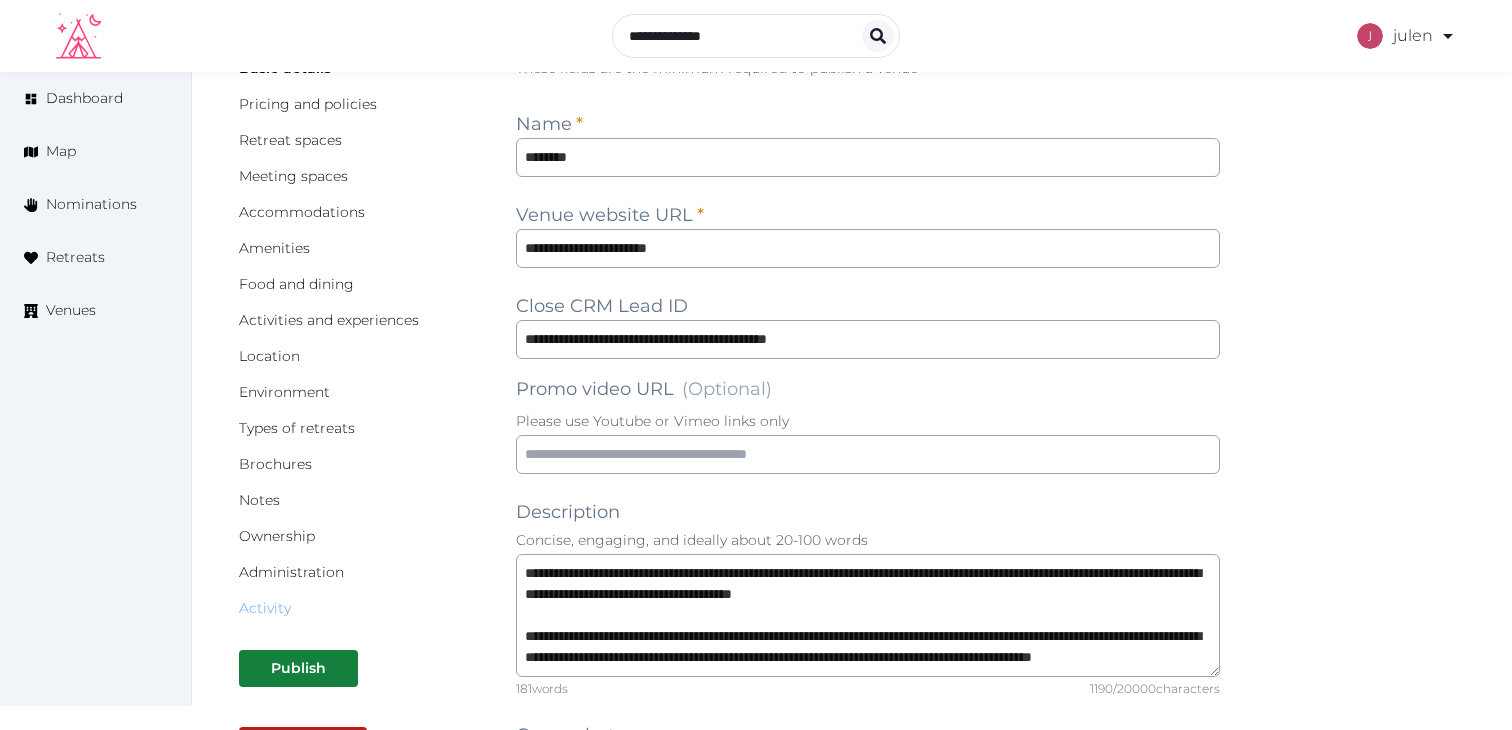 click on "Activity" at bounding box center [265, 608] 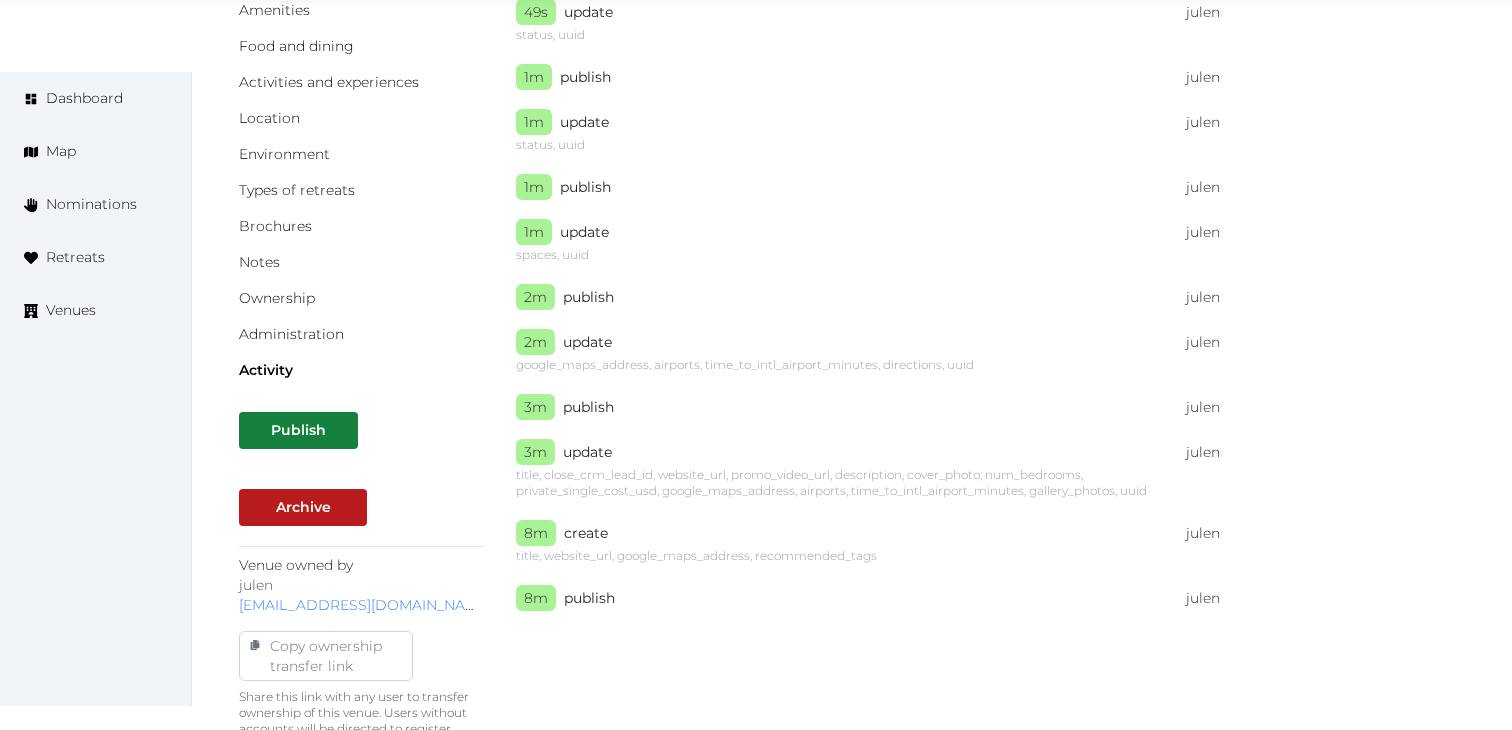 scroll, scrollTop: 387, scrollLeft: 0, axis: vertical 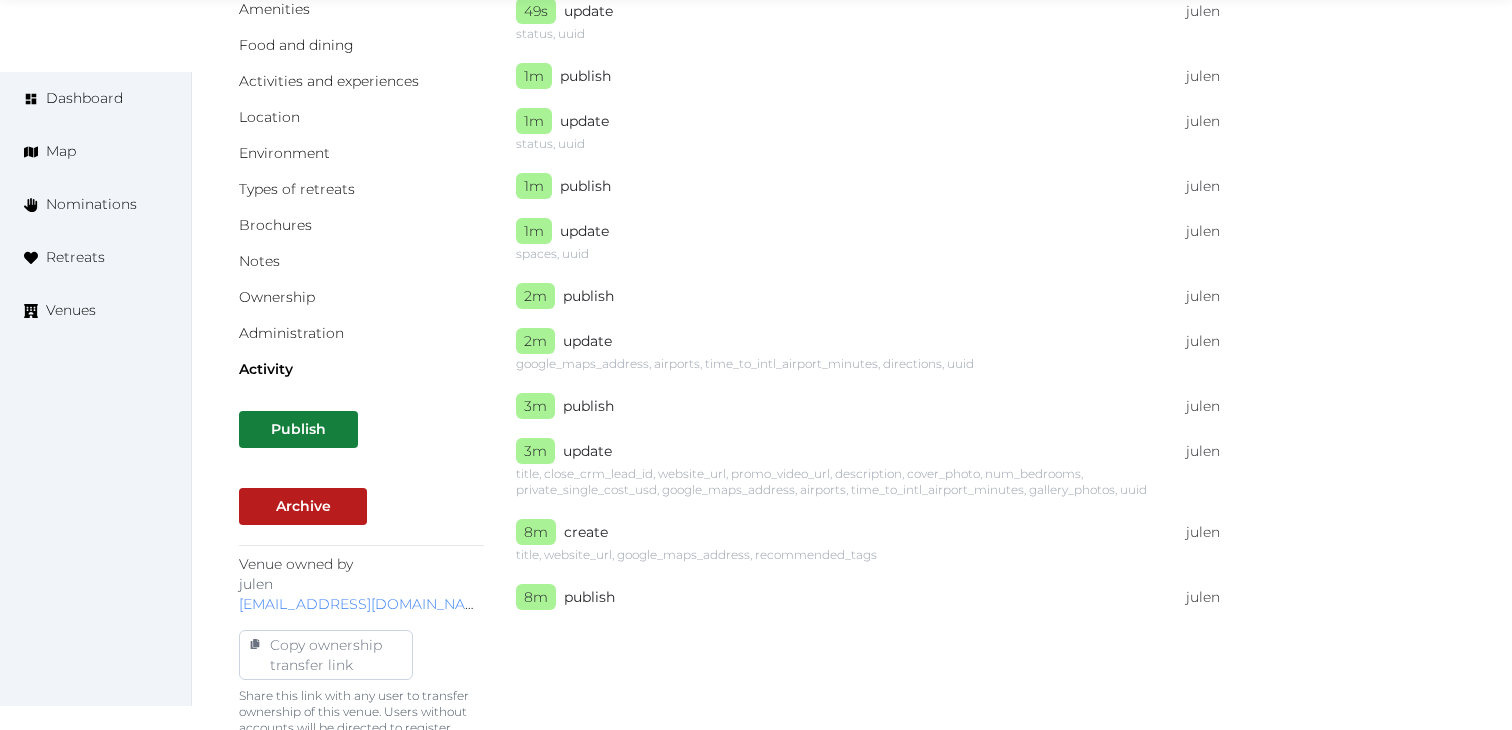 click on "Administration" at bounding box center [361, 333] 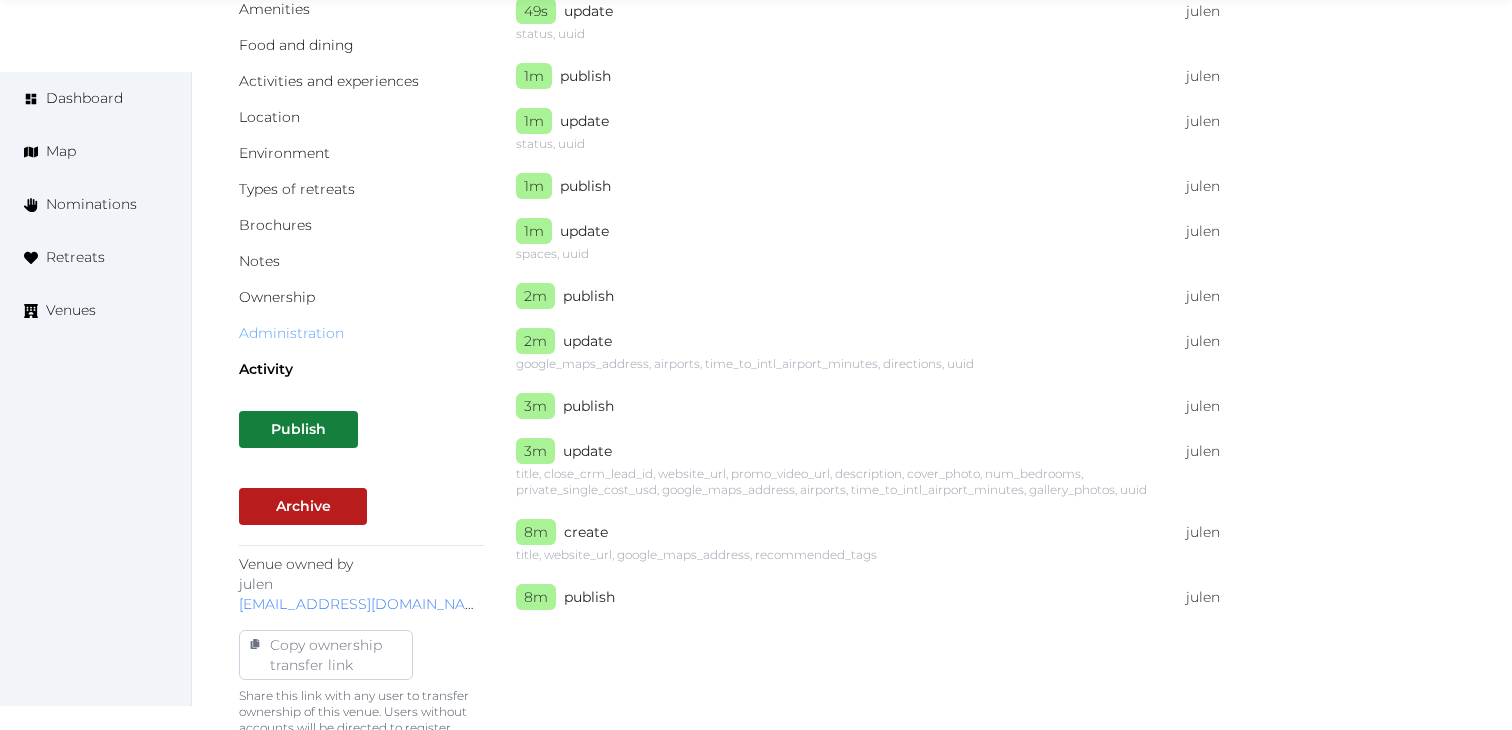 click on "Administration" at bounding box center [291, 333] 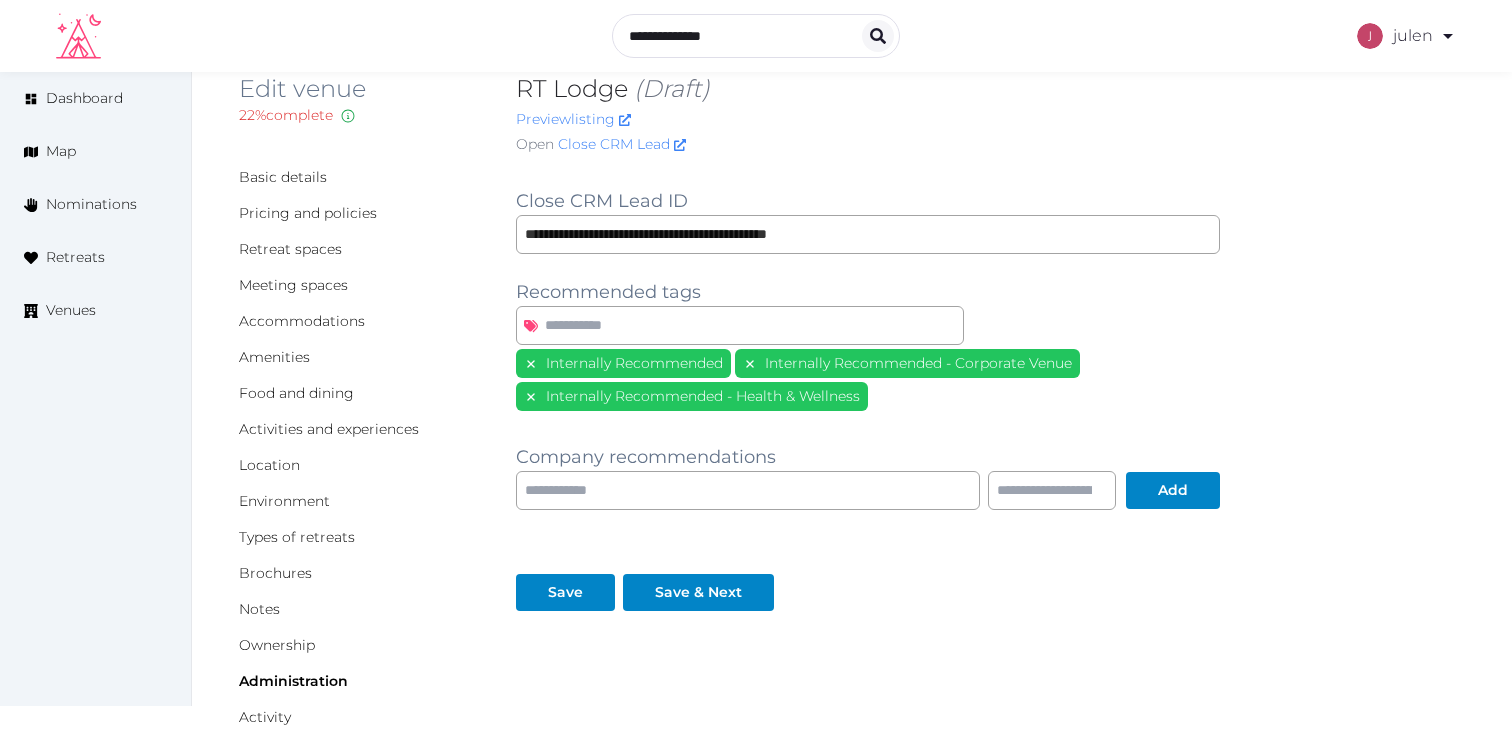 scroll, scrollTop: 0, scrollLeft: 0, axis: both 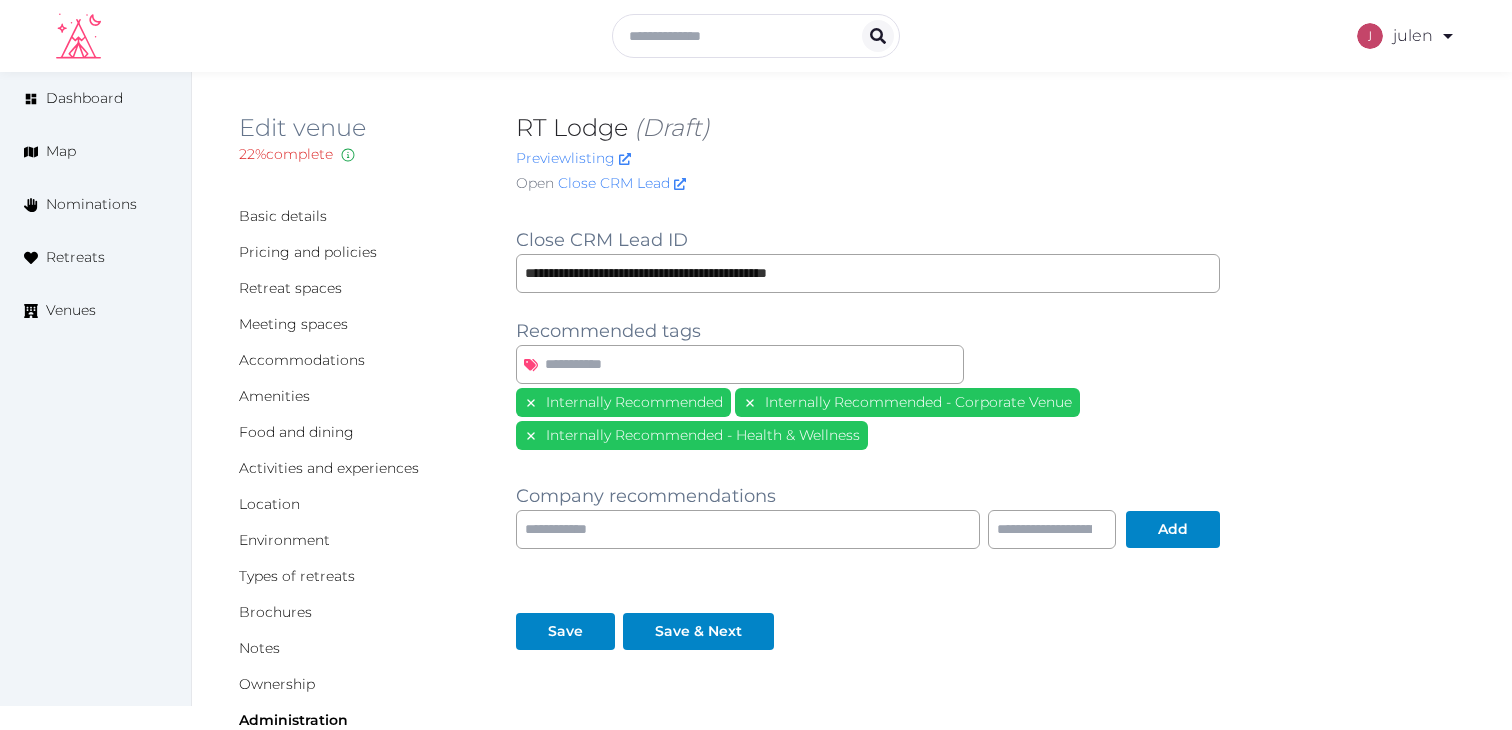 click 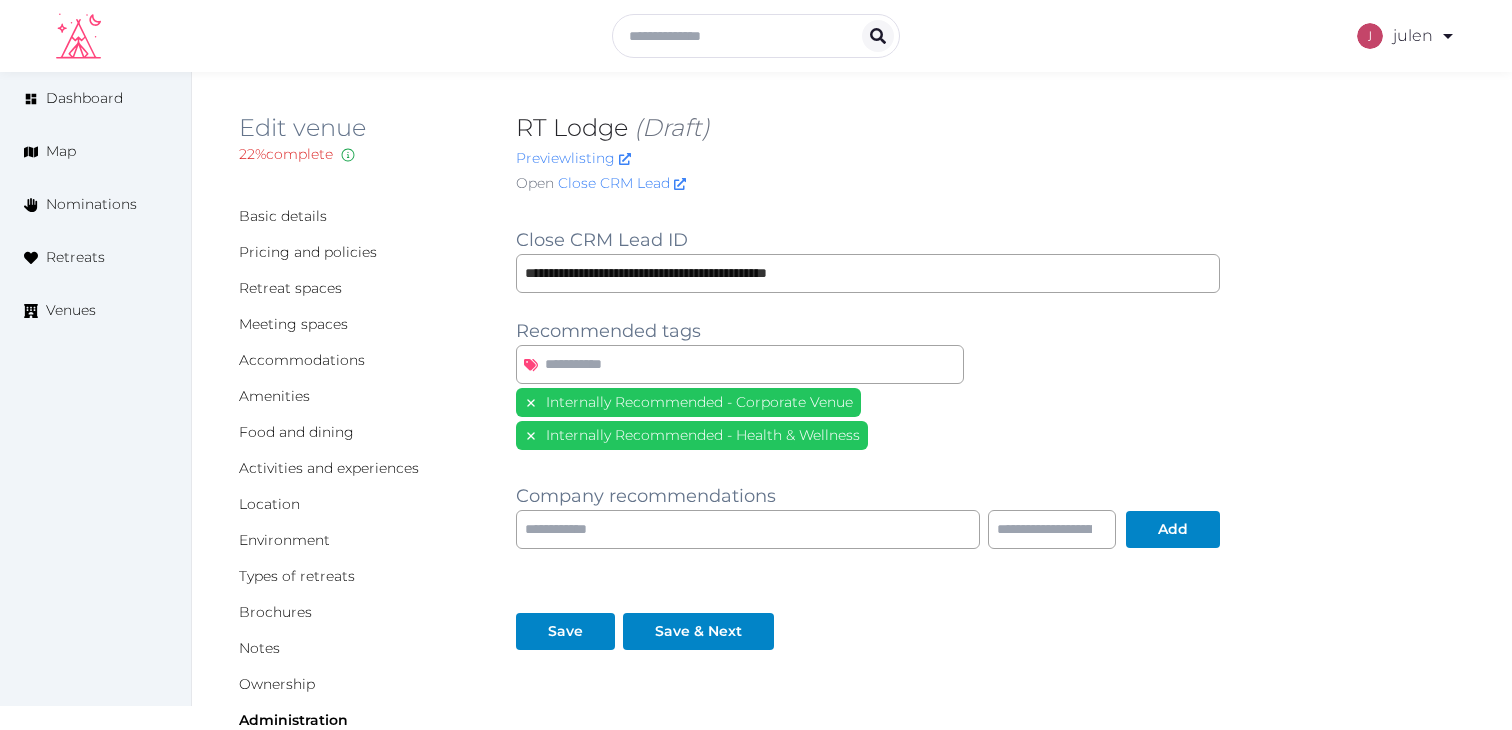 click 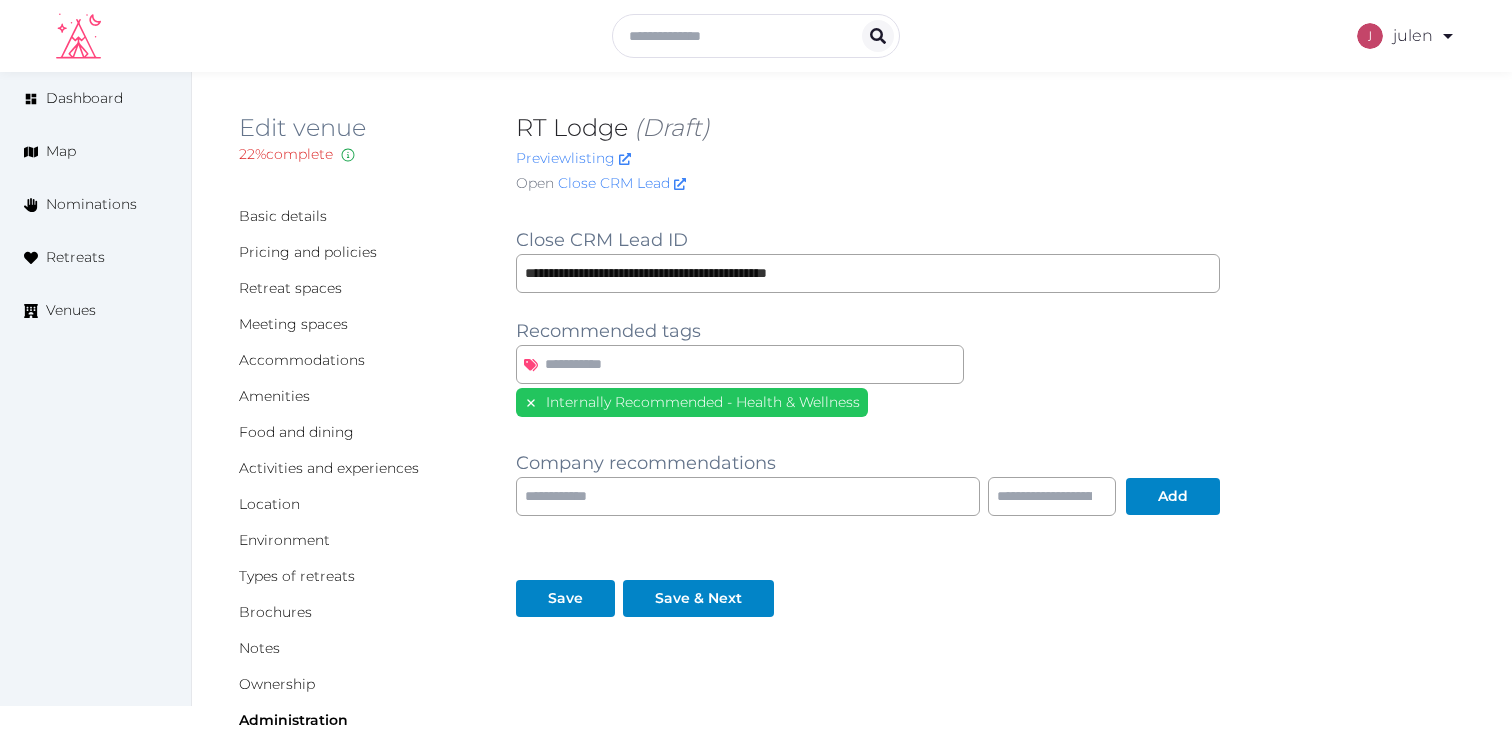 click 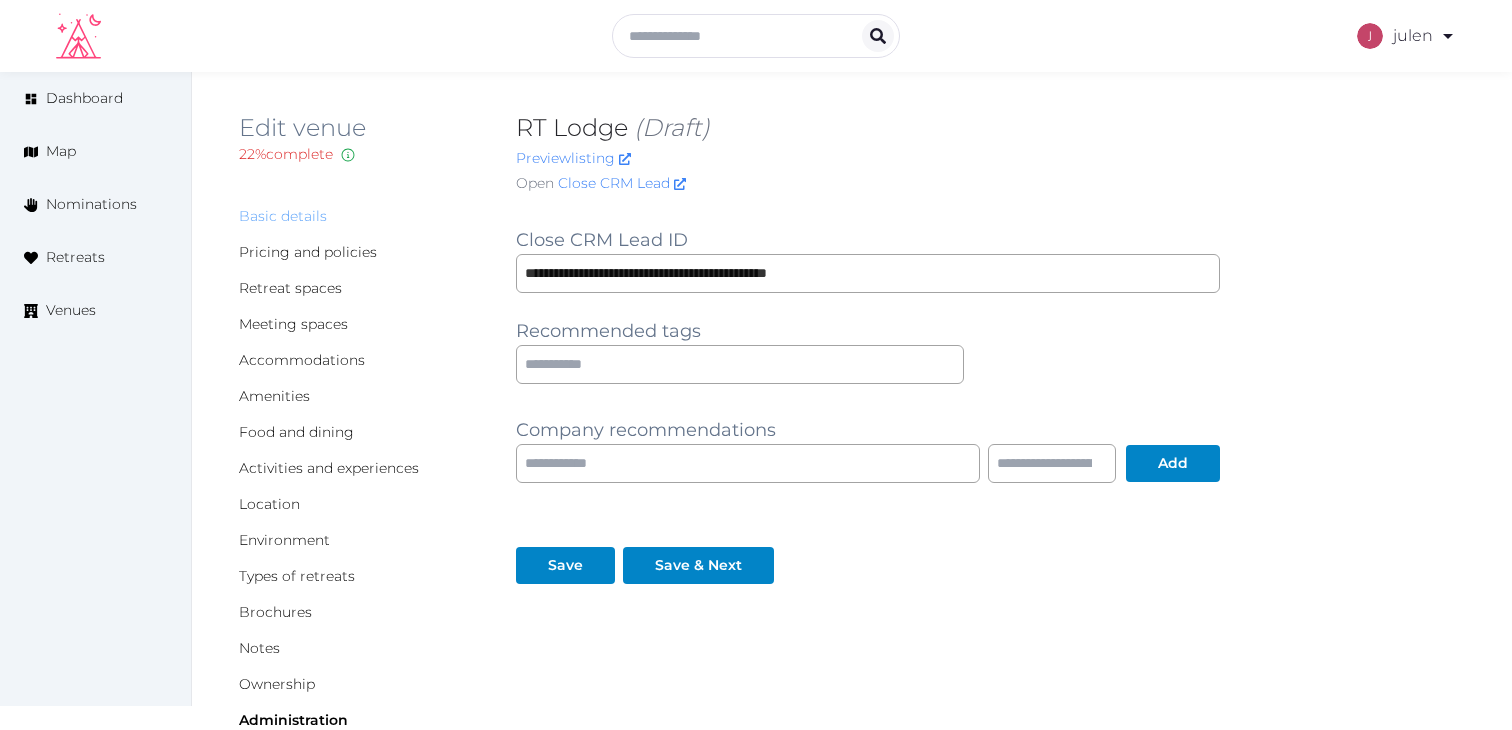 click on "Basic details" at bounding box center [283, 216] 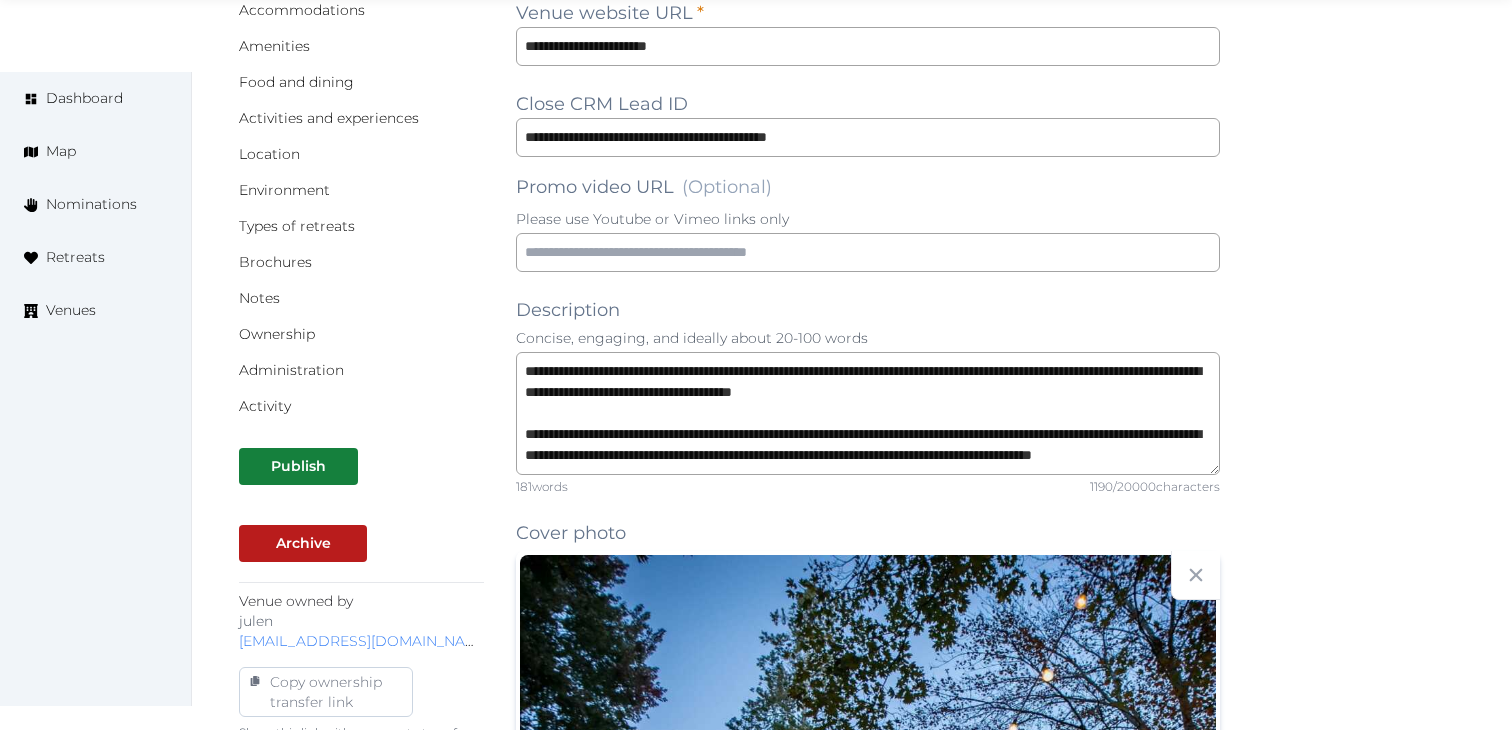scroll, scrollTop: 379, scrollLeft: 0, axis: vertical 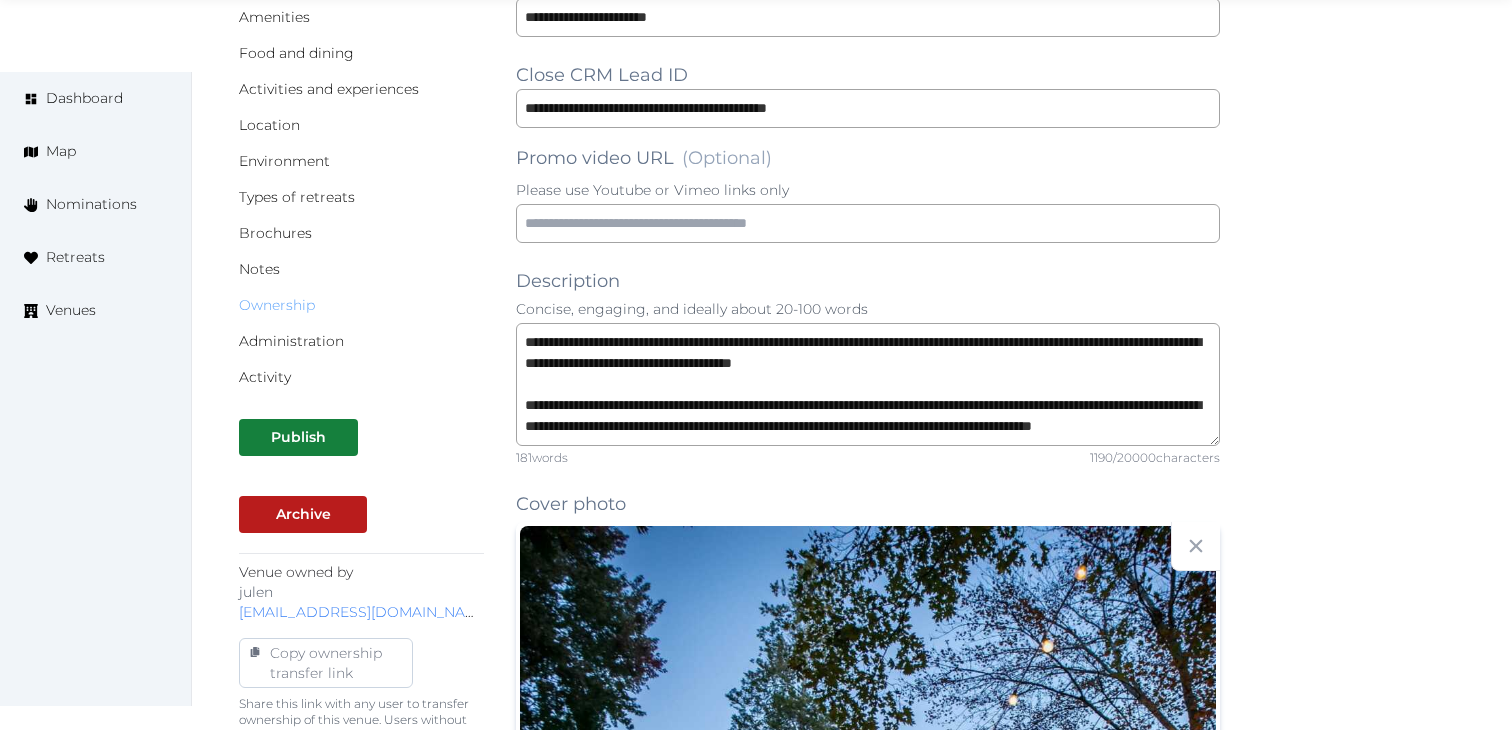 click on "Ownership" at bounding box center [277, 305] 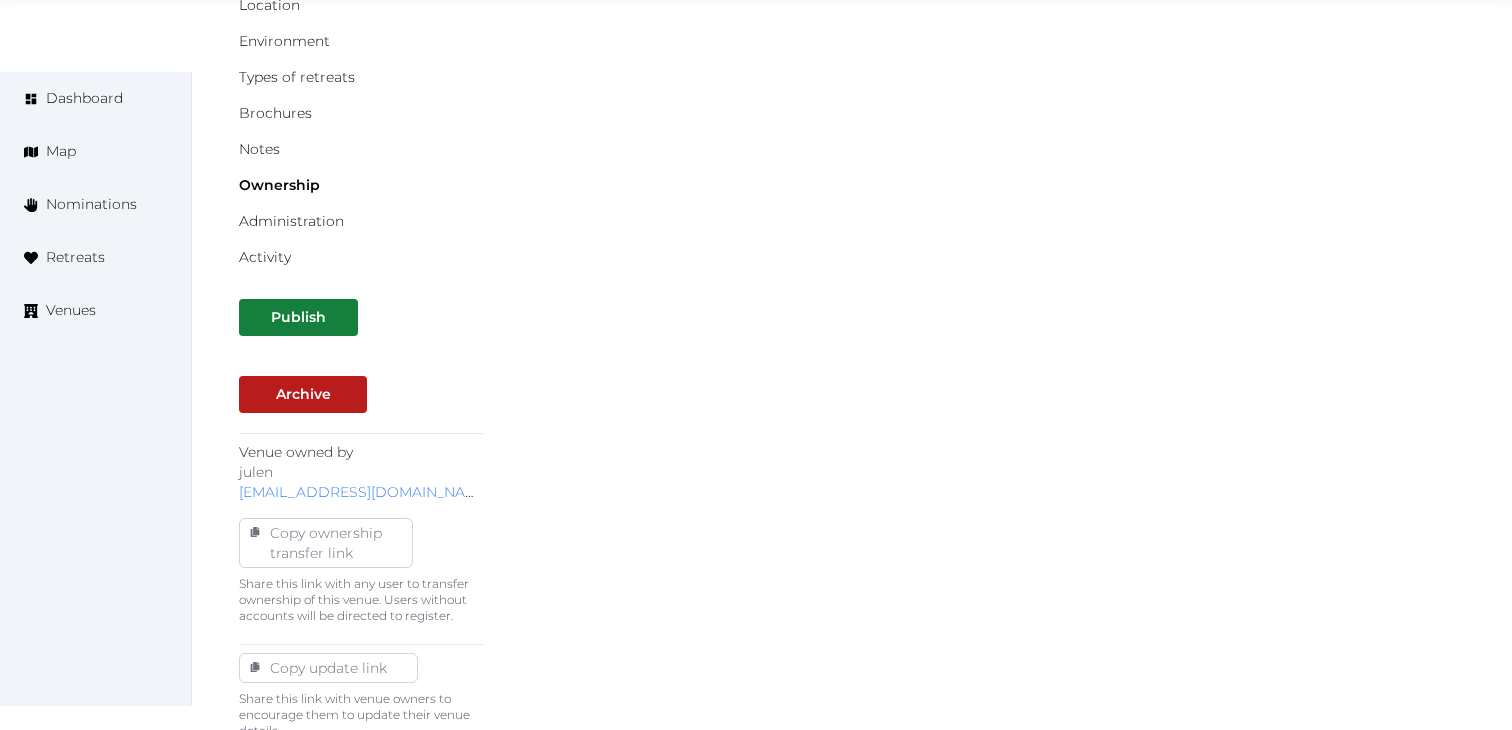 scroll, scrollTop: 0, scrollLeft: 0, axis: both 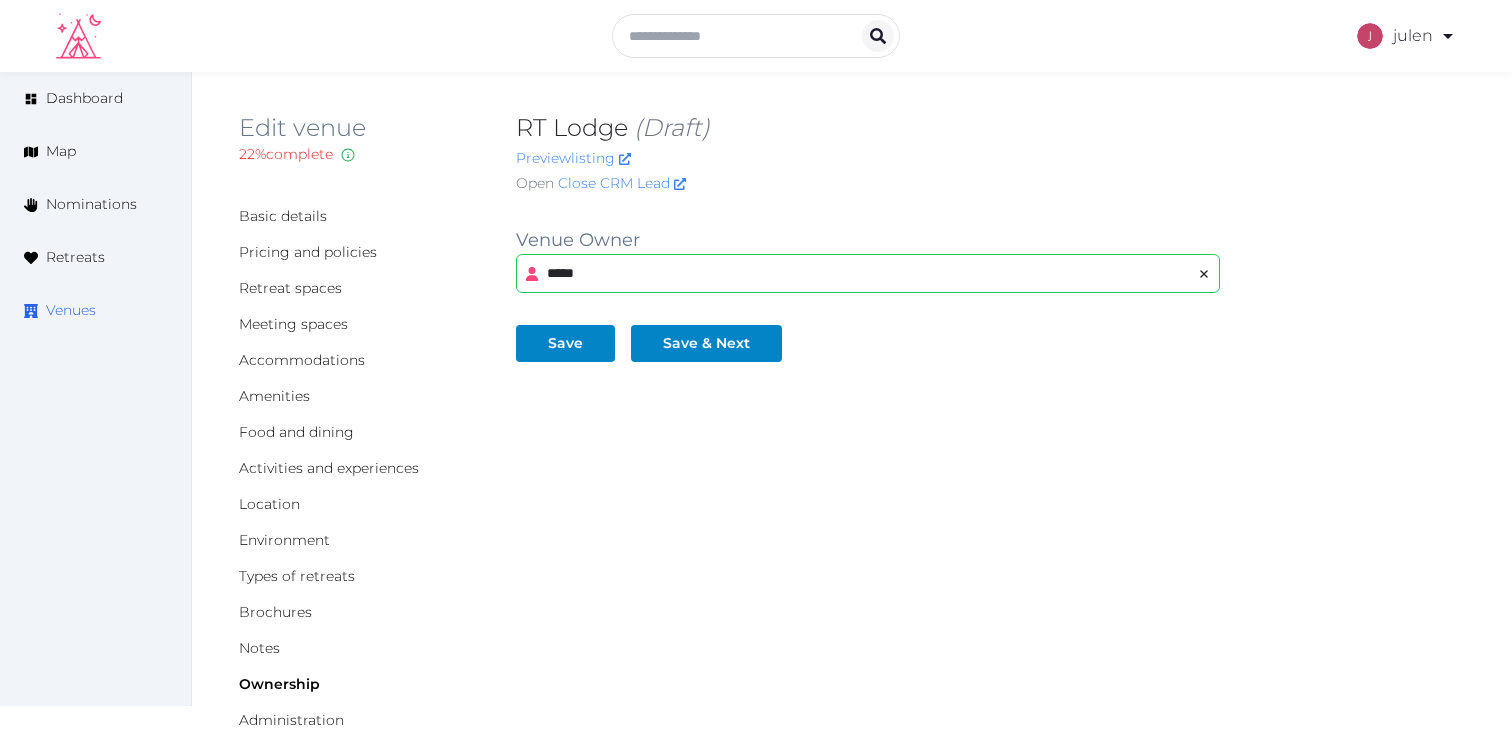 click on "Venues" at bounding box center [95, 310] 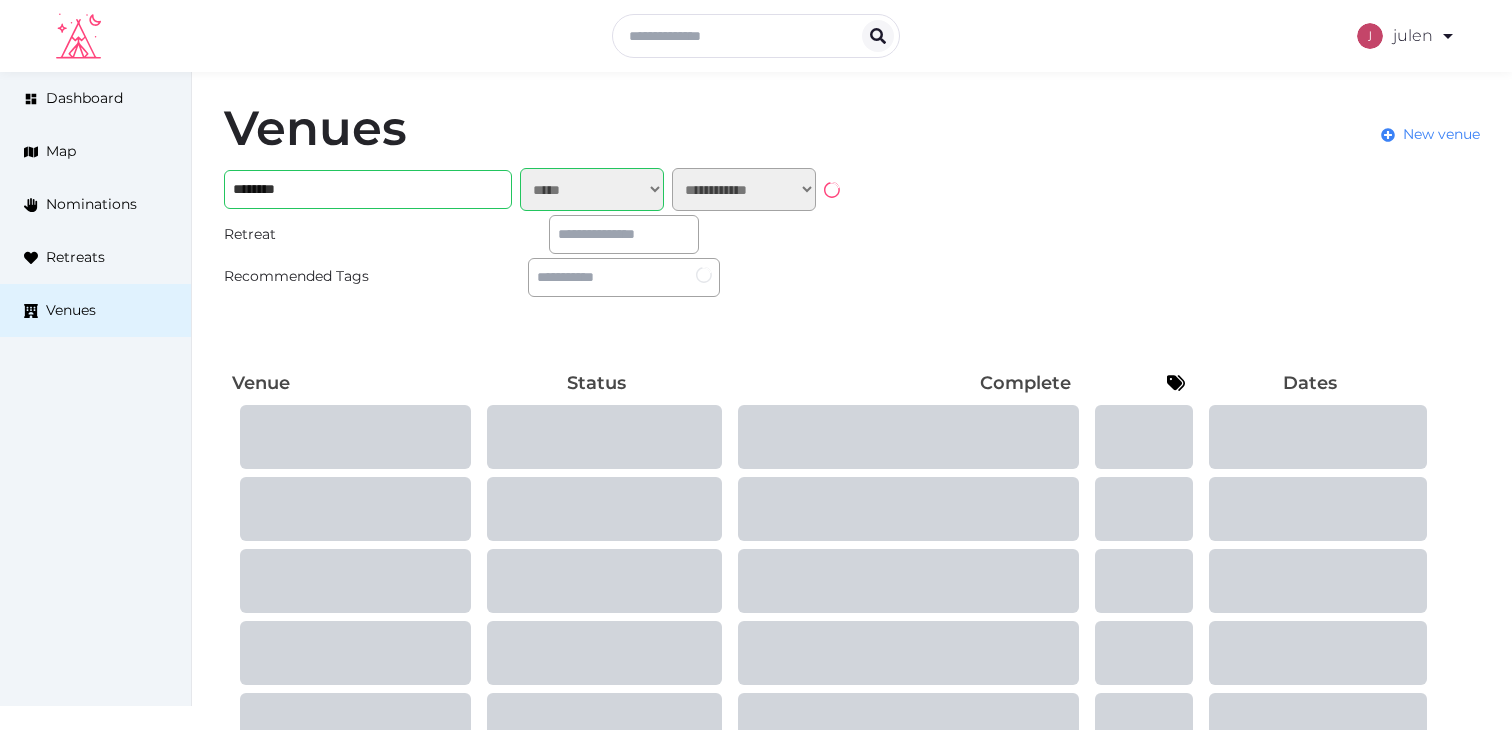 select on "*****" 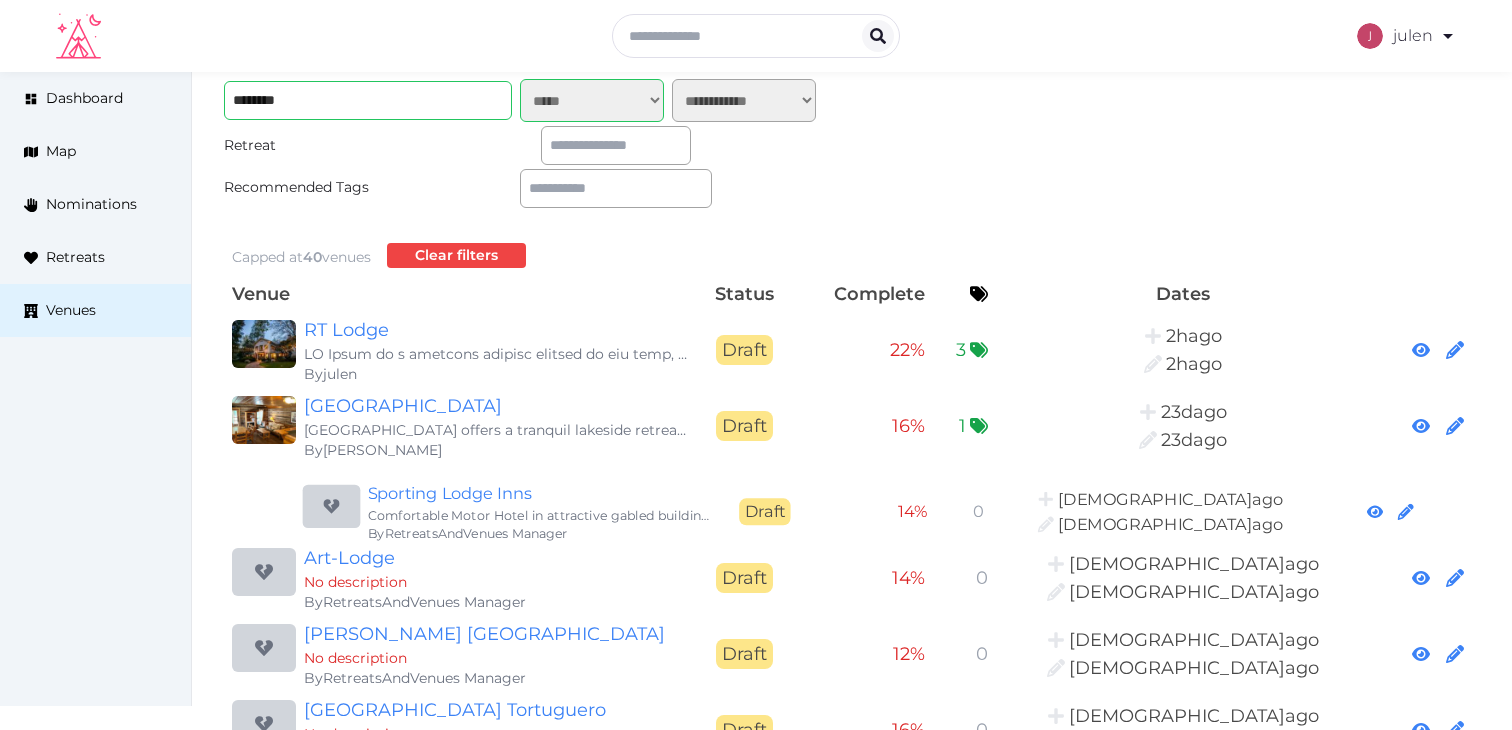 scroll, scrollTop: 127, scrollLeft: 0, axis: vertical 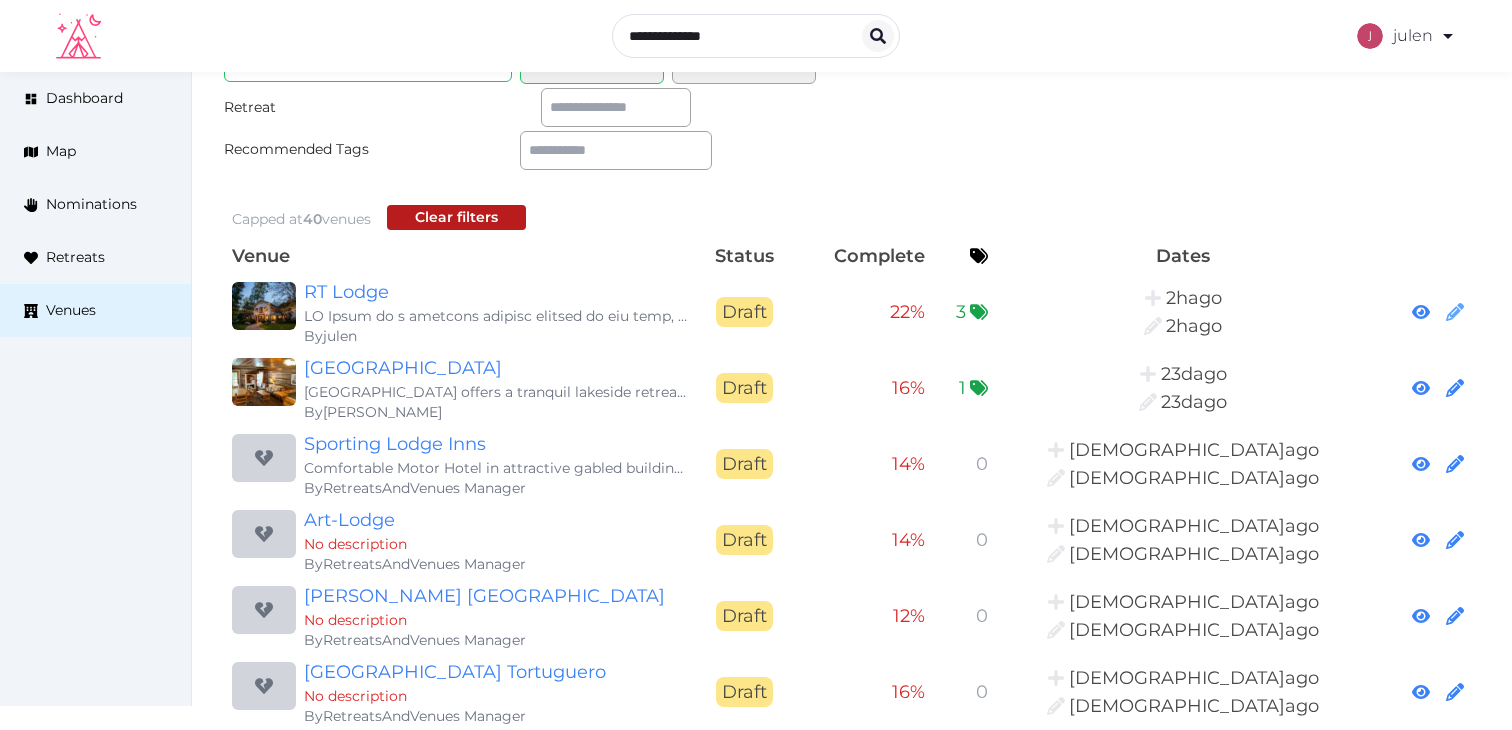 click 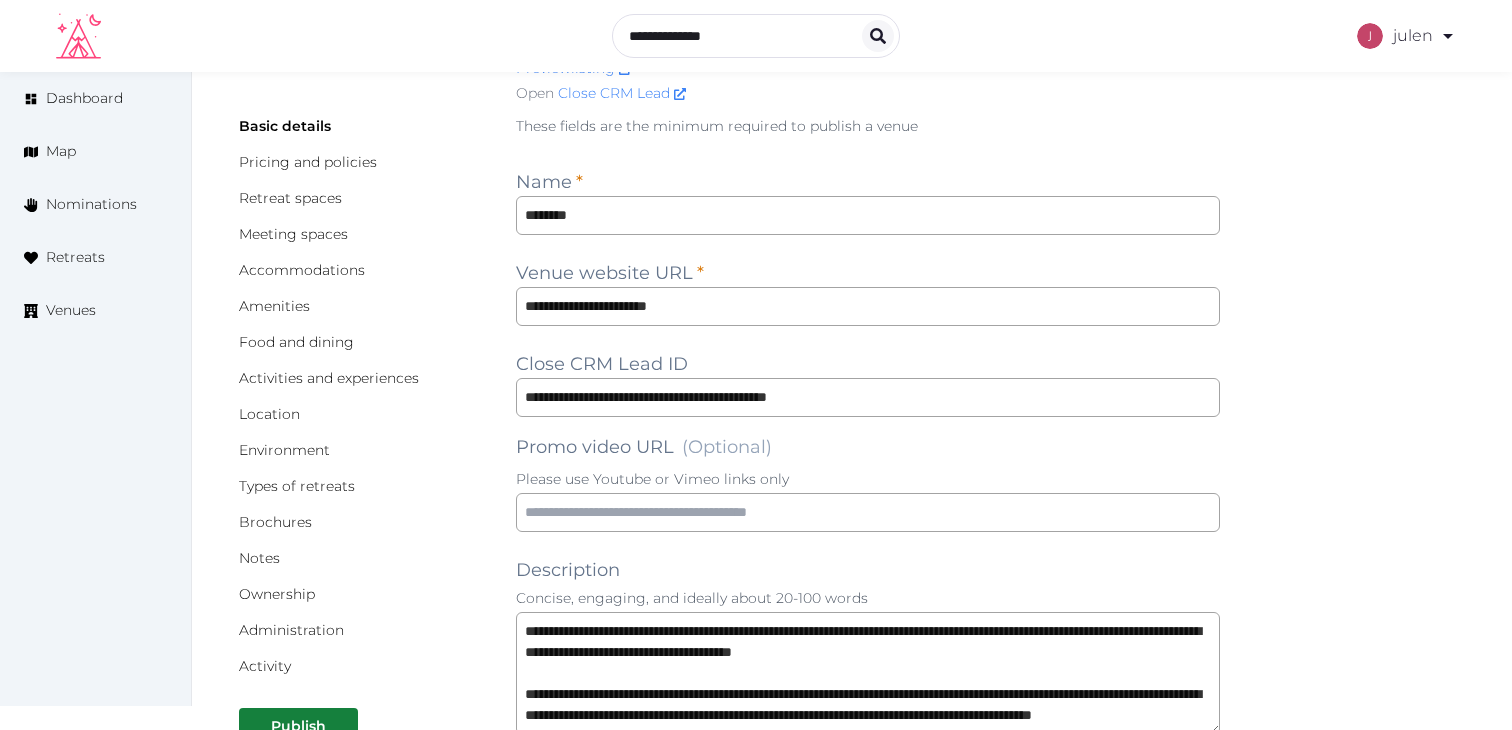scroll, scrollTop: 88, scrollLeft: 0, axis: vertical 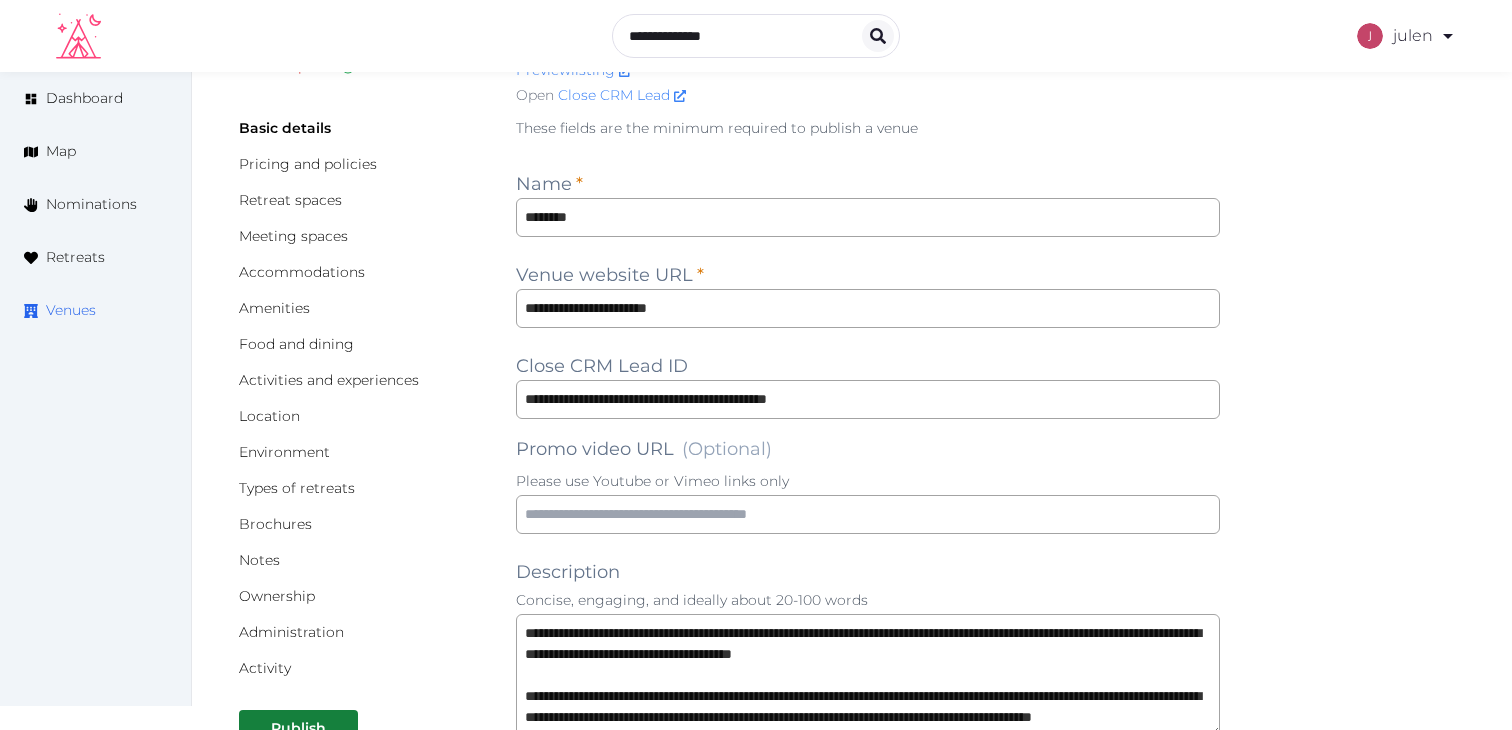 click on "Venues" at bounding box center (71, 310) 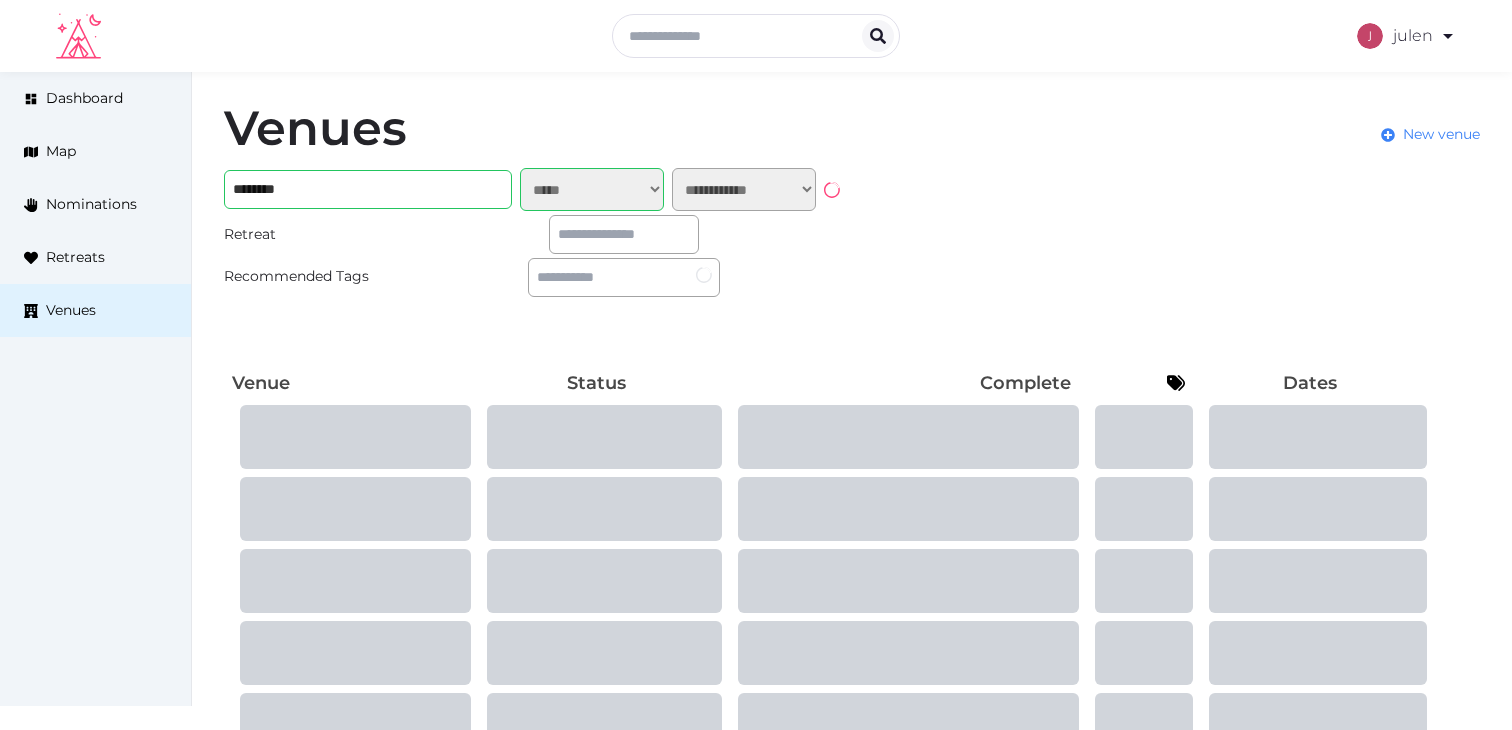 select on "*****" 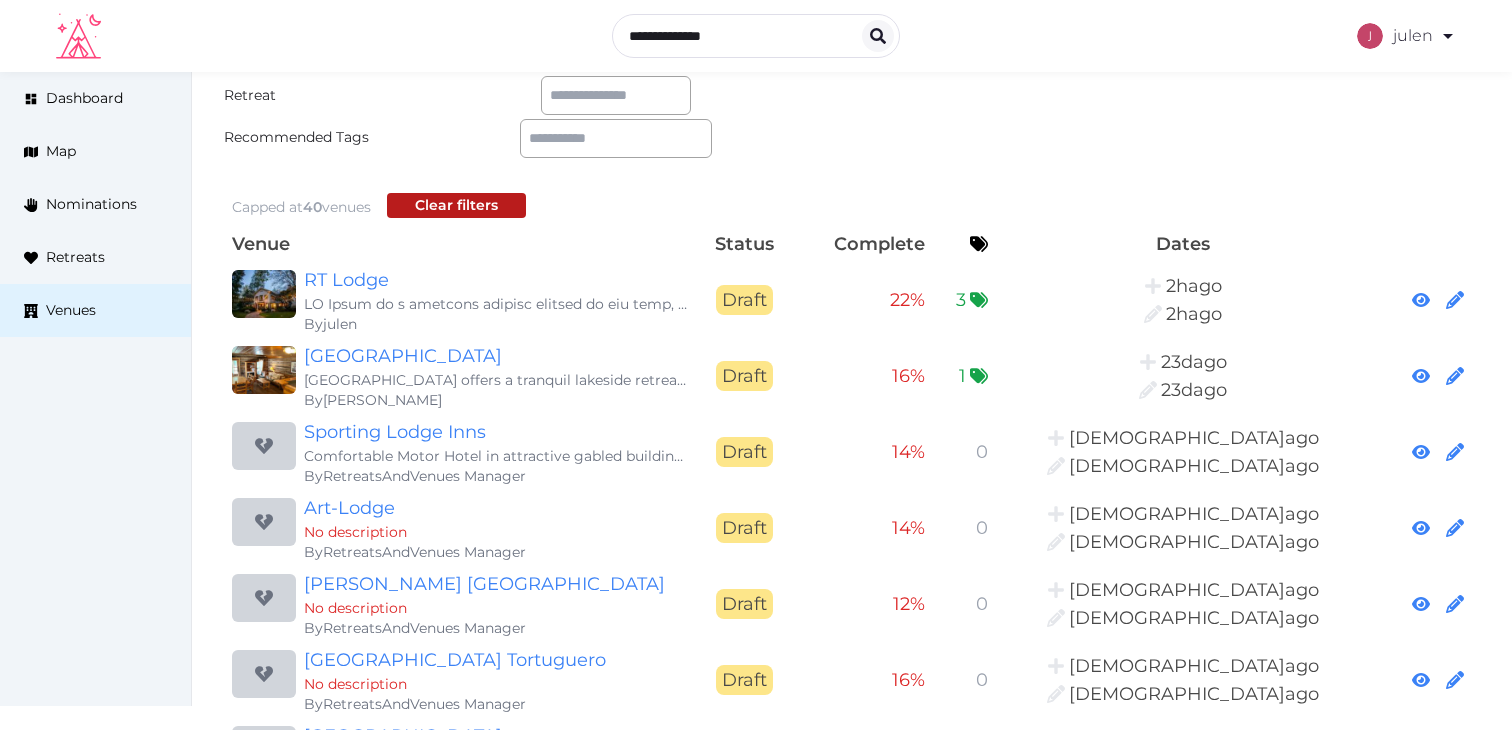 scroll, scrollTop: 0, scrollLeft: 0, axis: both 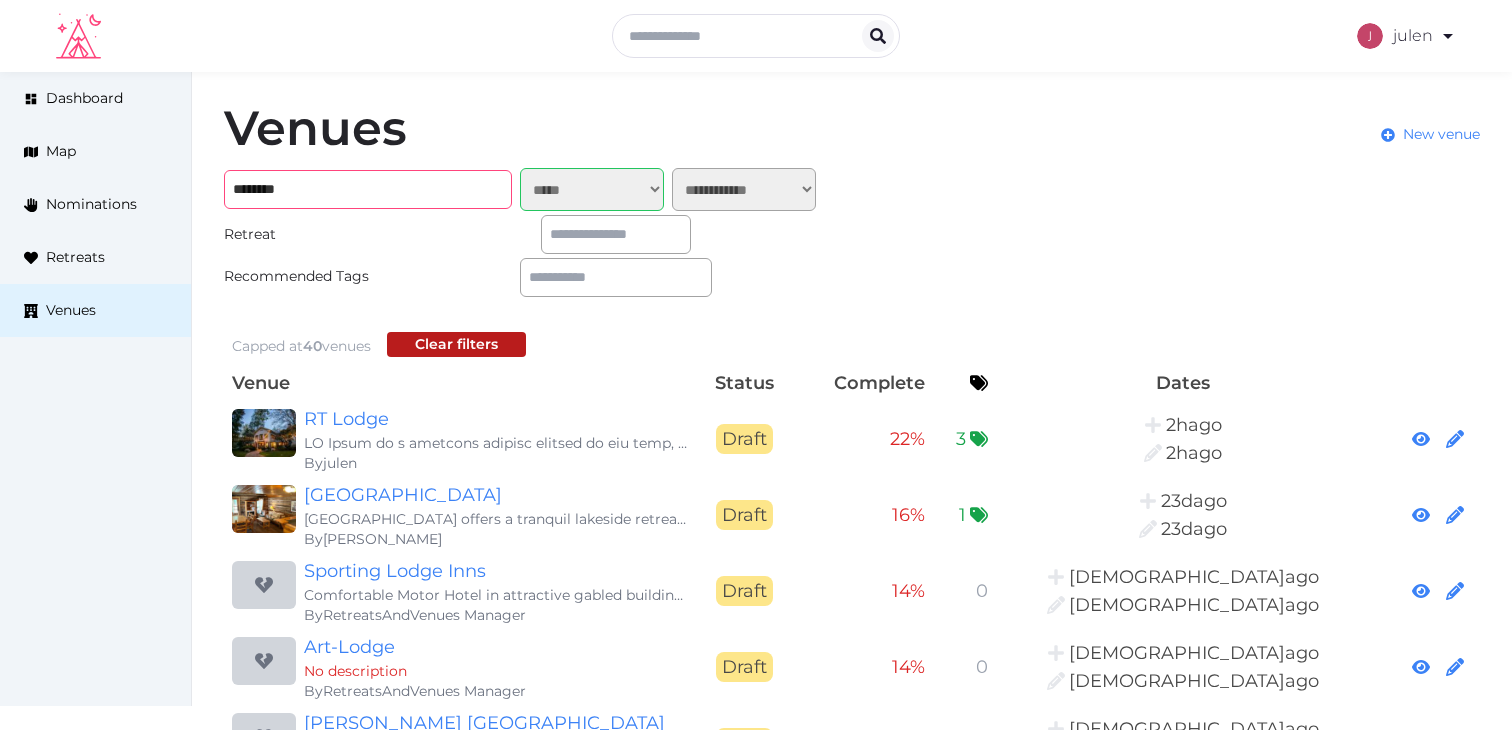 click on "********" at bounding box center (368, 189) 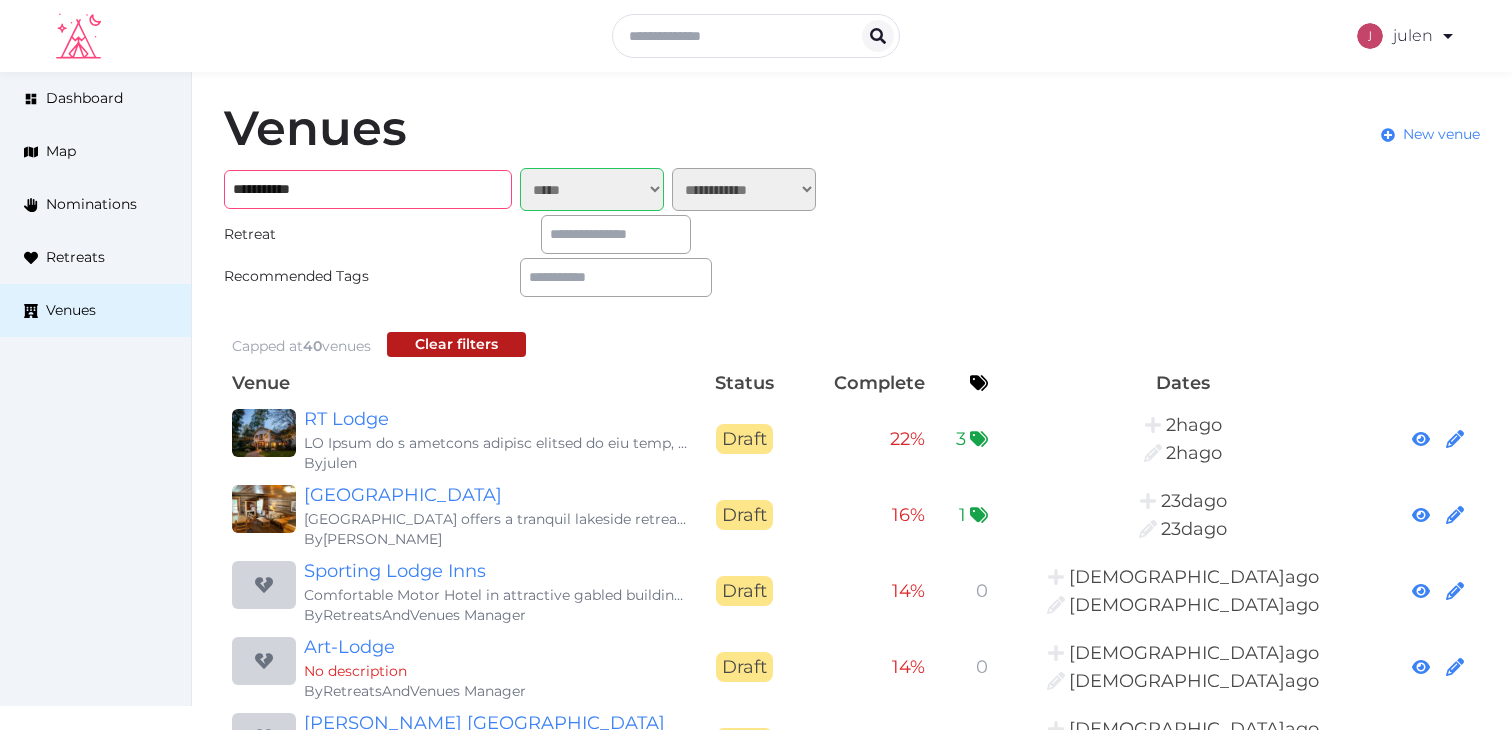 type on "**********" 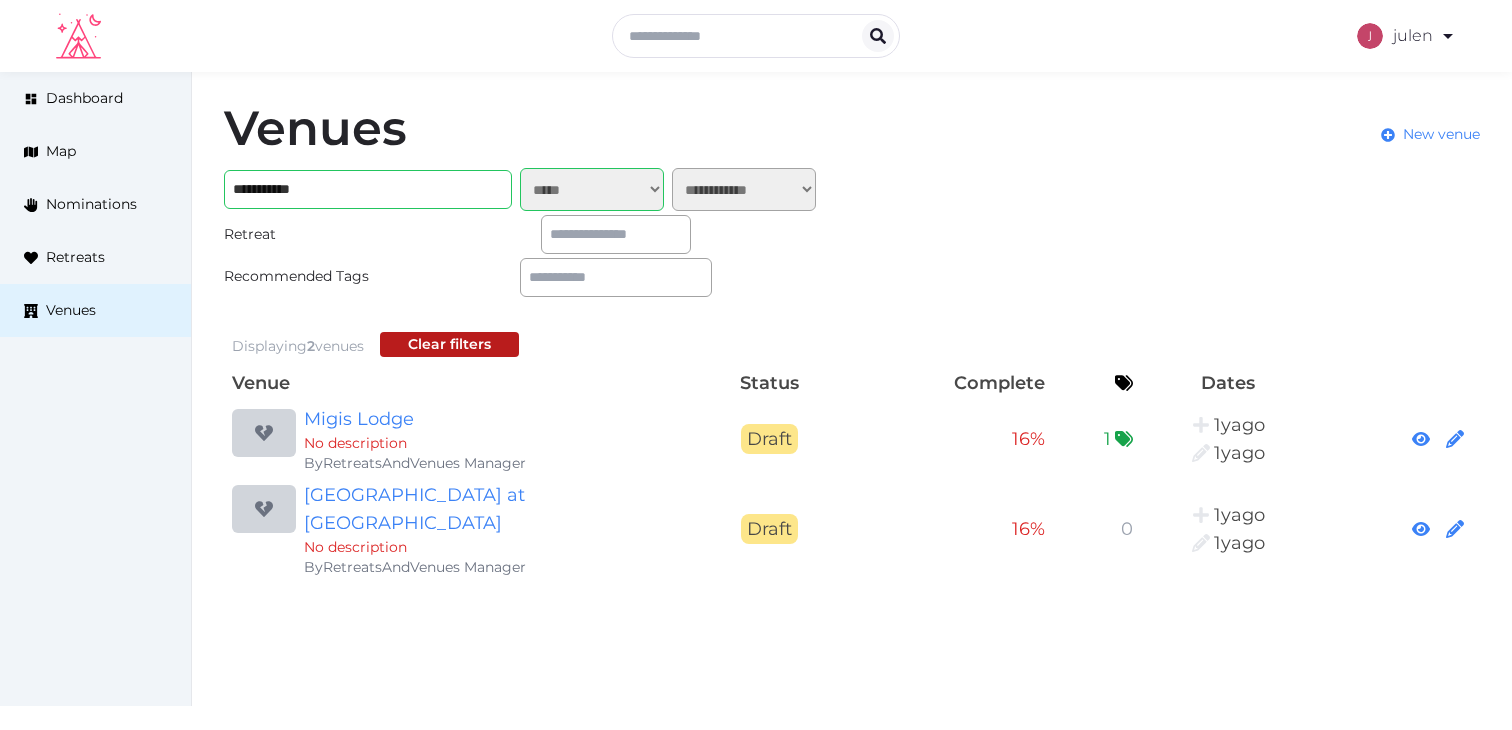 click on "**********" at bounding box center (592, 189) 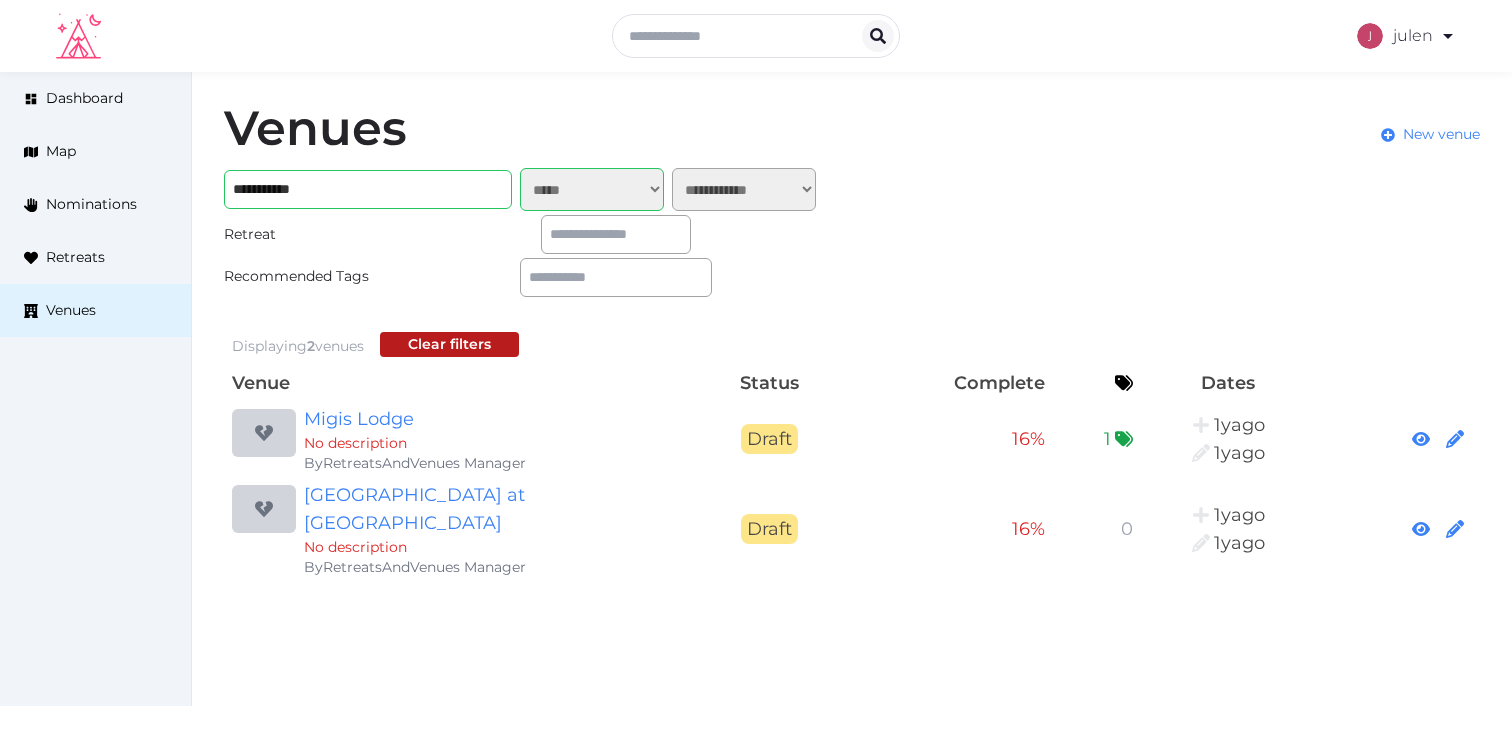 select on "*******" 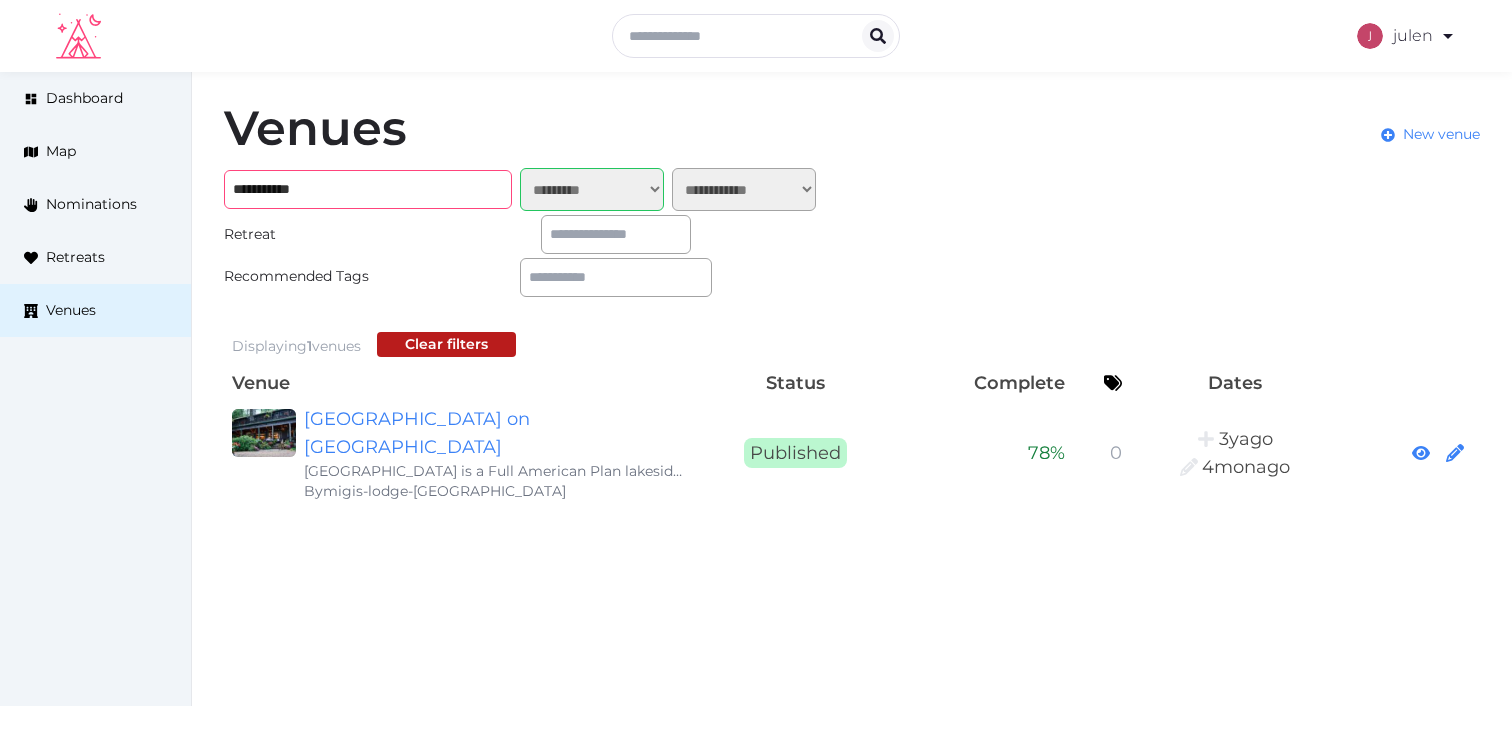 click on "**********" at bounding box center (368, 189) 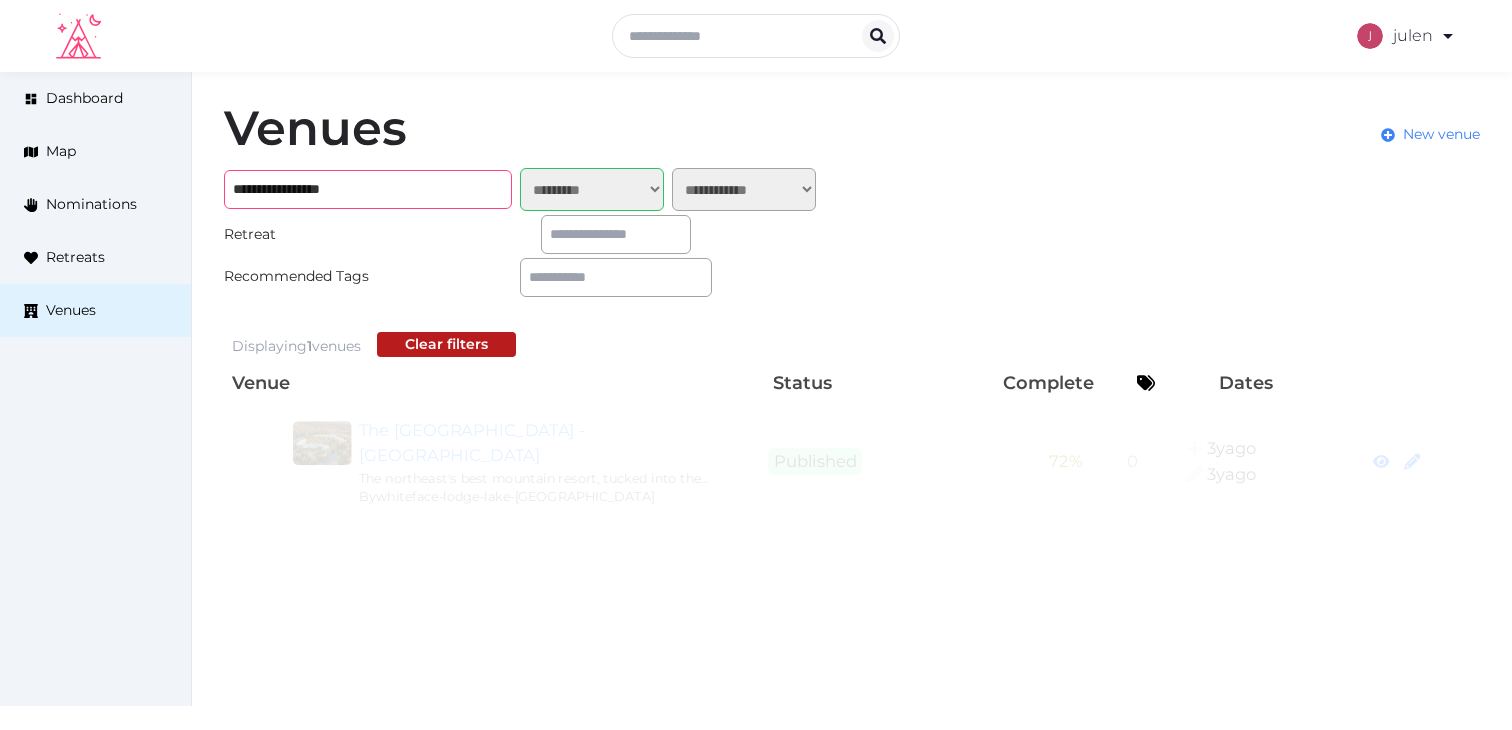 type on "**********" 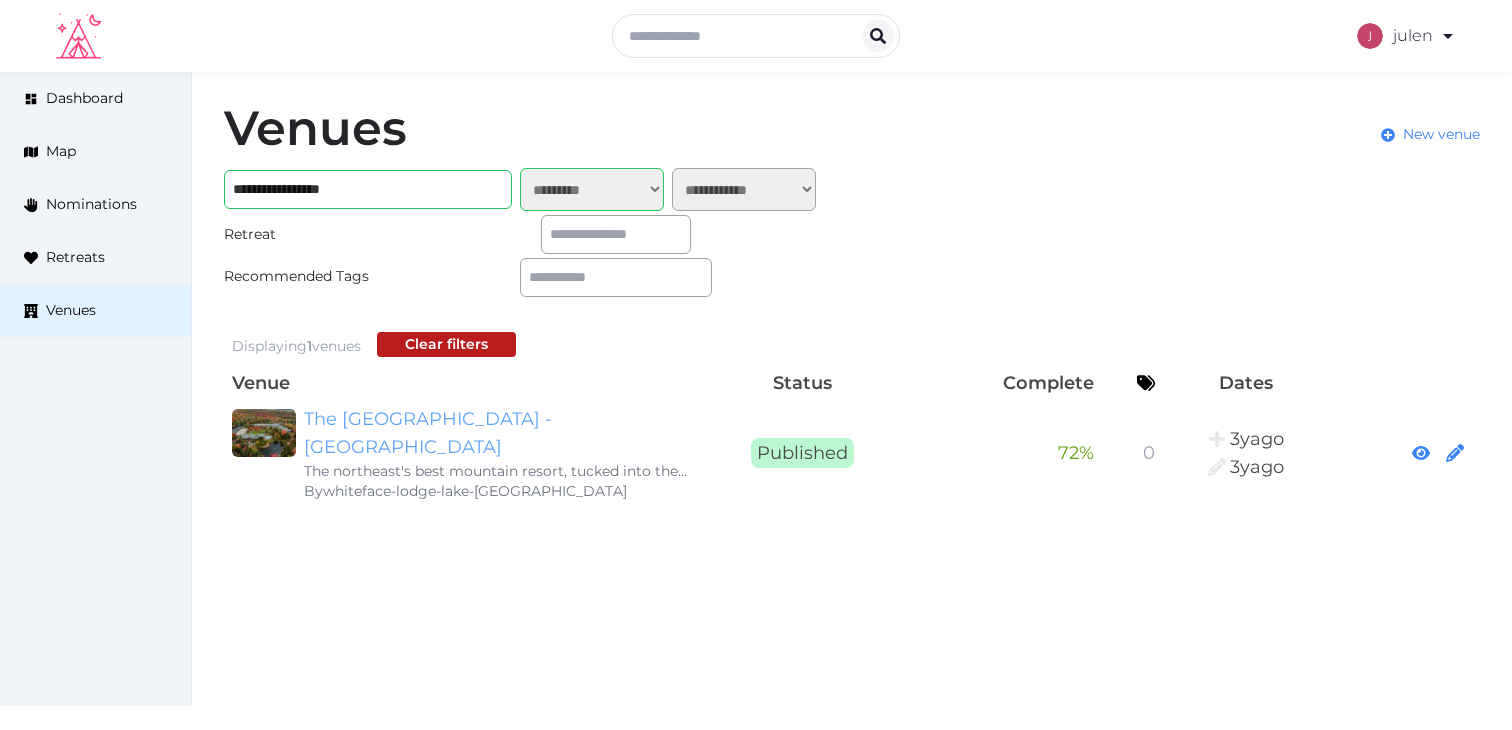 click on "The Whiteface Lodge - Lake Placid" at bounding box center (496, 433) 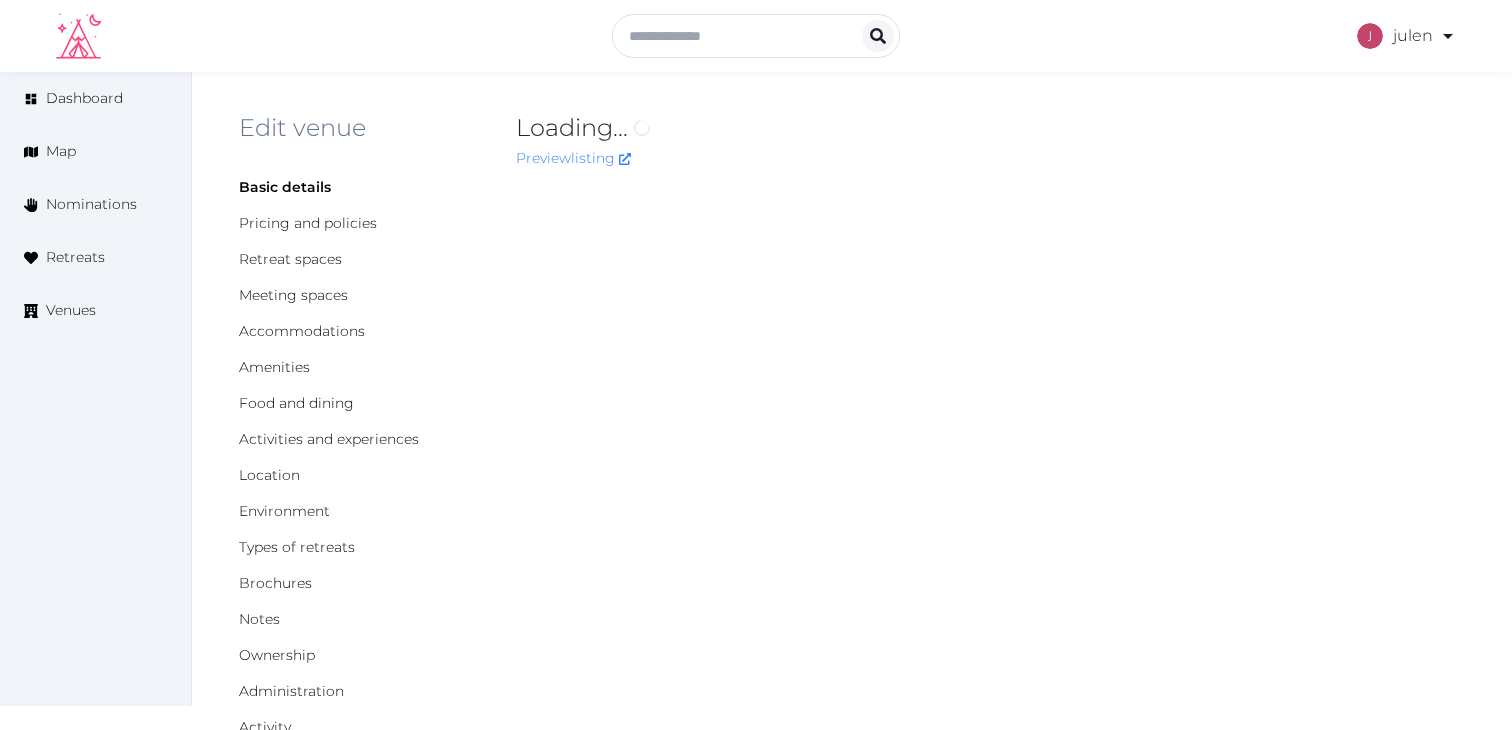 scroll, scrollTop: 0, scrollLeft: 0, axis: both 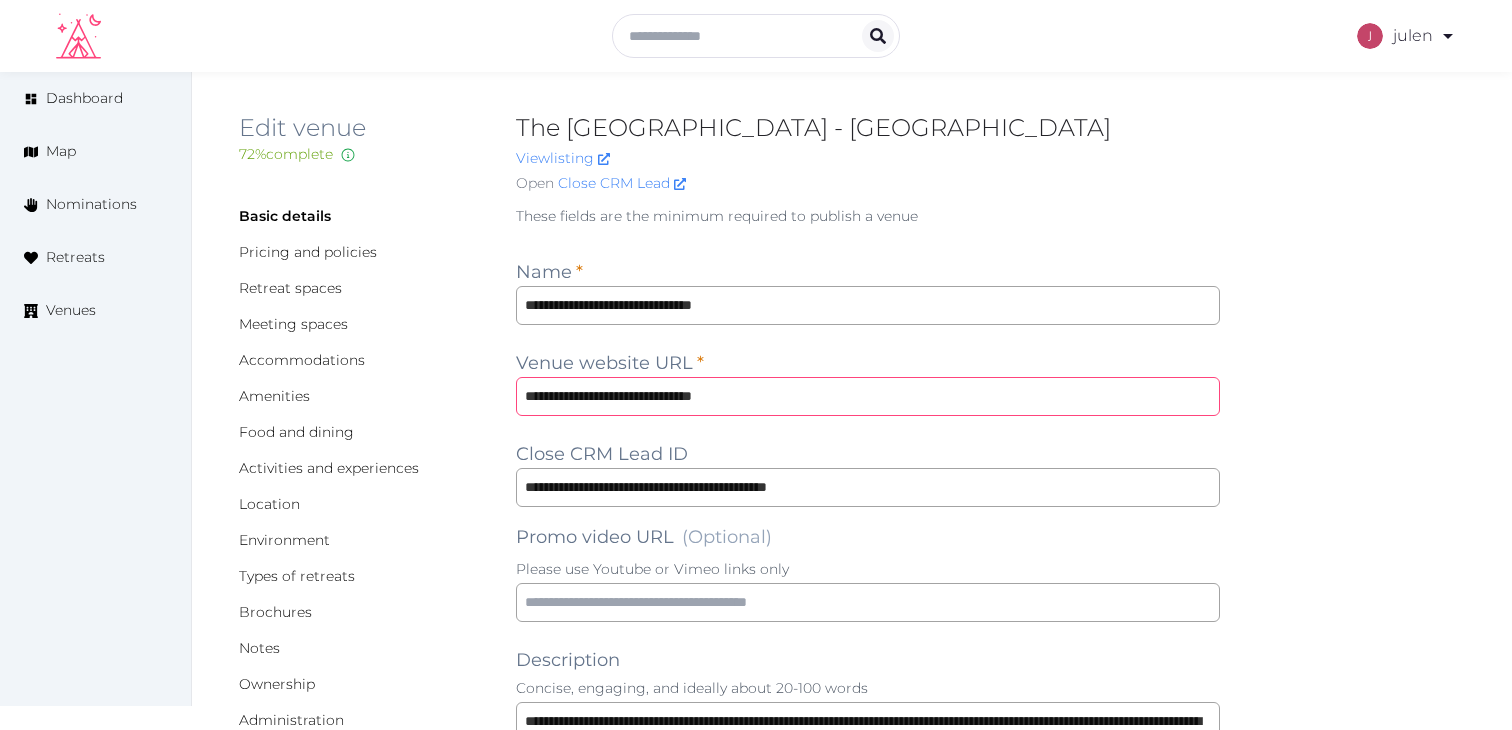 click on "**********" at bounding box center (868, 396) 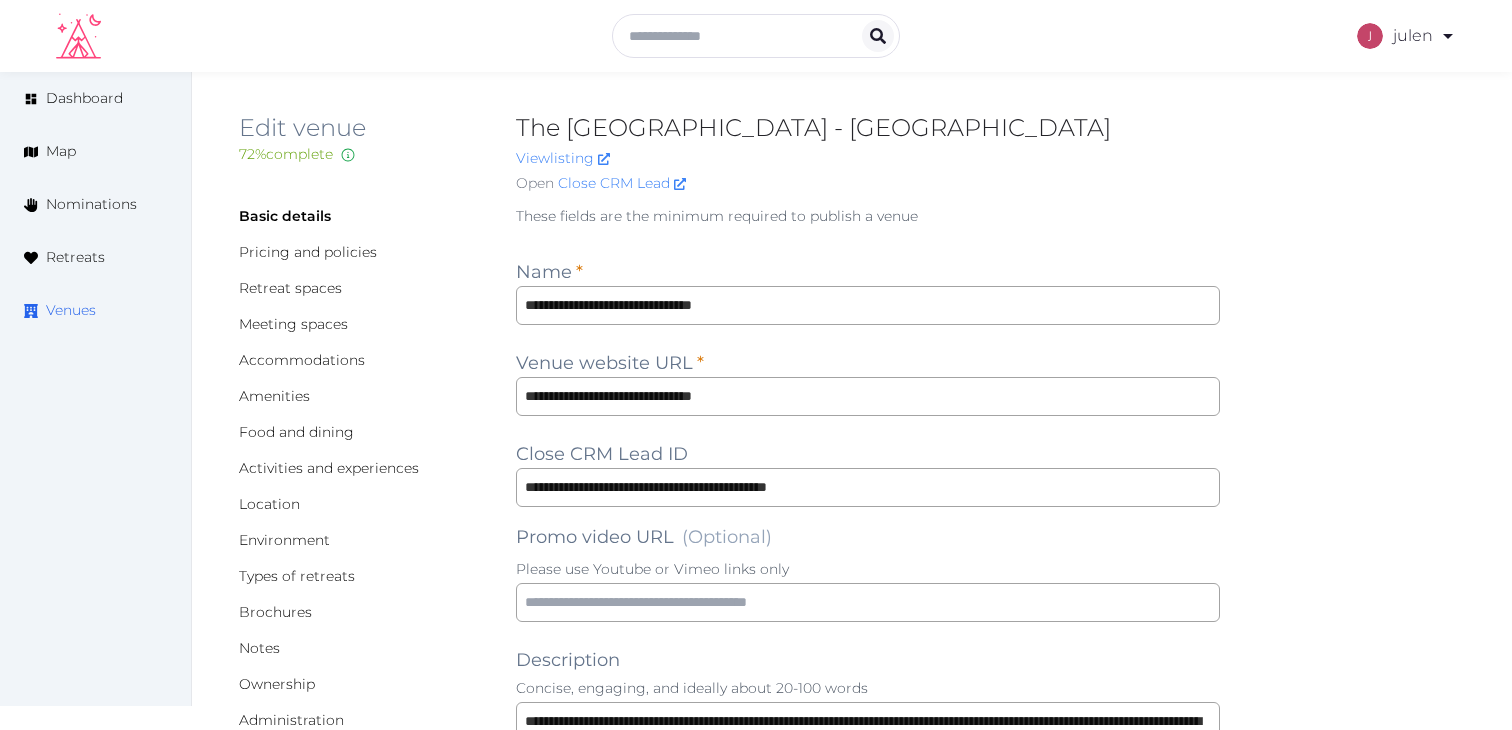 click on "Venues" at bounding box center [71, 310] 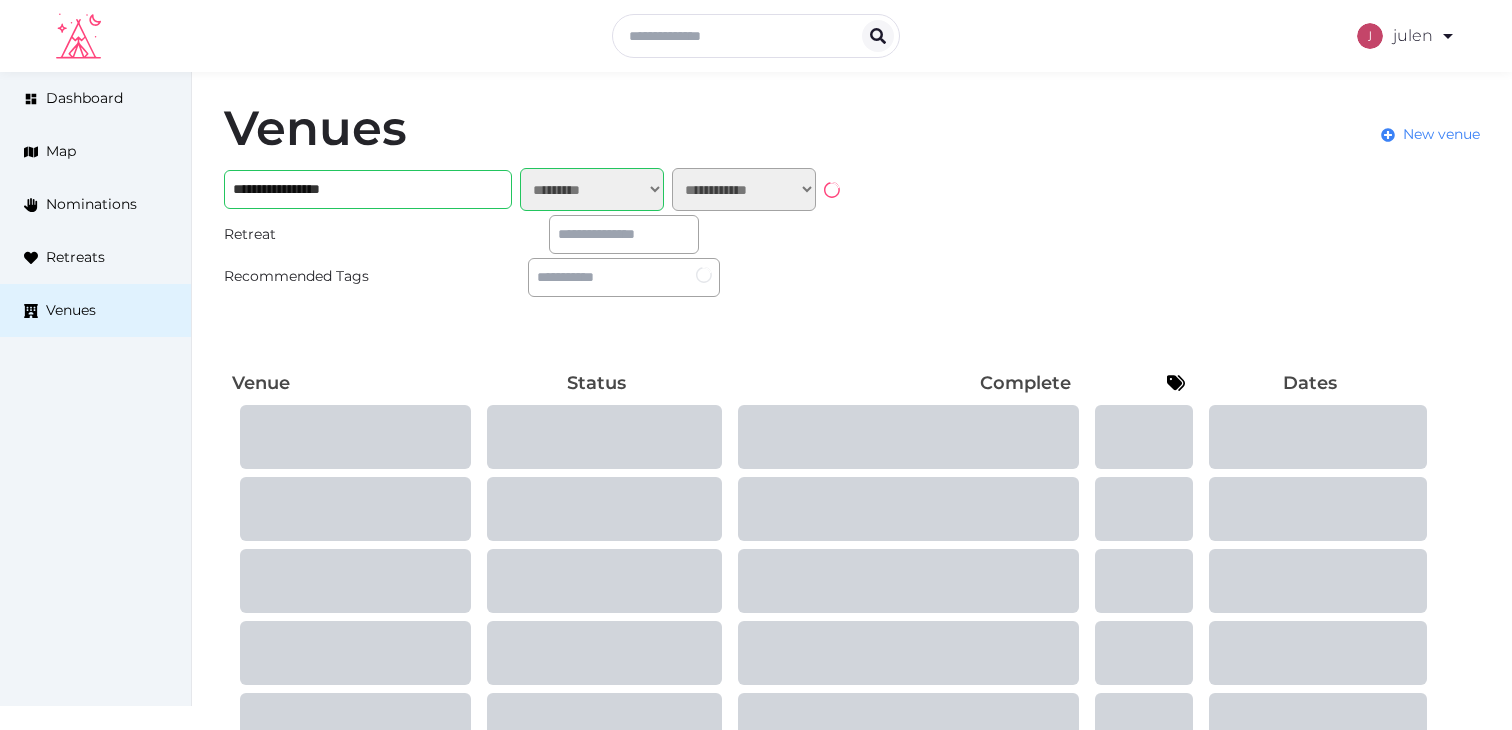 scroll, scrollTop: 0, scrollLeft: 0, axis: both 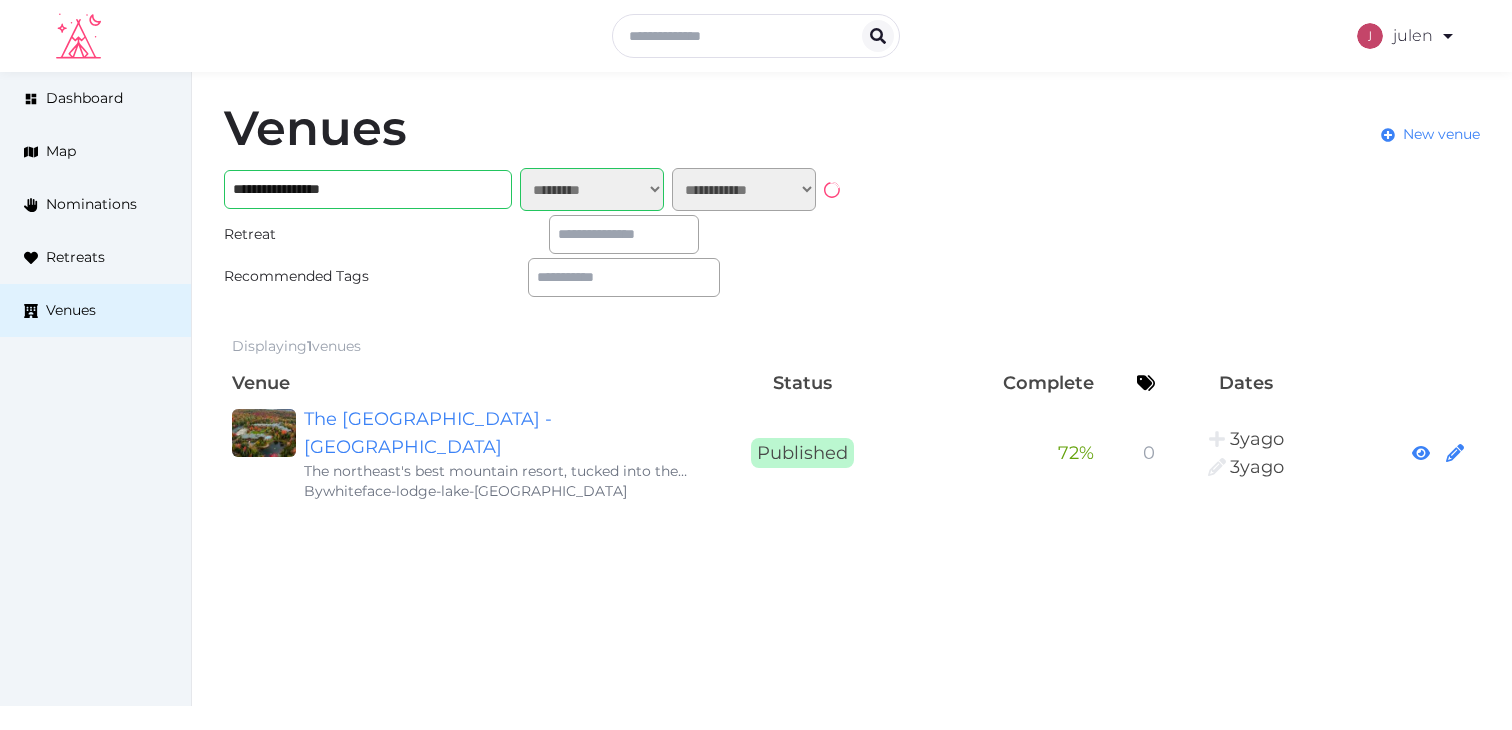 click on "**********" at bounding box center [592, 189] 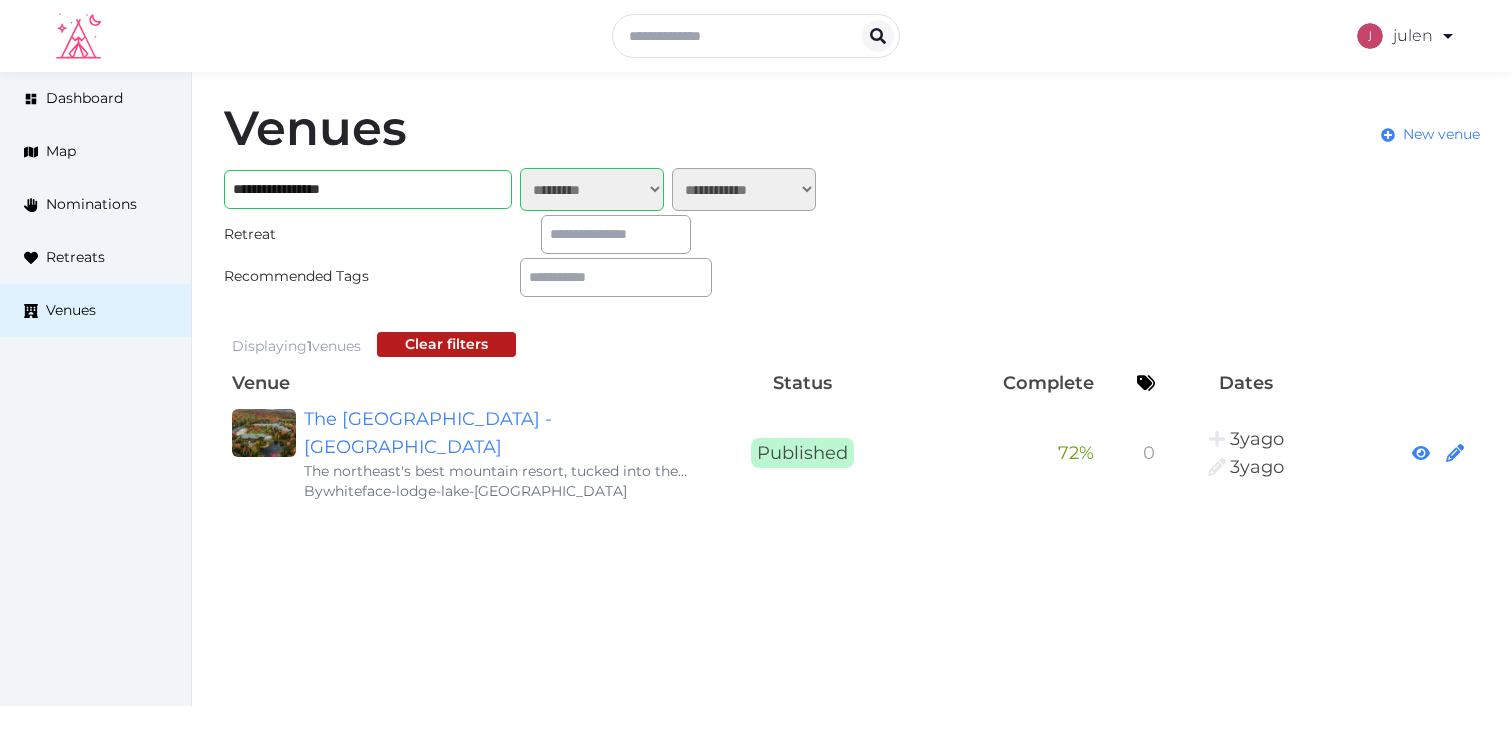 select on "*****" 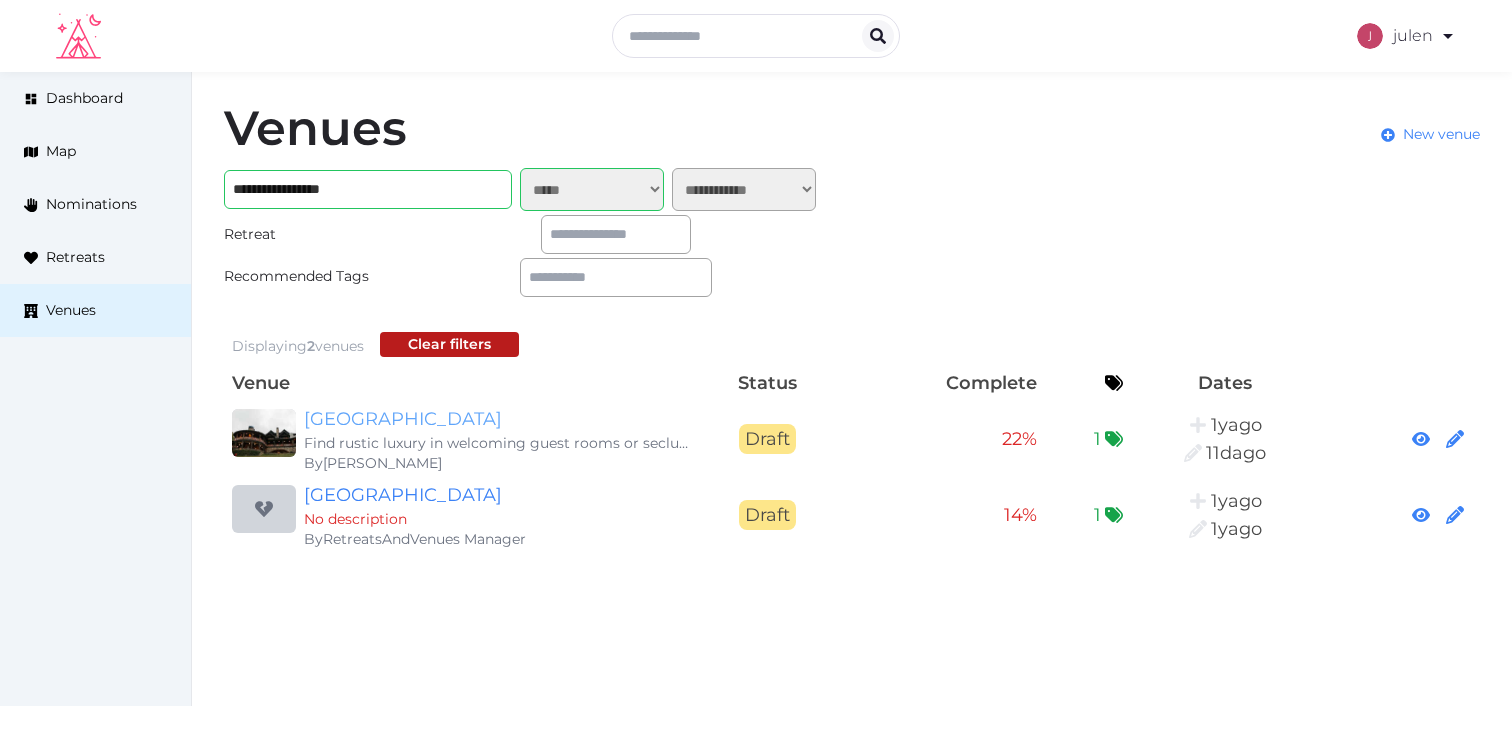 click on "[GEOGRAPHIC_DATA]" at bounding box center (496, 419) 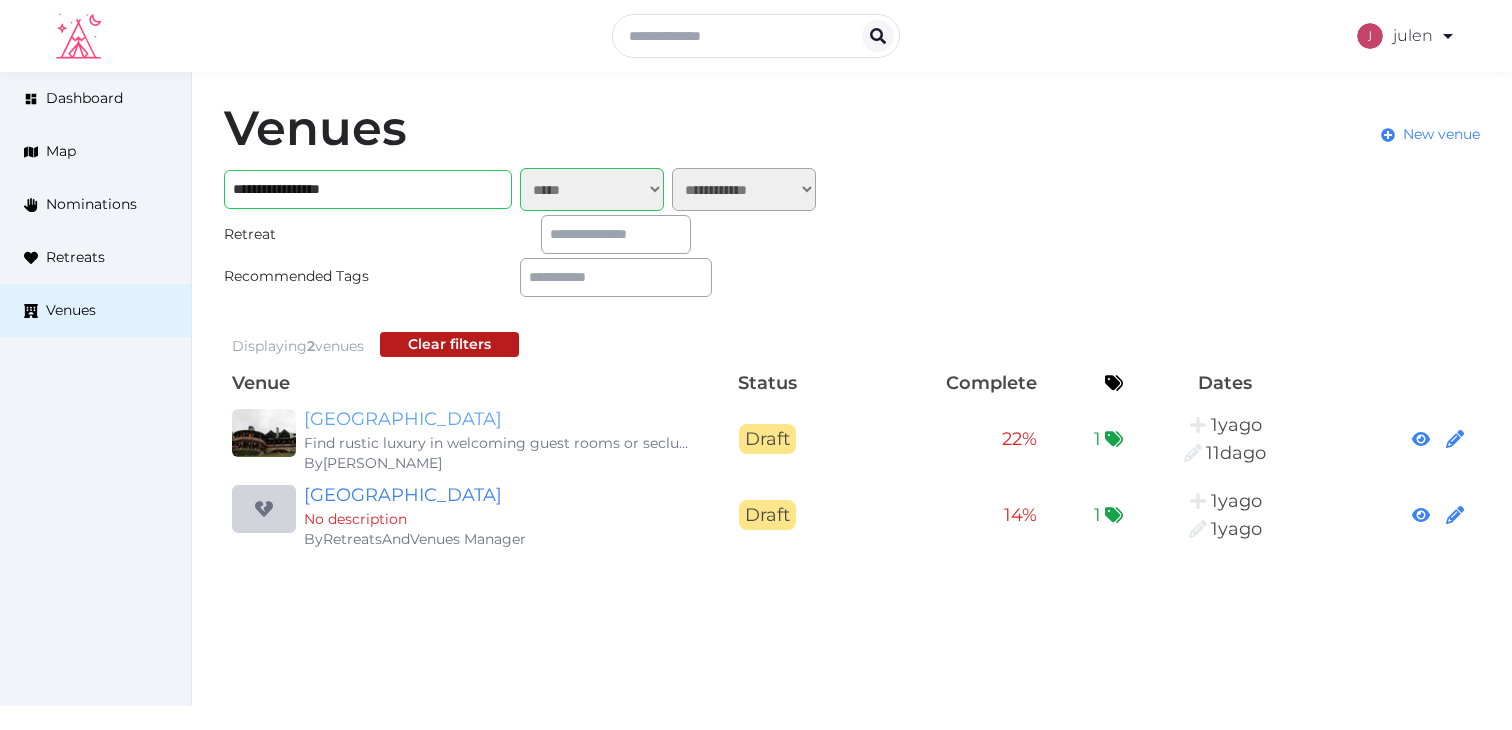 click on "[GEOGRAPHIC_DATA]" at bounding box center (496, 419) 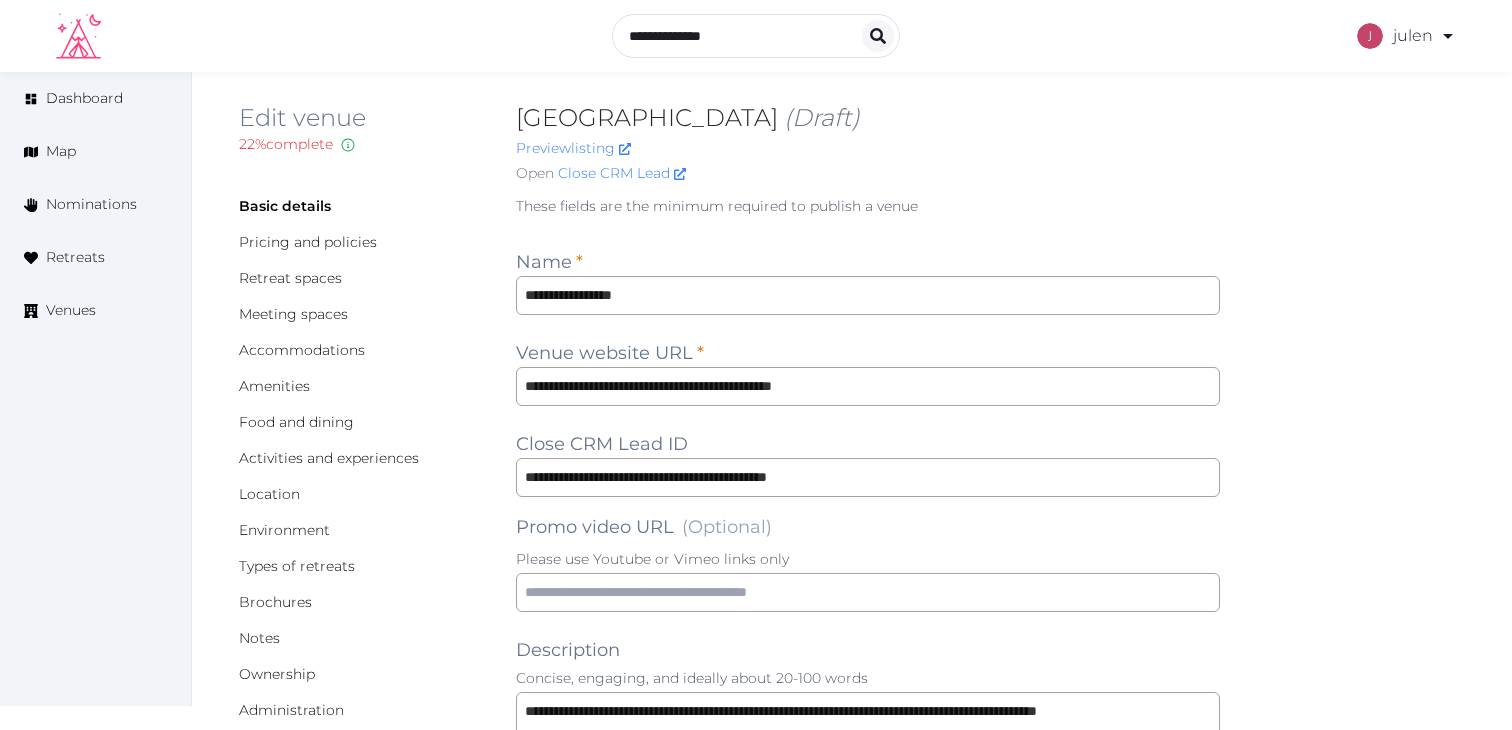scroll, scrollTop: 0, scrollLeft: 0, axis: both 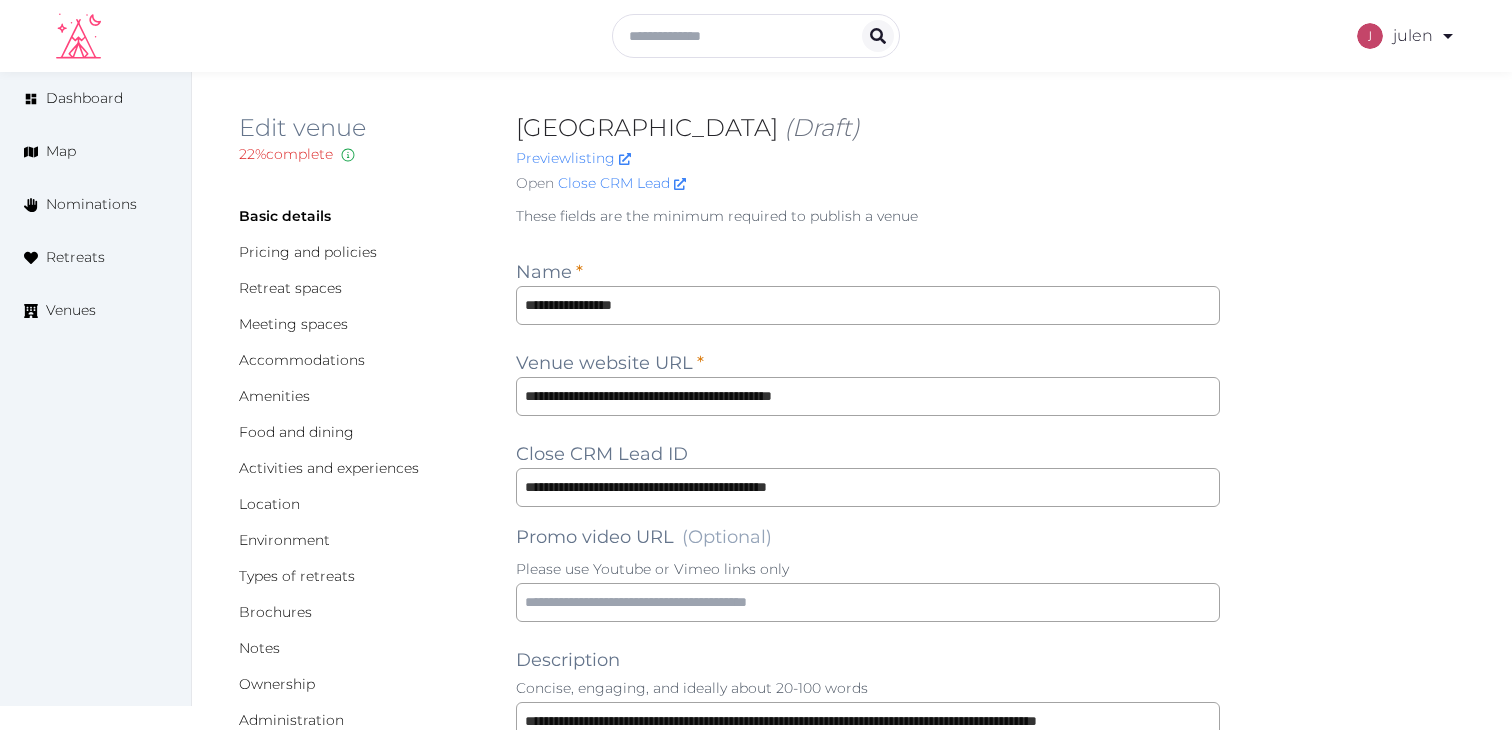 click on "[GEOGRAPHIC_DATA]   (Draft)" at bounding box center [868, 128] 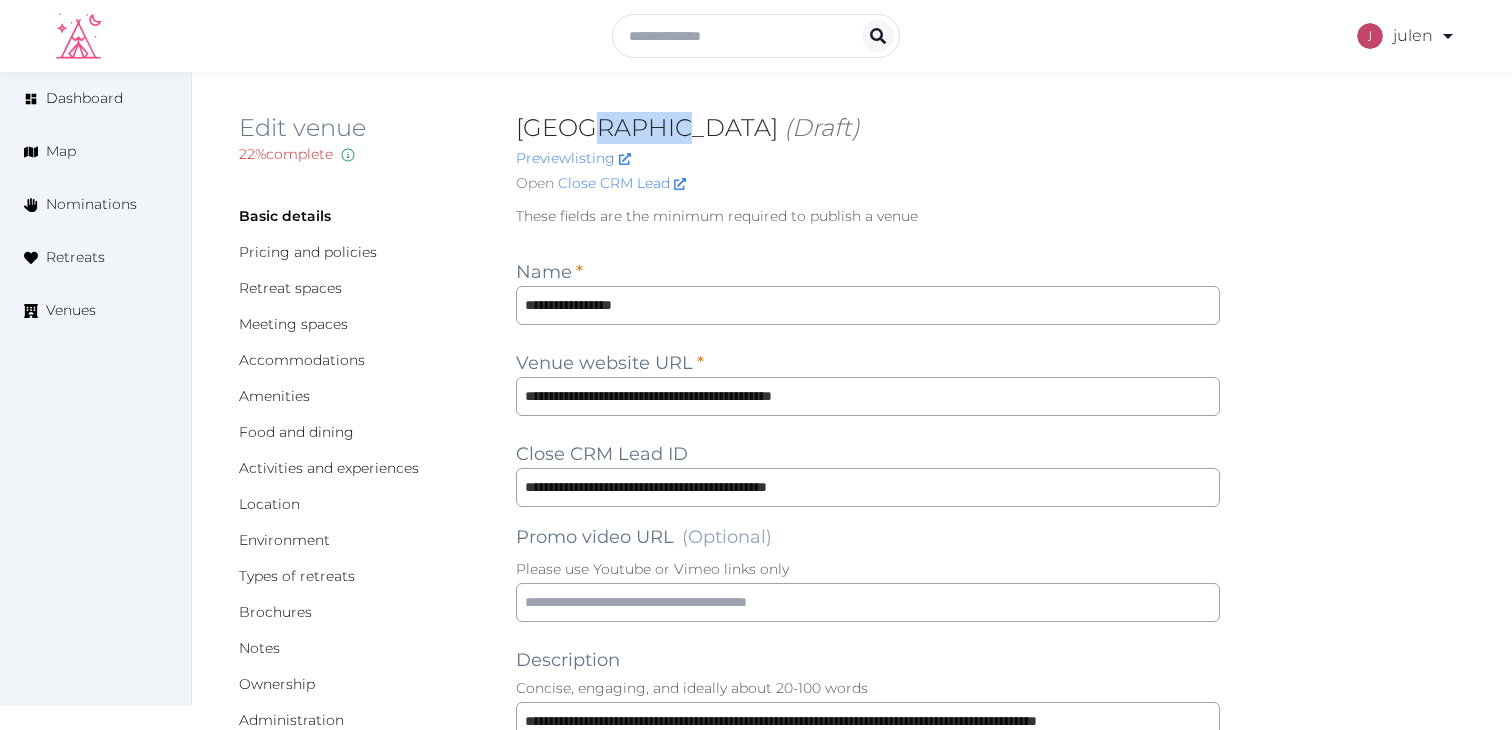 click on "[GEOGRAPHIC_DATA]   (Draft)" at bounding box center (868, 128) 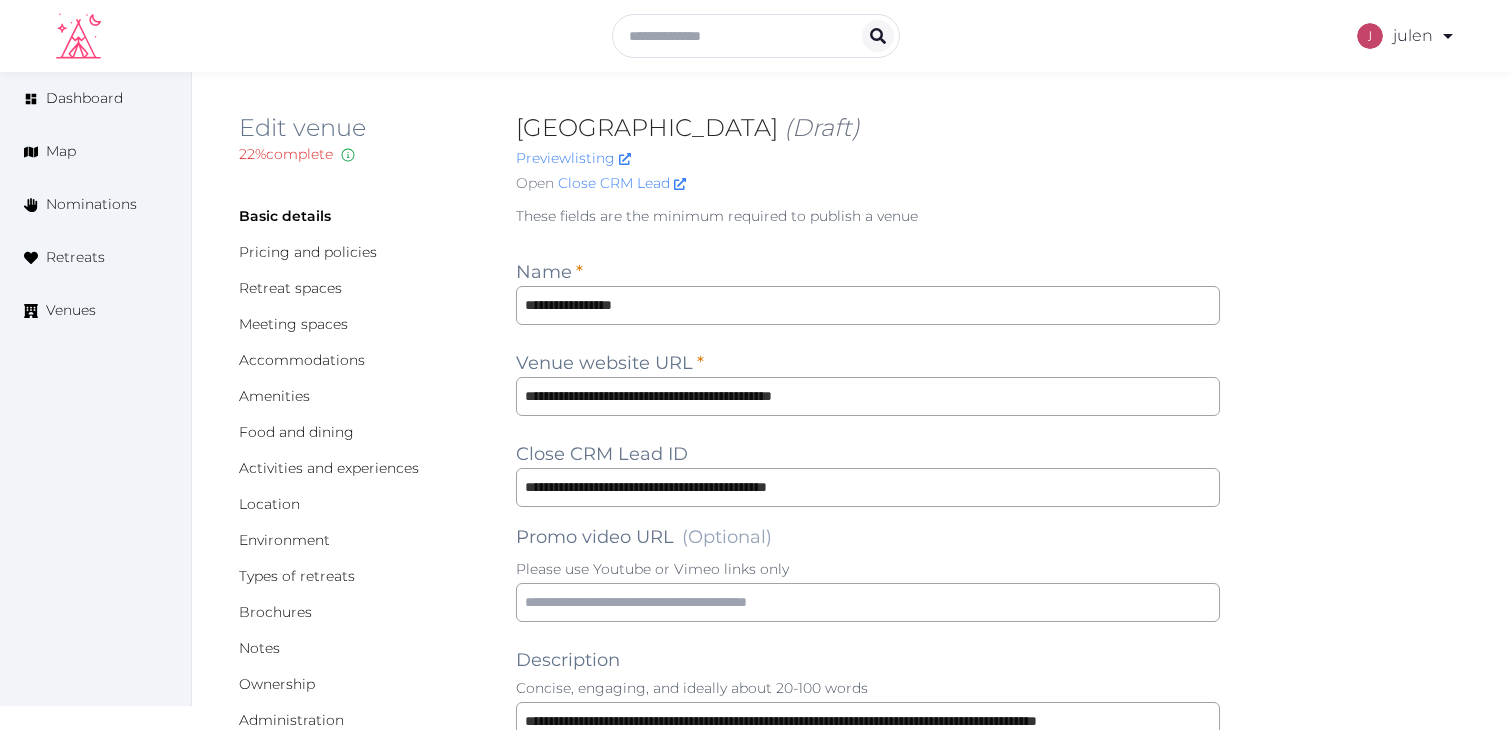click on "Lake Placid Lodge   (Draft)" at bounding box center [868, 128] 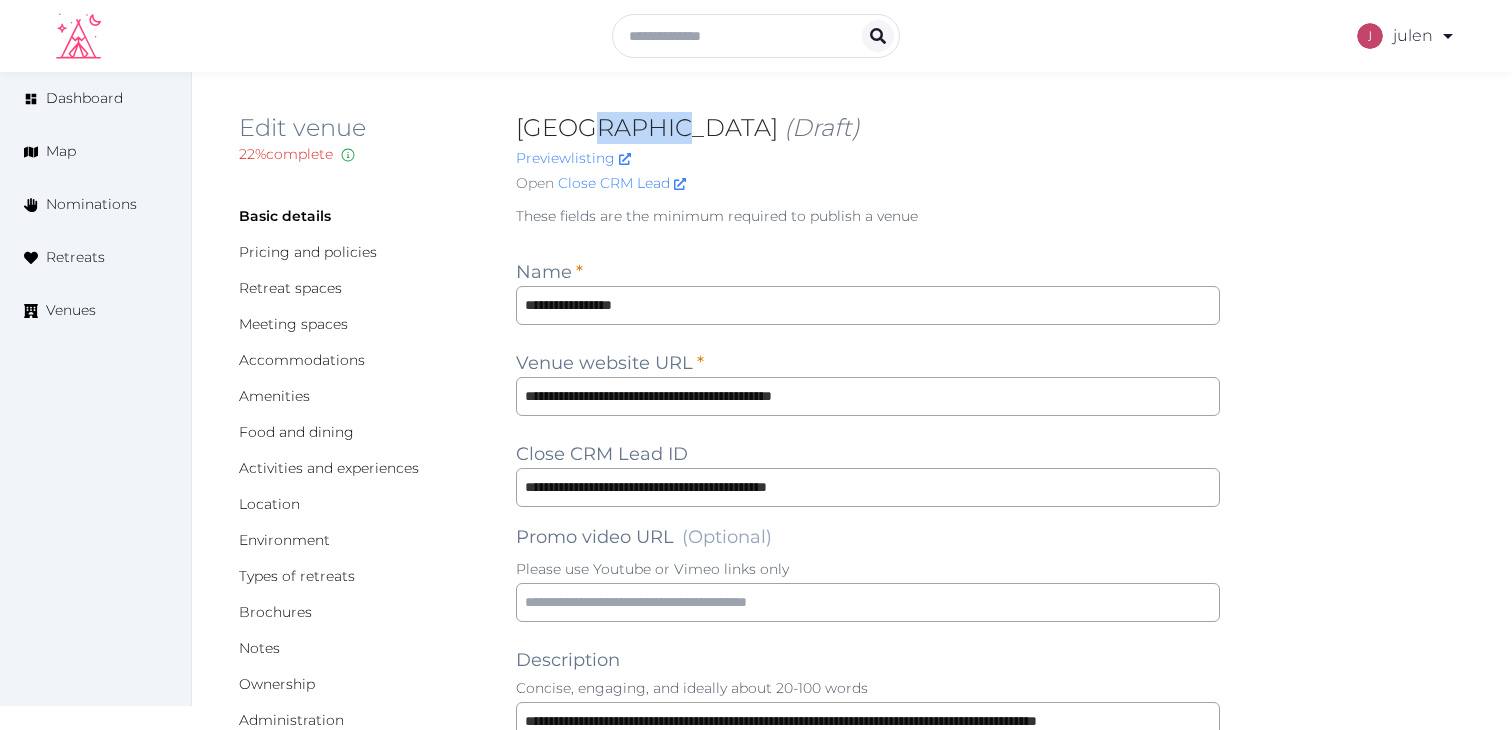 click on "Lake Placid Lodge   (Draft)" at bounding box center [868, 128] 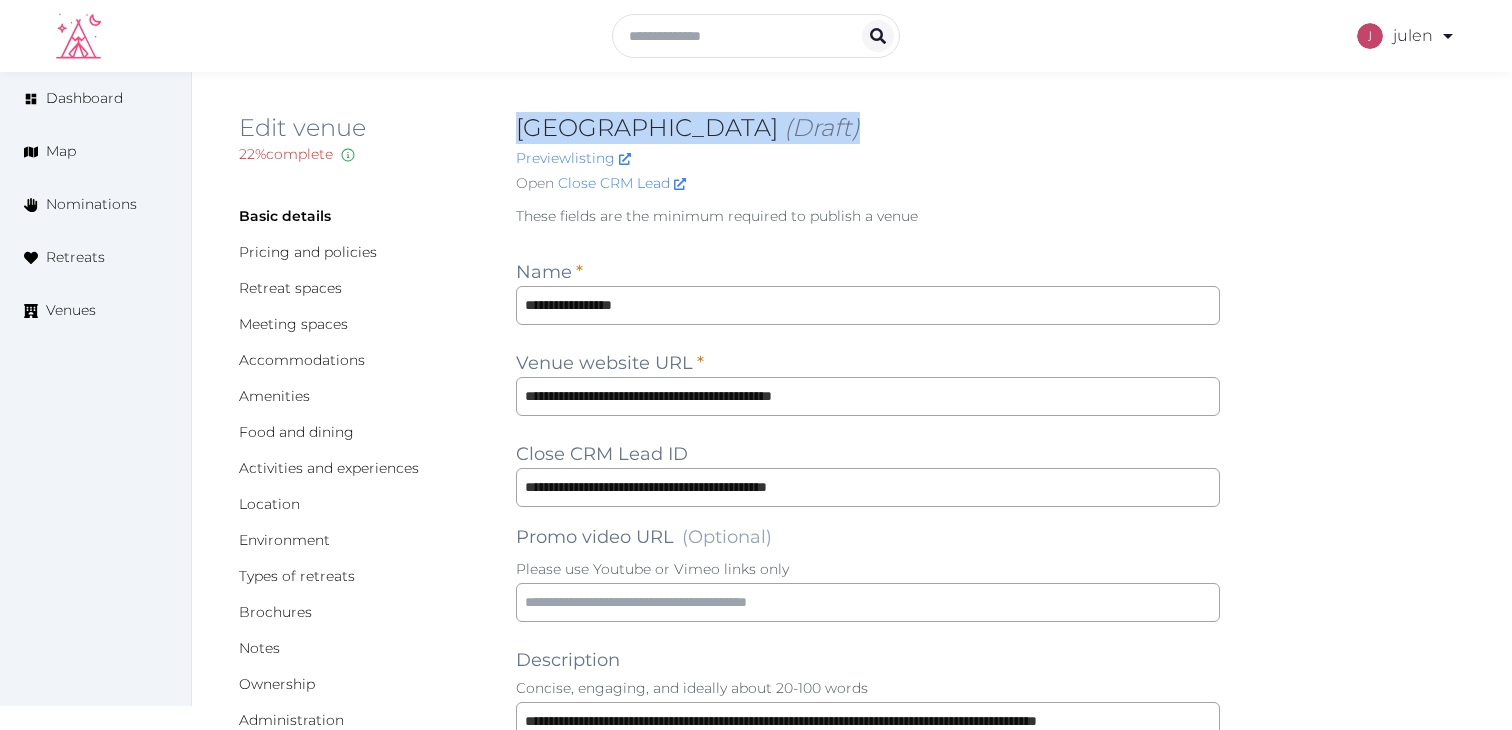 click on "**********" at bounding box center (868, 1440) 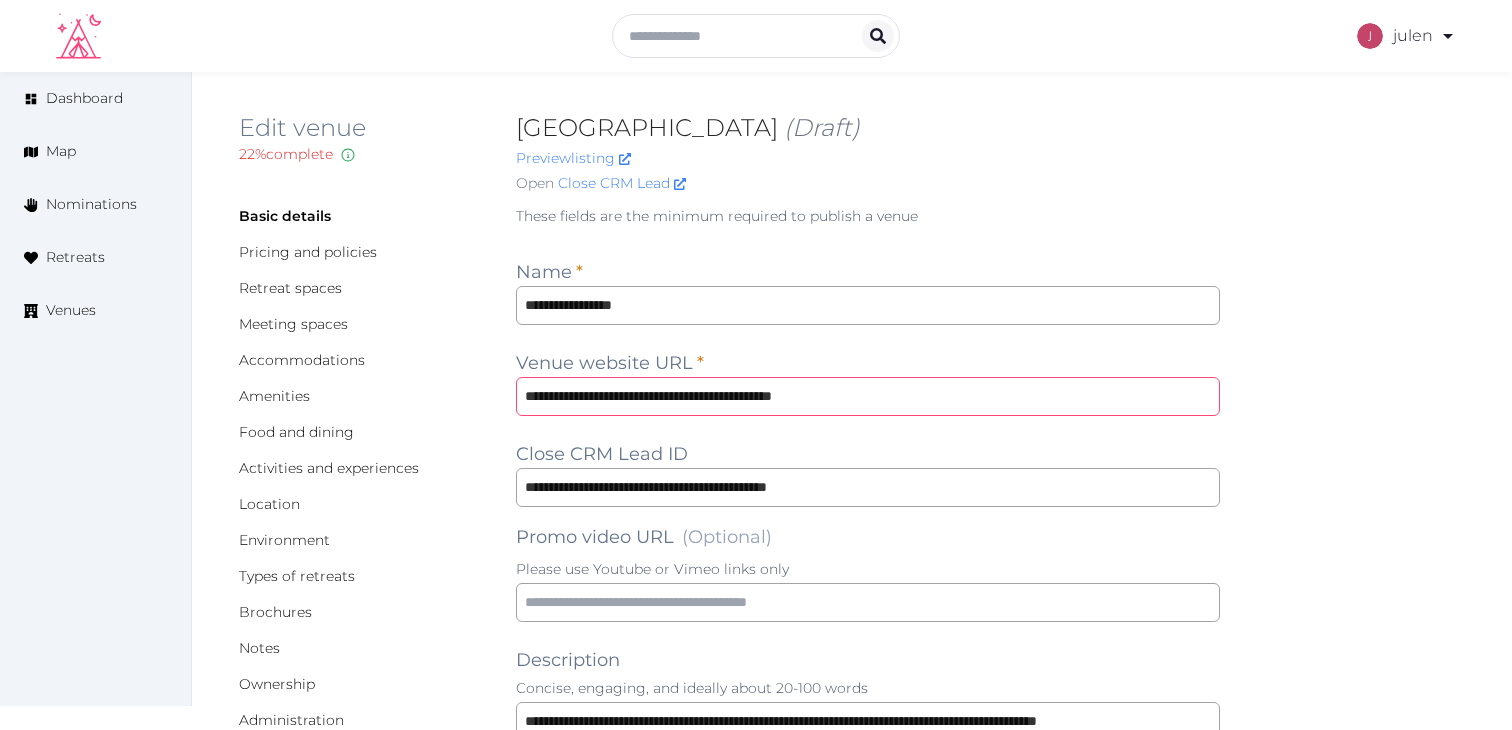 click on "**********" at bounding box center [868, 396] 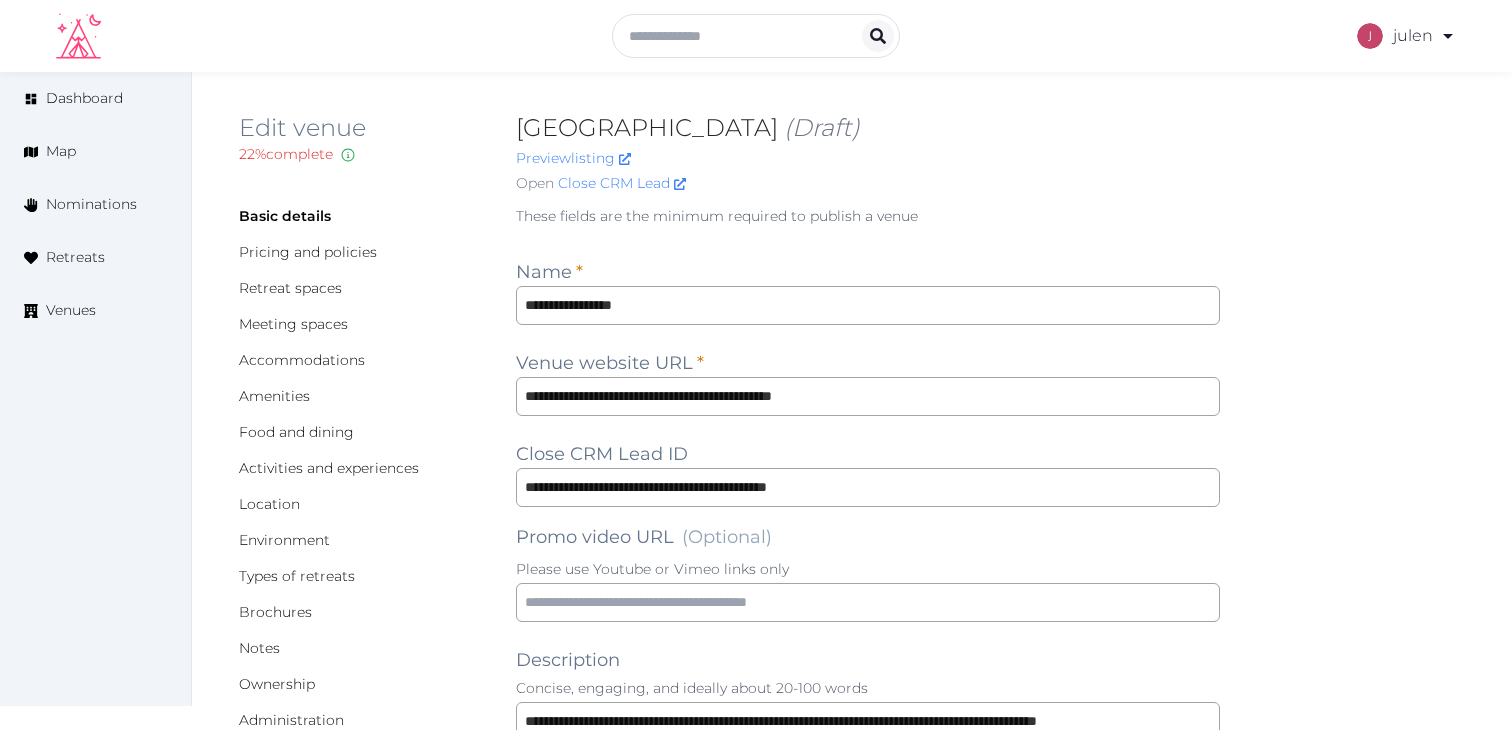 click on "**********" at bounding box center [868, 1440] 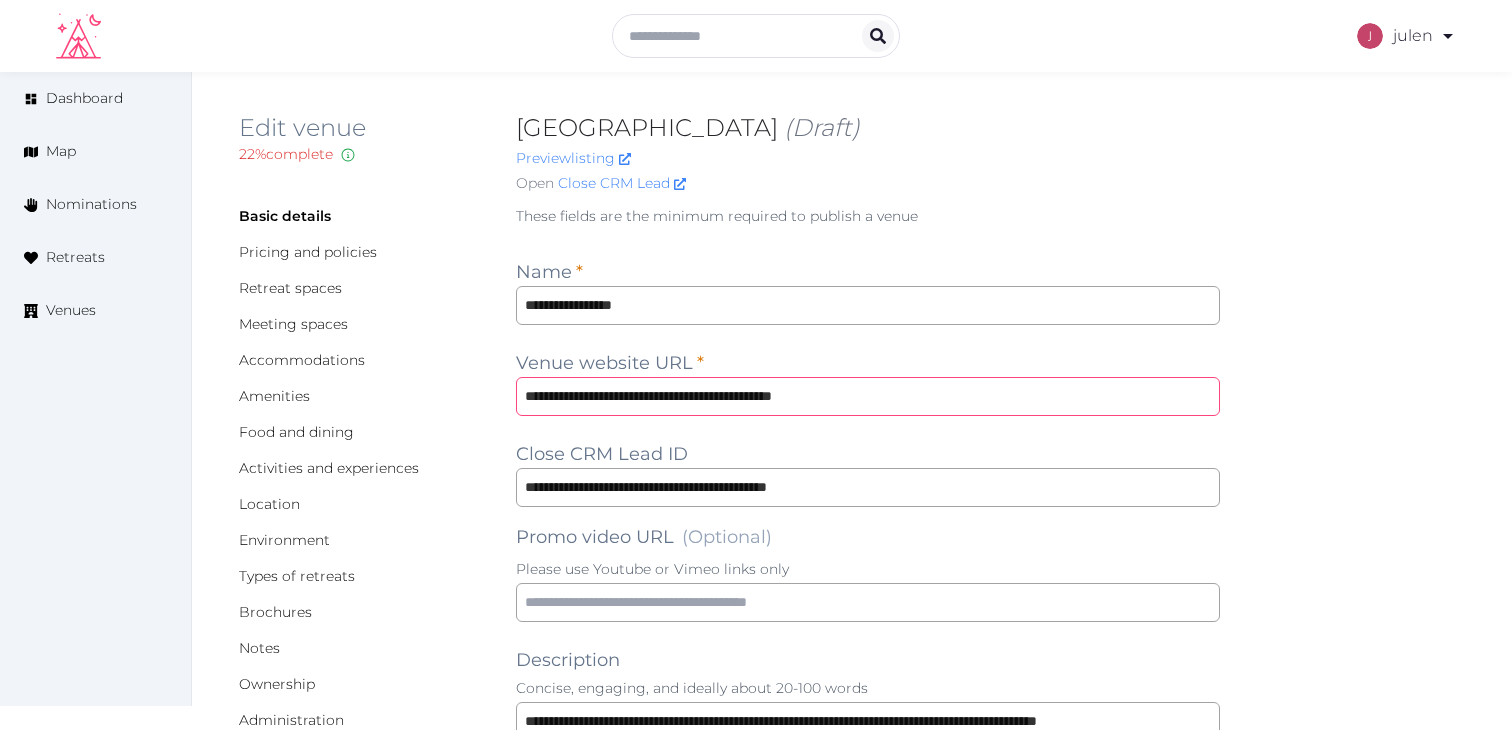 click on "**********" at bounding box center (868, 396) 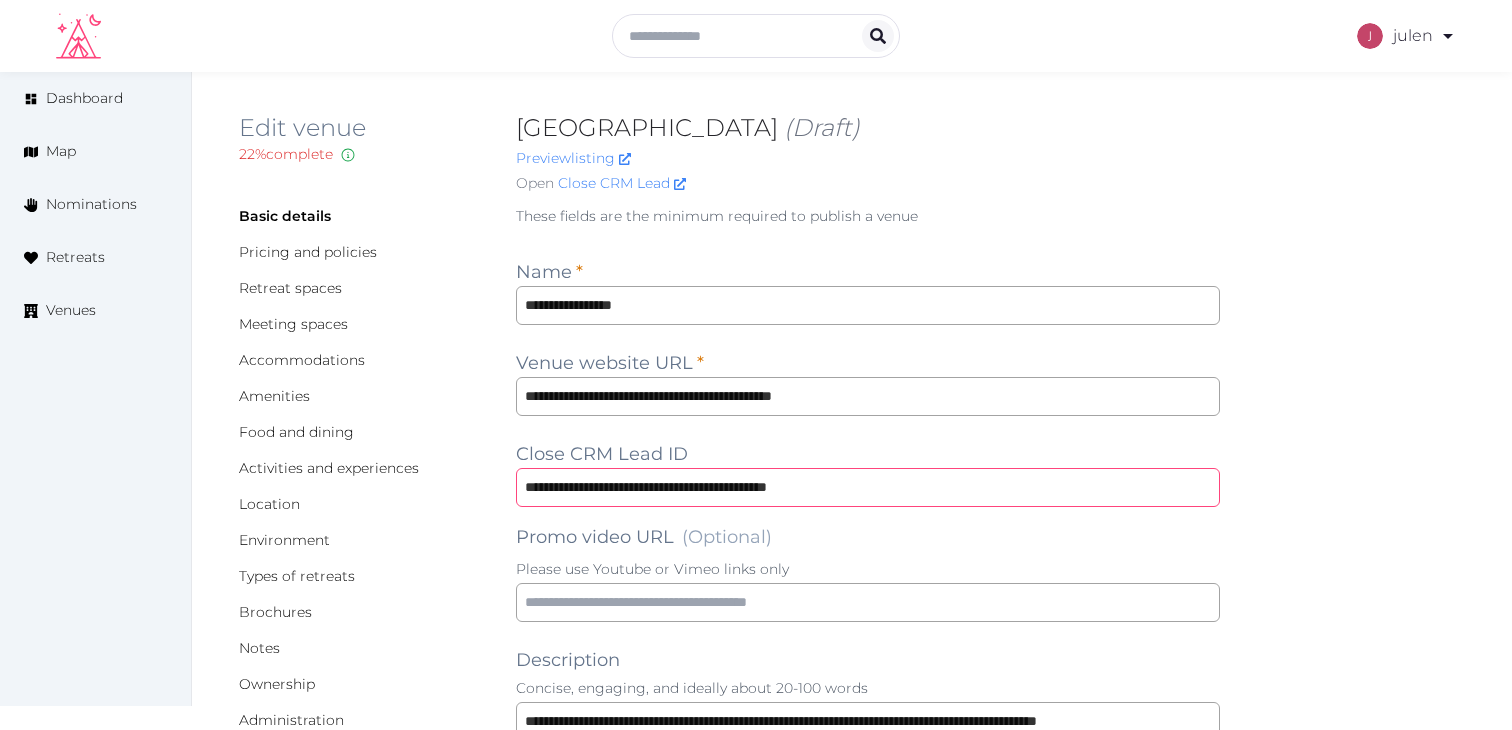 click on "**********" at bounding box center [868, 487] 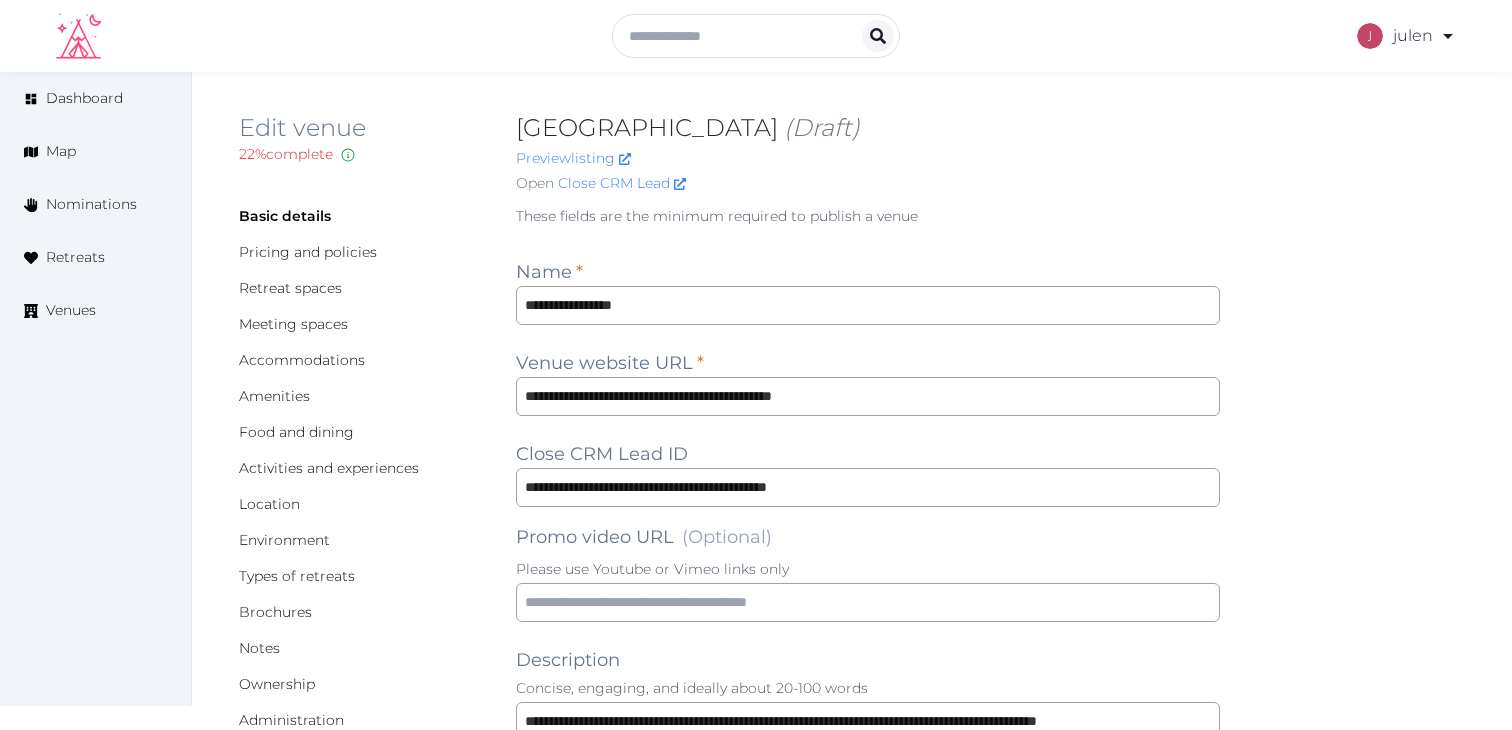 click on "Edit venue 22 %  complete Fill out all the fields in your listing to increase its completion percentage.   A higher completion percentage will make your listing more attractive and result in better matches. Lake Placid Lodge   (Draft) Preview  listing   Open    Close CRM Lead Basic details Pricing and policies Retreat spaces Meeting spaces Accommodations Amenities Food and dining Activities and experiences Location Environment Types of retreats Brochures Notes Ownership Administration Activity Publish Archive Venue owned by Catherine Mesina jerinechase@gmail.com Copy ownership transfer link Share this link with any user to transfer ownership of this venue. Users without accounts will be directed to register. Copy update link Share this link with venue owners to encourage them to update their venue details. Copy recommended link Share this link with venue owners to let them know they have been recommended. Copy shortlist link Share this link with venue owners to let them know that they have been shortlisted." at bounding box center [852, 1485] 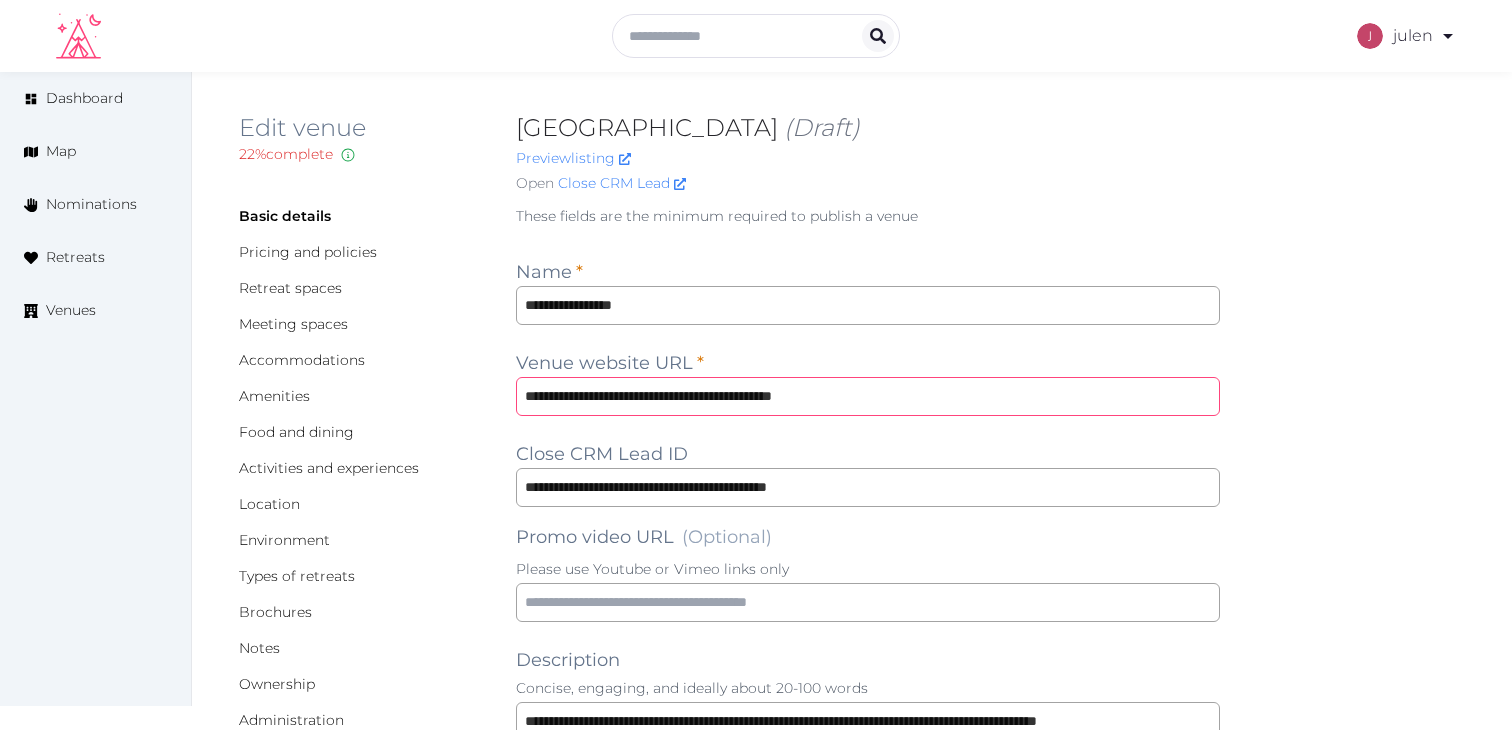 click on "**********" at bounding box center (868, 396) 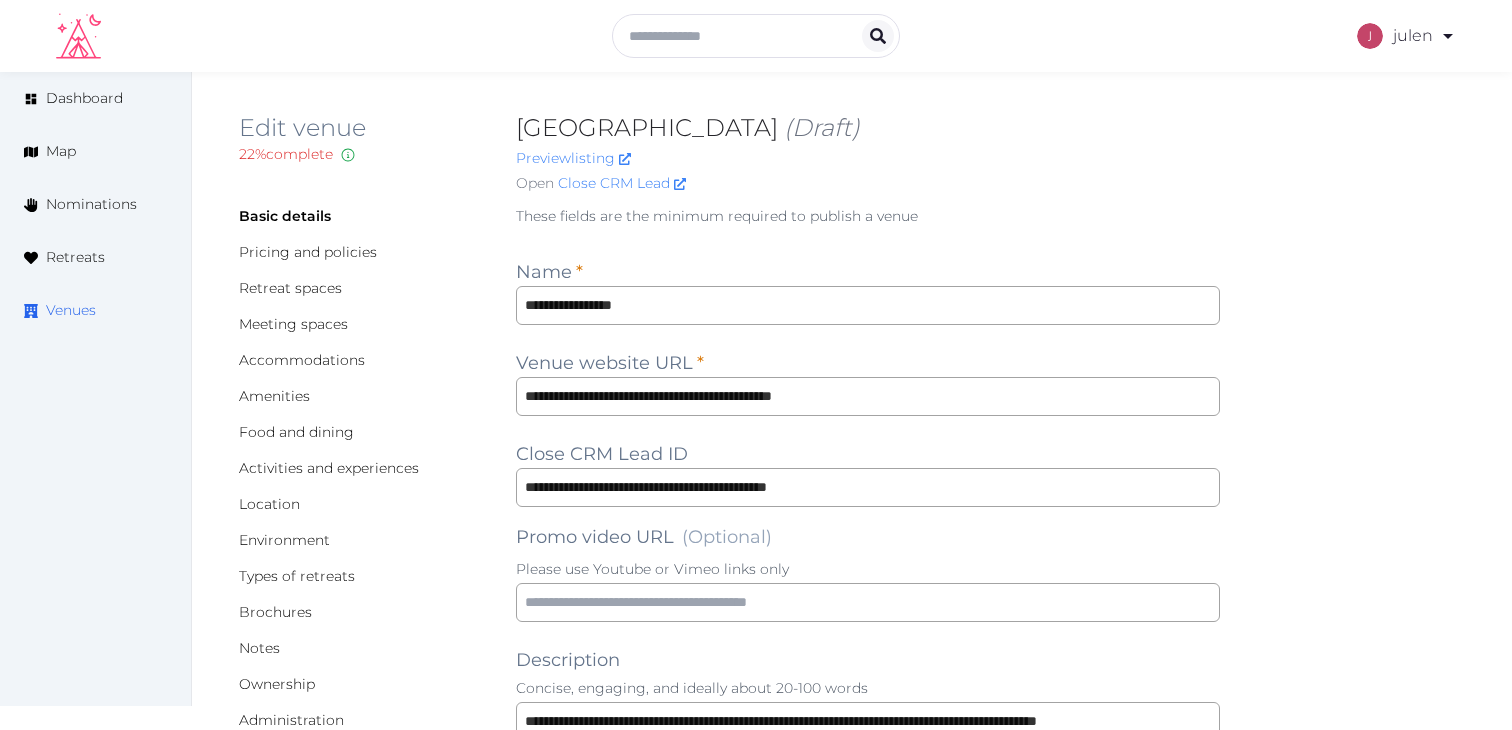 click on "Venues" at bounding box center (71, 310) 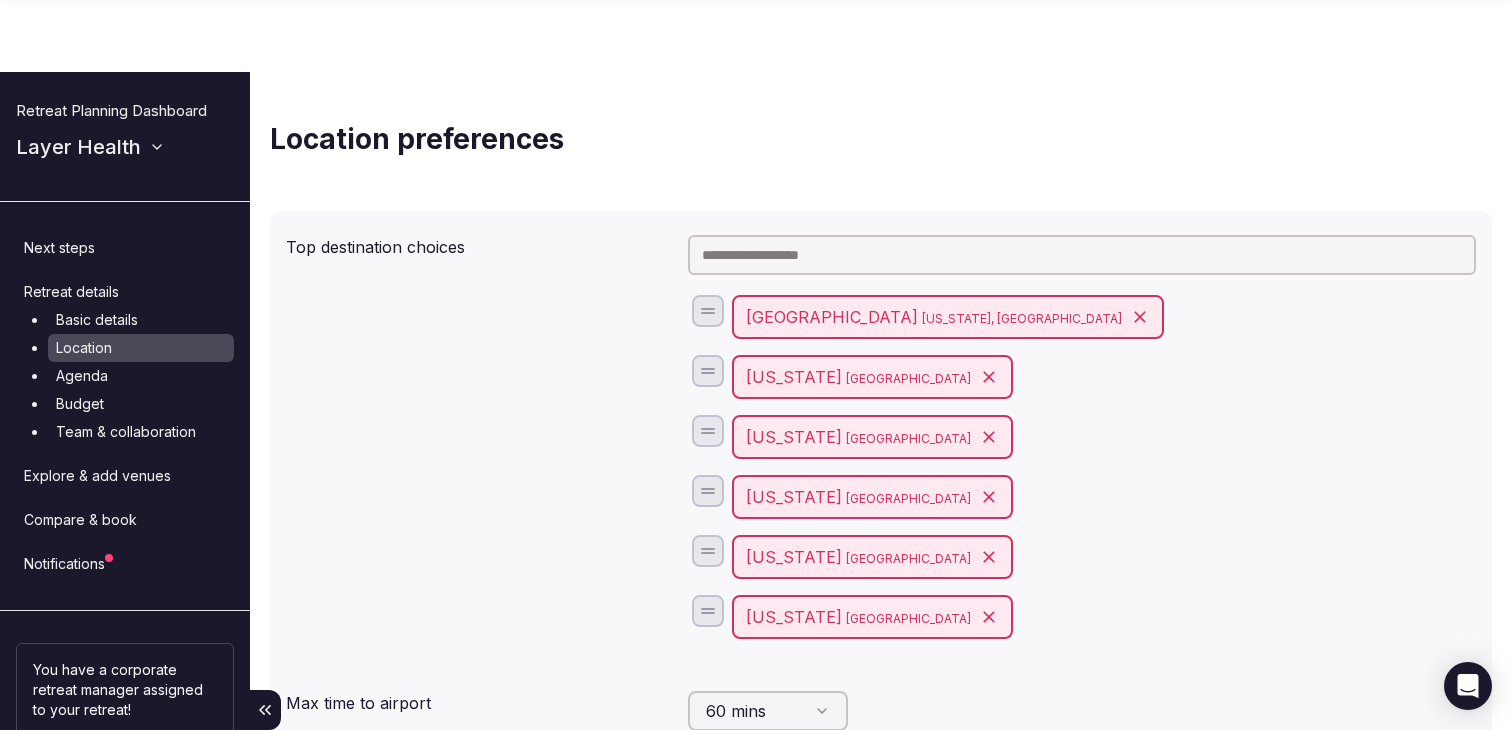 scroll, scrollTop: 535, scrollLeft: 0, axis: vertical 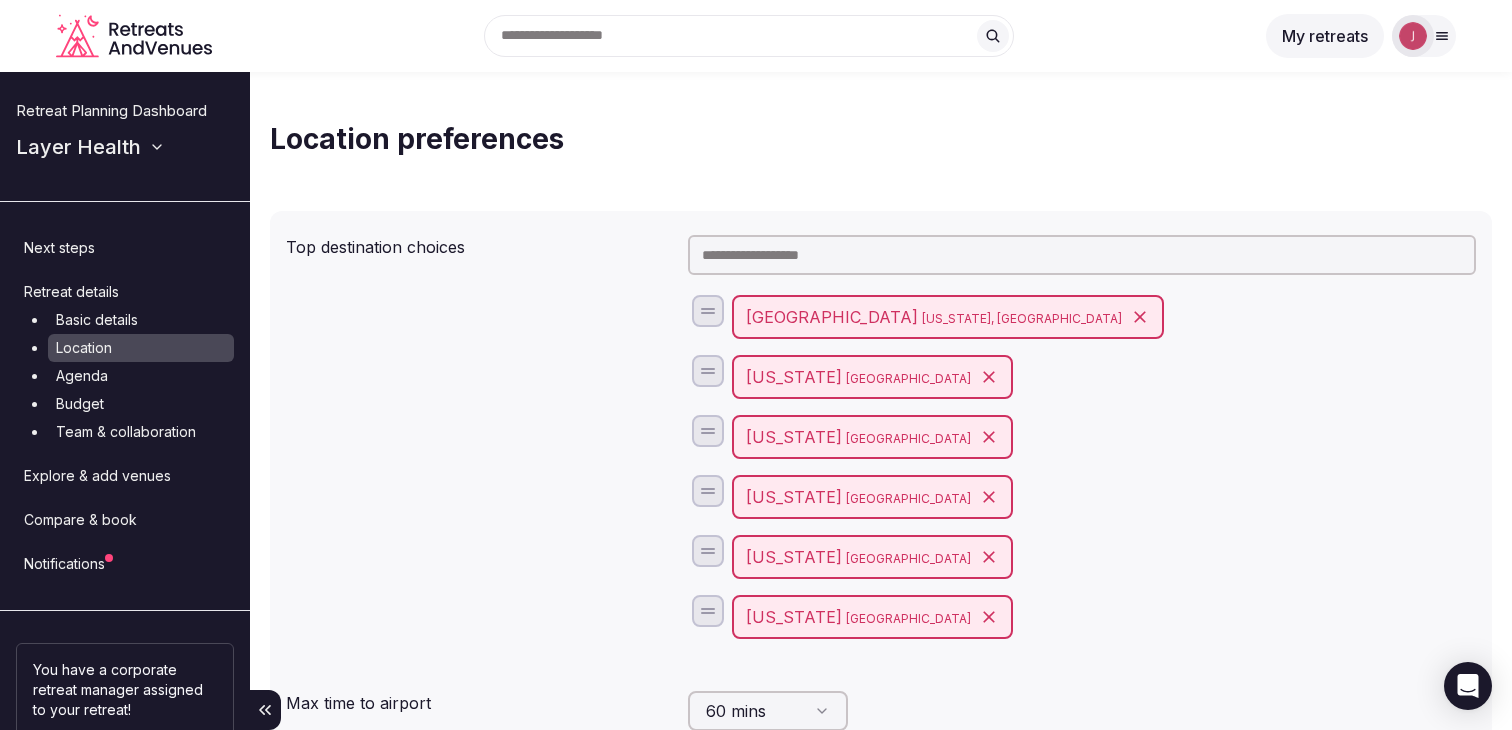 click on "Compare & book" at bounding box center (125, 520) 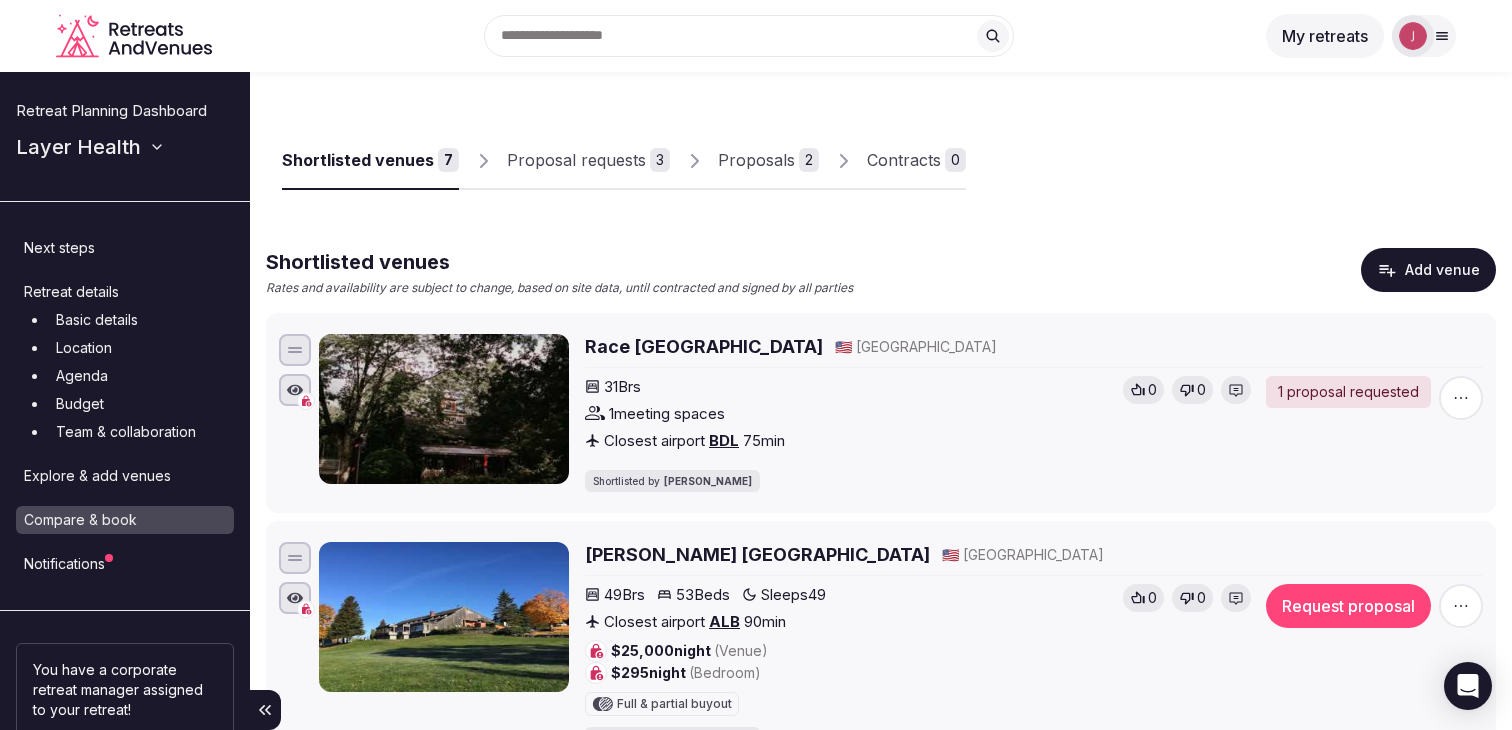 click on "Add venue" at bounding box center (1428, 270) 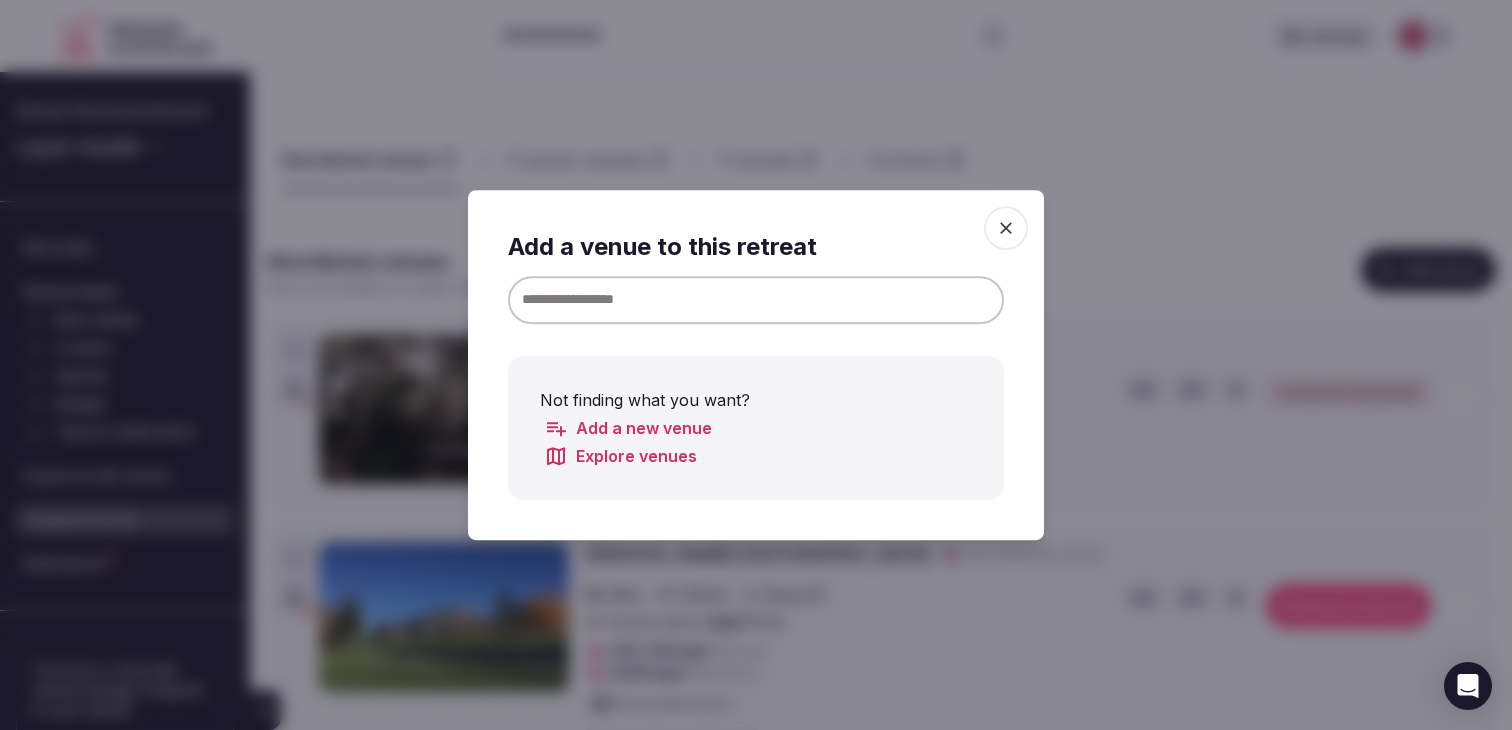 type 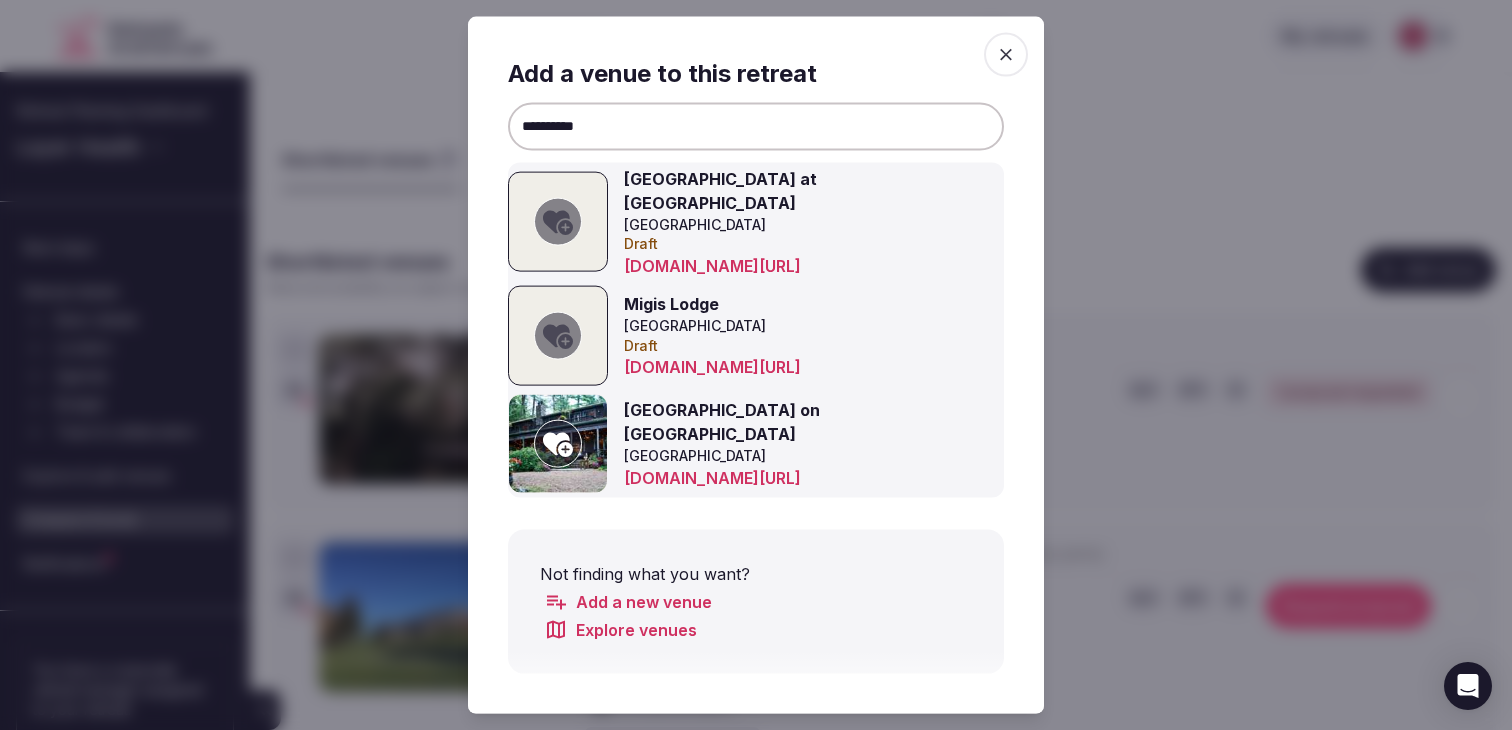 type on "**********" 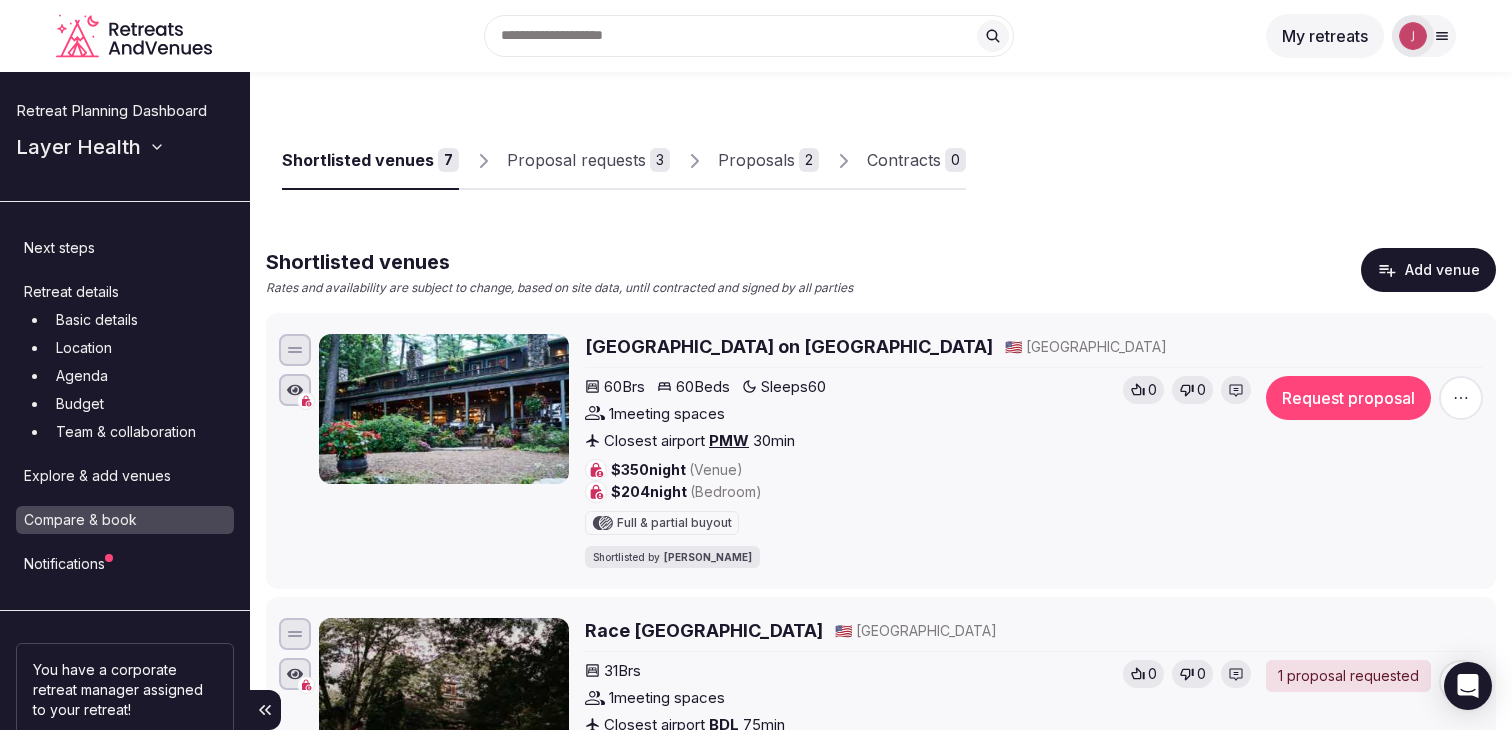 click on "Add venue" at bounding box center (1428, 270) 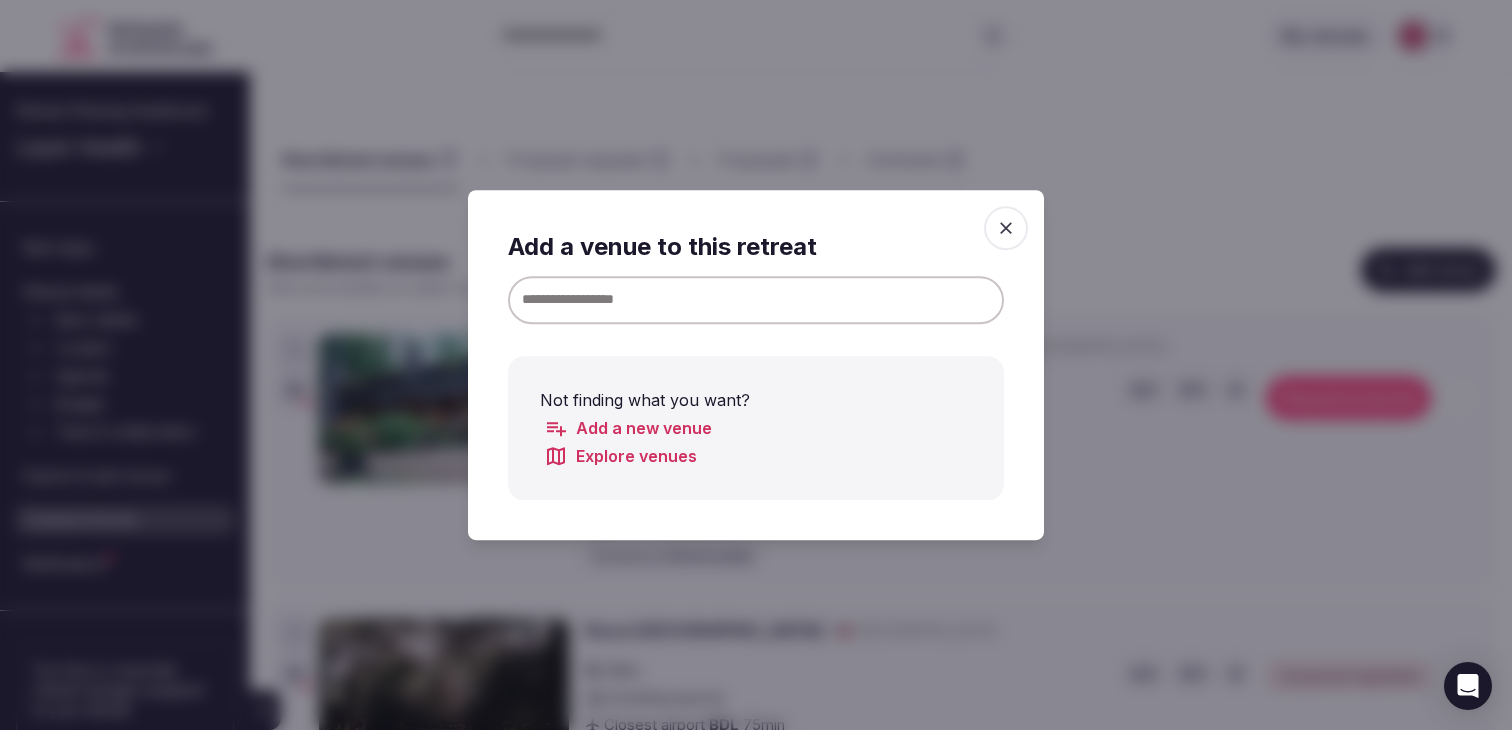 click at bounding box center [756, 300] 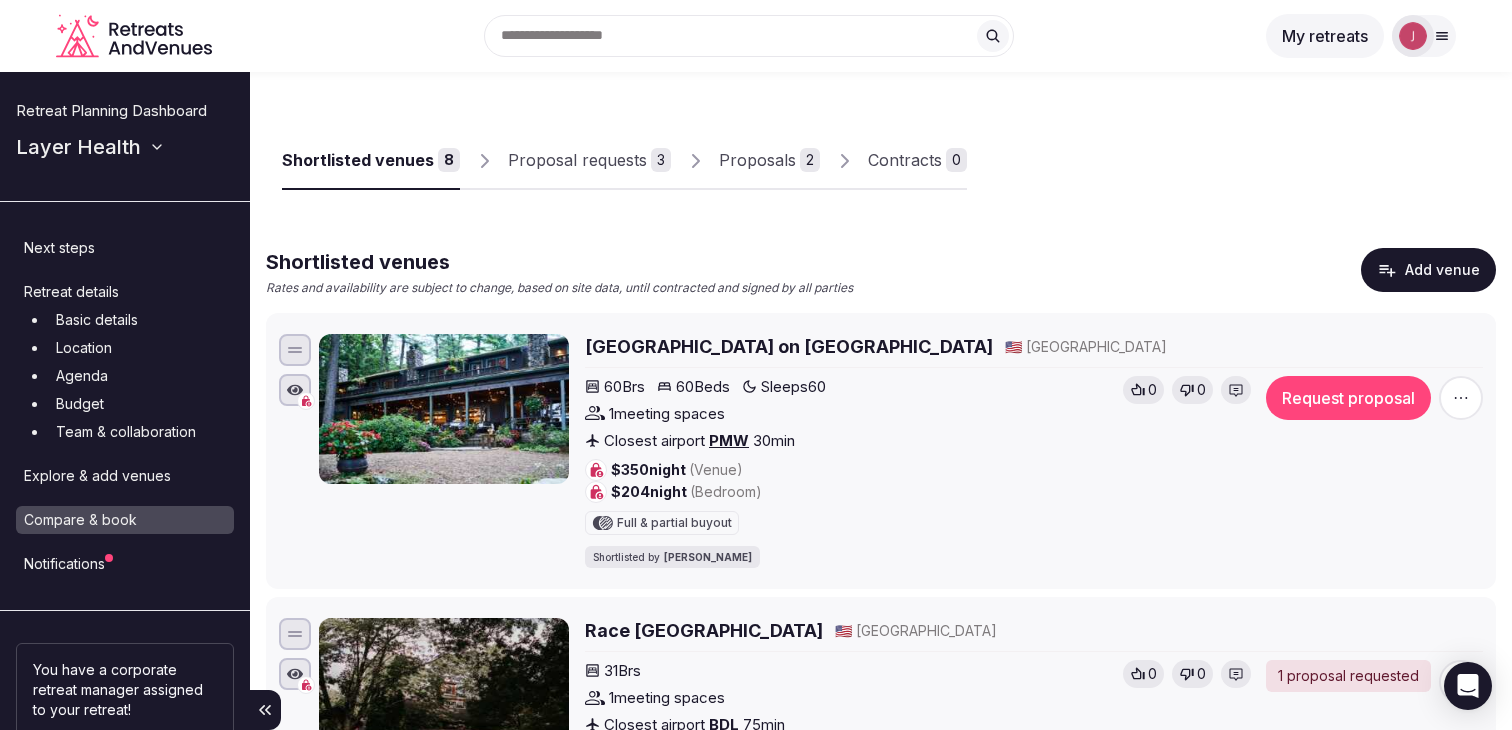 click on "Add venue" at bounding box center (1428, 270) 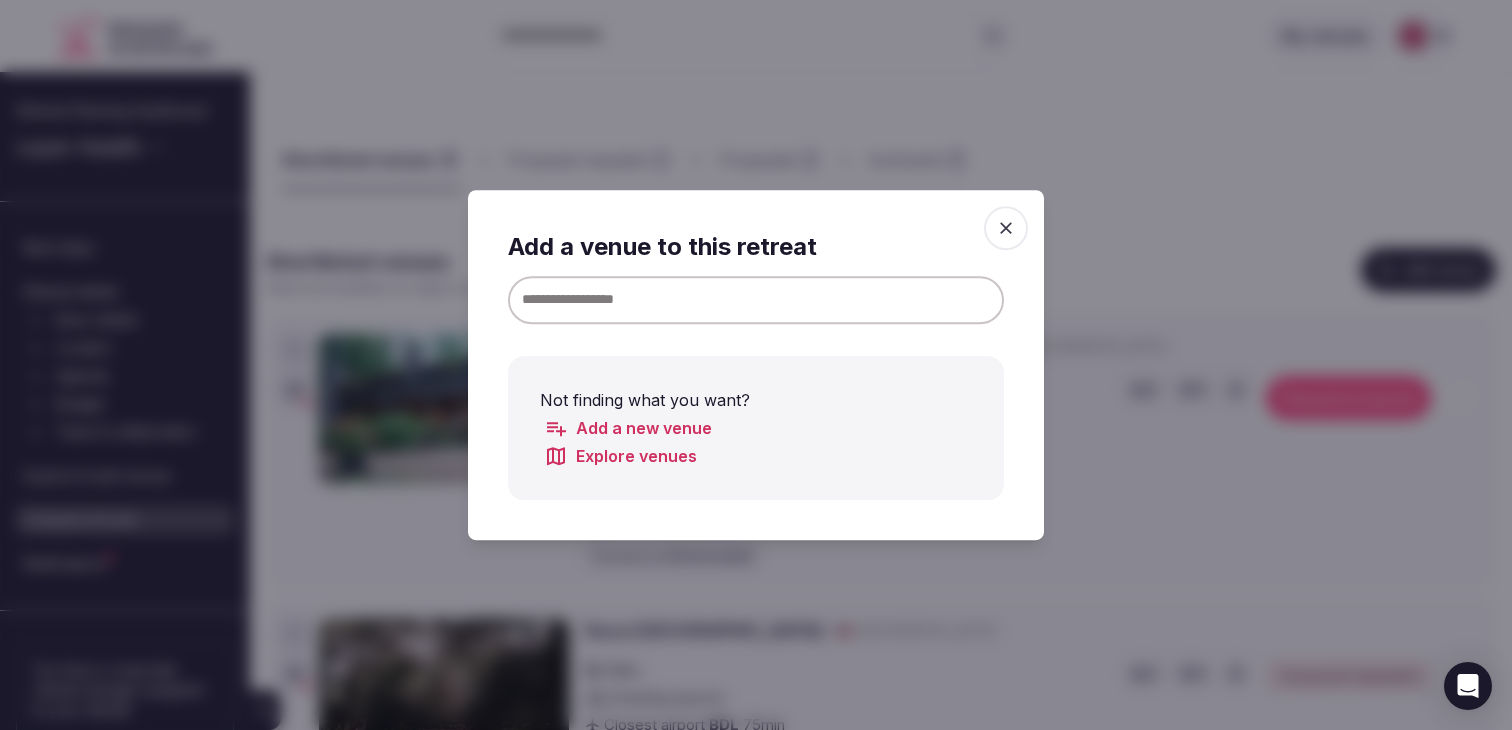 type 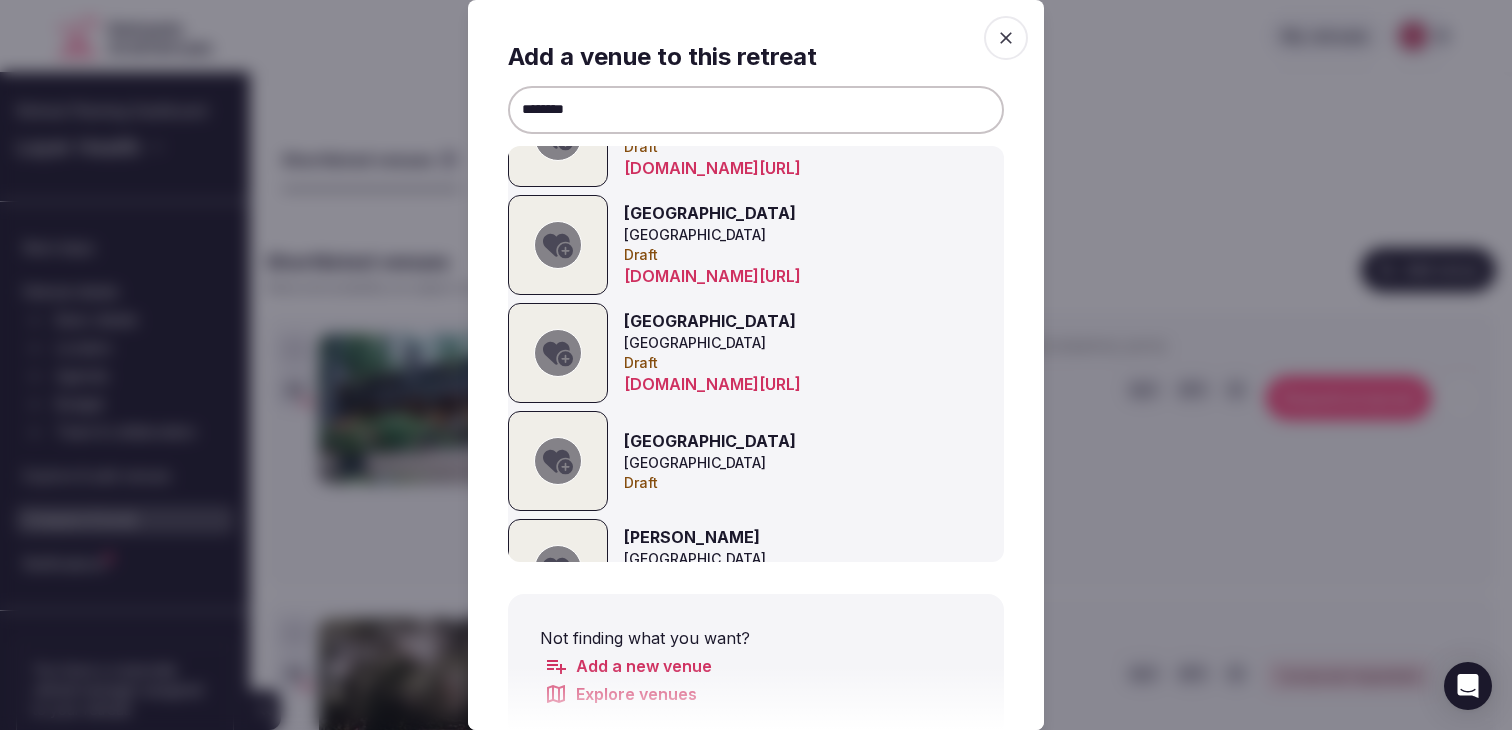 scroll, scrollTop: 1744, scrollLeft: 0, axis: vertical 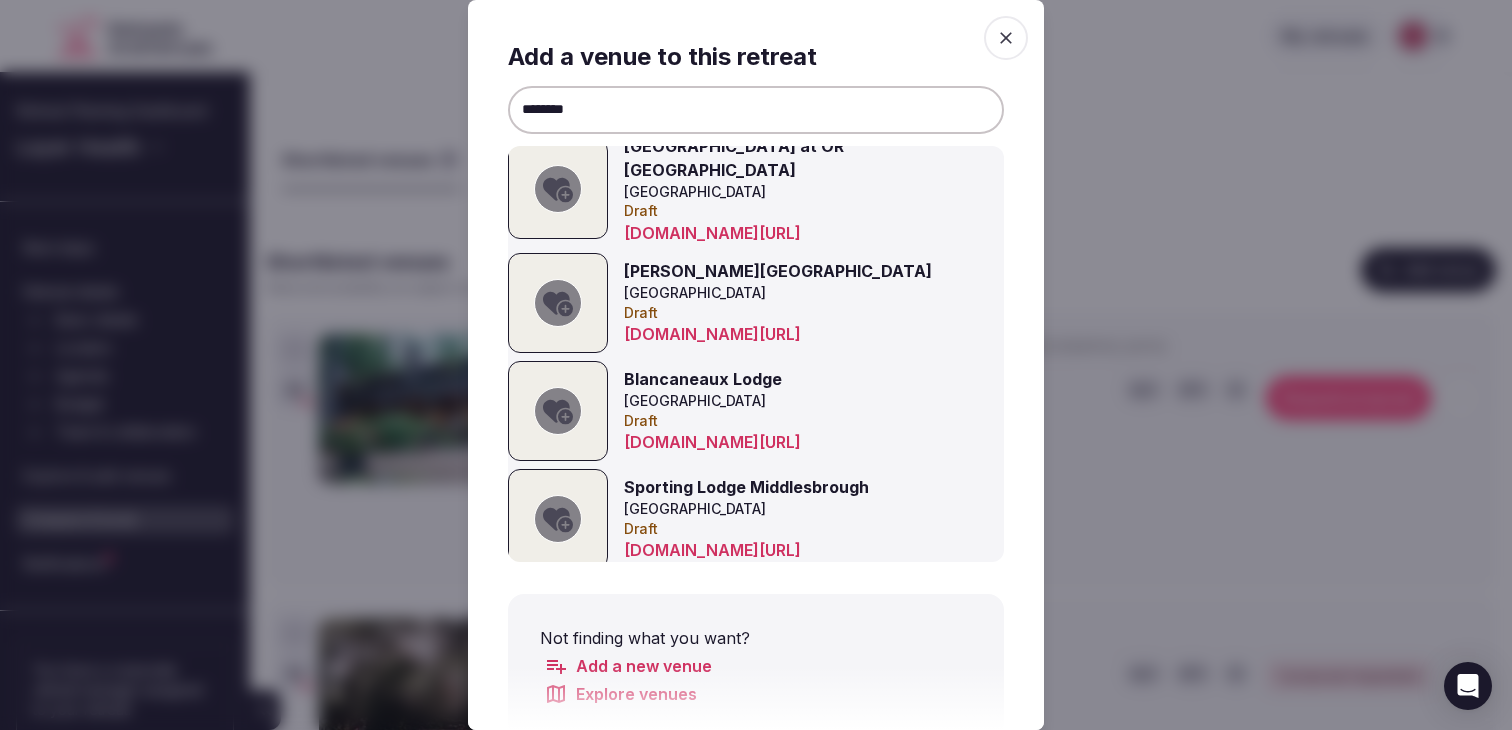 click on "********" at bounding box center [756, 110] 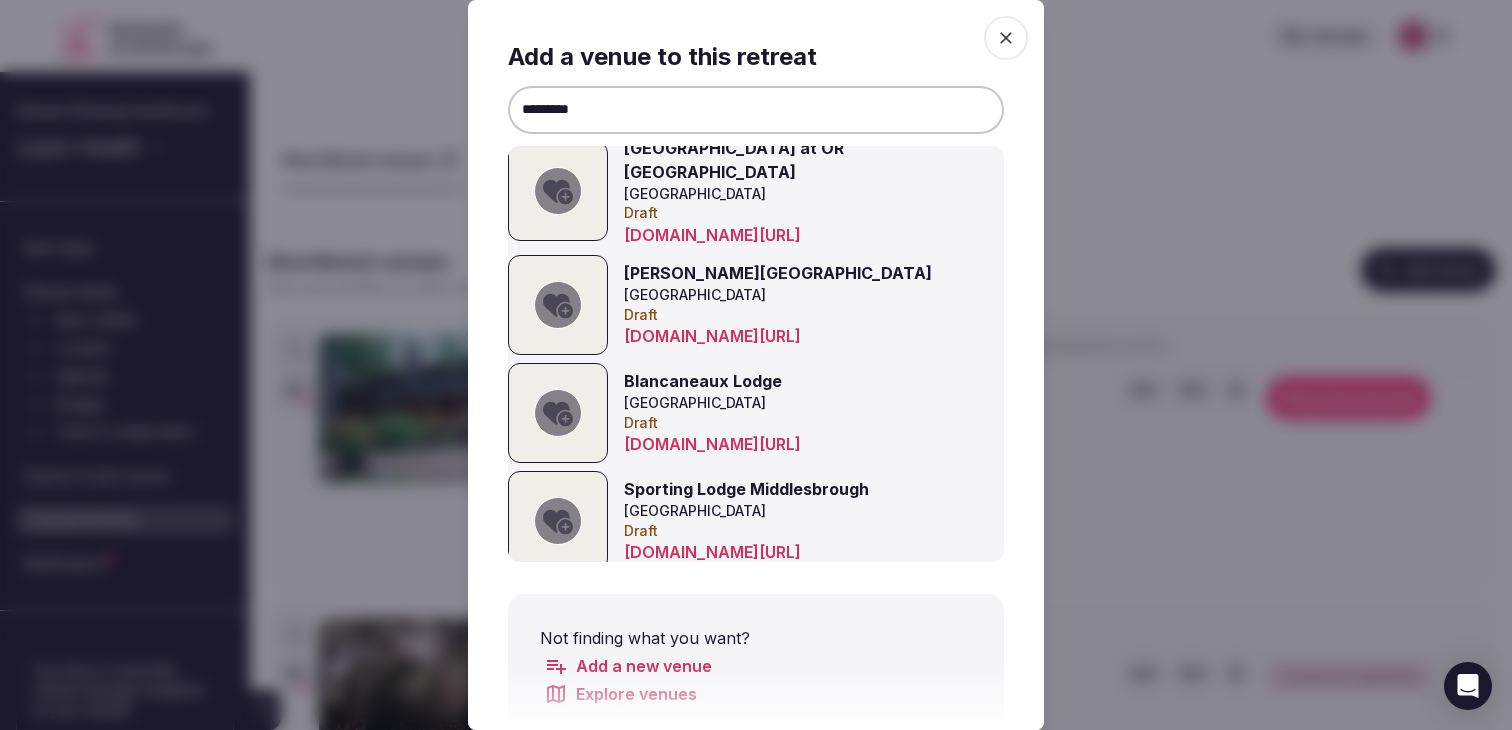 scroll, scrollTop: 1744, scrollLeft: 0, axis: vertical 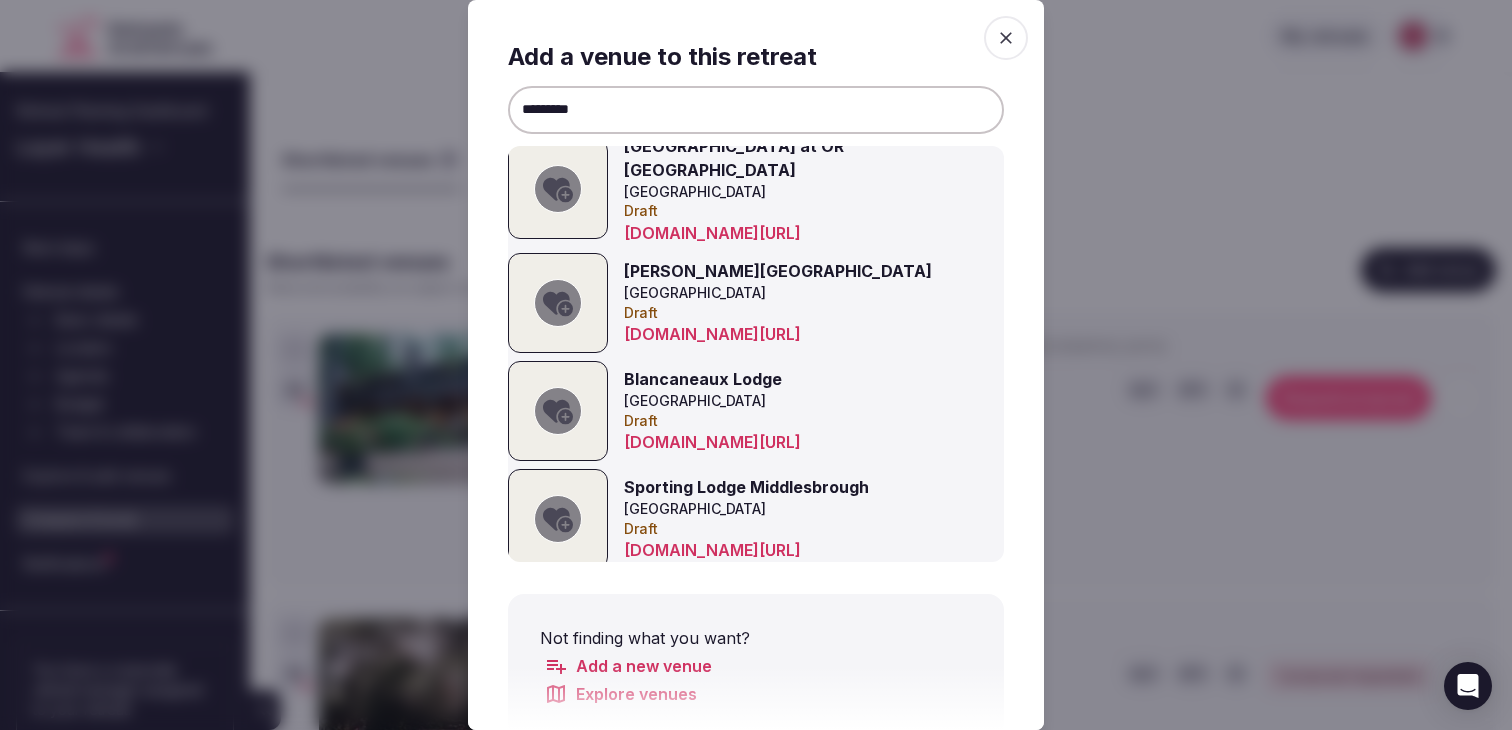 click on "********" at bounding box center (756, 110) 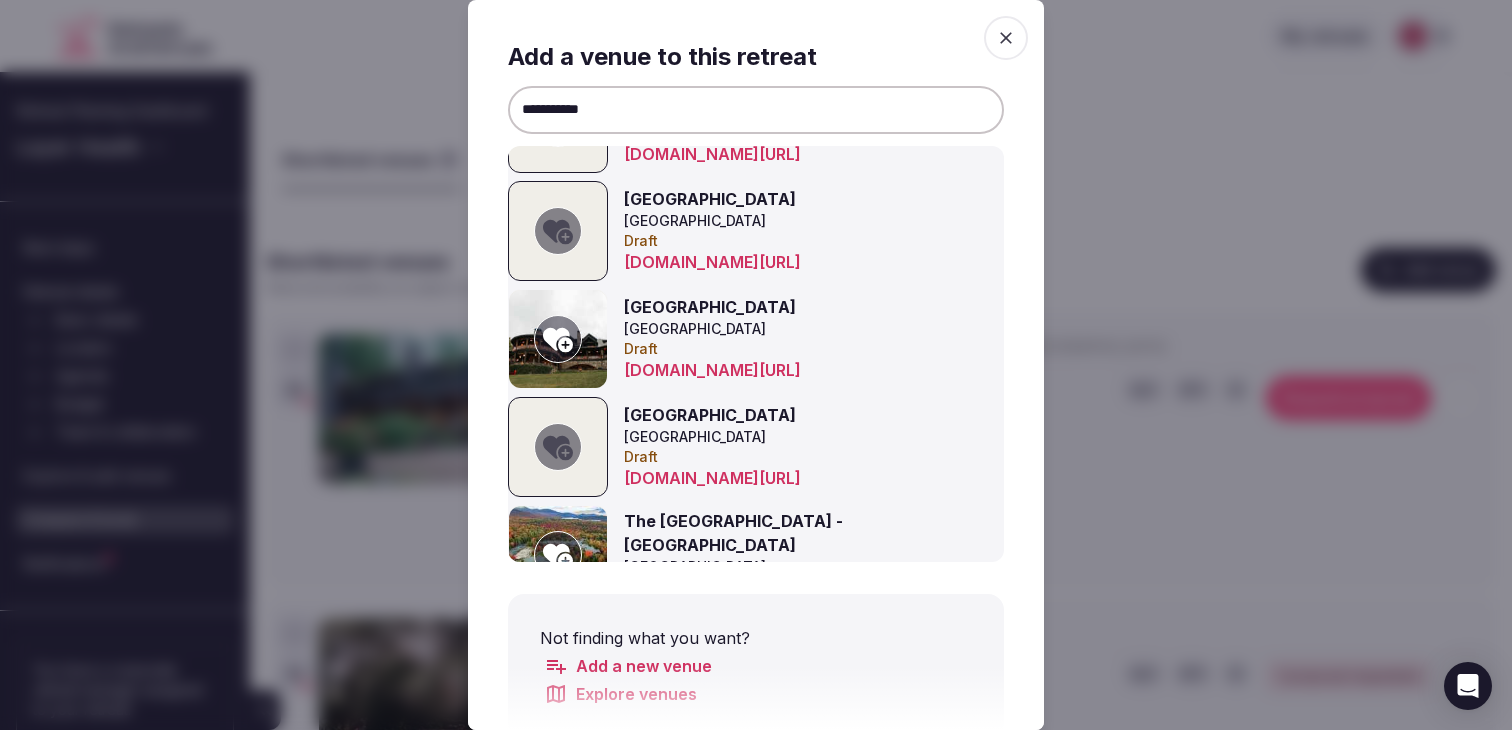 scroll, scrollTop: 232, scrollLeft: 0, axis: vertical 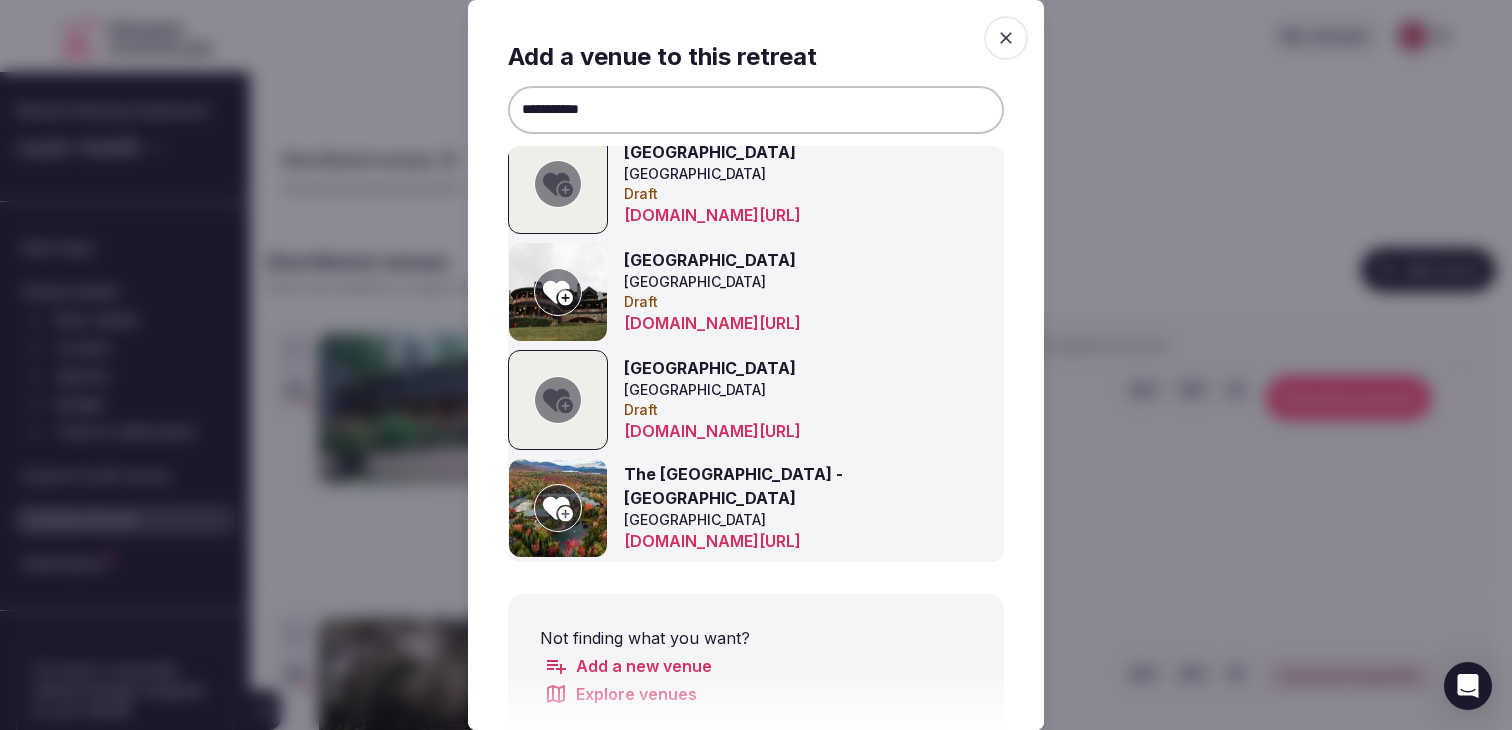 click on "**********" at bounding box center [756, 110] 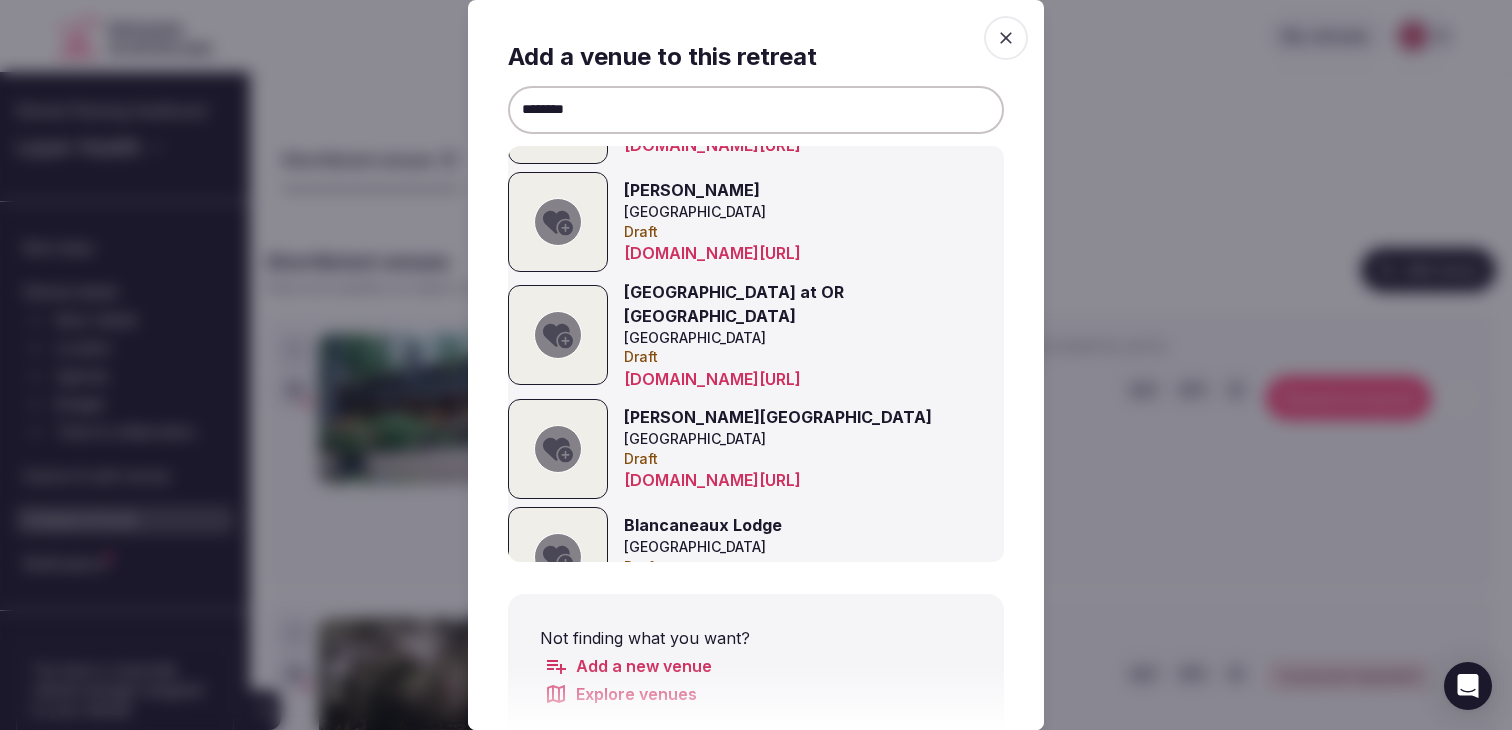 scroll, scrollTop: 1744, scrollLeft: 0, axis: vertical 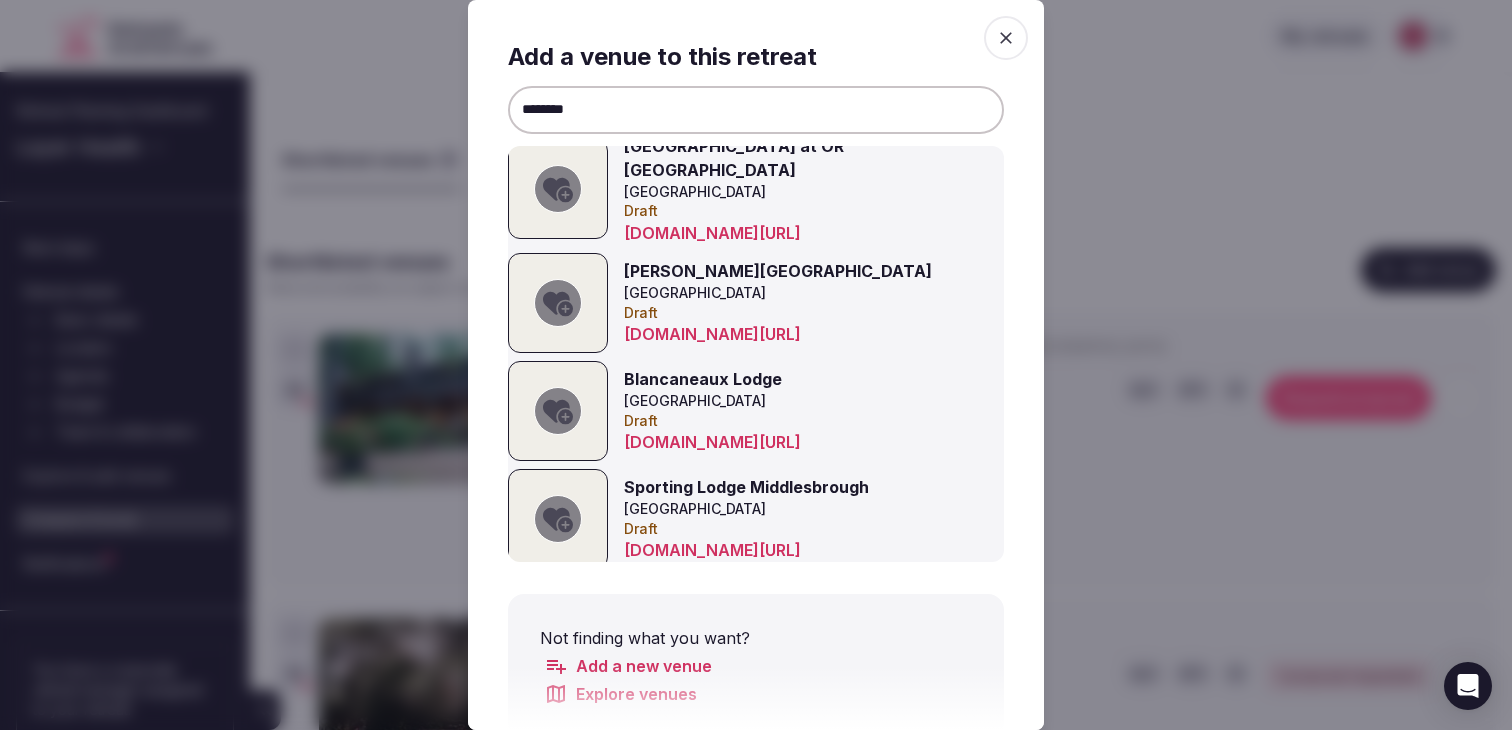 type on "********" 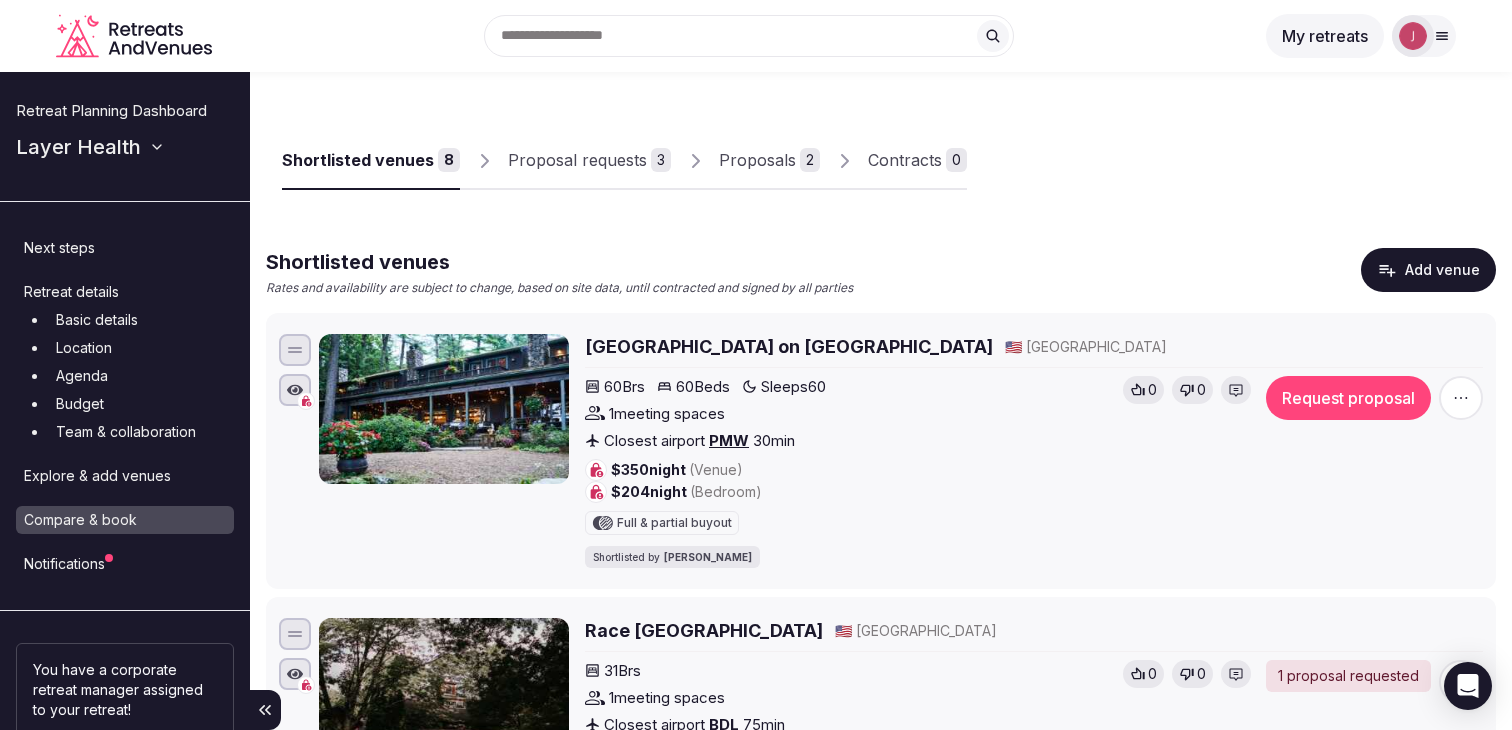 click on "Add venue" at bounding box center (1428, 270) 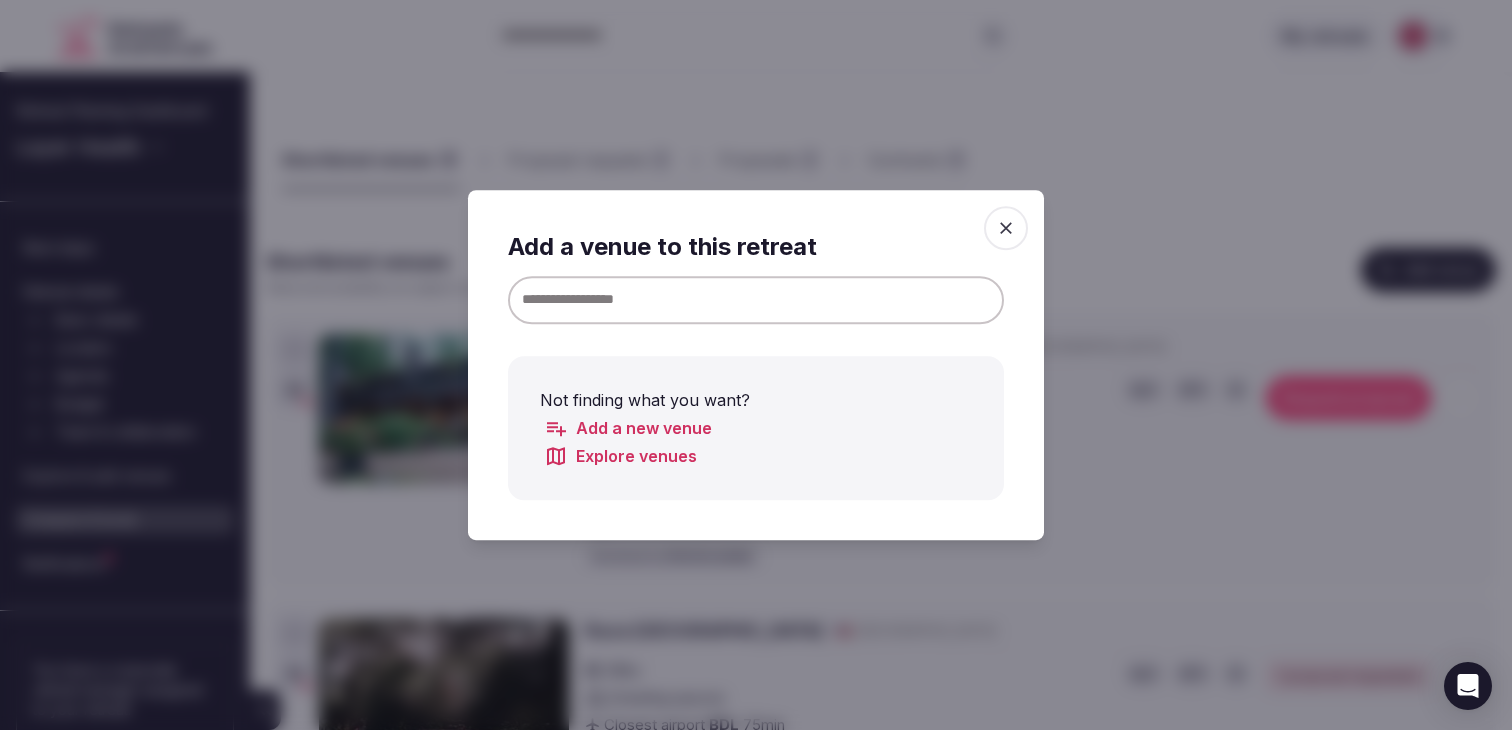 click at bounding box center [756, 300] 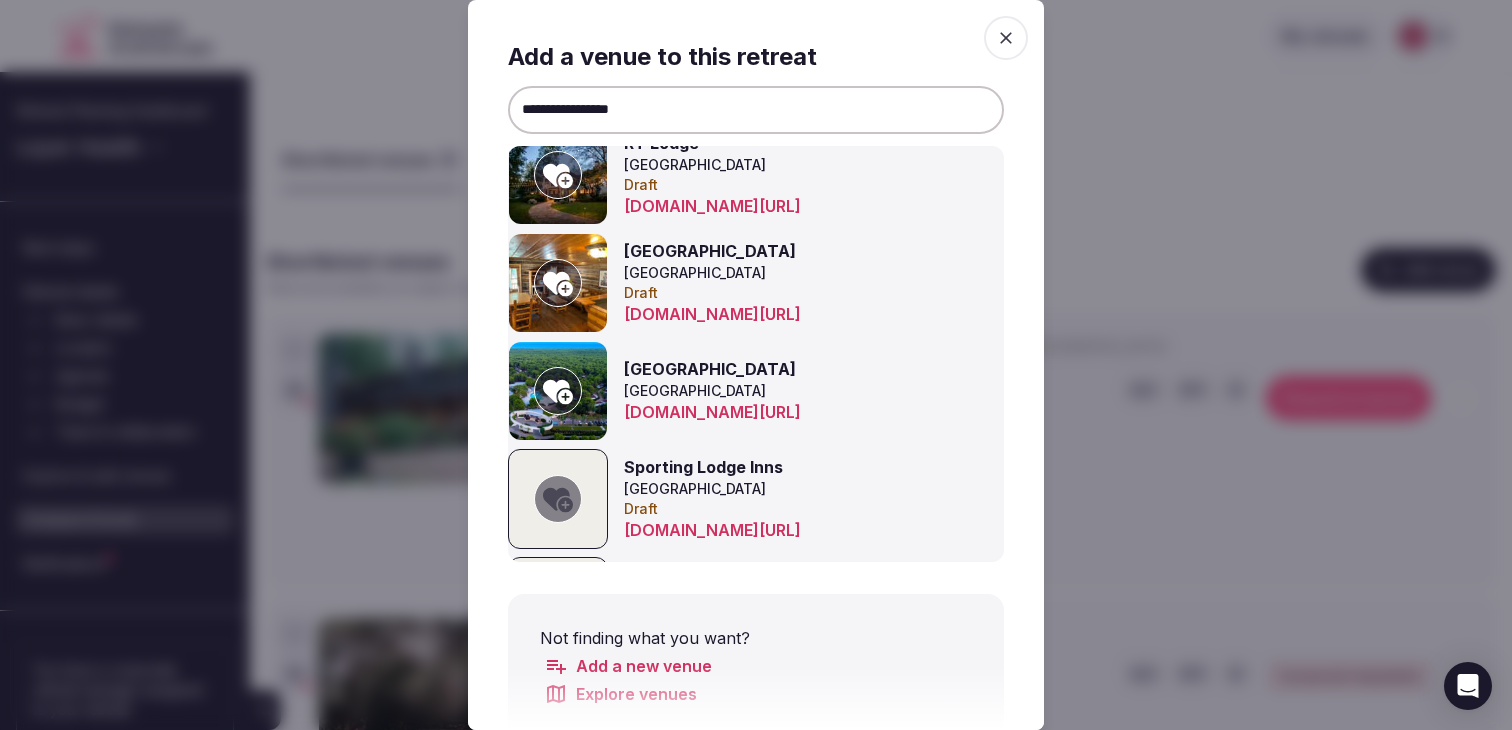 scroll, scrollTop: 0, scrollLeft: 0, axis: both 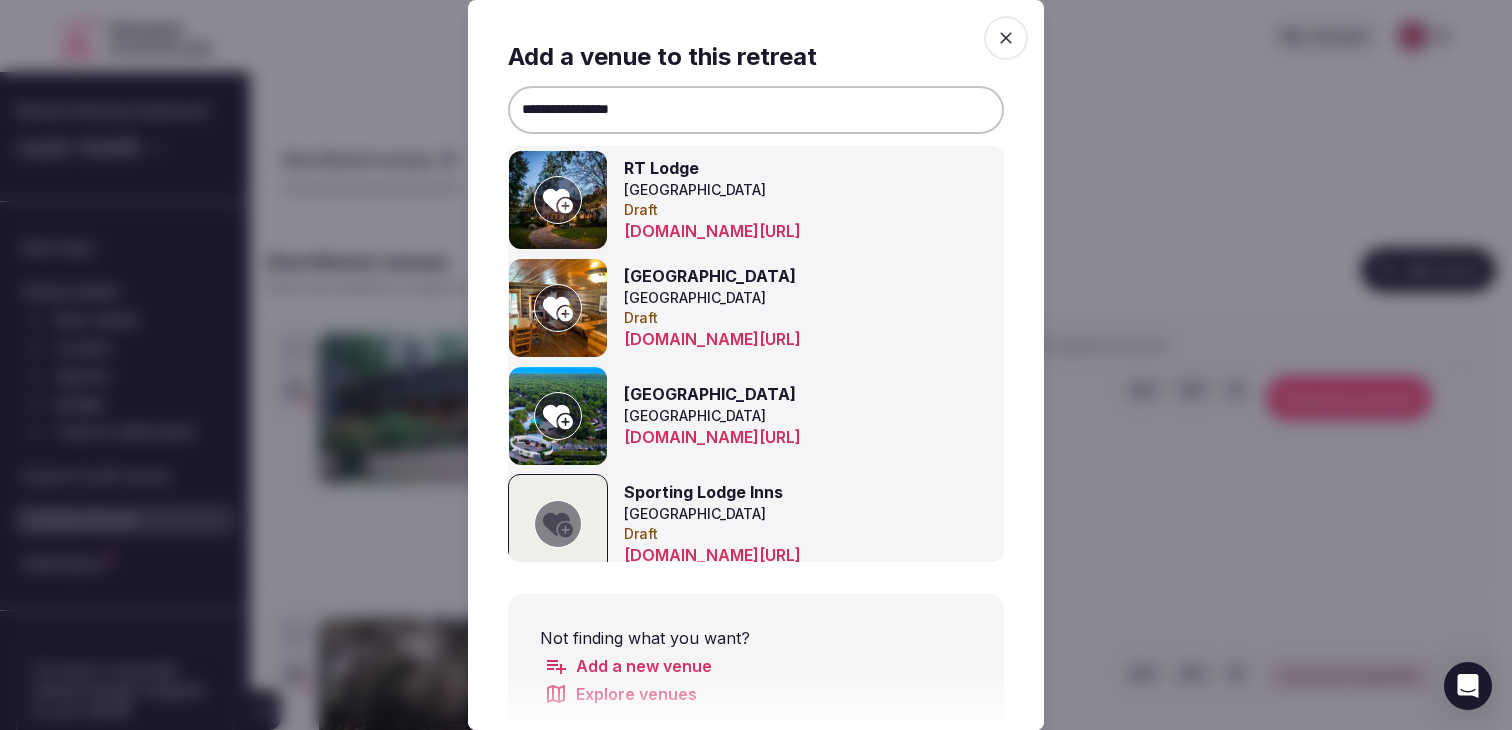 drag, startPoint x: 681, startPoint y: 104, endPoint x: 592, endPoint y: 105, distance: 89.005615 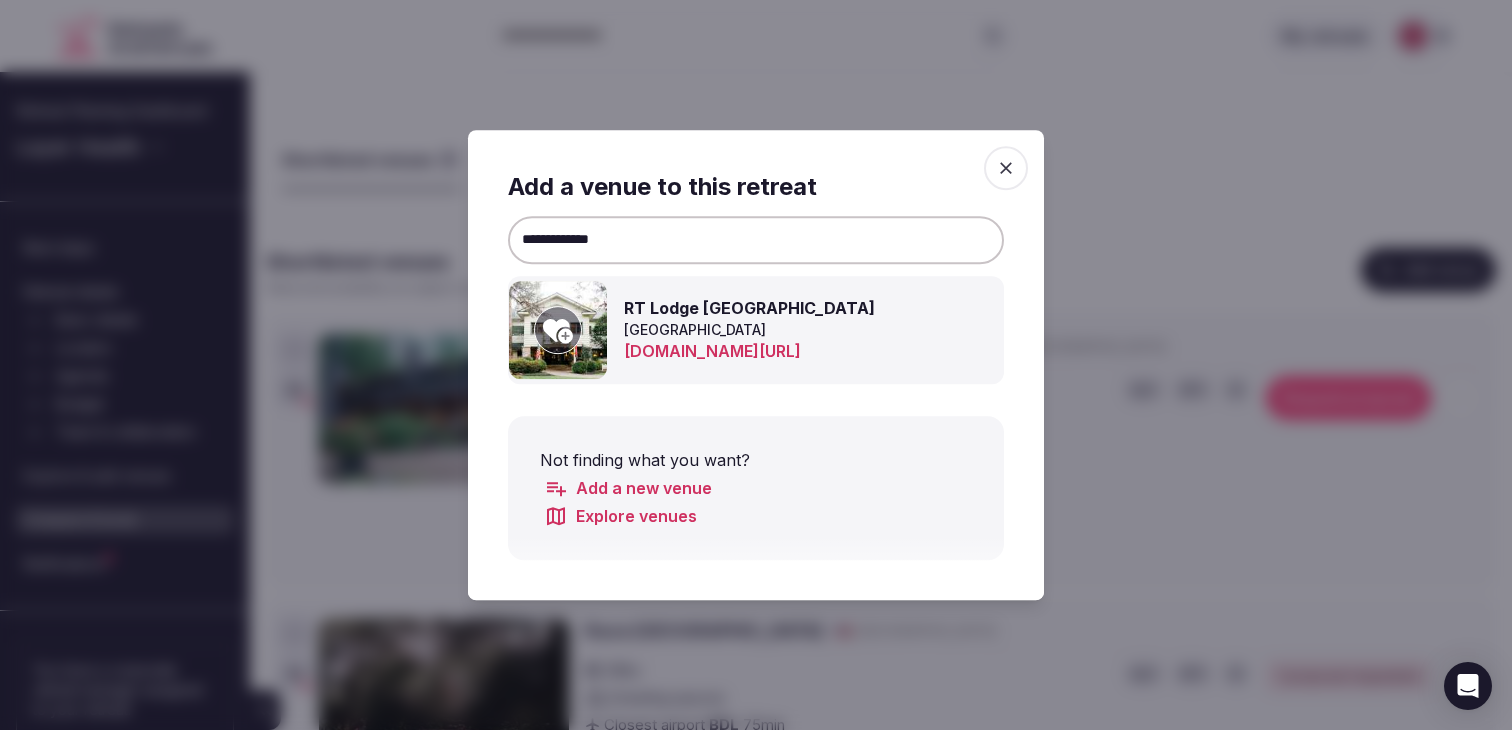 type on "**********" 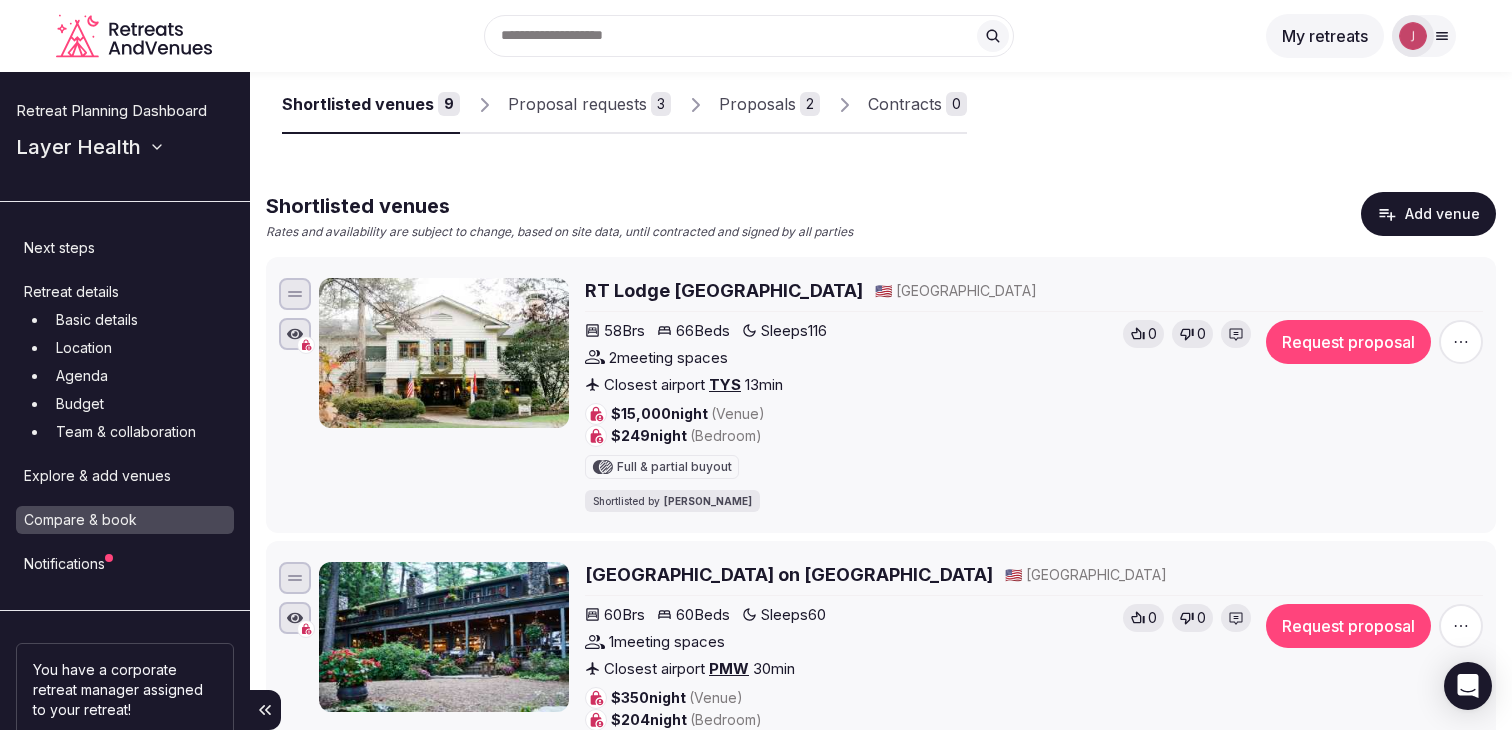 scroll, scrollTop: 55, scrollLeft: 0, axis: vertical 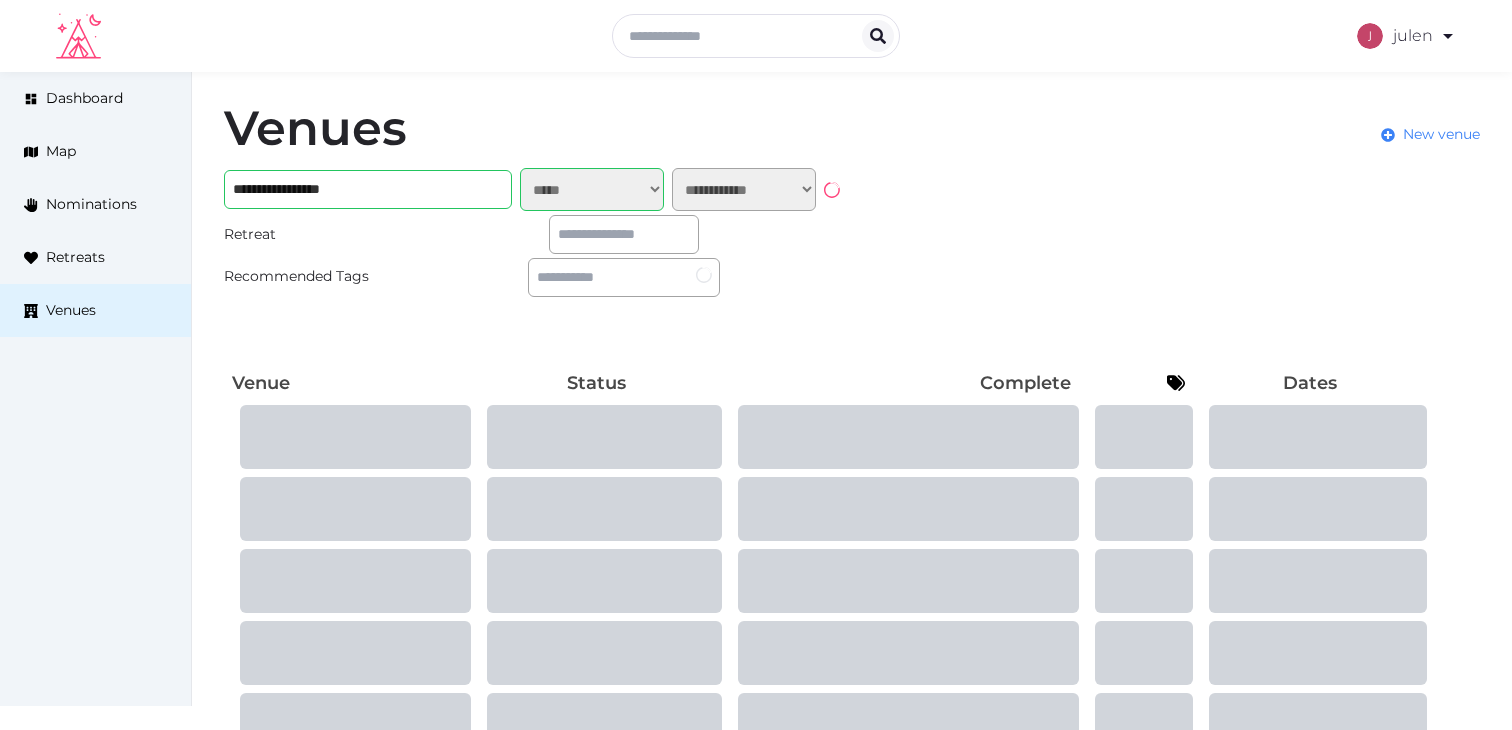 select on "*****" 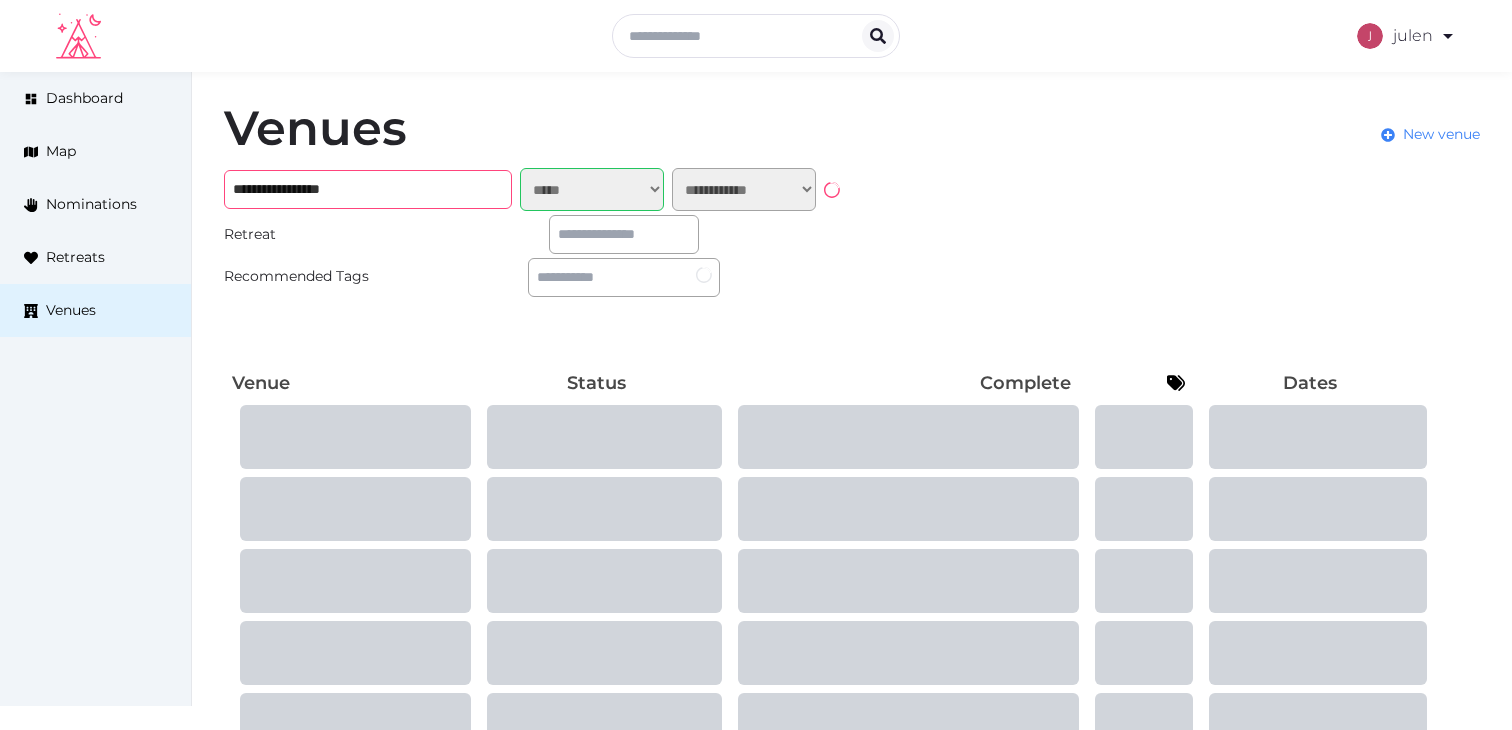 click on "**********" at bounding box center [368, 189] 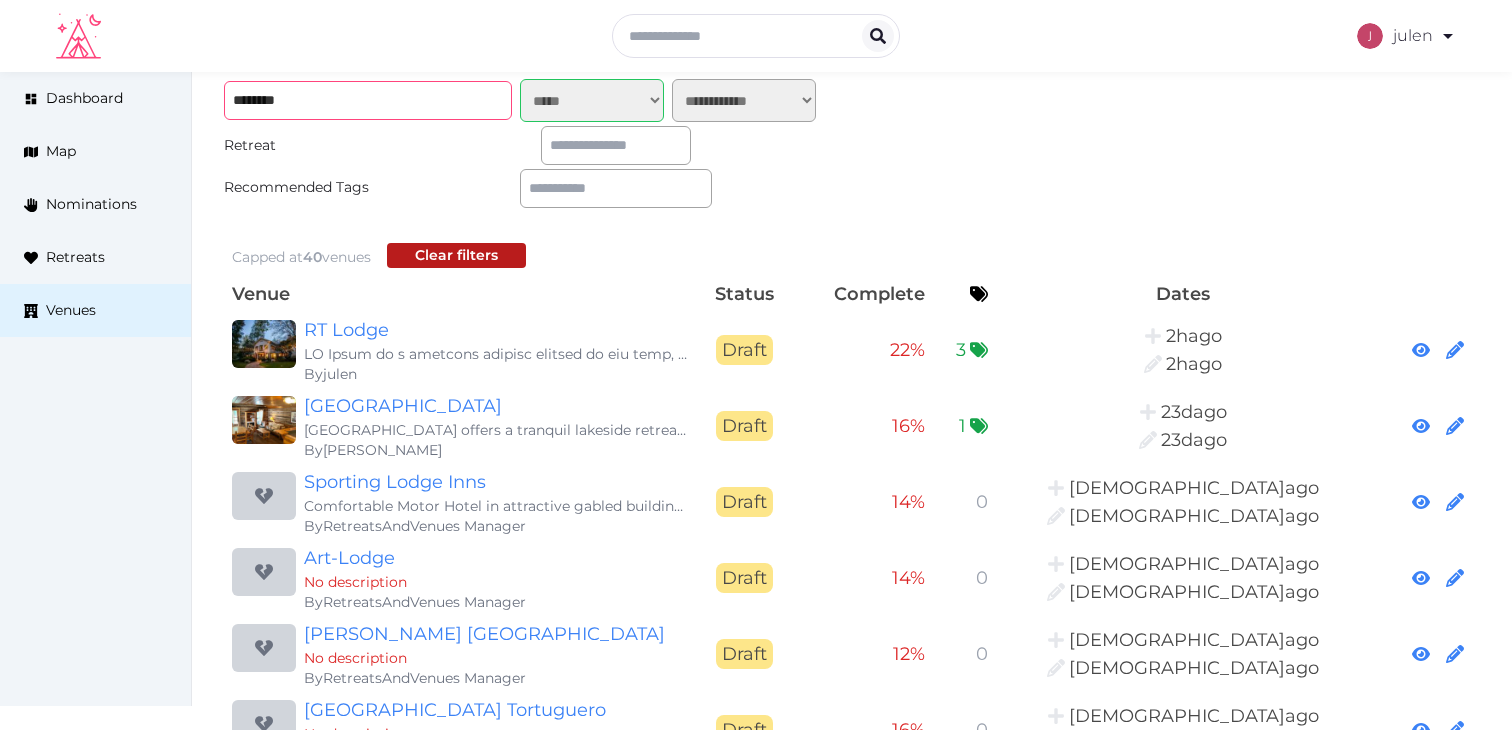 scroll, scrollTop: 111, scrollLeft: 0, axis: vertical 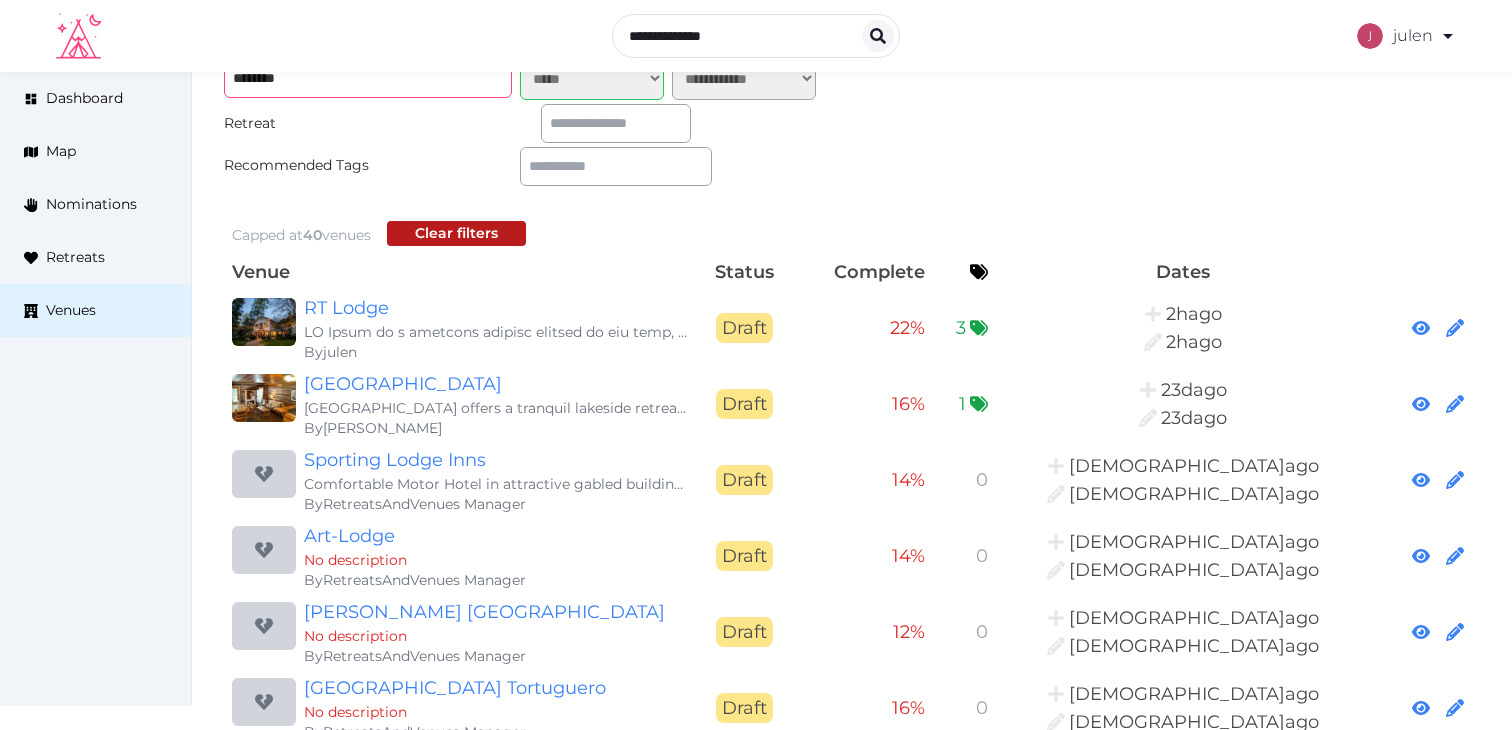 type on "********" 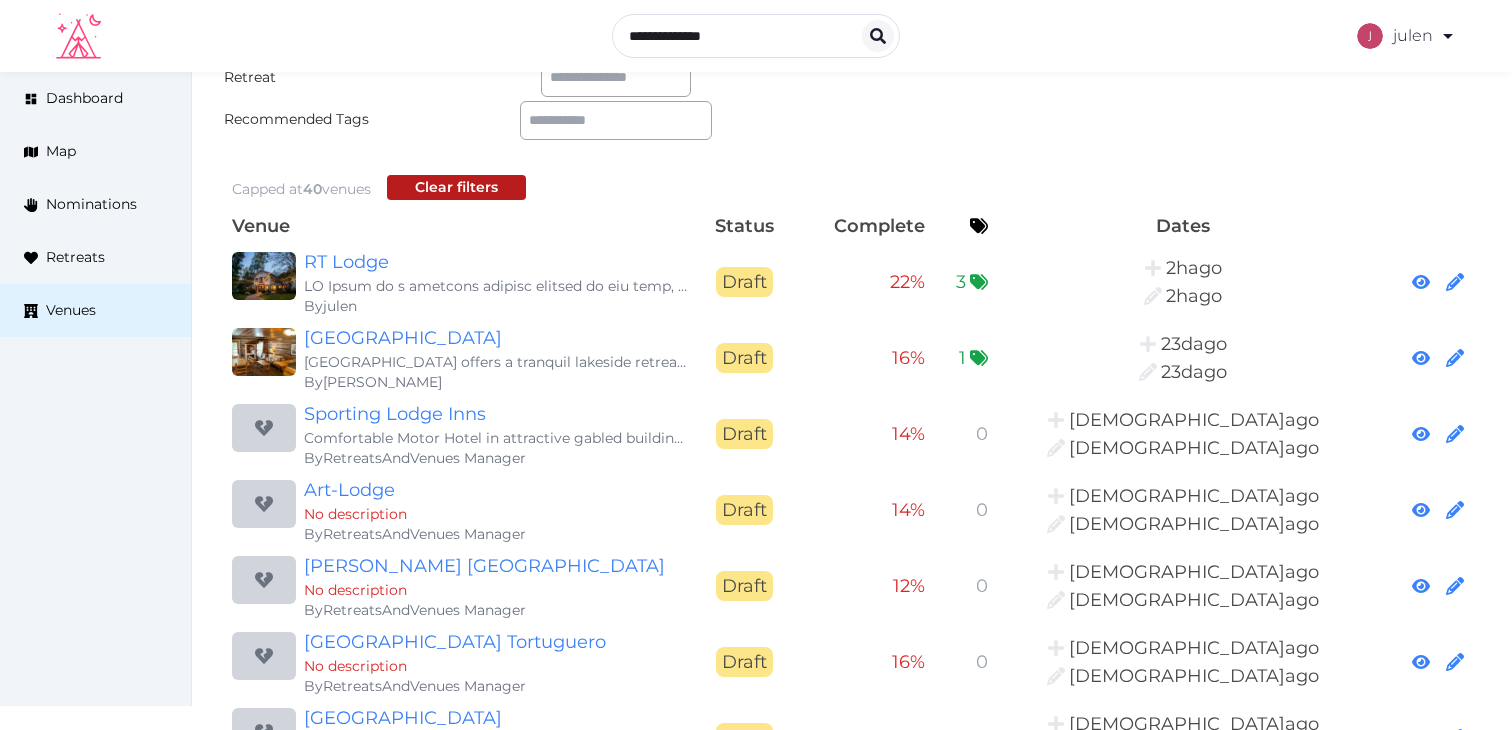 scroll, scrollTop: 0, scrollLeft: 0, axis: both 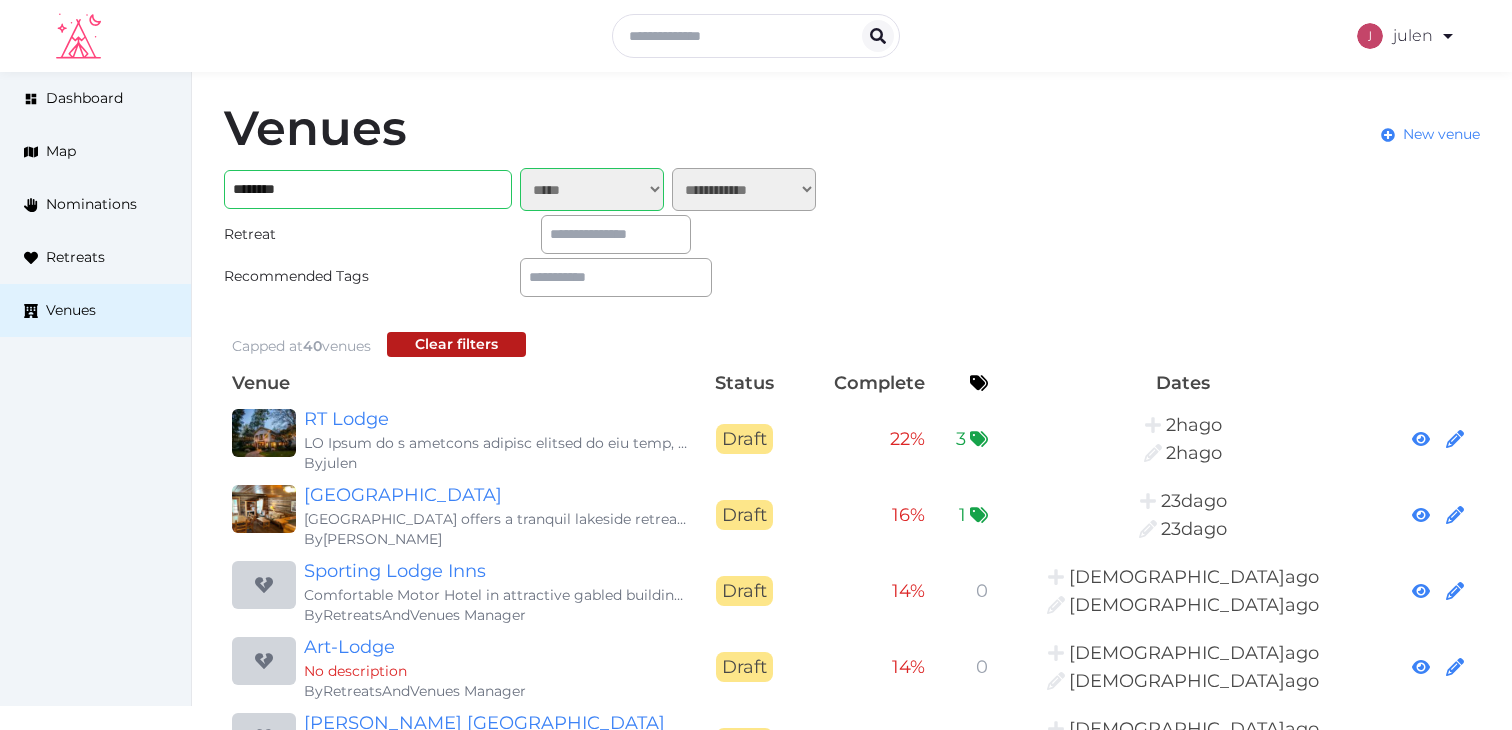 click on "**********" at bounding box center [592, 189] 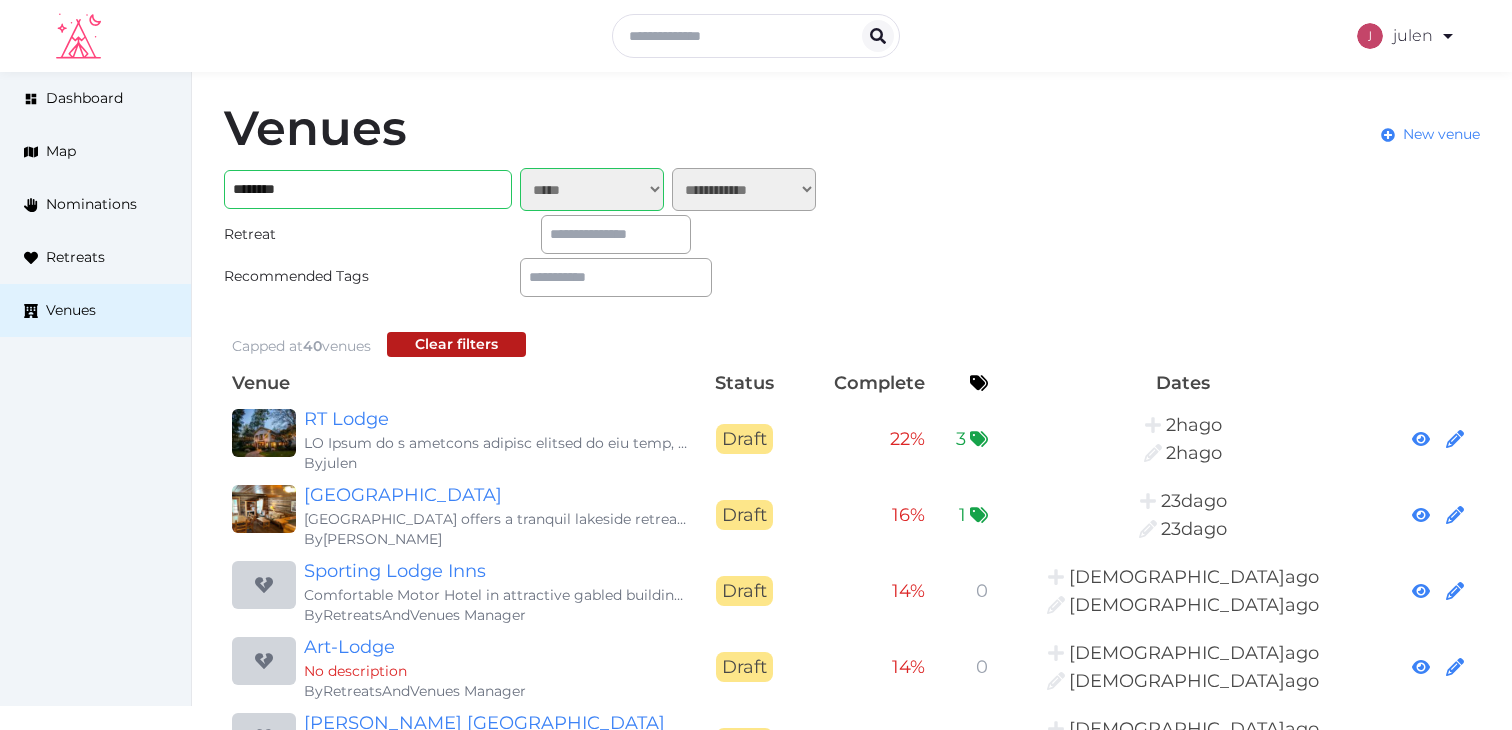 select on "*******" 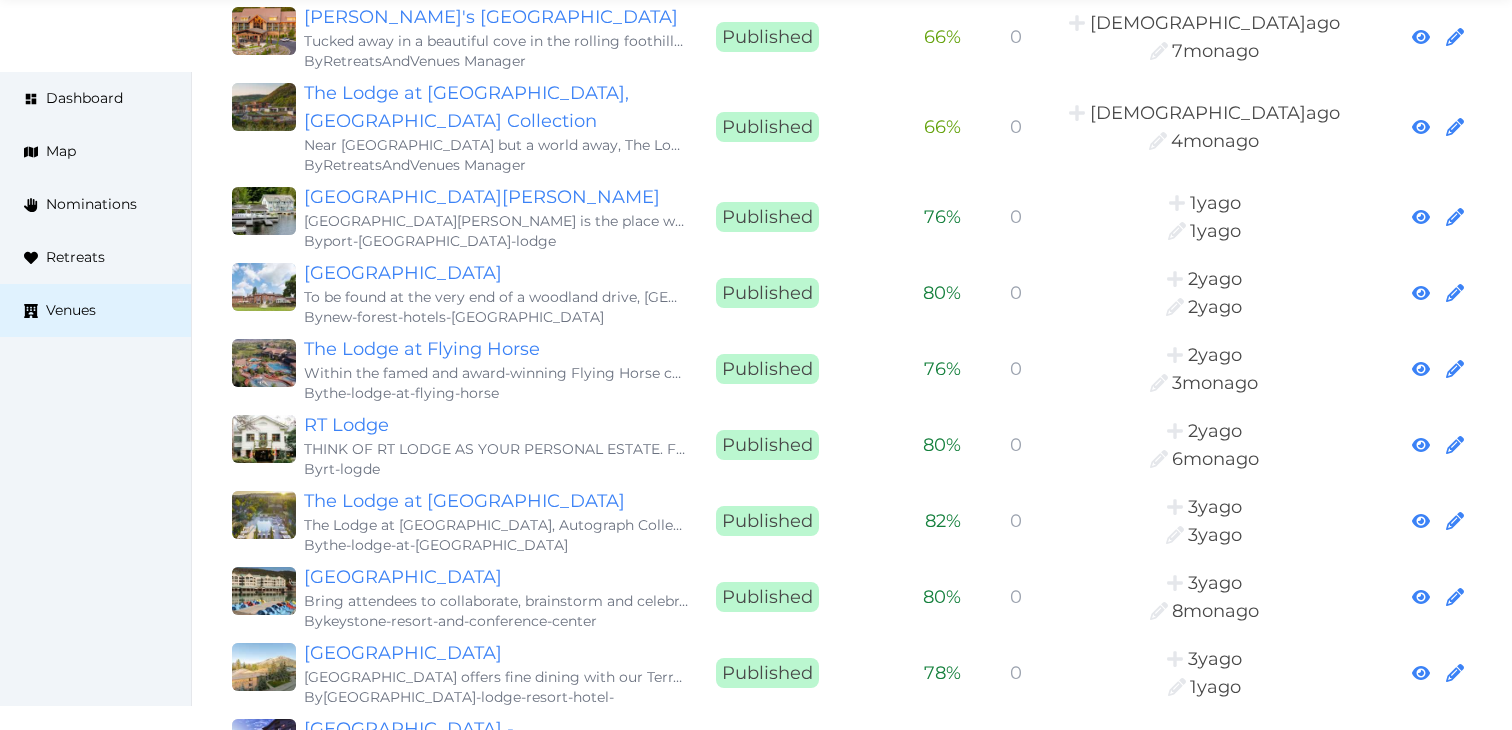 scroll, scrollTop: 787, scrollLeft: 0, axis: vertical 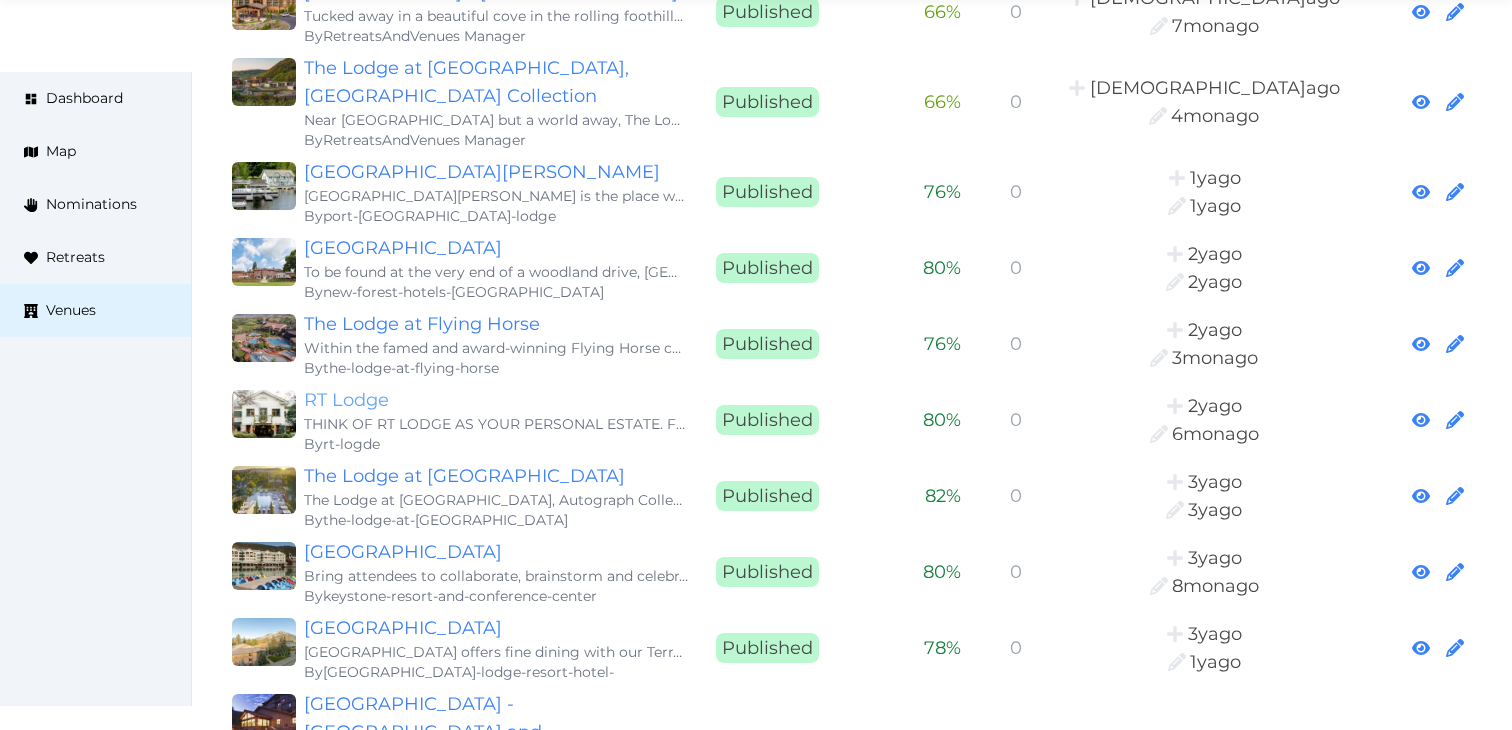 click on "RT Lodge" at bounding box center (496, 400) 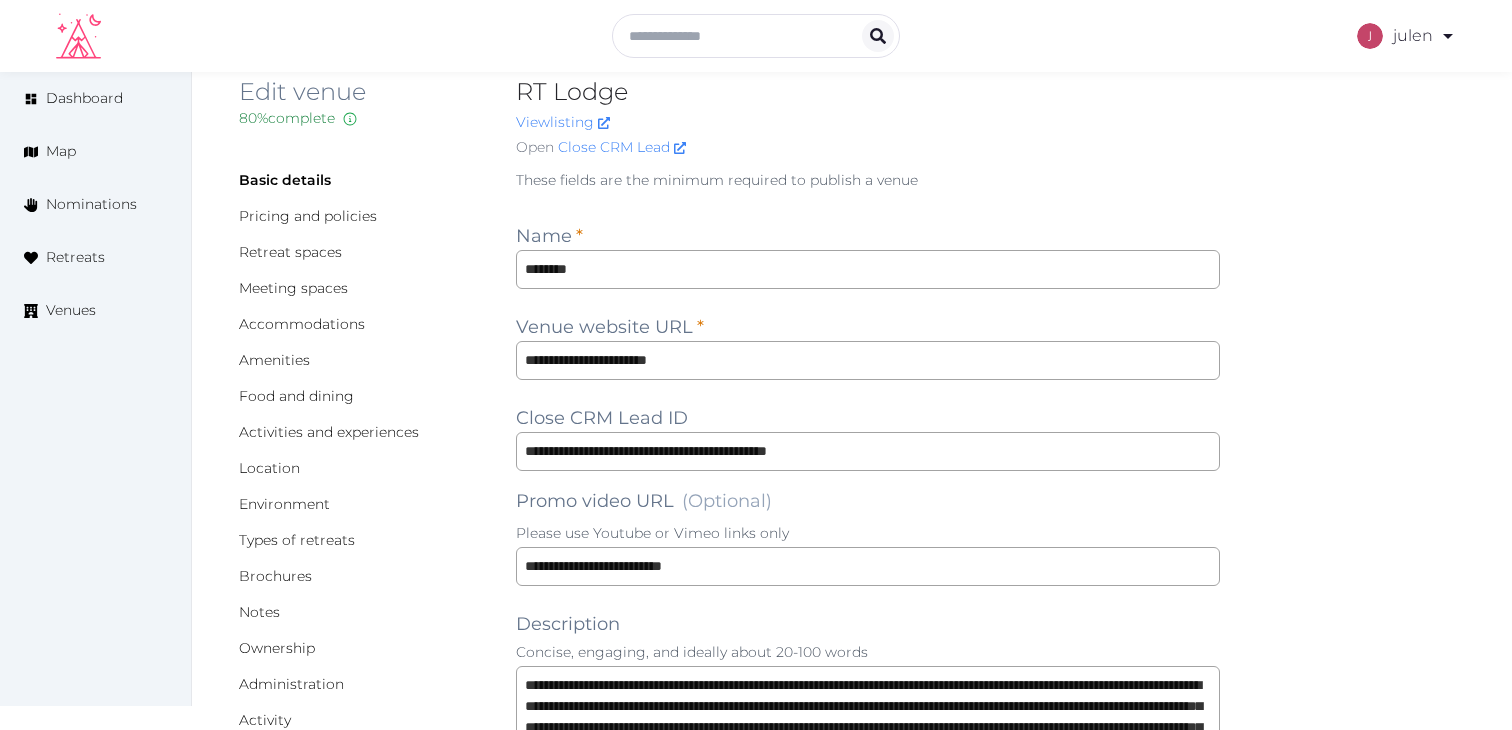 scroll, scrollTop: 31, scrollLeft: 0, axis: vertical 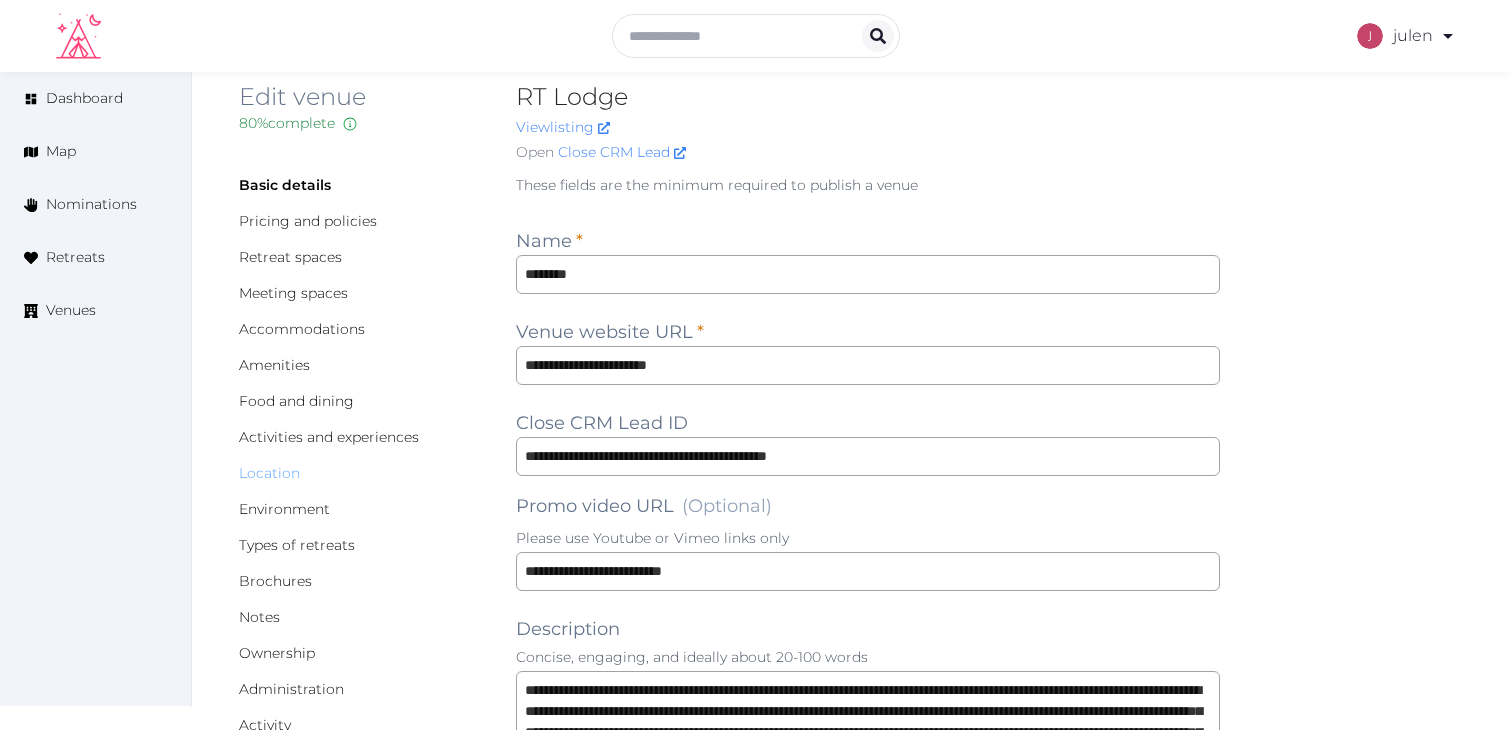 click on "Location" at bounding box center (269, 473) 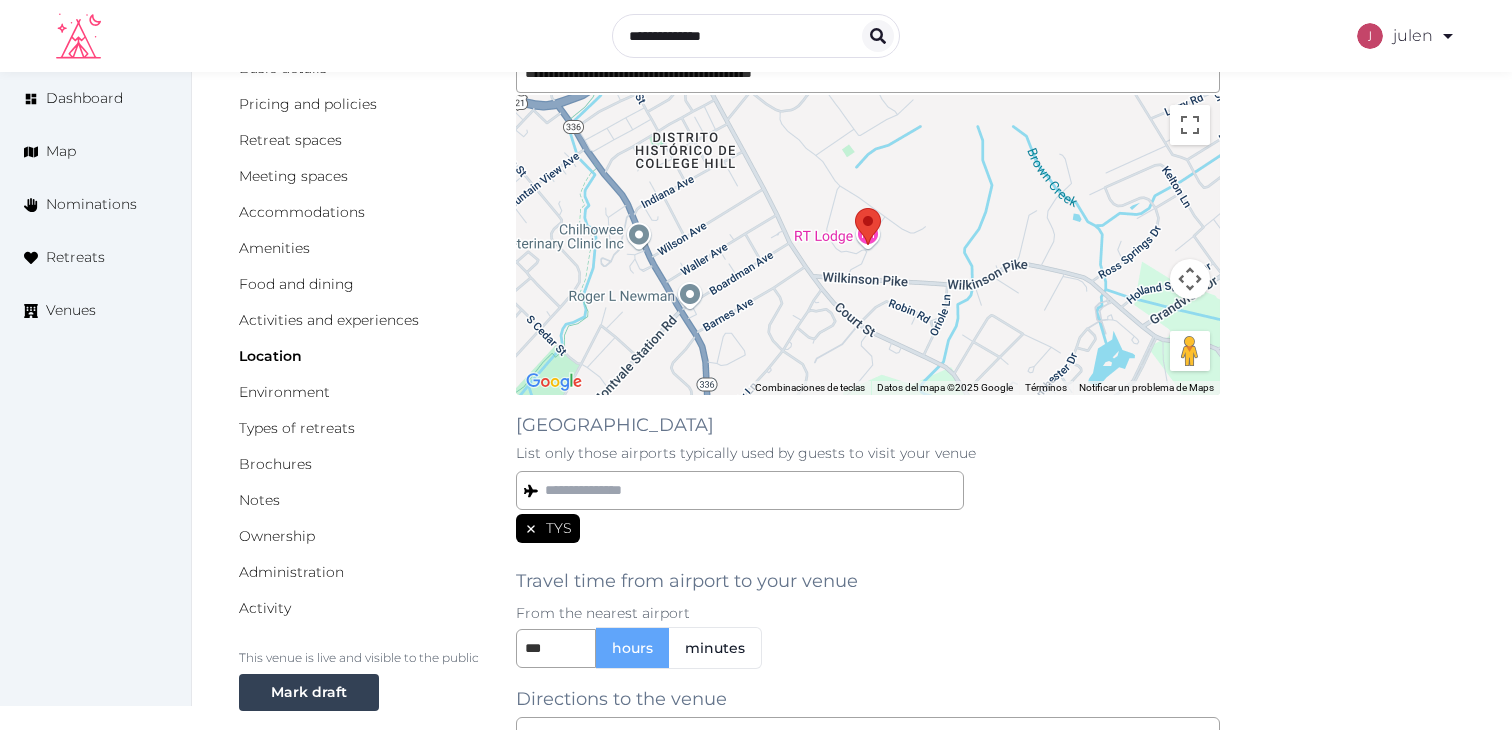 scroll, scrollTop: 134, scrollLeft: 0, axis: vertical 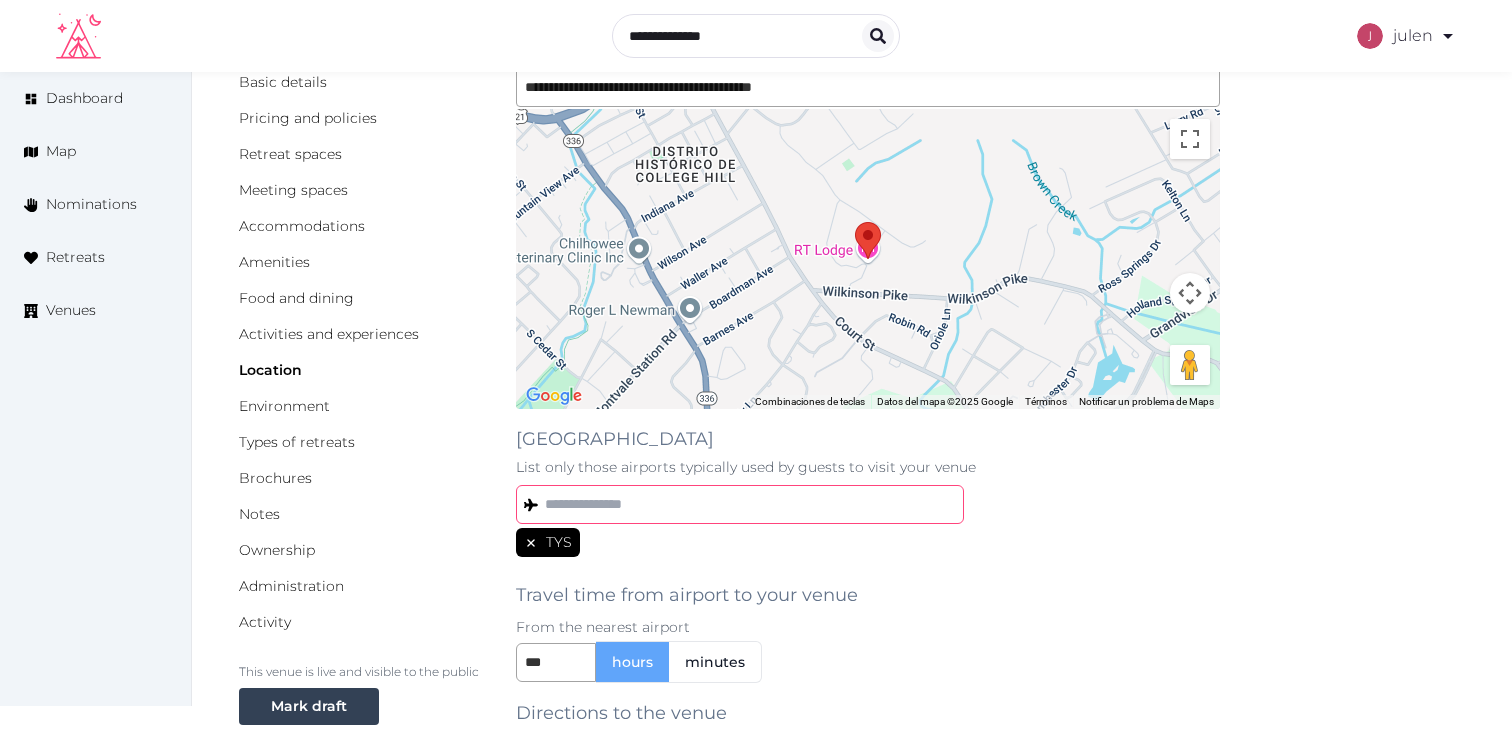 click at bounding box center (740, 504) 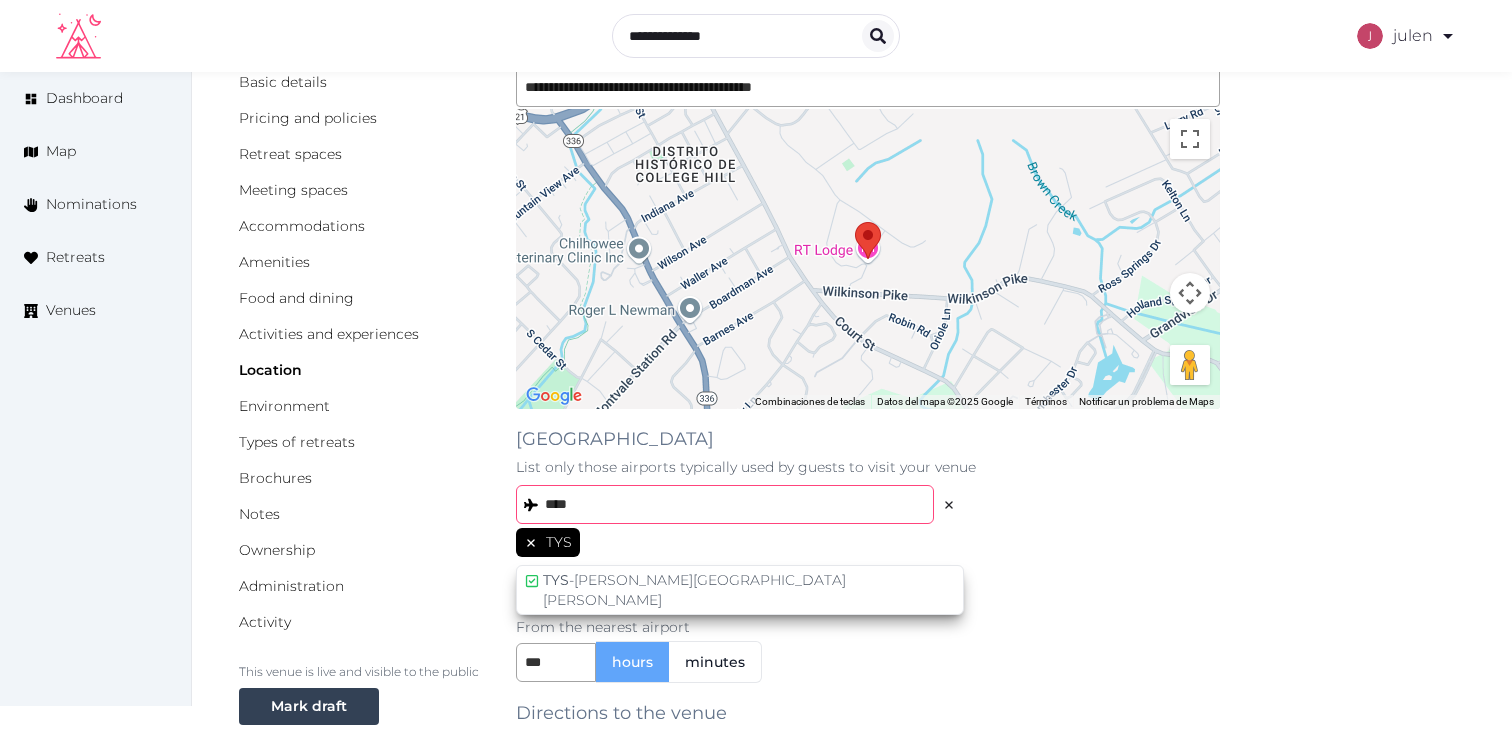 type on "****" 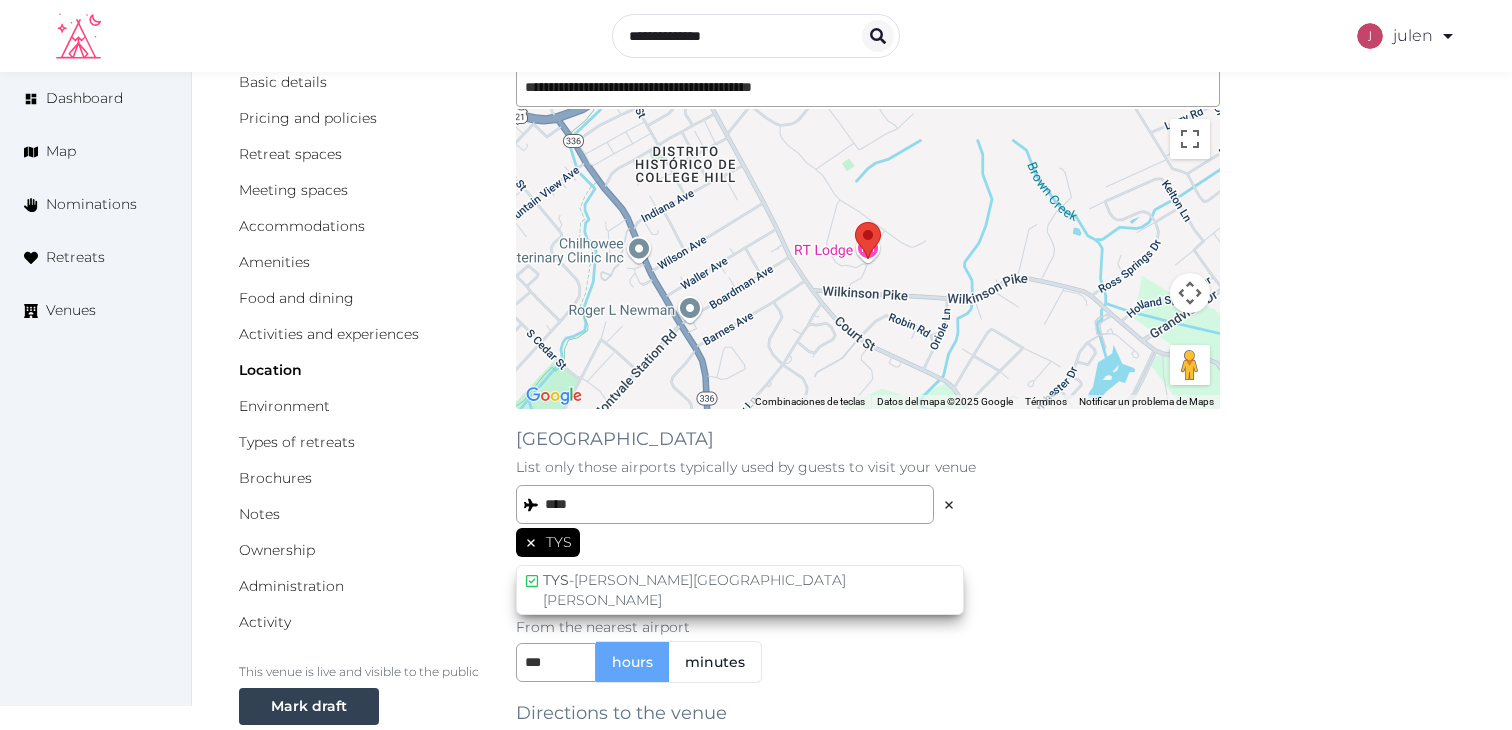 click on "TYS" at bounding box center [868, 544] 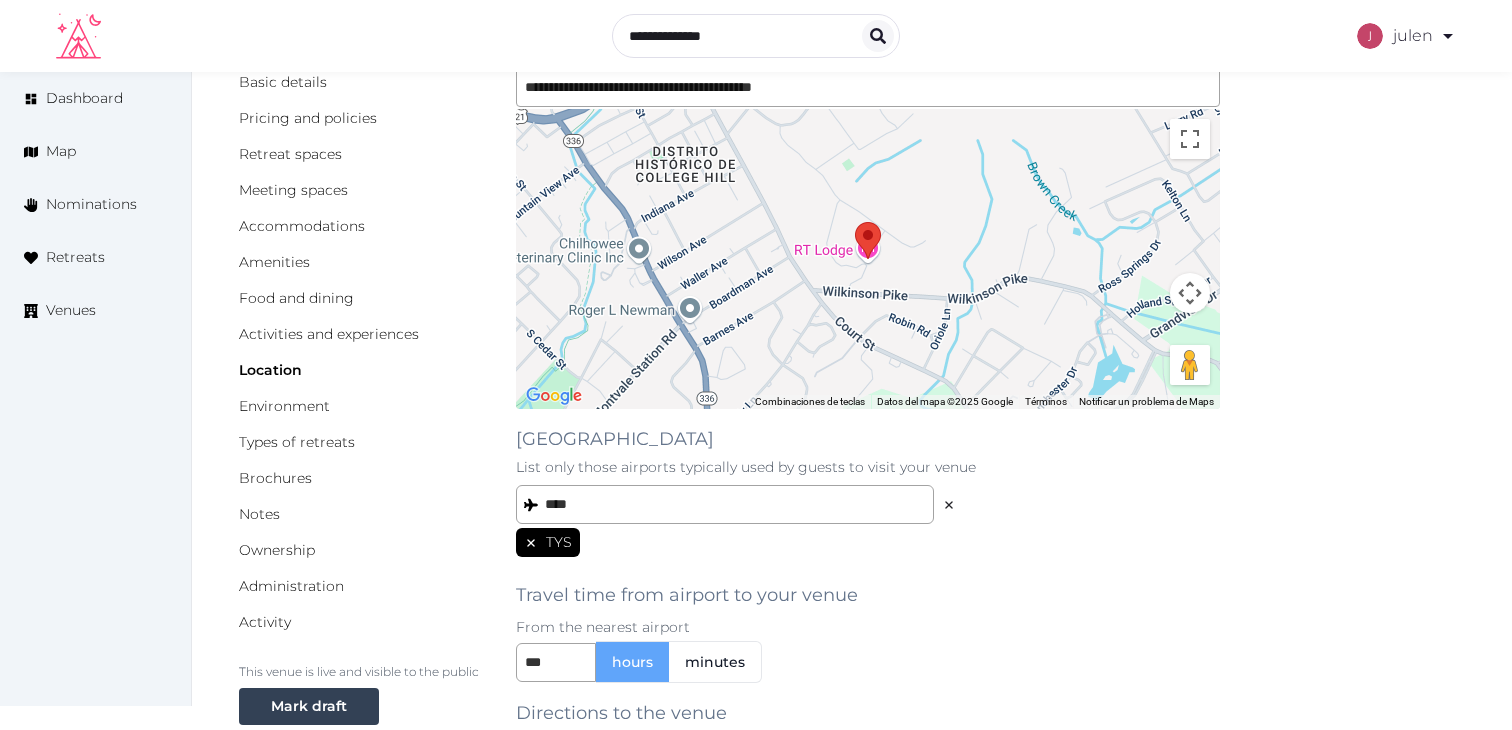 click on "minutes" at bounding box center (715, 662) 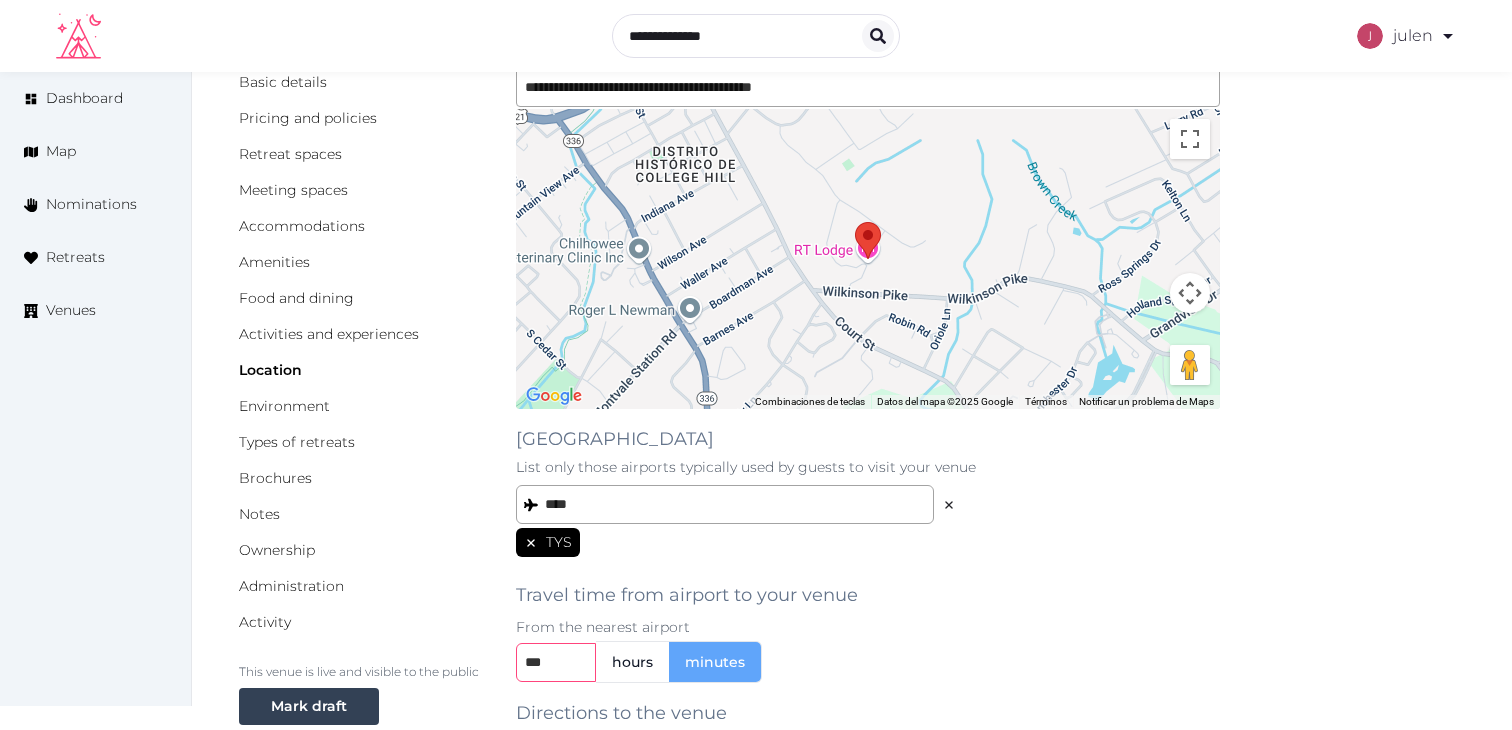 click on "***" at bounding box center (556, 662) 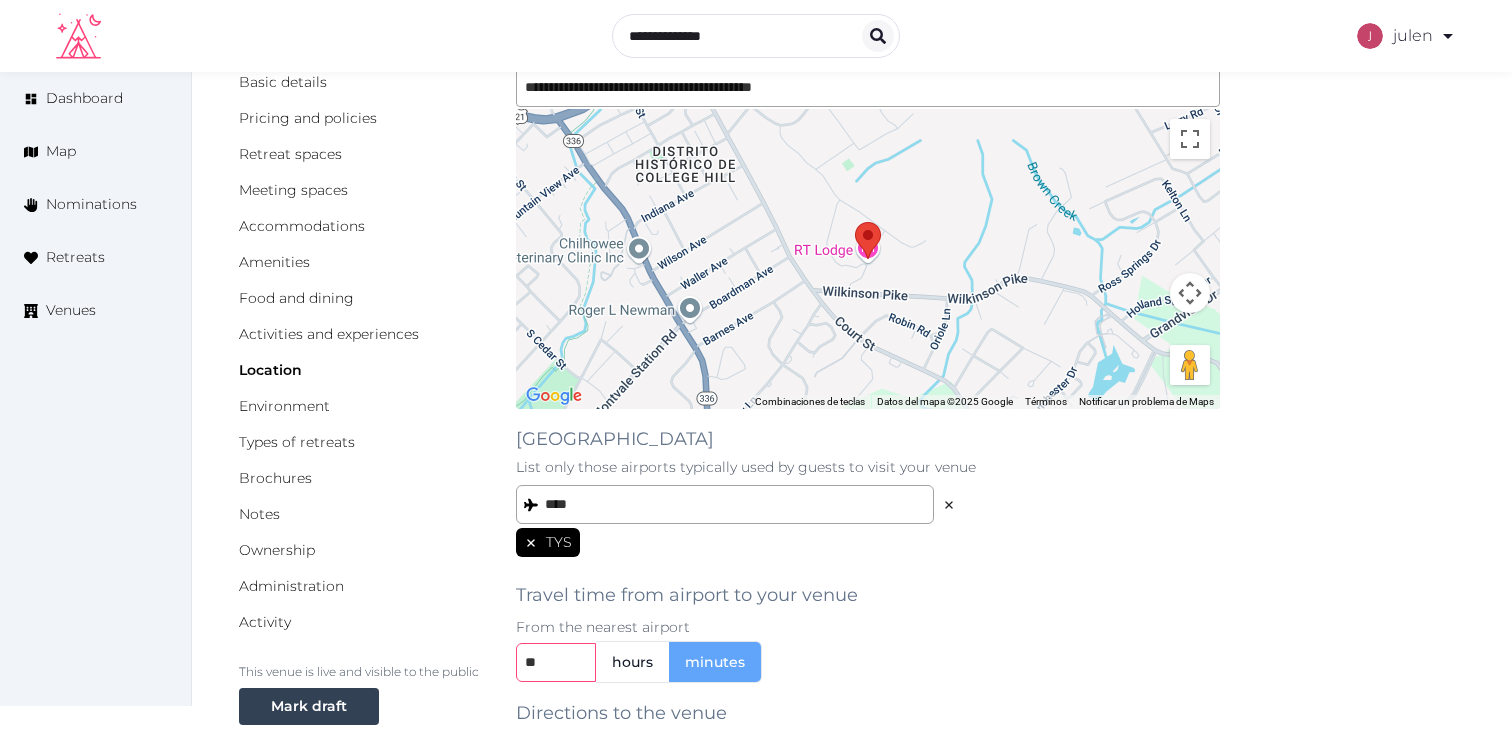 type on "**" 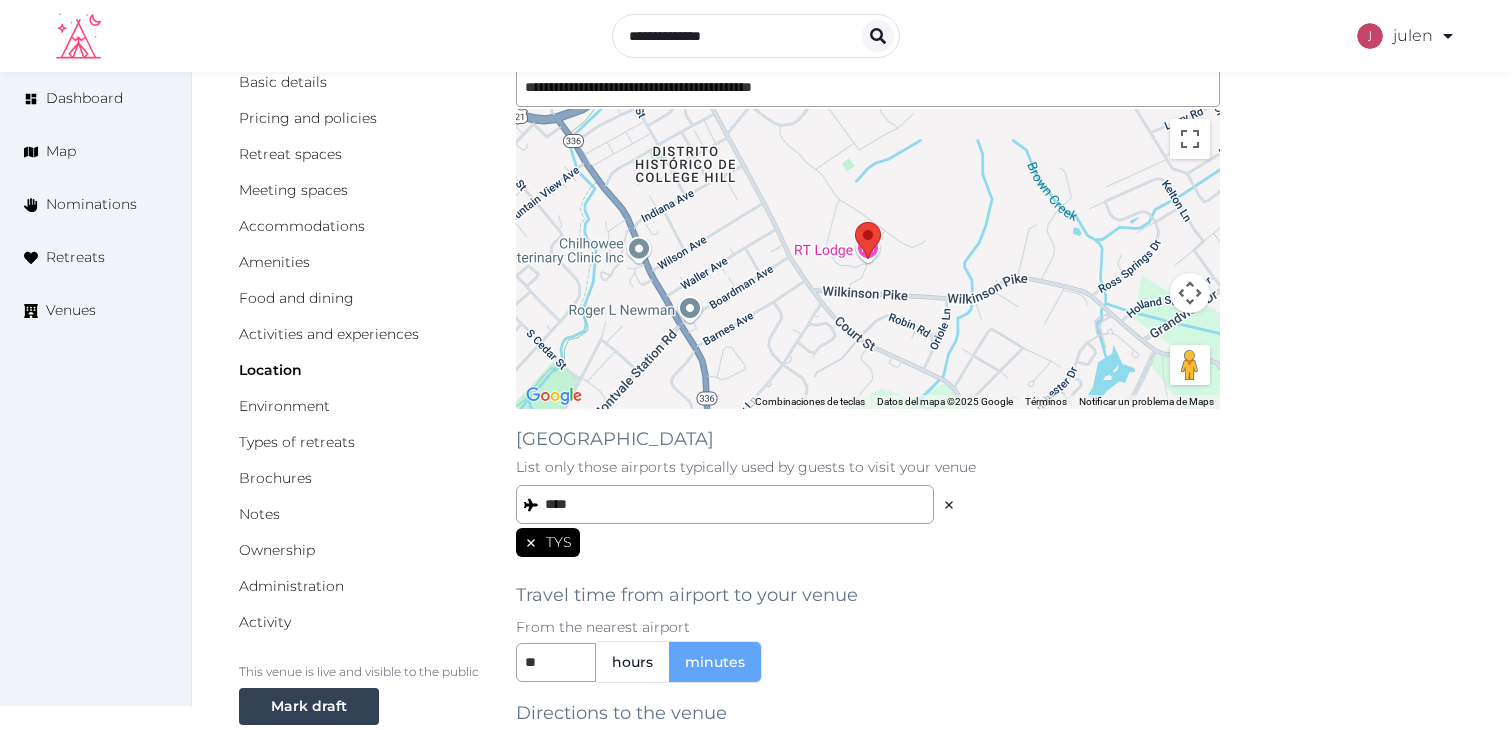 click on "** hours minutes" at bounding box center (868, 662) 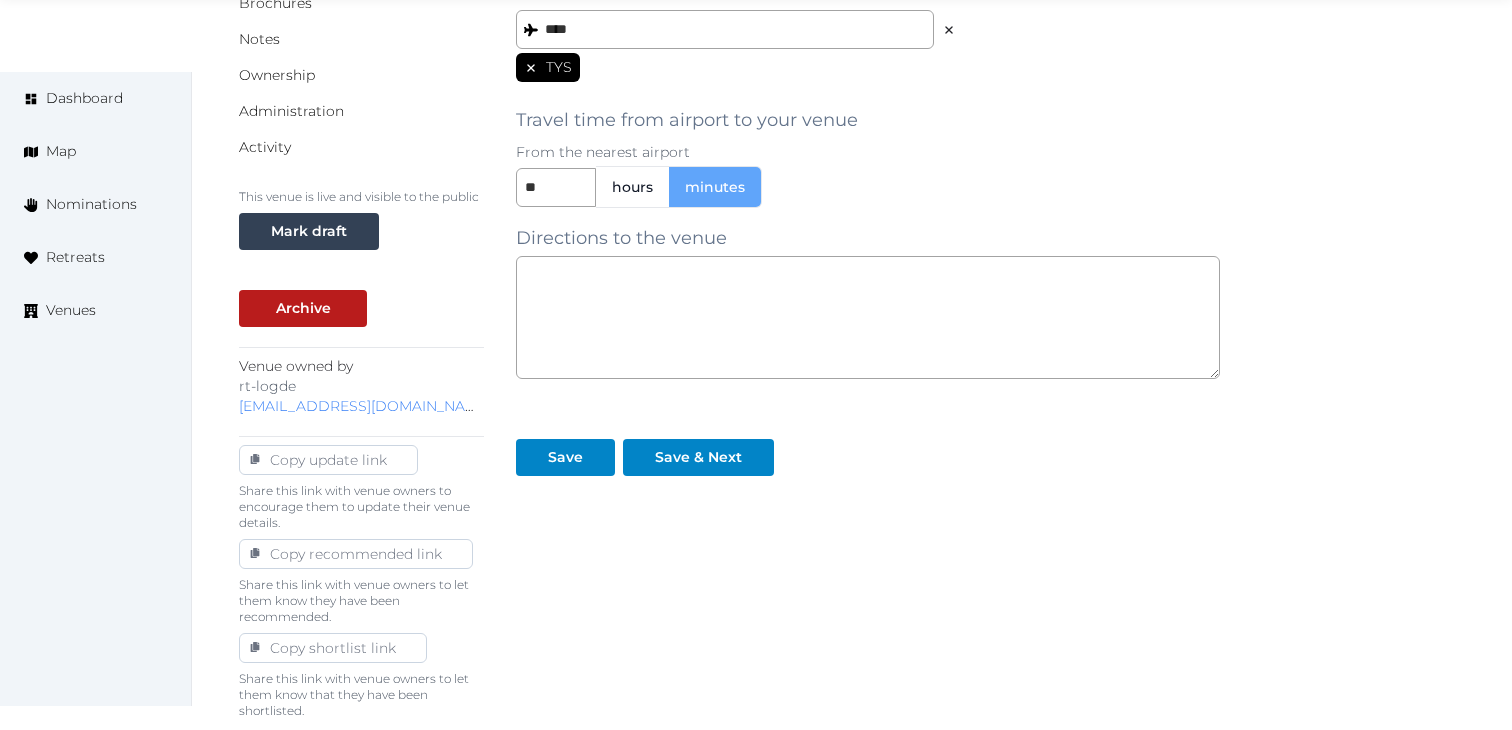 scroll, scrollTop: 613, scrollLeft: 0, axis: vertical 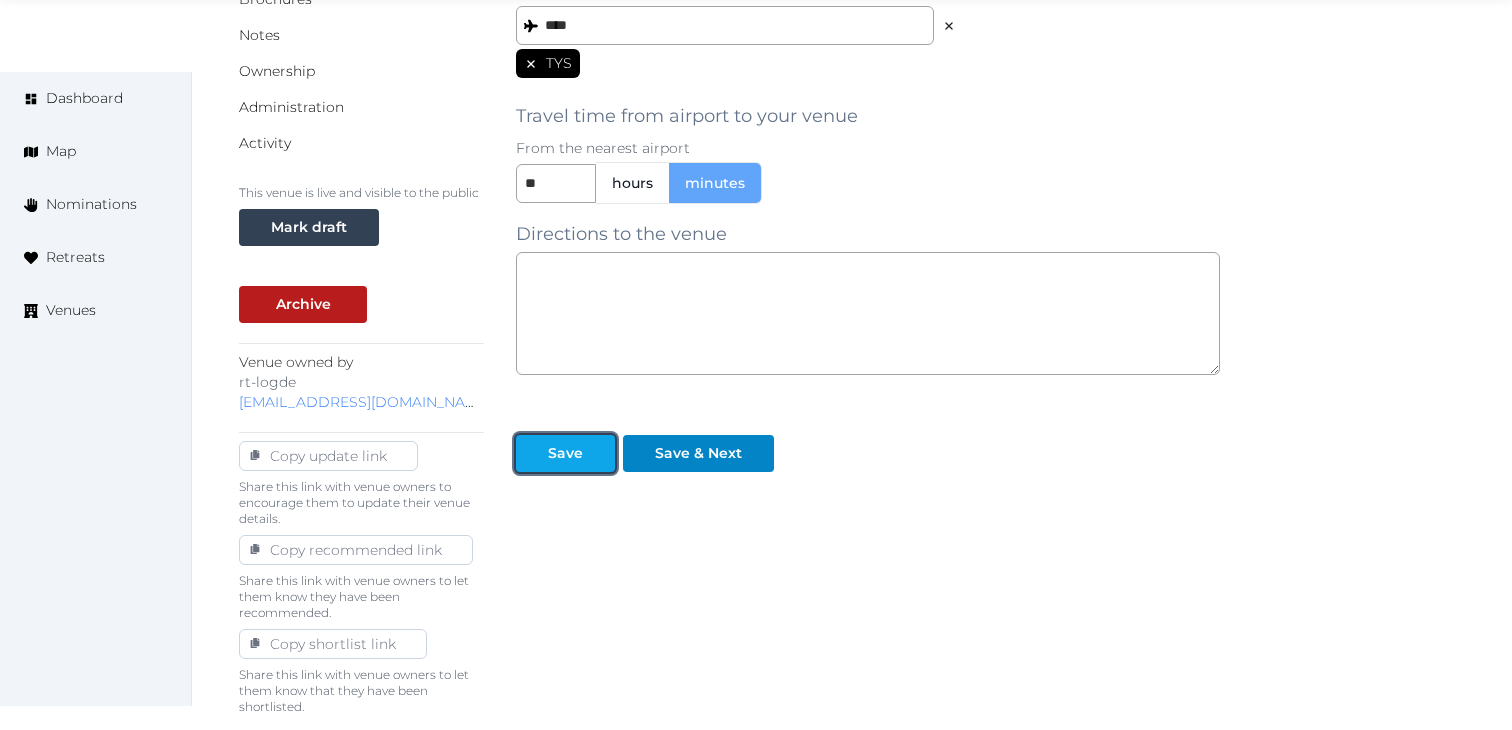 click on "Save" at bounding box center (565, 453) 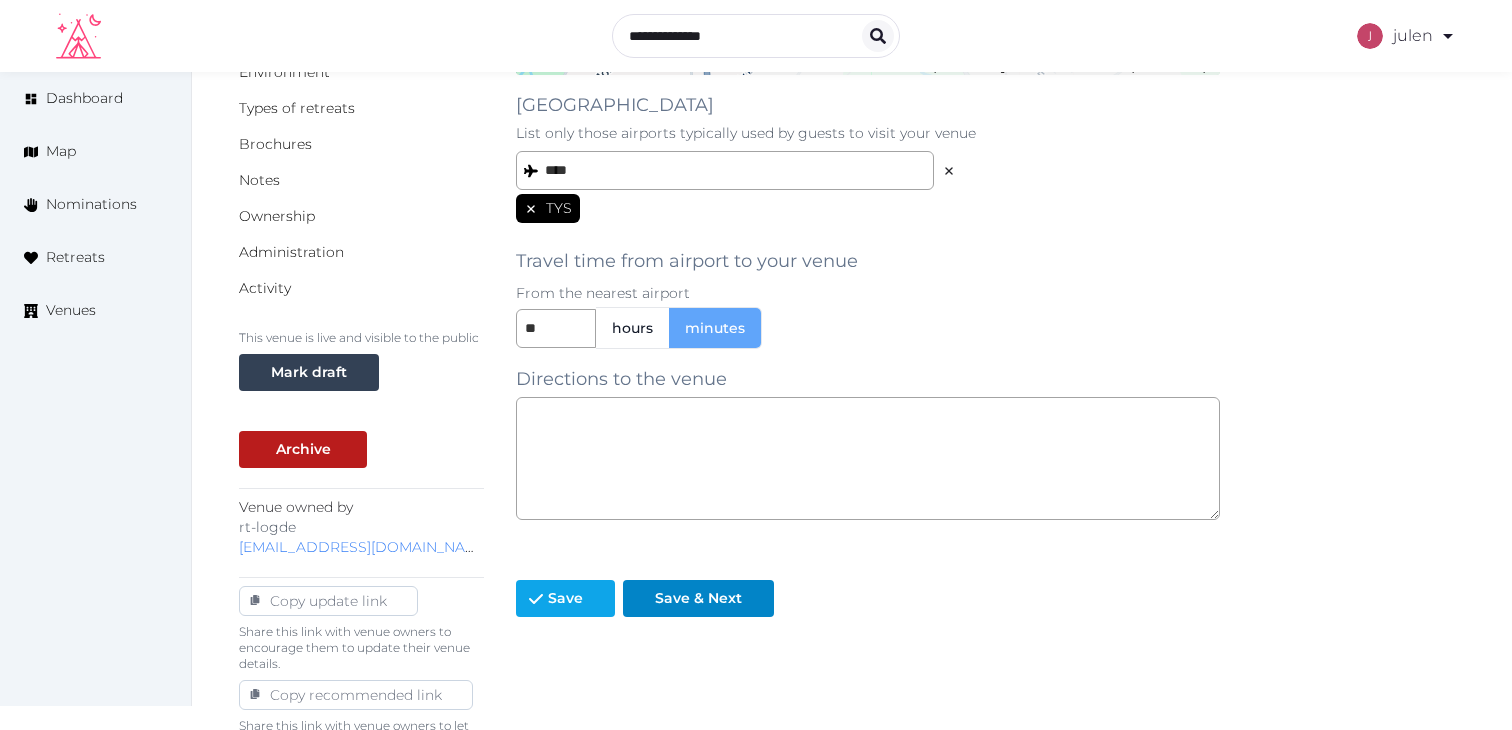 scroll, scrollTop: 0, scrollLeft: 0, axis: both 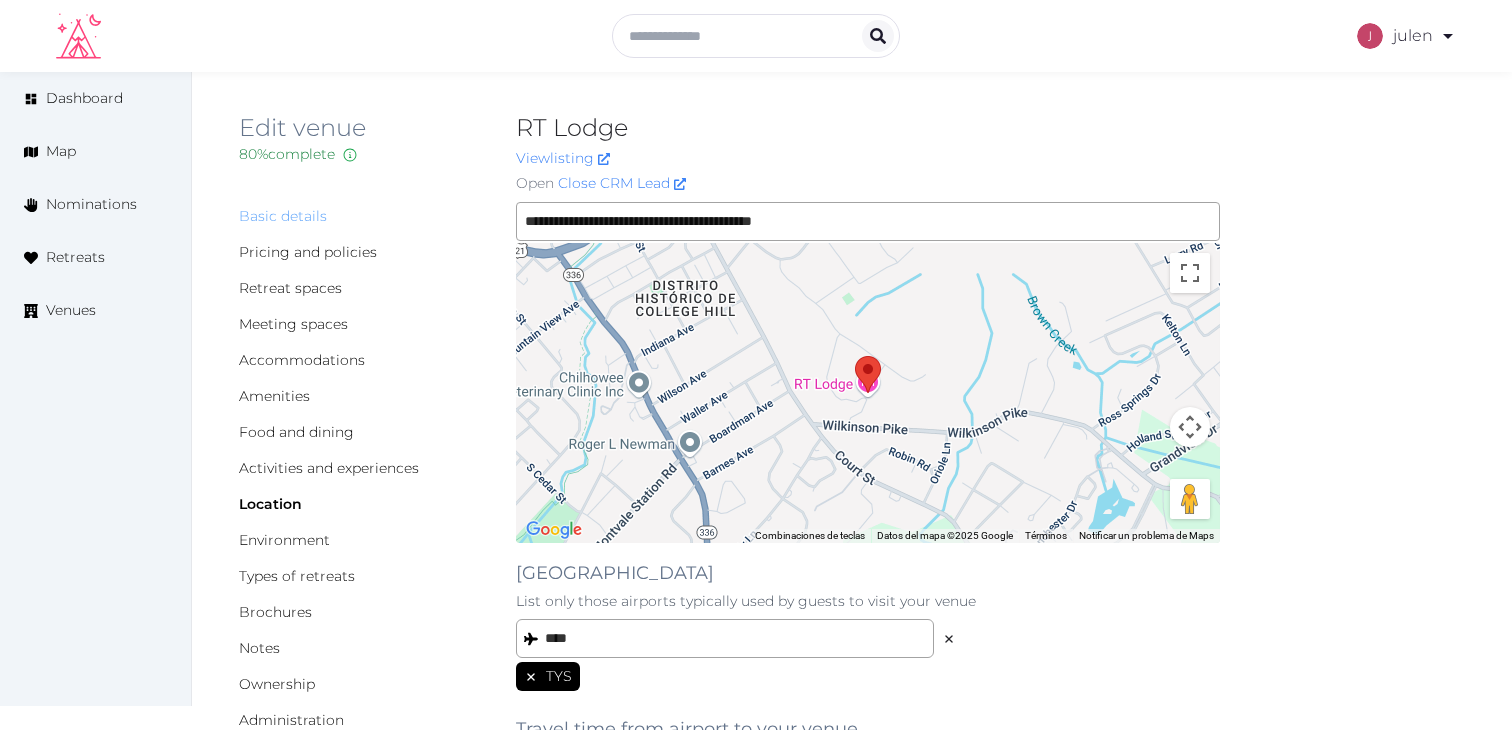 click on "Basic details" at bounding box center (283, 216) 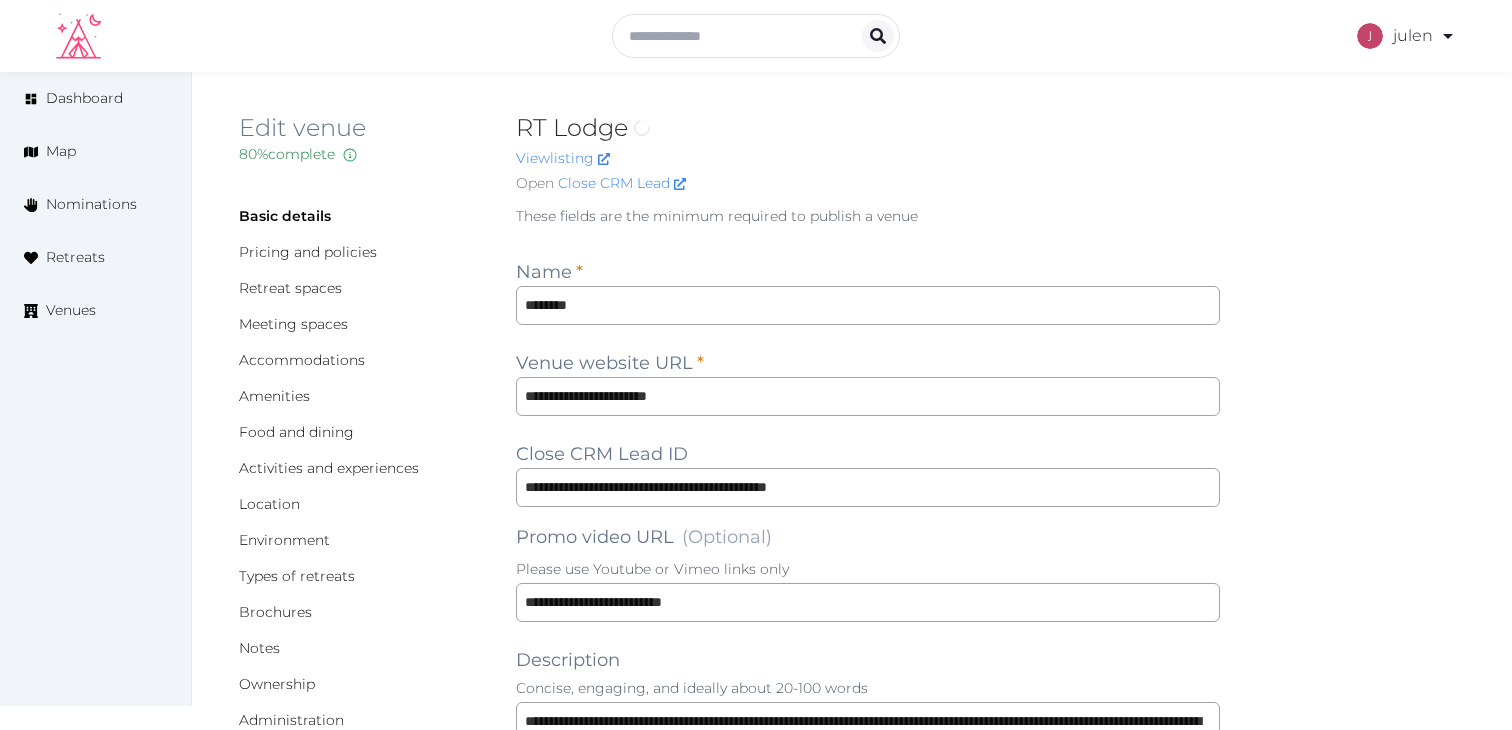 scroll, scrollTop: 0, scrollLeft: 0, axis: both 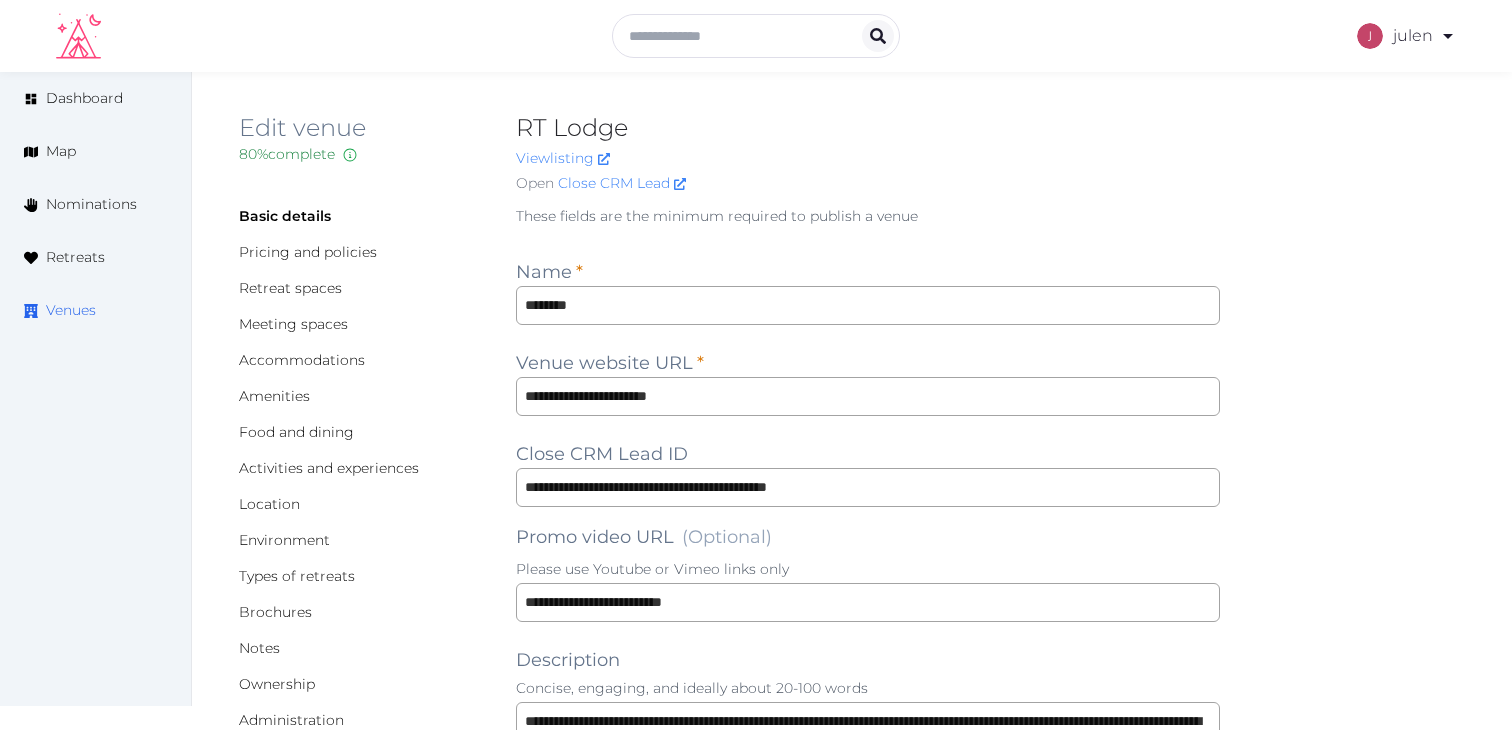 click on "Venues" at bounding box center (95, 310) 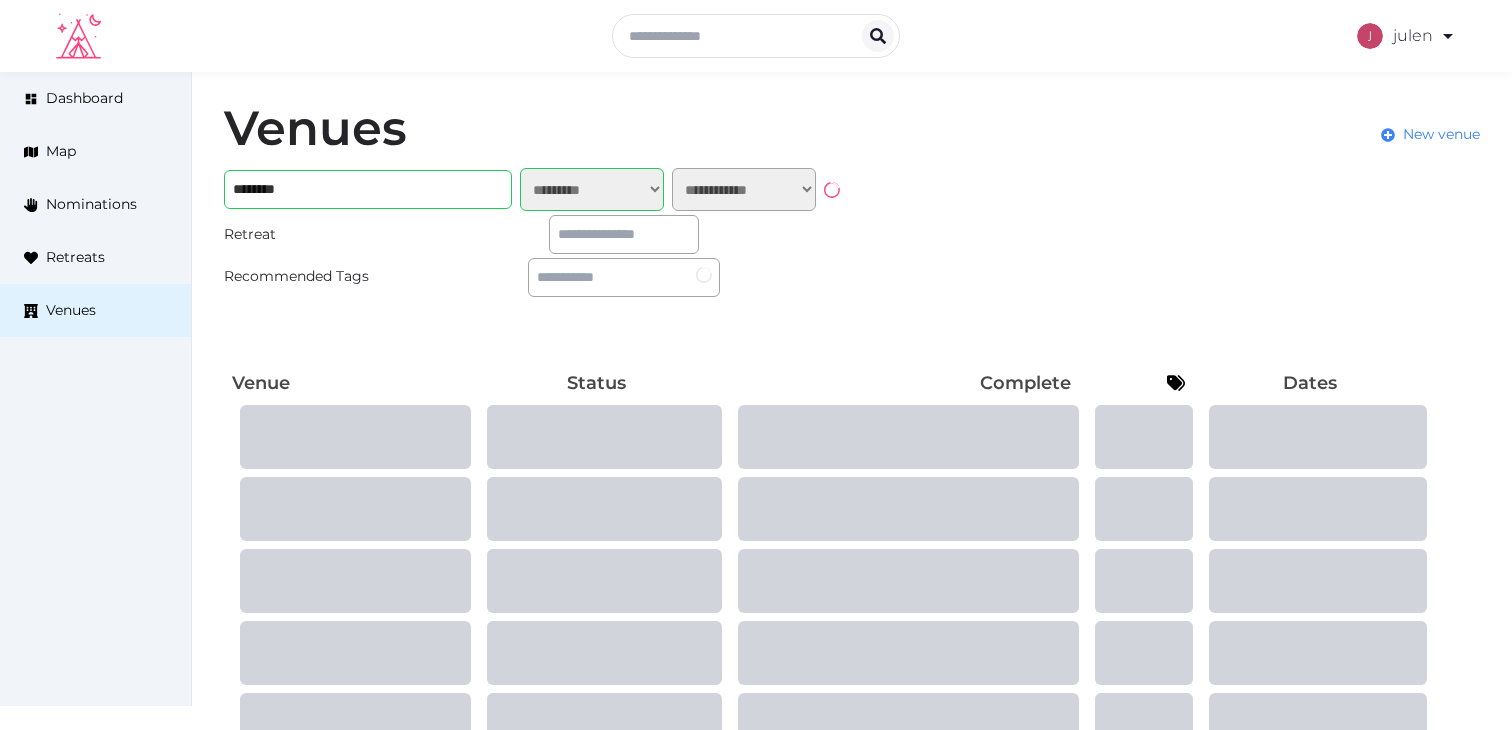 select on "*******" 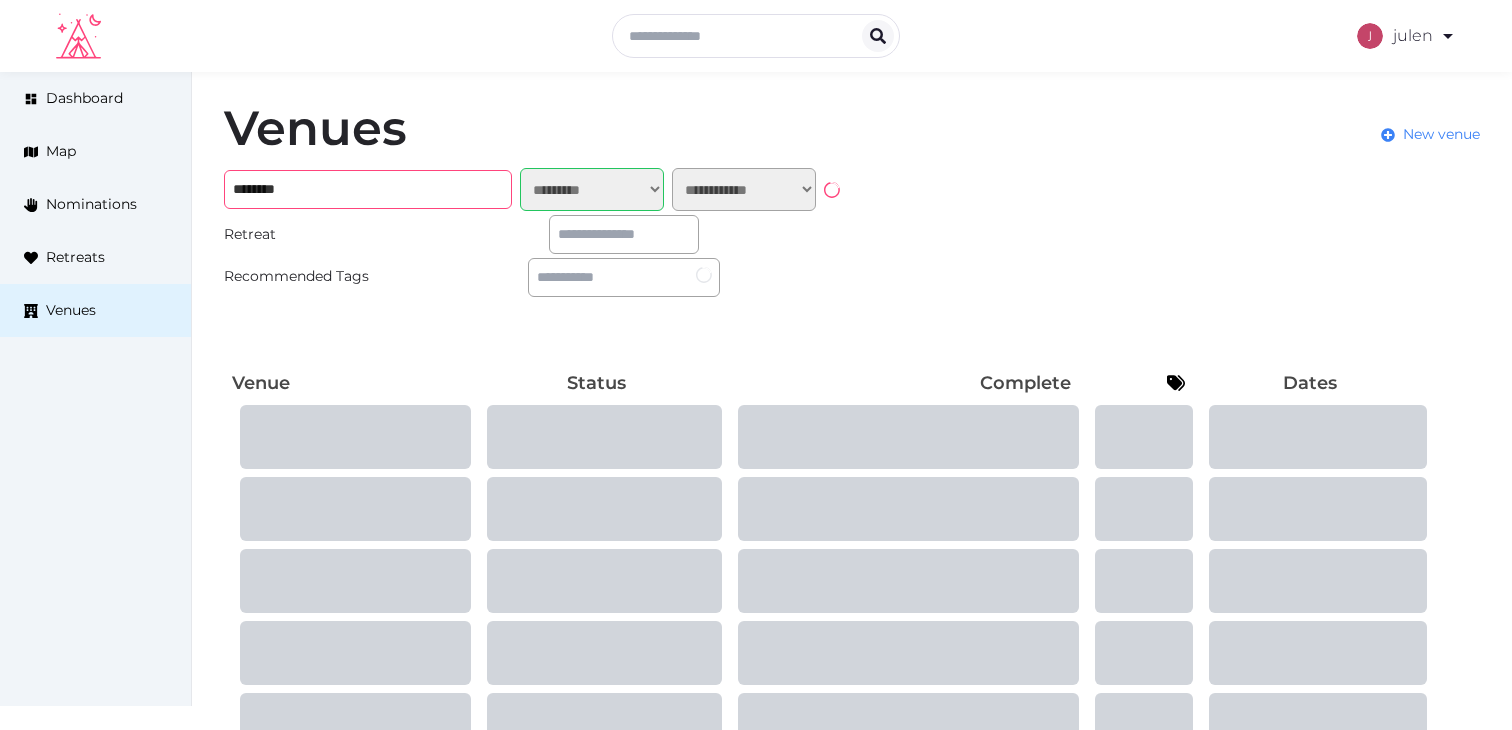 click on "********" at bounding box center (368, 189) 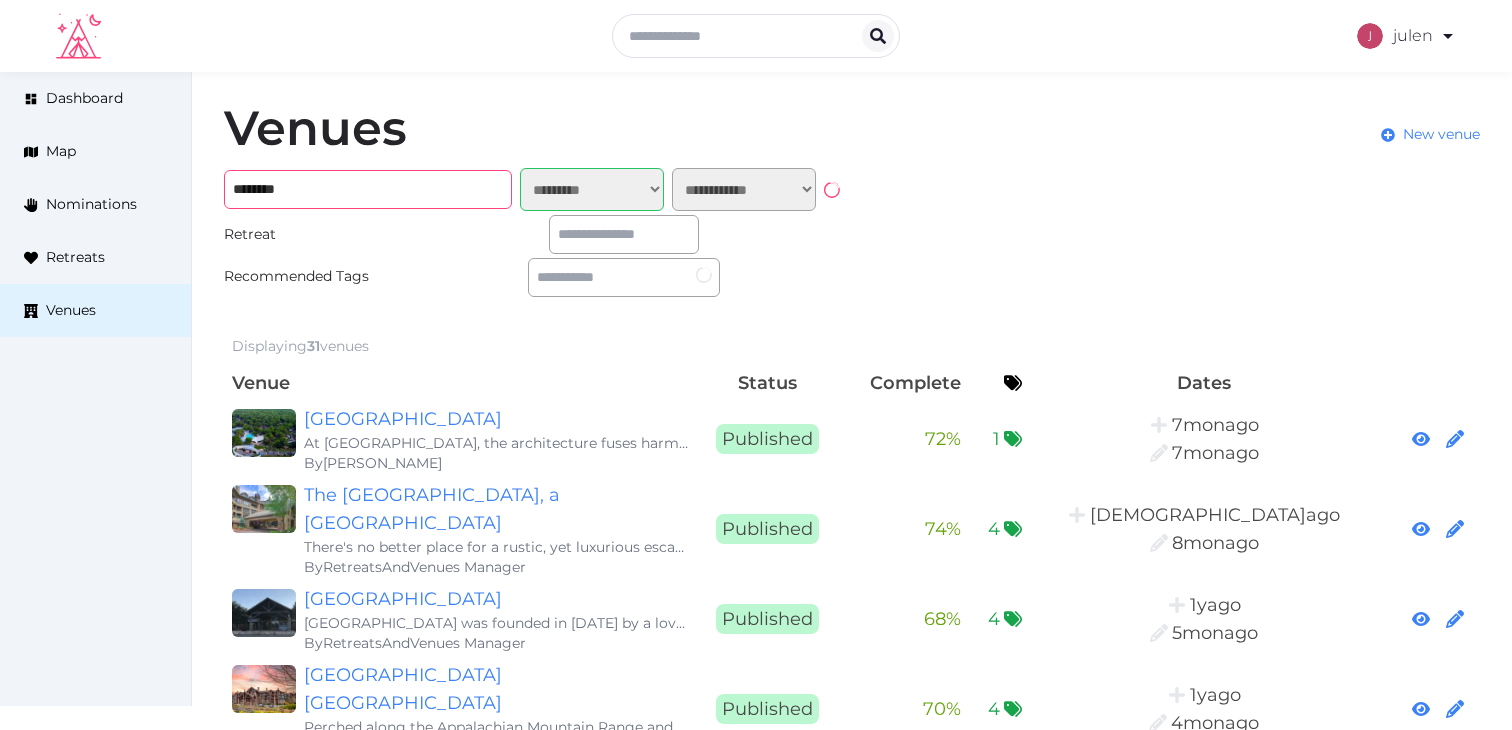 click on "********" at bounding box center (368, 189) 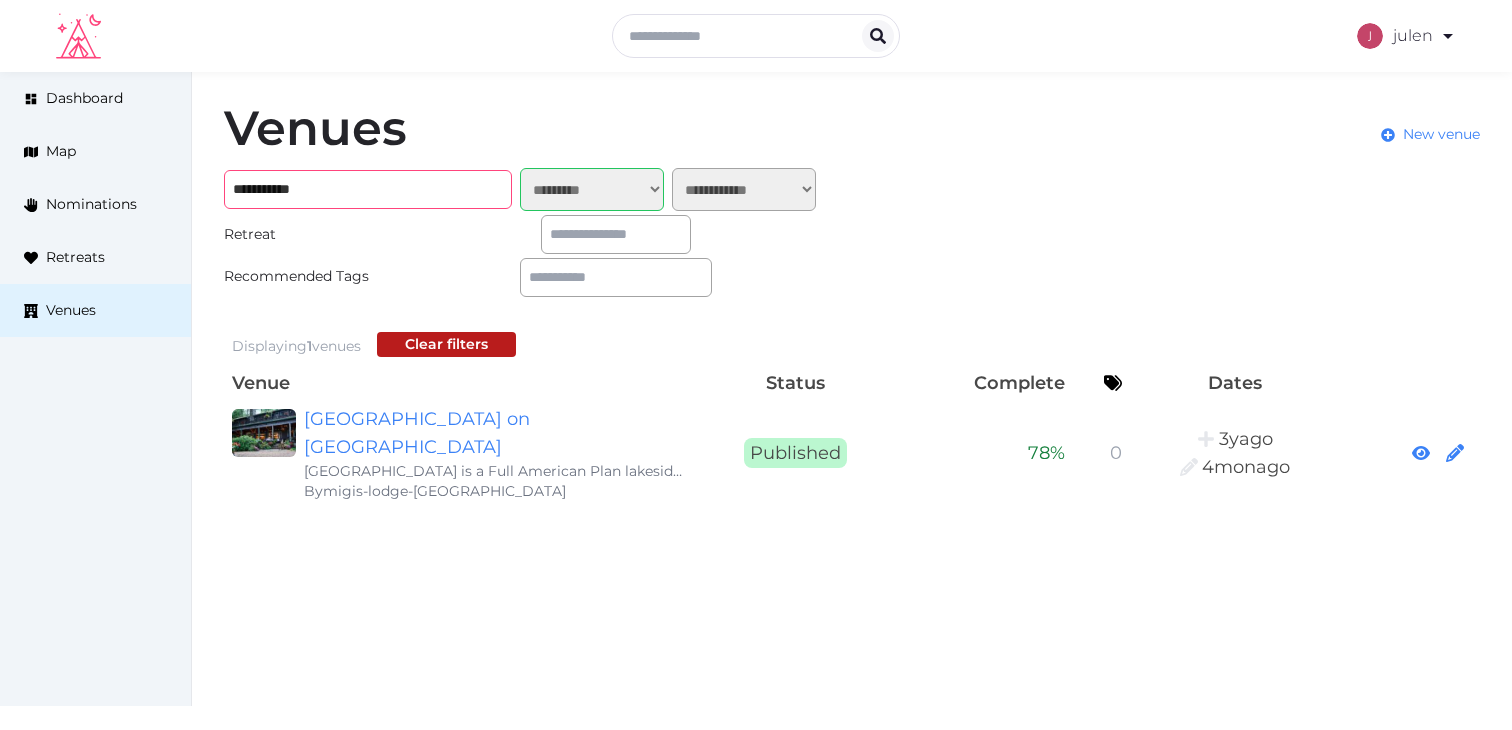 click on "**********" at bounding box center [368, 189] 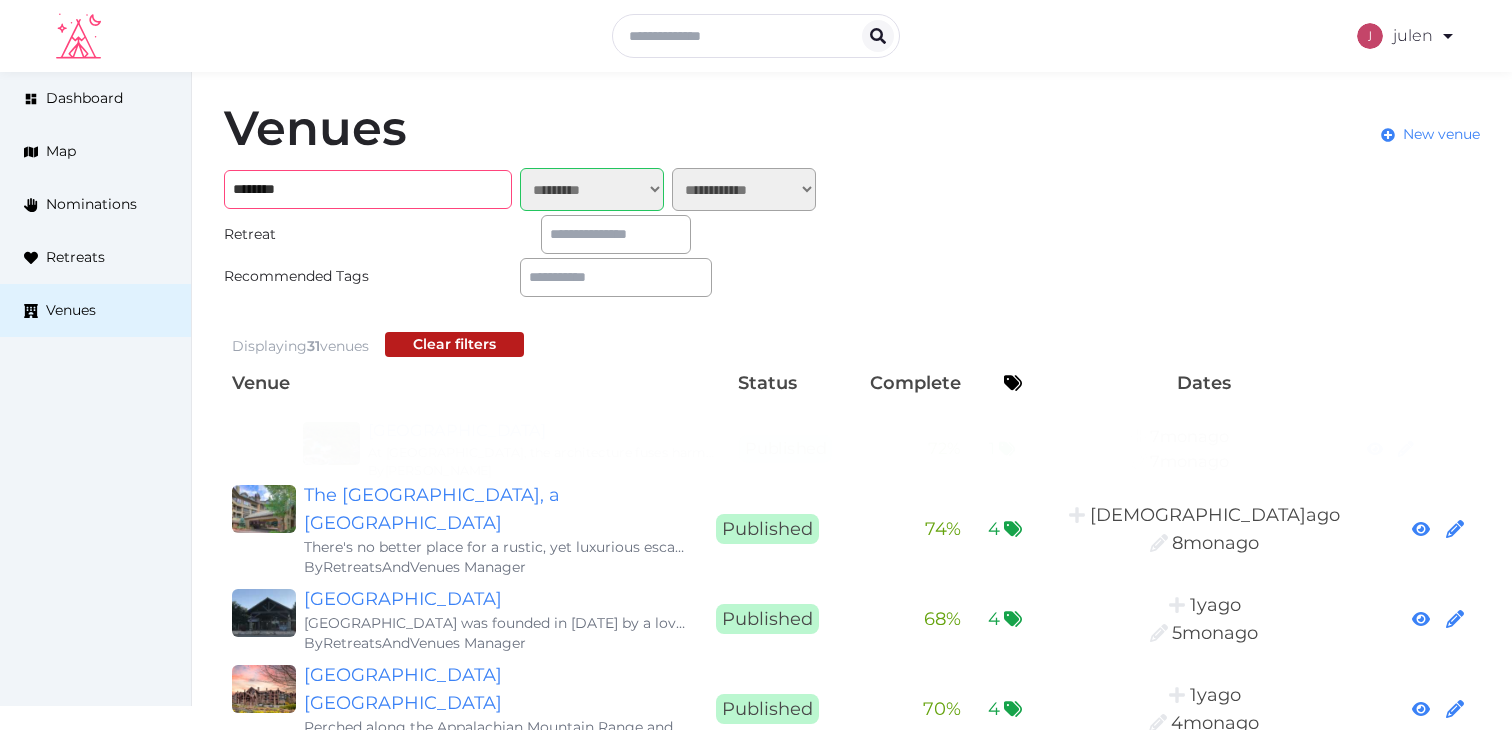 type on "********" 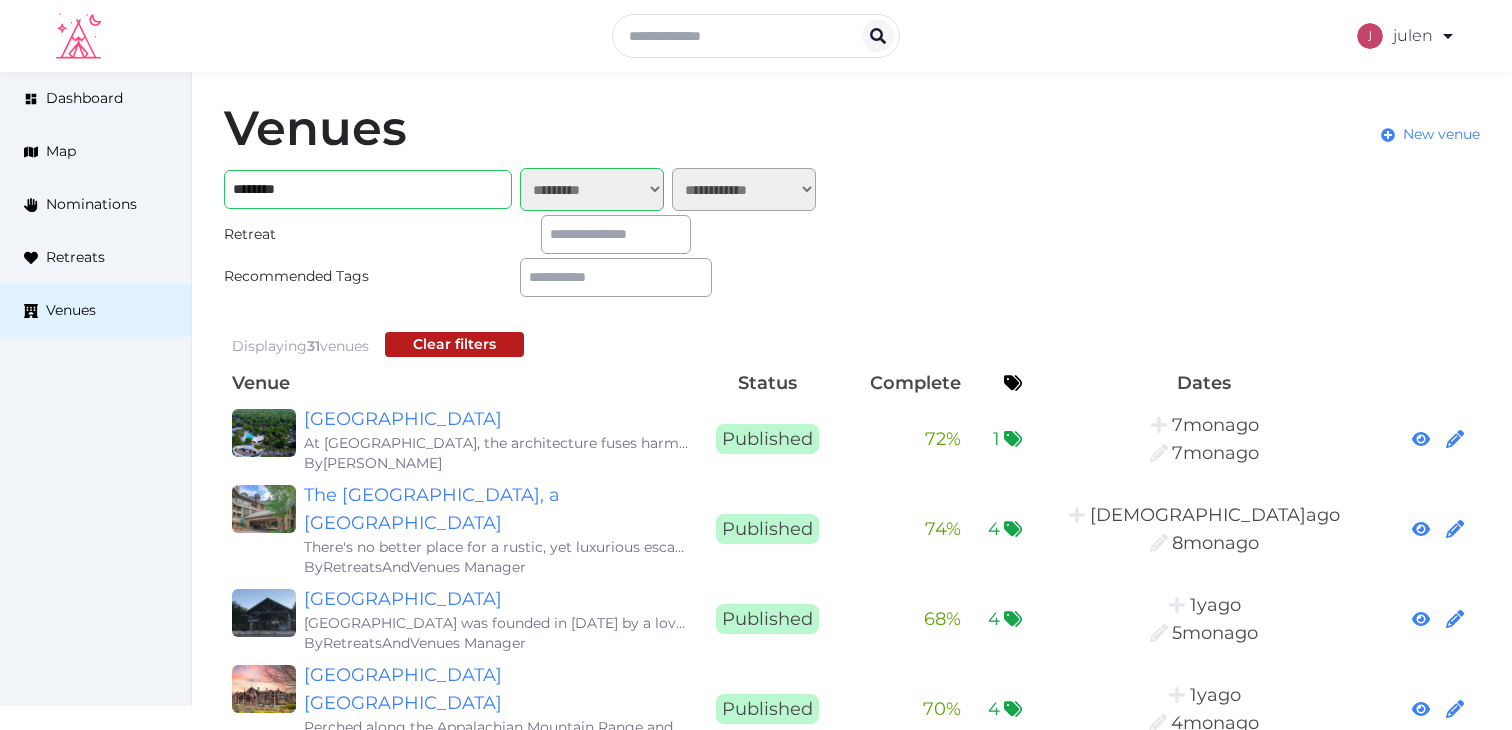 click on "Retreat top earners 2025   by   rachwatts111 Jul 9th, 2025 Askia's   by   askia Jul 9th, 2025 Demo   by   ilanna Jul 9th, 2025 Nam Nidhan Khalsa   by   Thiago Martins Jul 8th, 2025 Craftzing 2026 Offsite   by   Nathalia Bilotti Jul 8th, 2025 Just Between Friends   by   Thiago Martins Jul 8th, 2025 Just Between Friends   by   Thiago Martins Jul 8th, 2025 HeyGen Company Offsite   by   Shay Tippie Jul 8th, 2025 Injective 2026   by   justina Jul 8th, 2025 FUNOA 2026   by   Thiago Martins Jul 8th, 2025 ShopVision 2025   by   Luke Fujii Jul 8th, 2025 Lynda AI $1M ARR Celebration   by   david-2820 Jul 5th, 2025 Shawna Wellness April 2026   by   todd-7340 Jul 4th, 2025 Ekam Yogashala    by   ekamyoga4 Jul 1st, 2025 AKKO 2025/2   by   Thiago Martins Jun 30th, 2025 2026   by   dominik Jun 28th, 2025 Finding Her   by   magic Jun 26th, 2025 RETREAT NAME    by   Chelsey Perron Jun 25th, 2025 Test name   by   Chelsey Perron Jun 25th, 2025 RETREAT NAME    by   test-7153 Jun 25th, 2025" at bounding box center (524, 234) 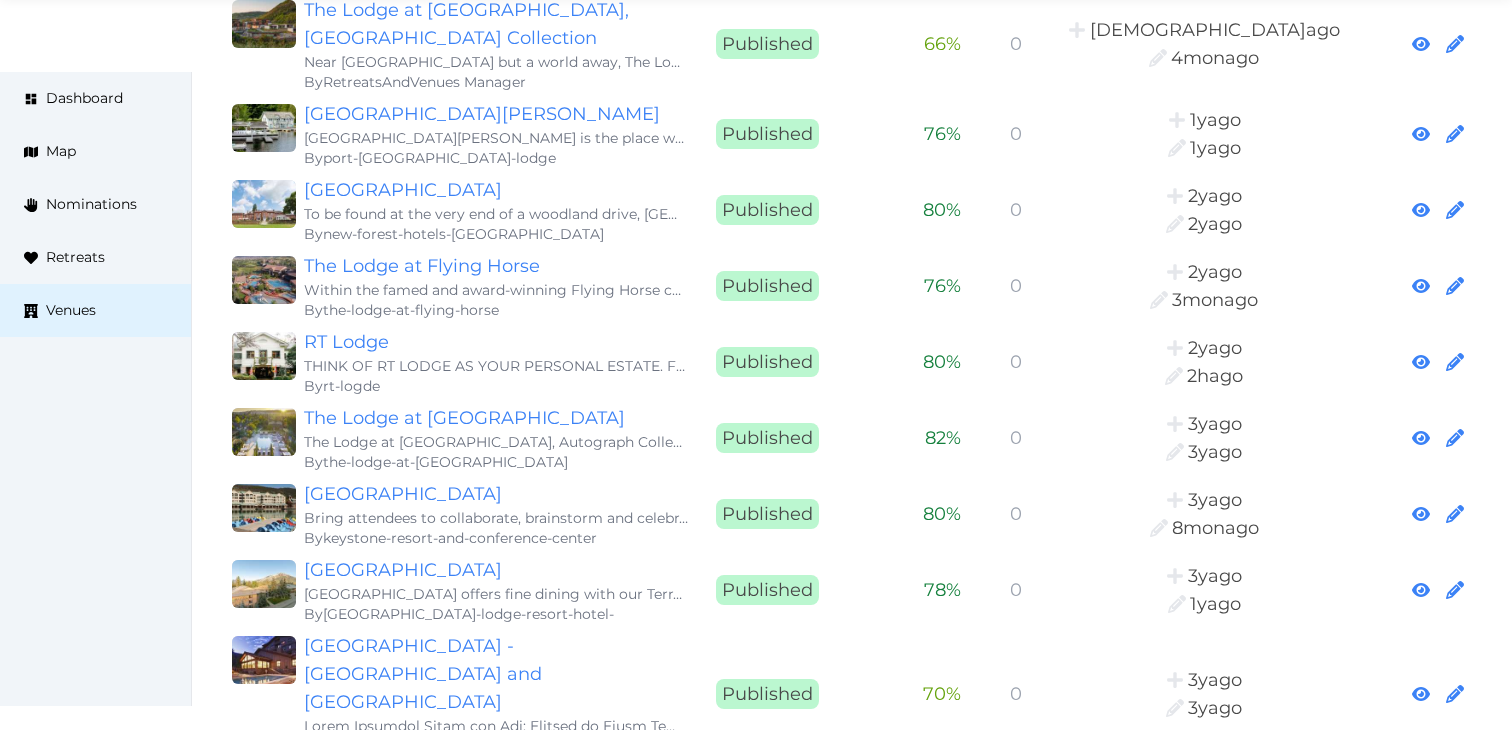 scroll, scrollTop: 846, scrollLeft: 0, axis: vertical 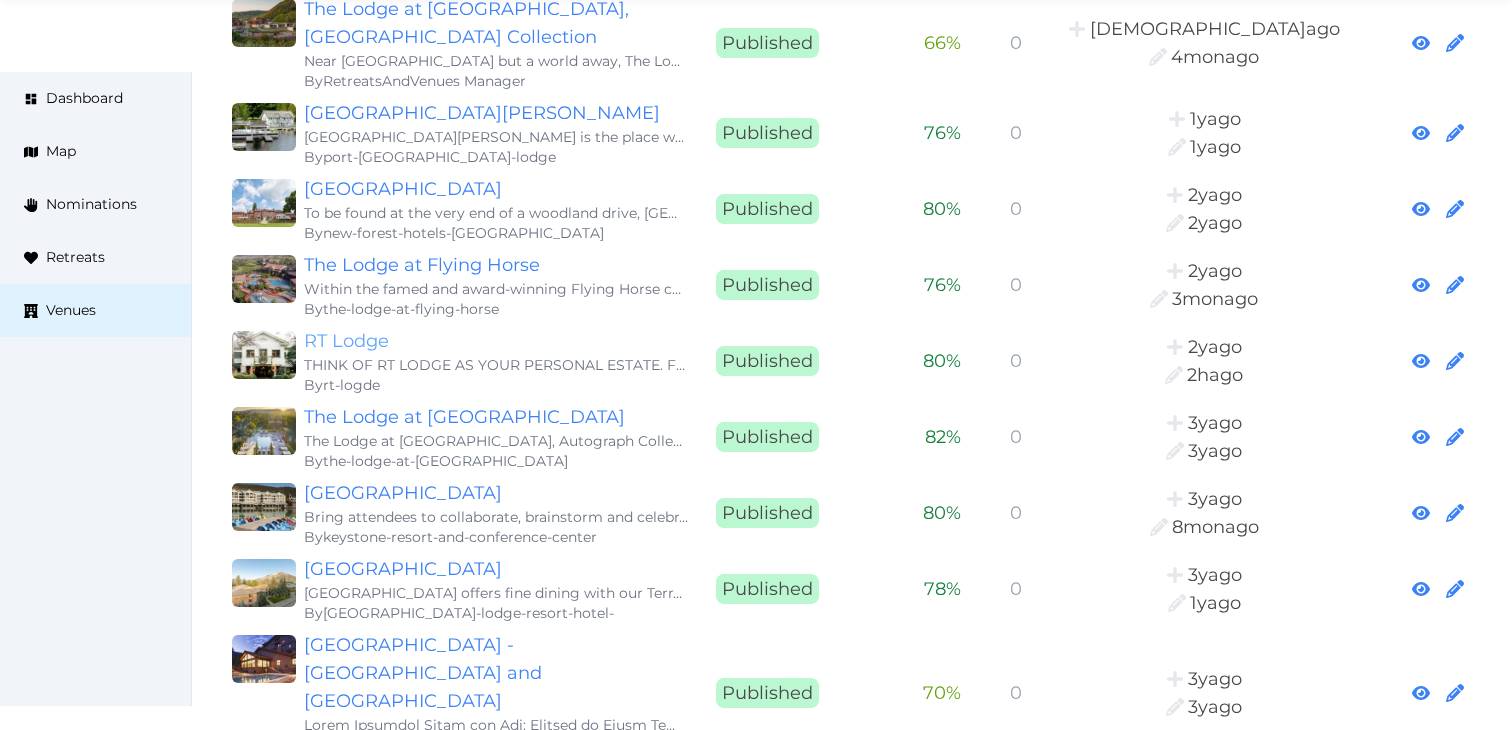 click on "RT Lodge" at bounding box center (496, 341) 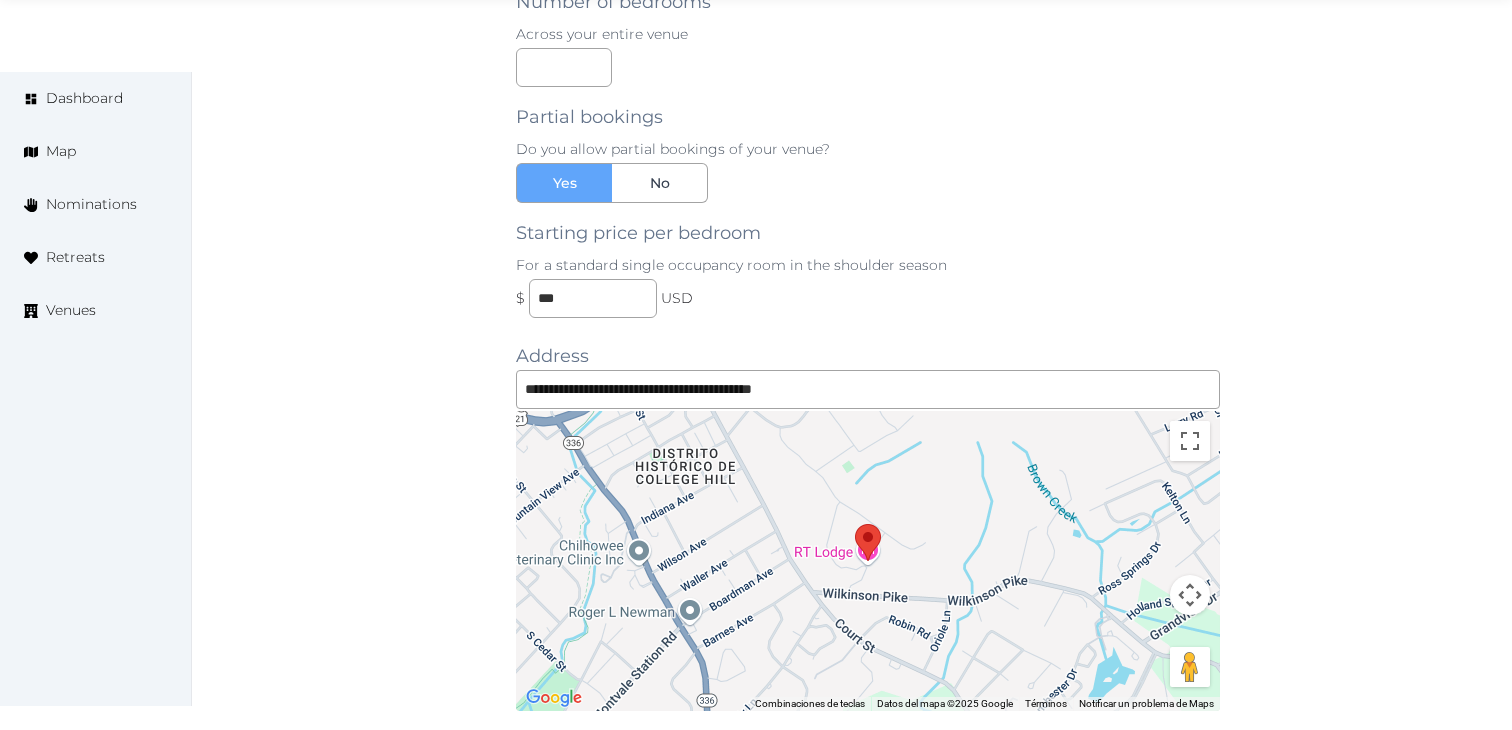 scroll, scrollTop: 1497, scrollLeft: 0, axis: vertical 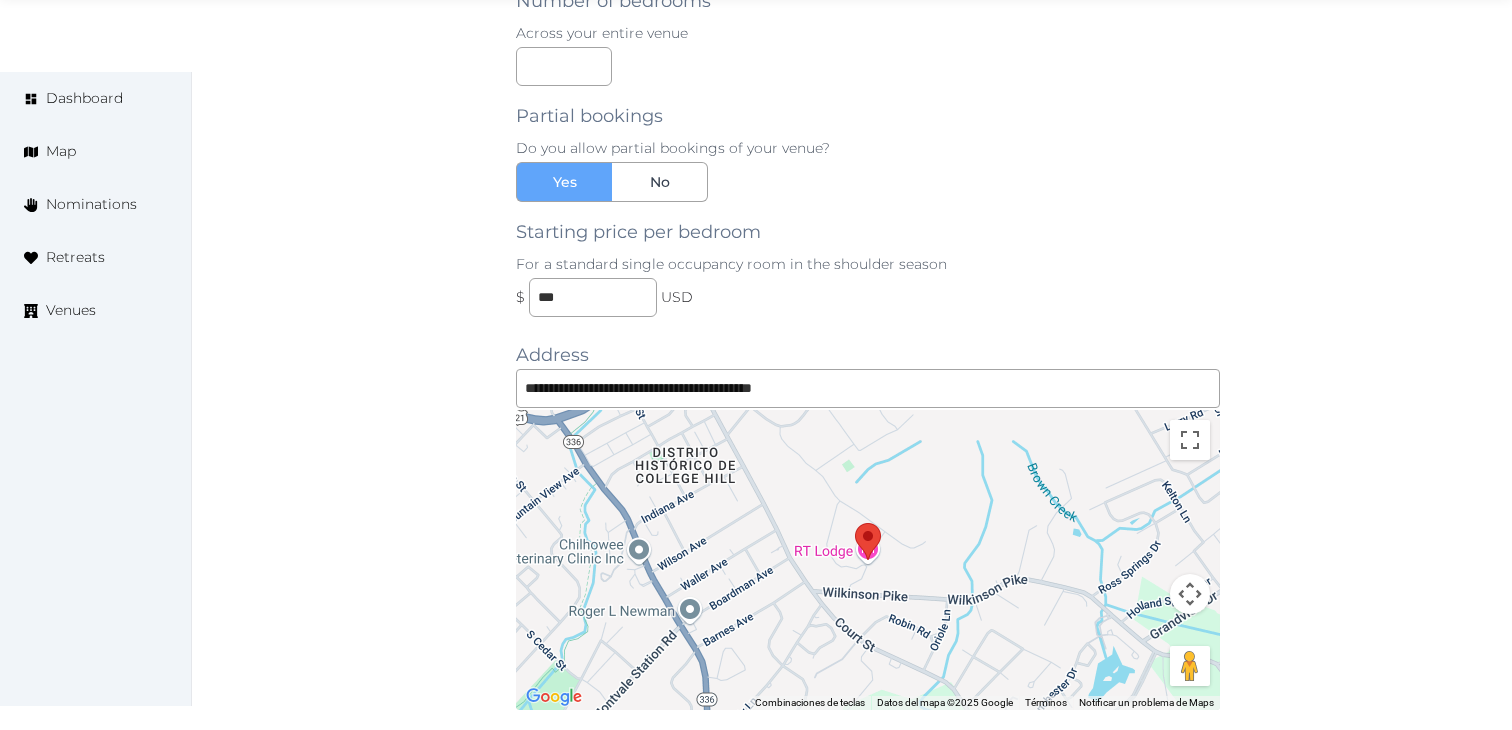 click on "Basic details Pricing and policies Retreat spaces Meeting spaces Accommodations Amenities Food and dining Activities and experiences Location Environment Types of retreats Brochures Notes Ownership Administration Activity This venue is live and visible to the public Mark draft Archive Venue owned by rt-logde [EMAIL_ADDRESS][DOMAIN_NAME] Copy update link Share this link with venue owners to encourage them to update their venue details. Copy recommended link Share this link with venue owners to let them know they have been recommended. Copy shortlist link Share this link with venue owners to let them know that they have been shortlisted." at bounding box center (361, 233) 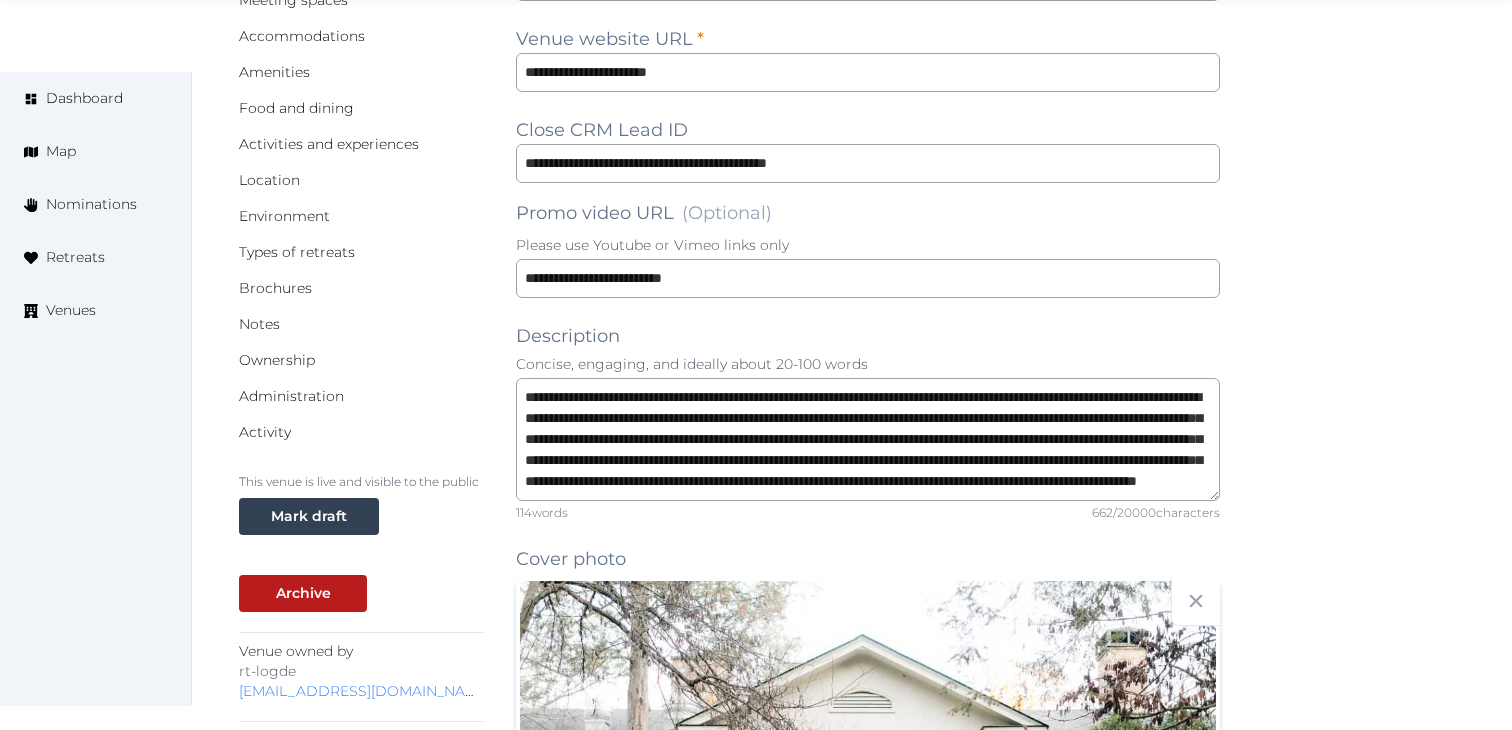 scroll, scrollTop: 326, scrollLeft: 0, axis: vertical 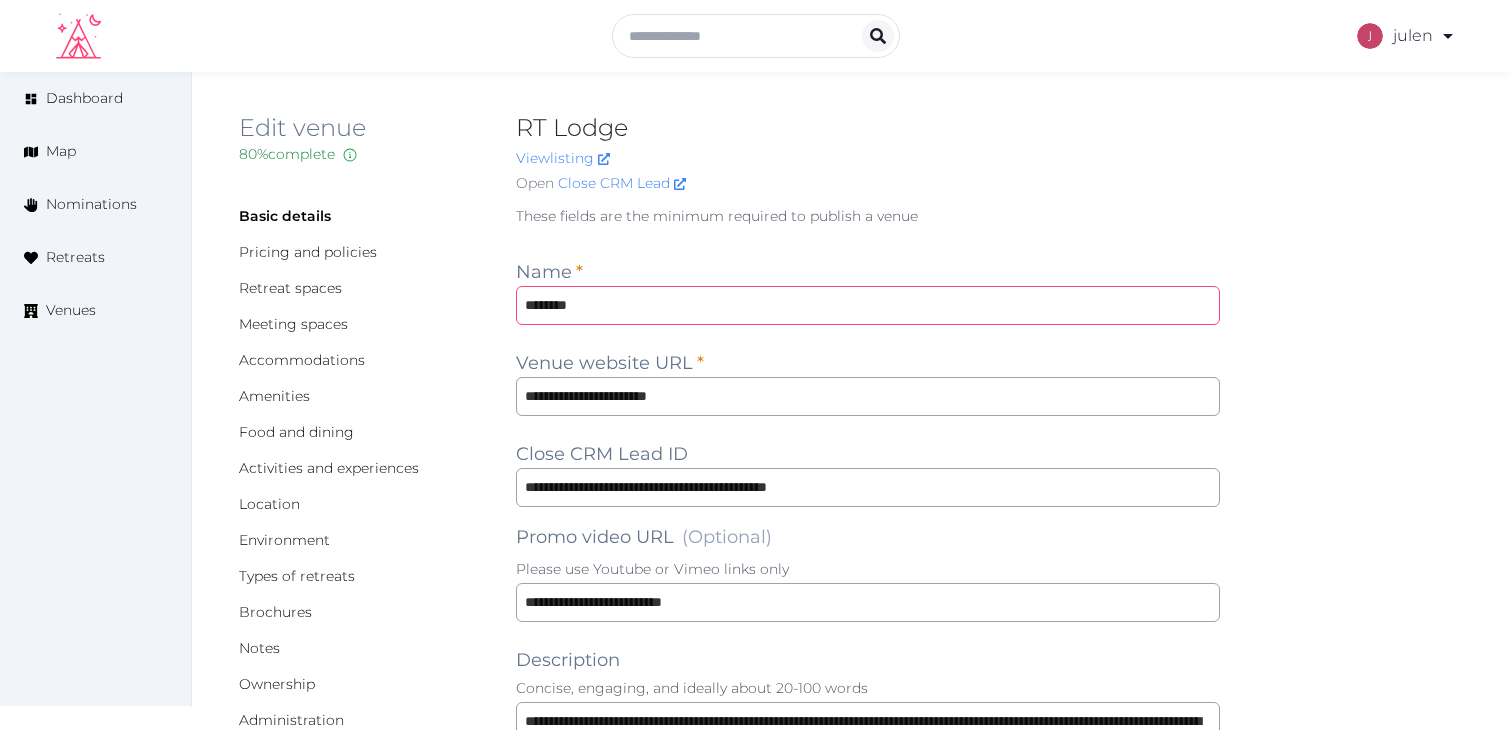 click on "********" at bounding box center (868, 305) 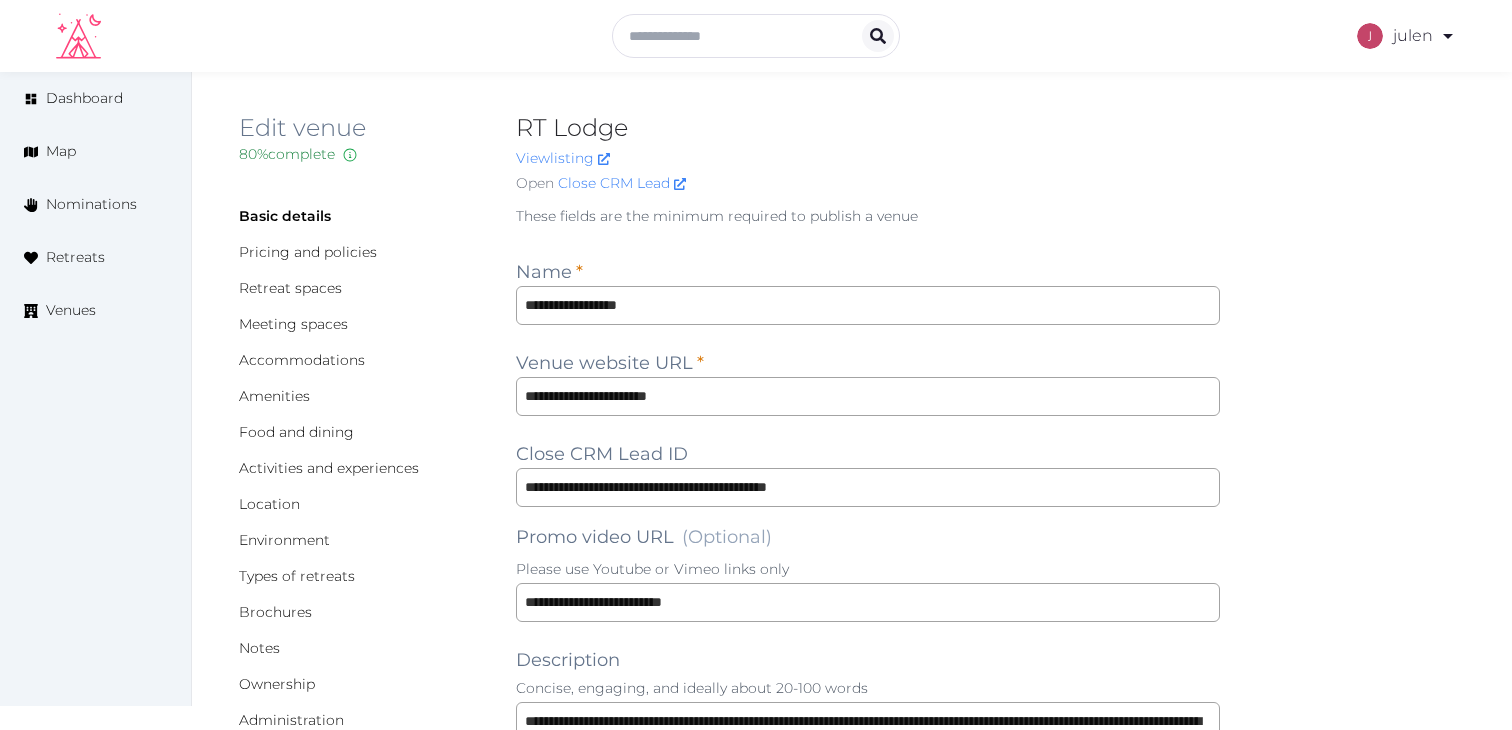 click on "**********" at bounding box center [868, 1636] 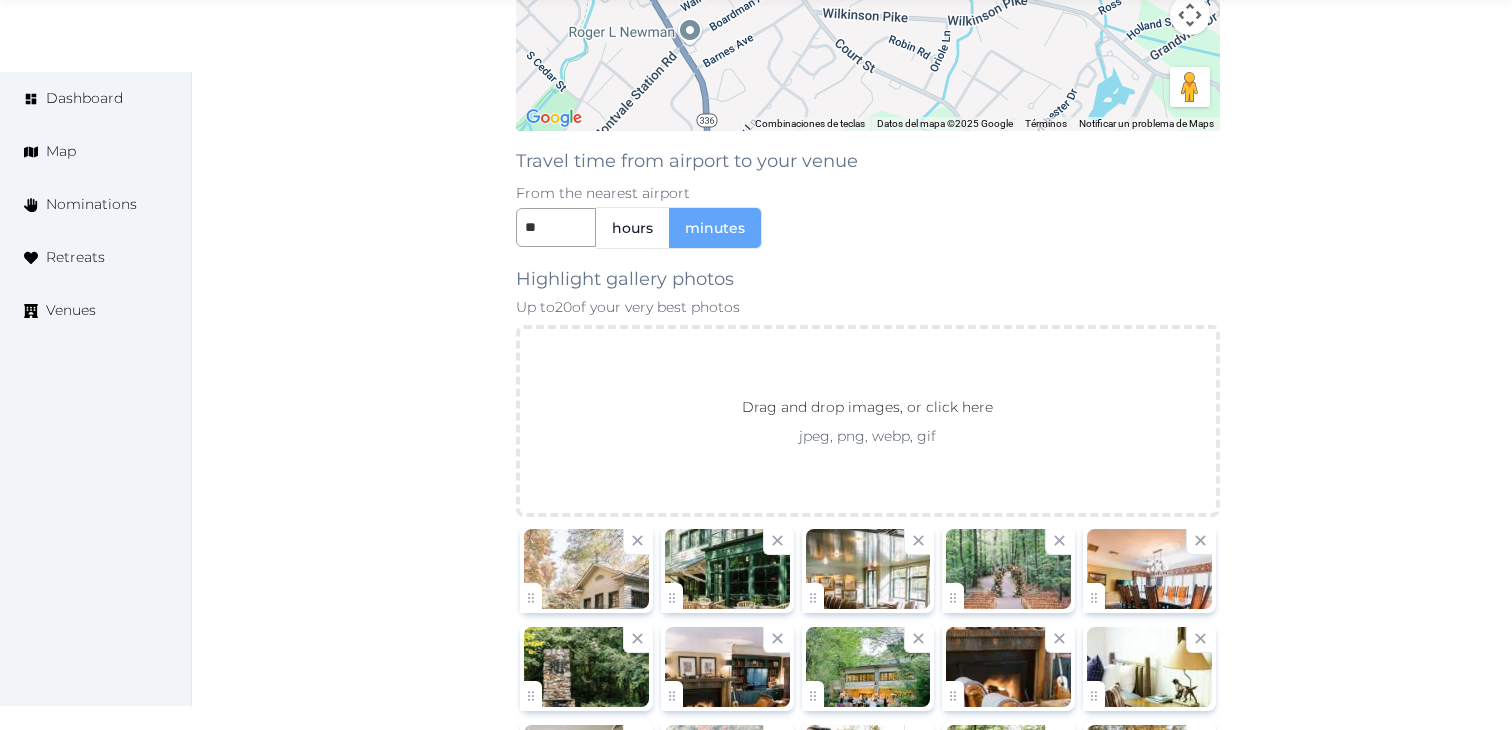 scroll, scrollTop: 2557, scrollLeft: 0, axis: vertical 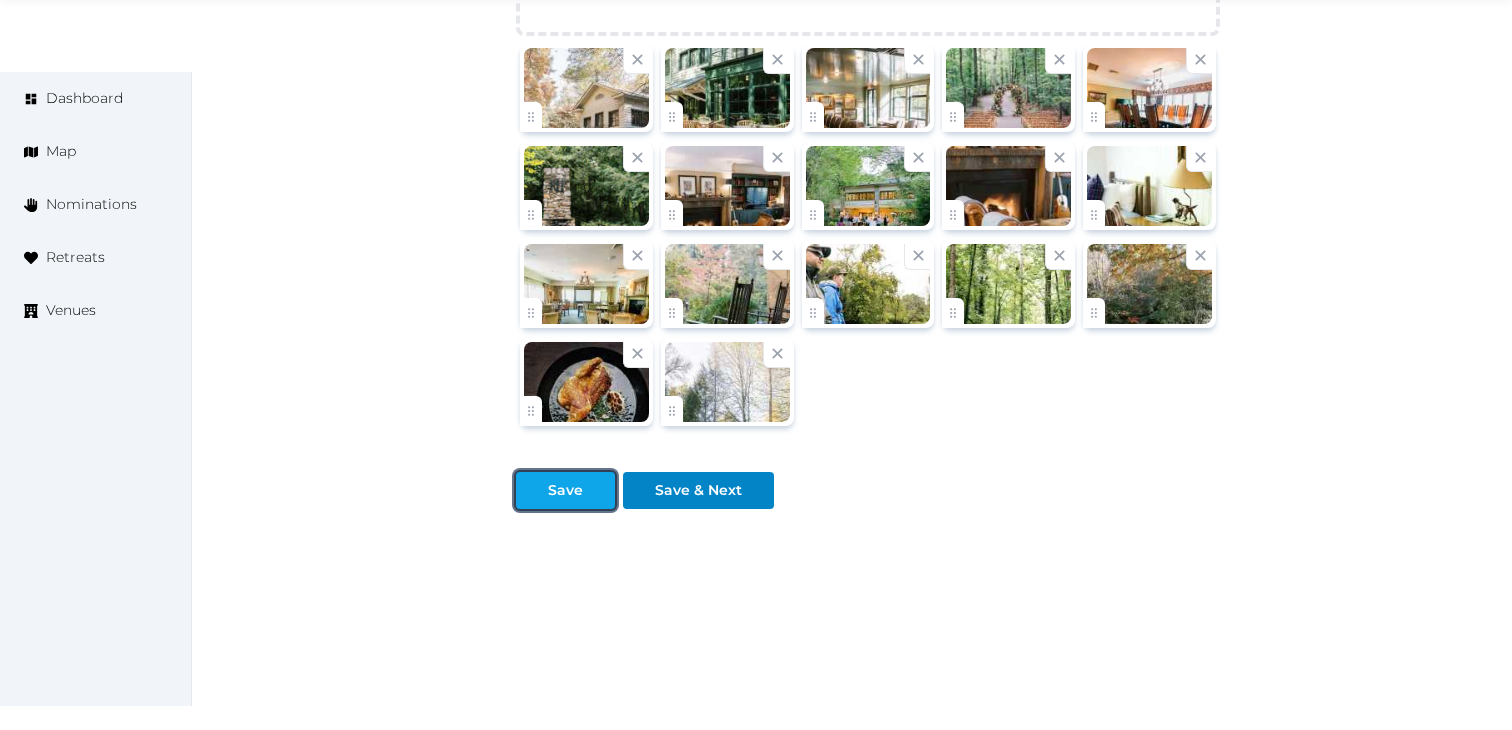 click on "Save" at bounding box center [565, 490] 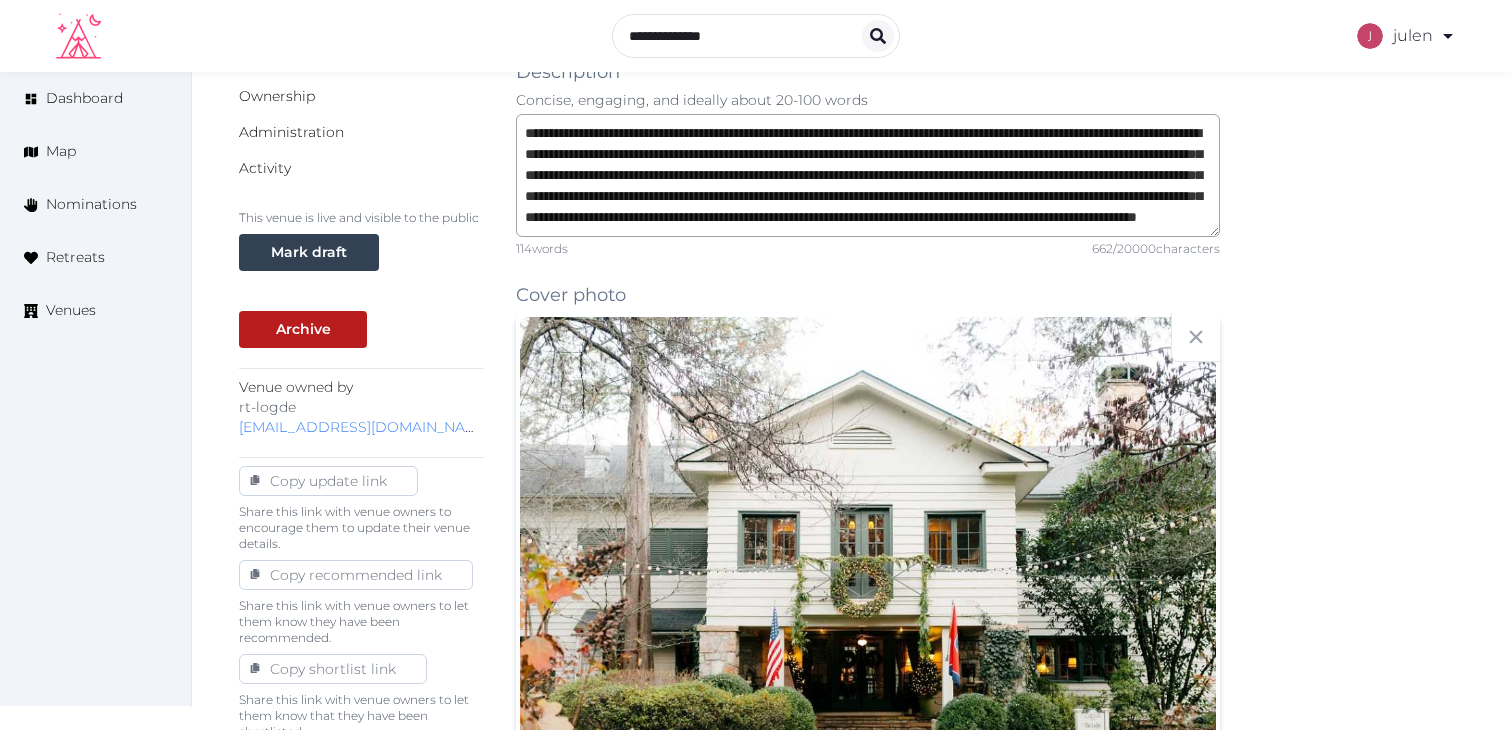 scroll, scrollTop: 0, scrollLeft: 0, axis: both 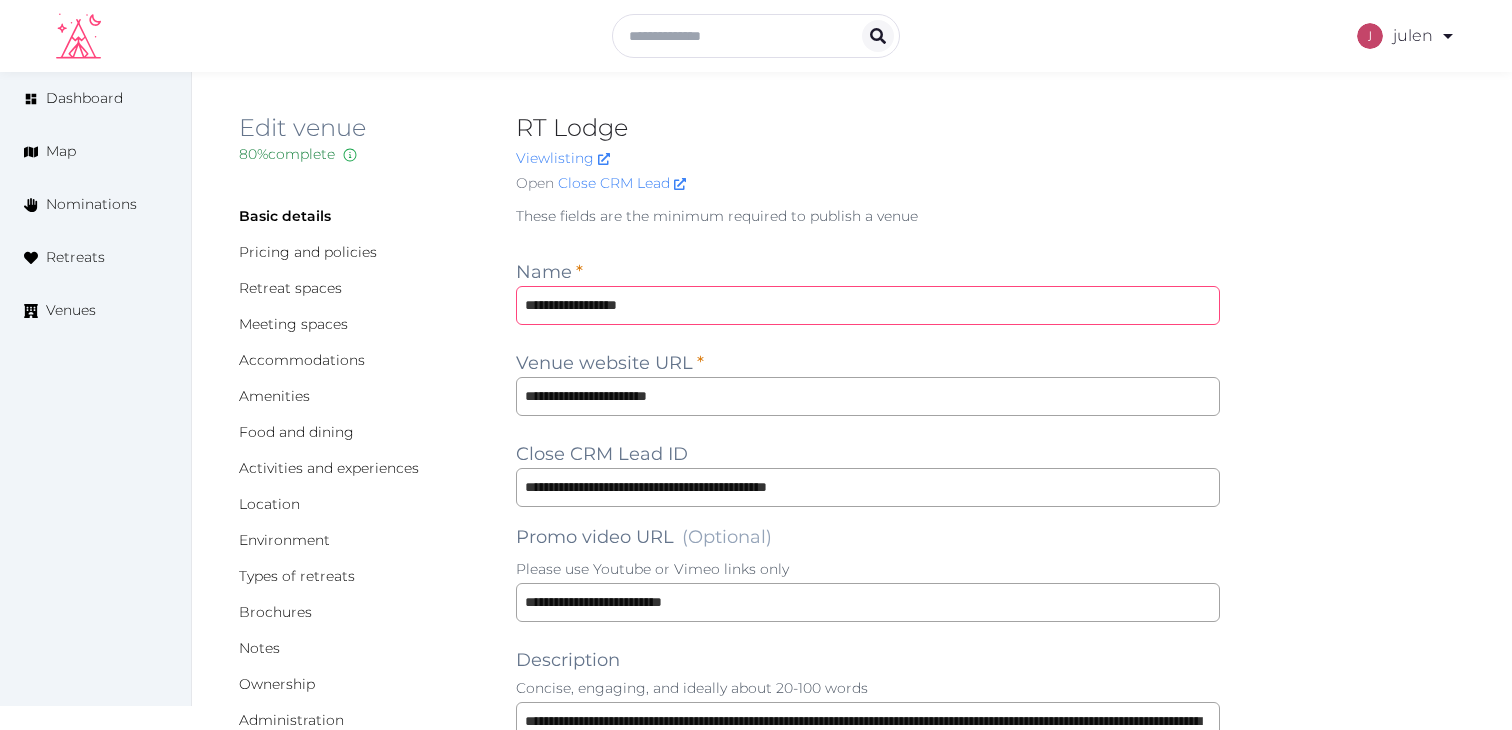 drag, startPoint x: 673, startPoint y: 302, endPoint x: 599, endPoint y: 300, distance: 74.02702 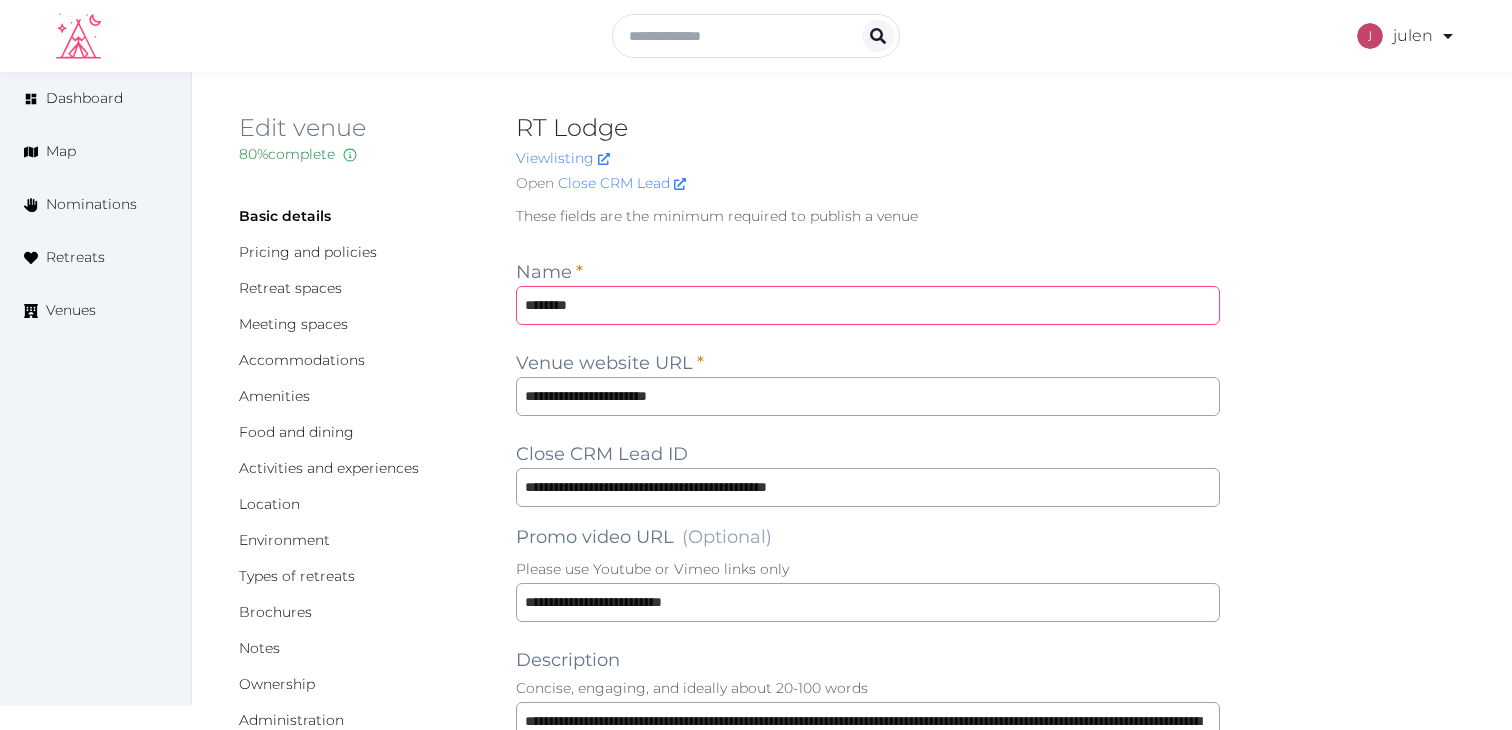 type on "********" 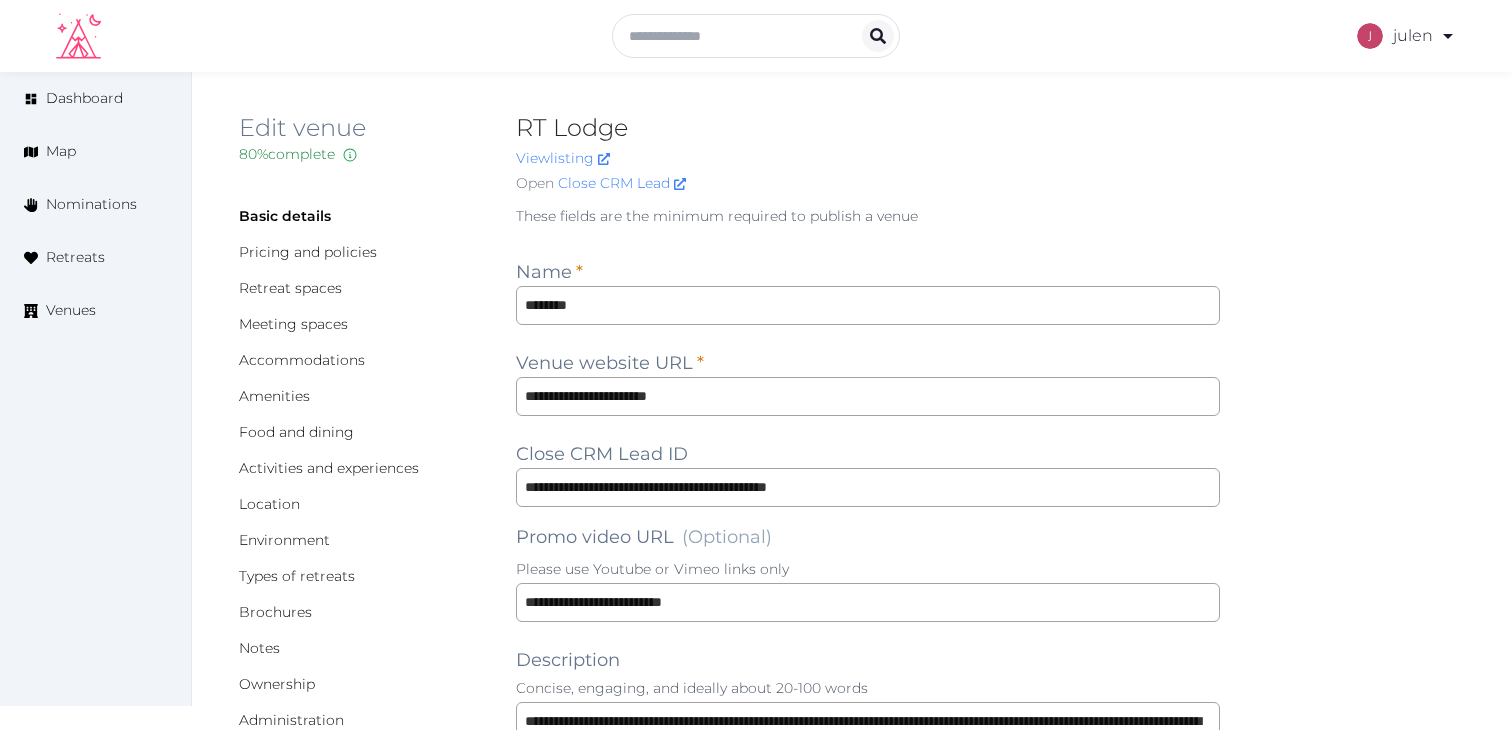 click on "**********" at bounding box center [868, 1636] 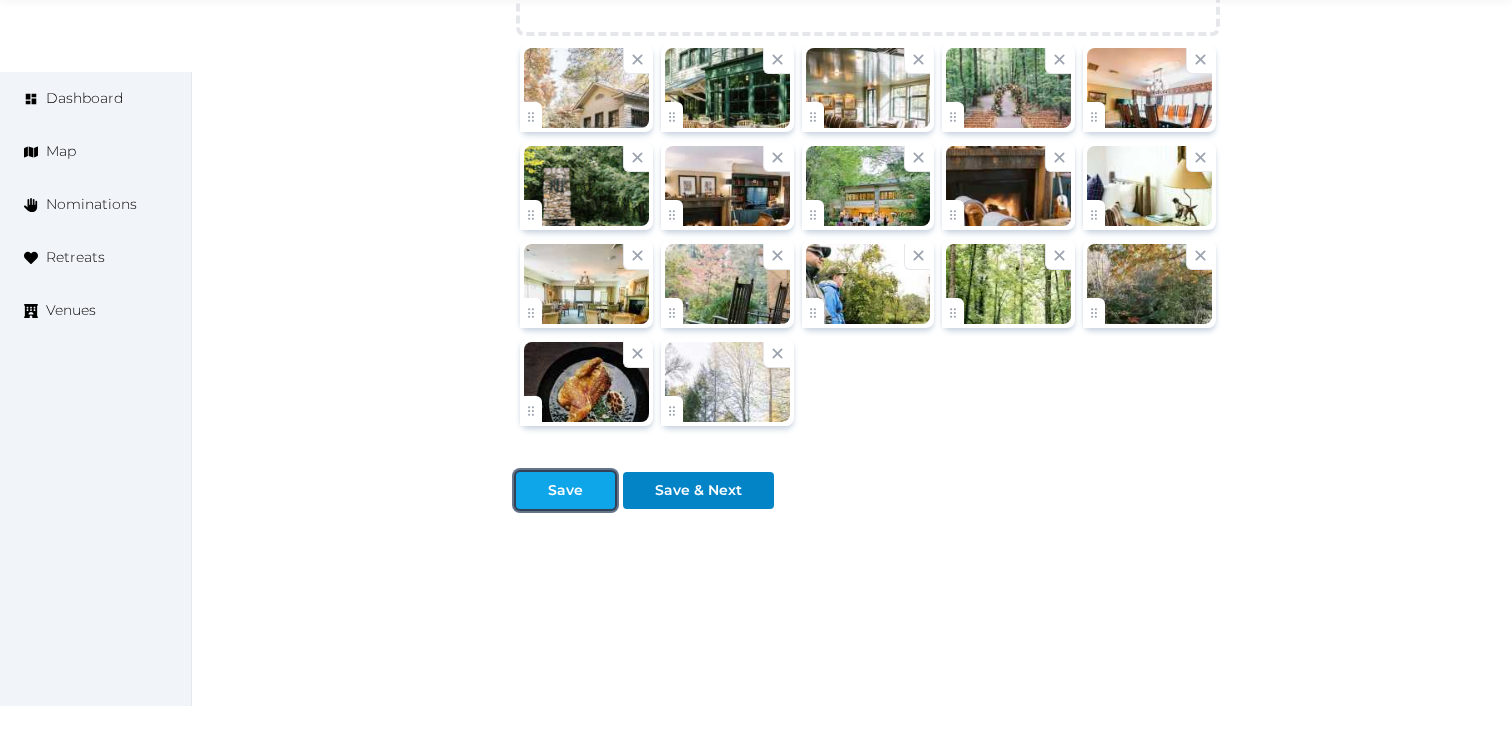 click at bounding box center (599, 490) 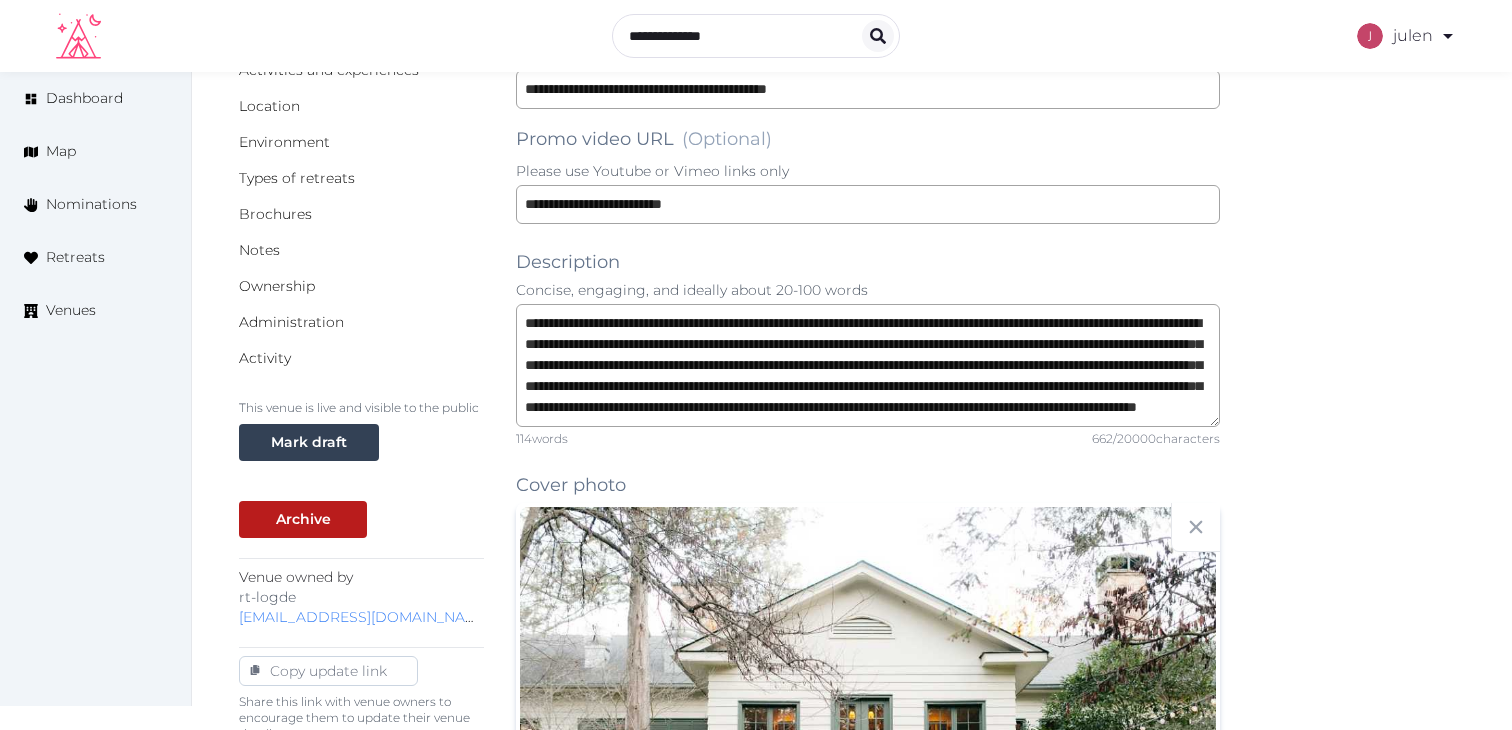 scroll, scrollTop: 0, scrollLeft: 0, axis: both 